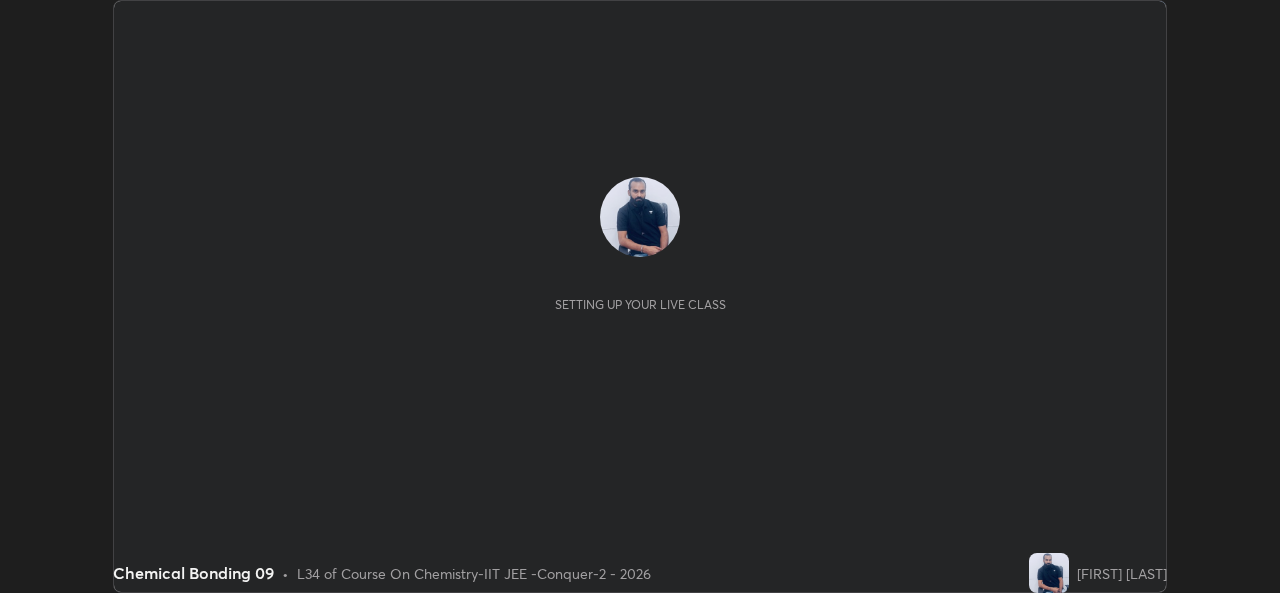 scroll, scrollTop: 0, scrollLeft: 0, axis: both 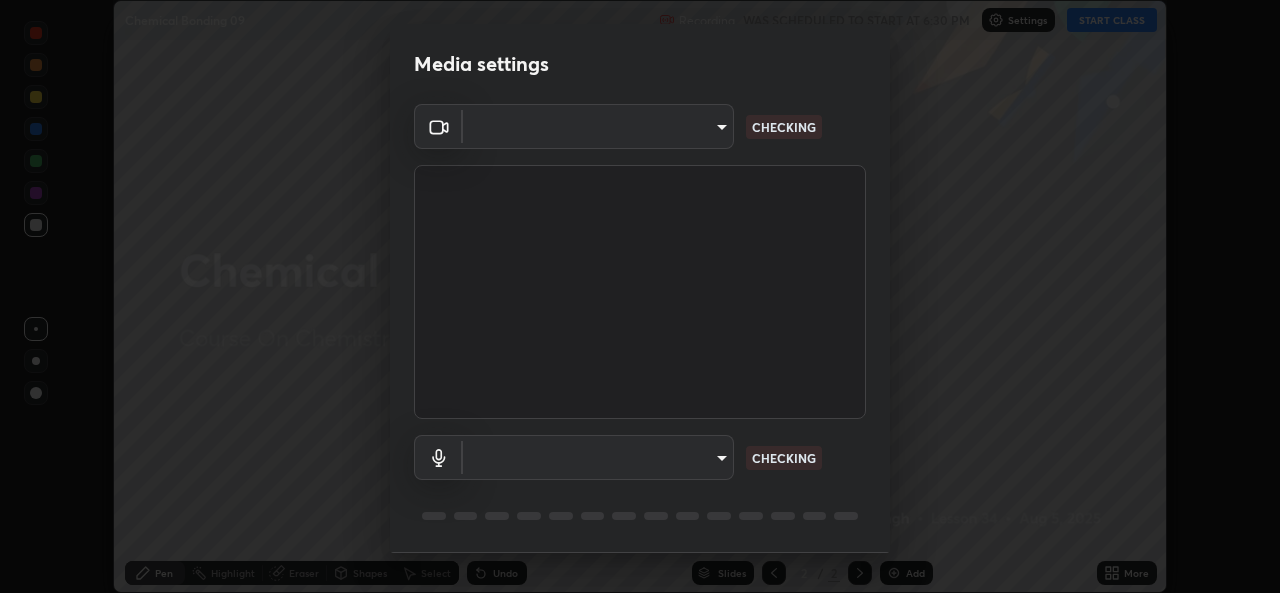 type on "05e0618f62b054dcc40553c7fbd7031c96524e68235480b96fb1515208e4dd7f" 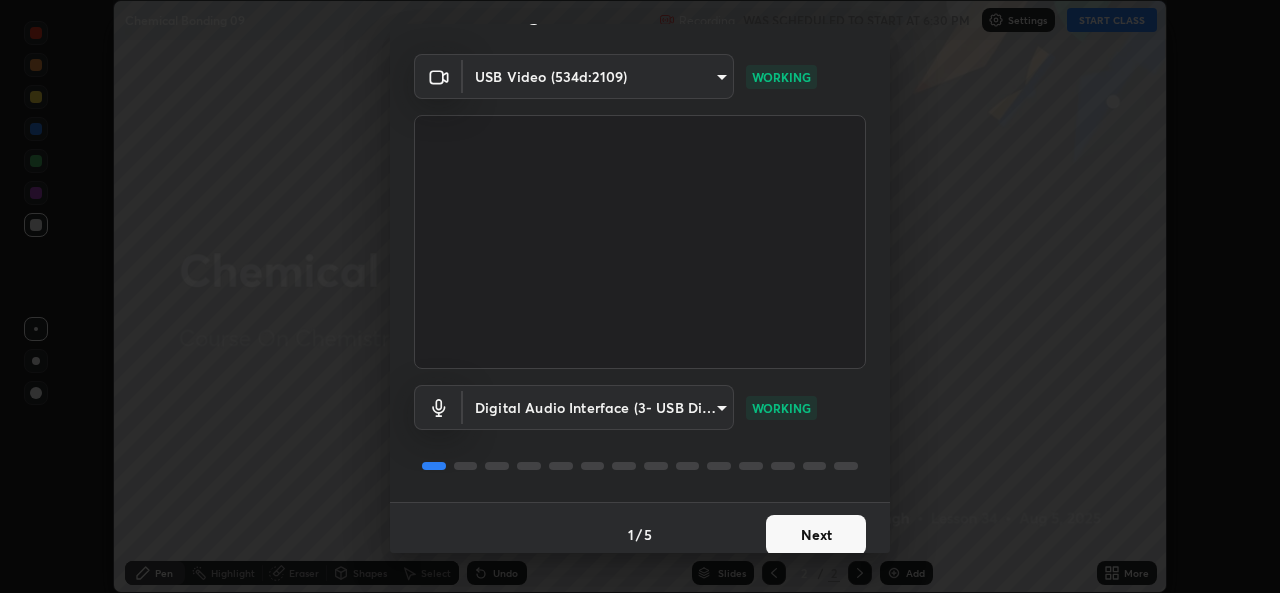 scroll, scrollTop: 63, scrollLeft: 0, axis: vertical 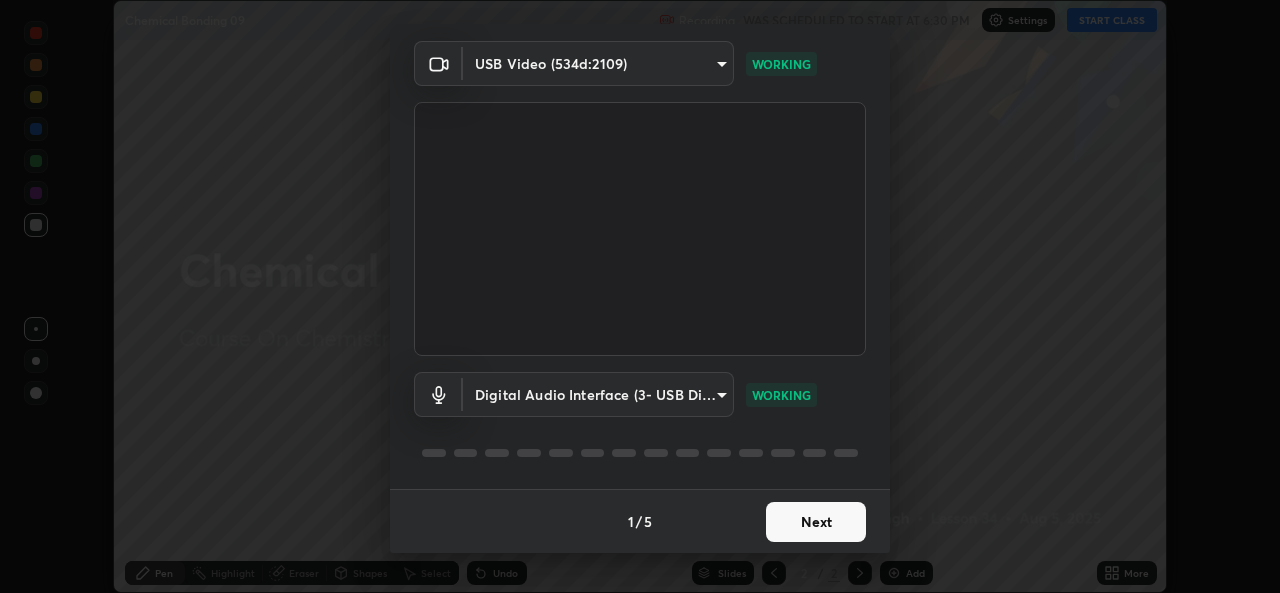 click on "Next" at bounding box center (816, 522) 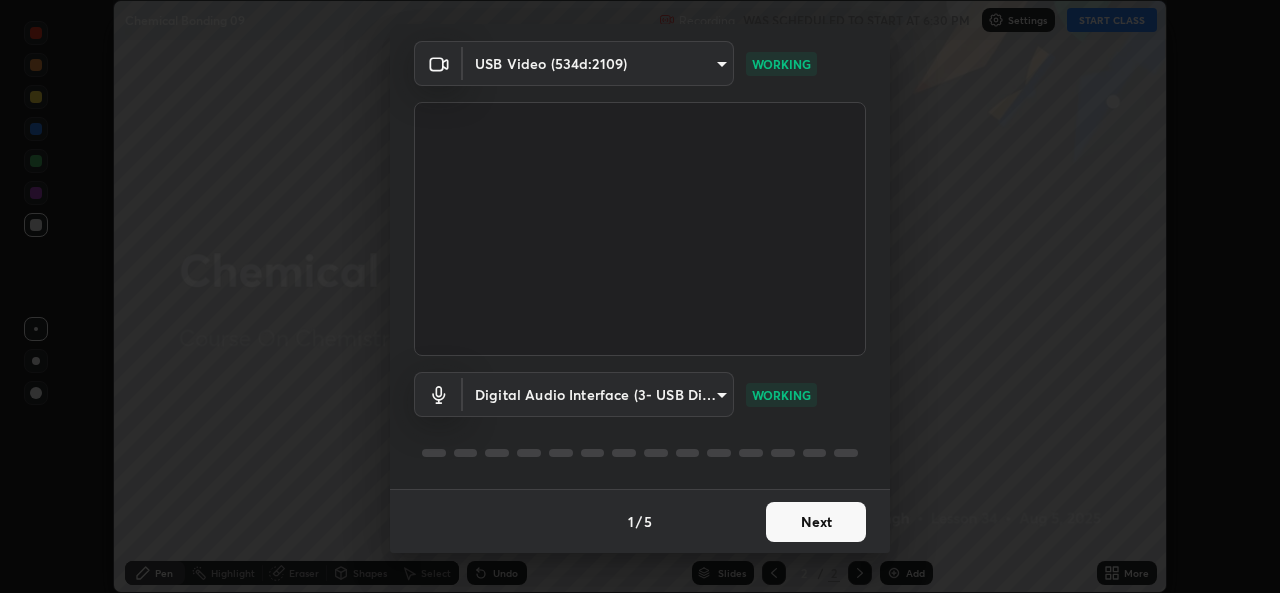 scroll, scrollTop: 0, scrollLeft: 0, axis: both 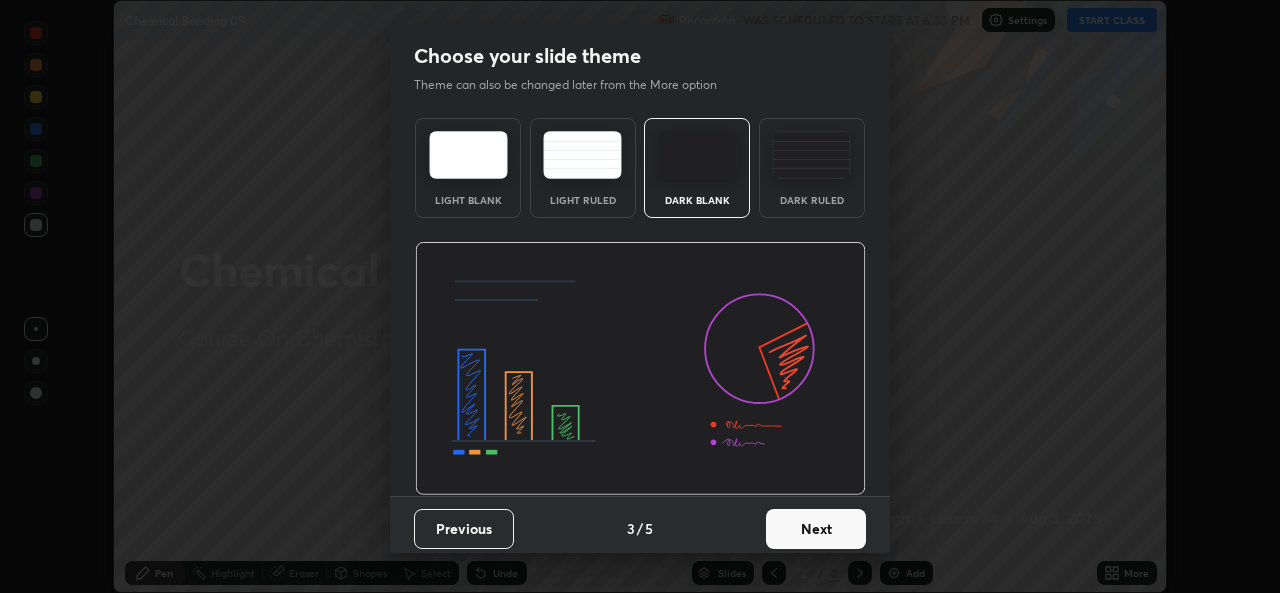 click on "Next" at bounding box center [816, 529] 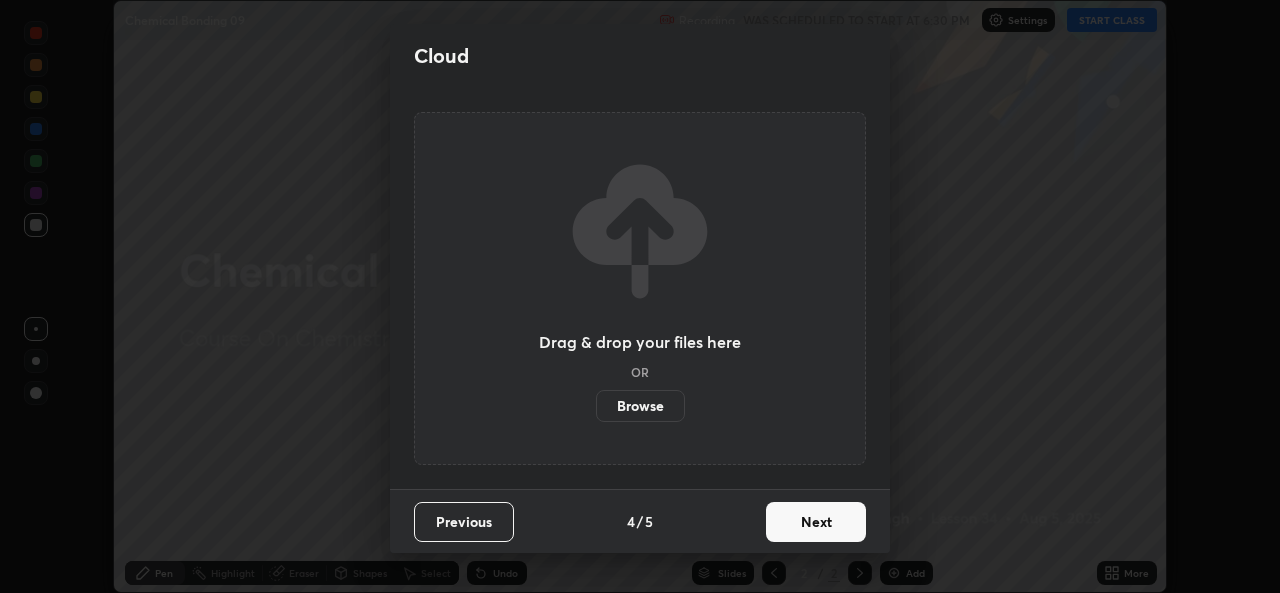 click on "Next" at bounding box center [816, 522] 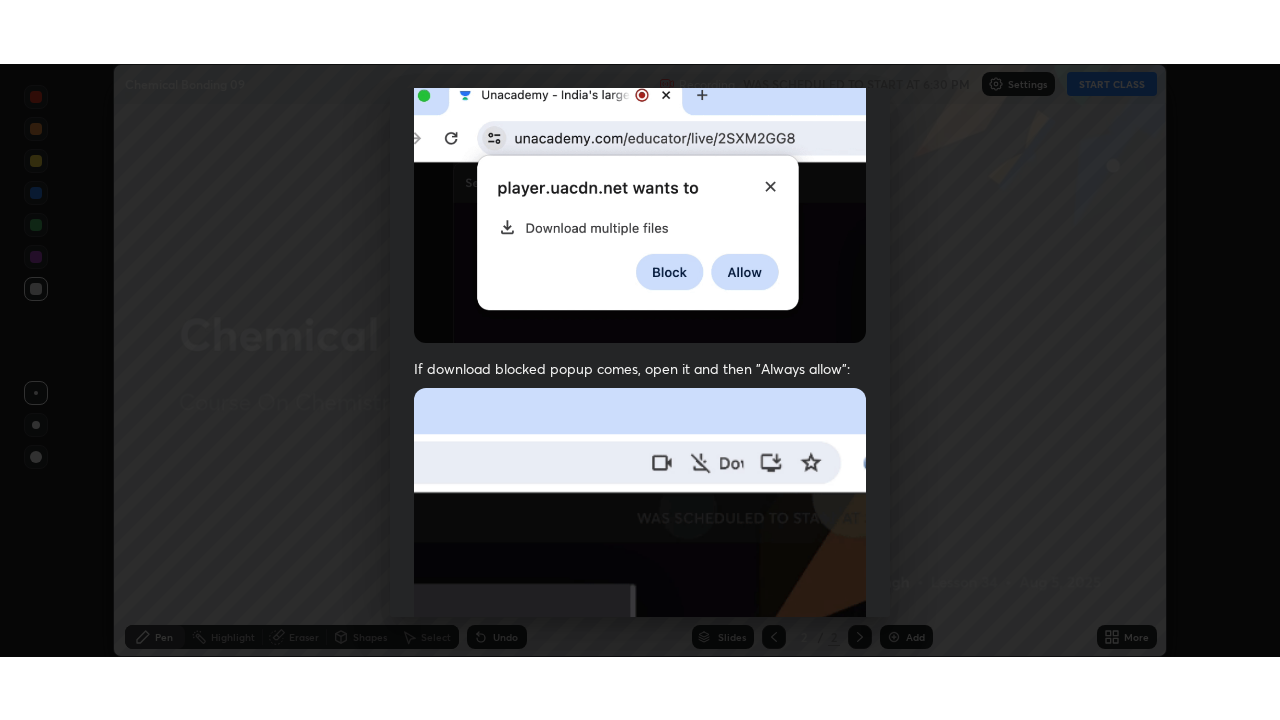 scroll, scrollTop: 471, scrollLeft: 0, axis: vertical 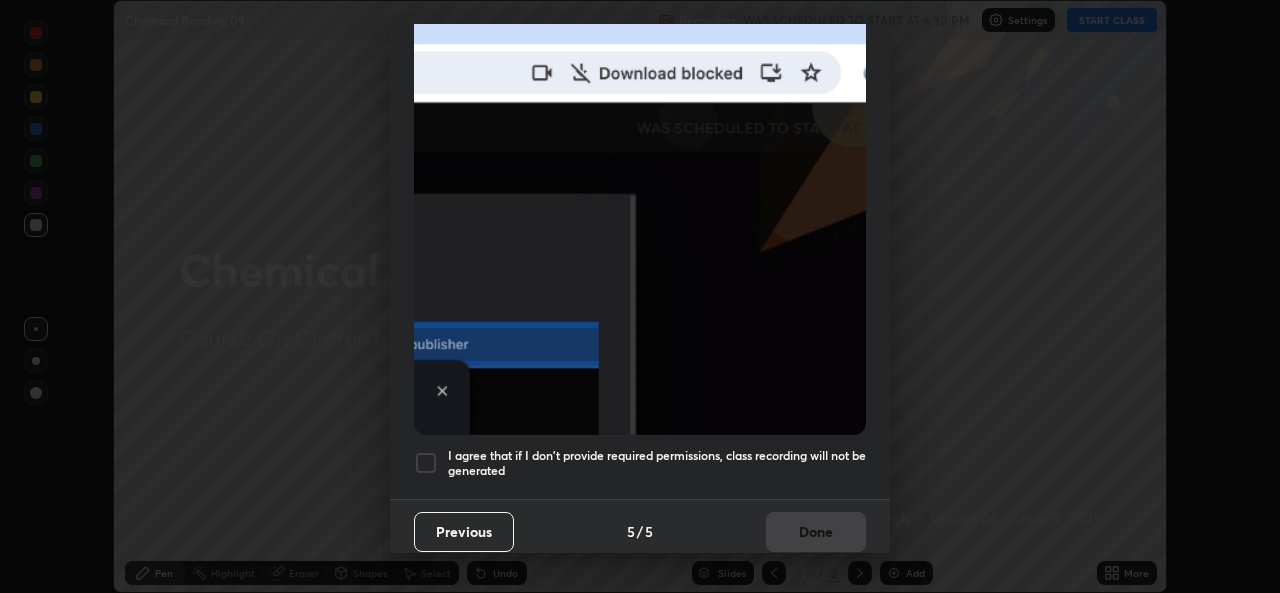 click at bounding box center [426, 463] 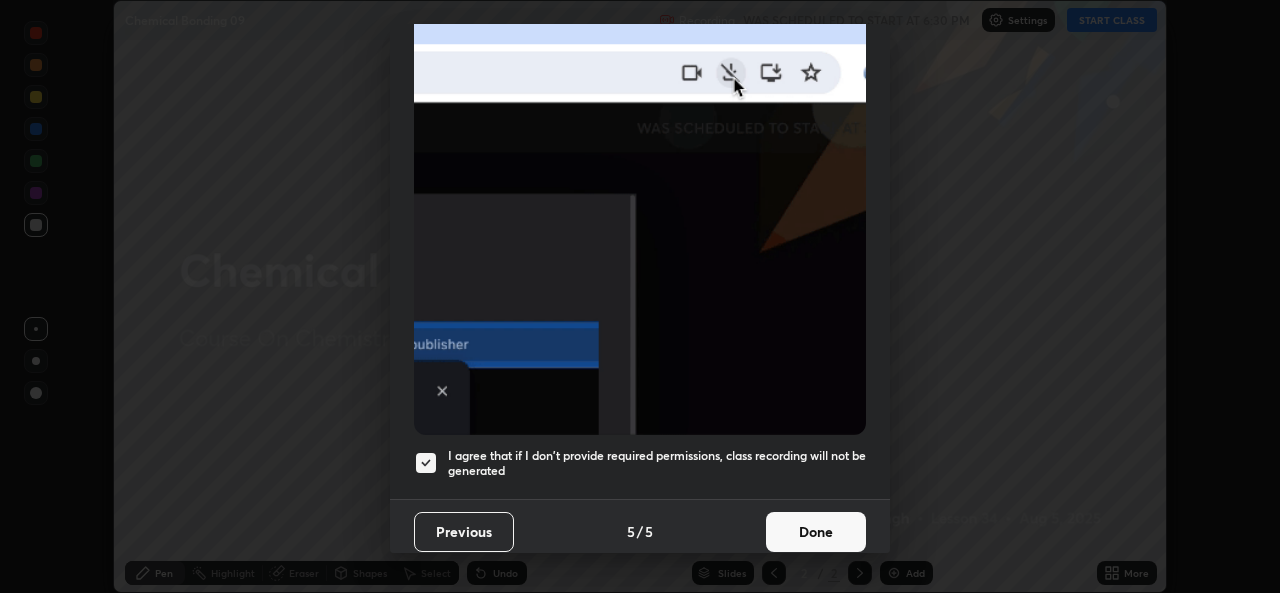 click on "Done" at bounding box center [816, 532] 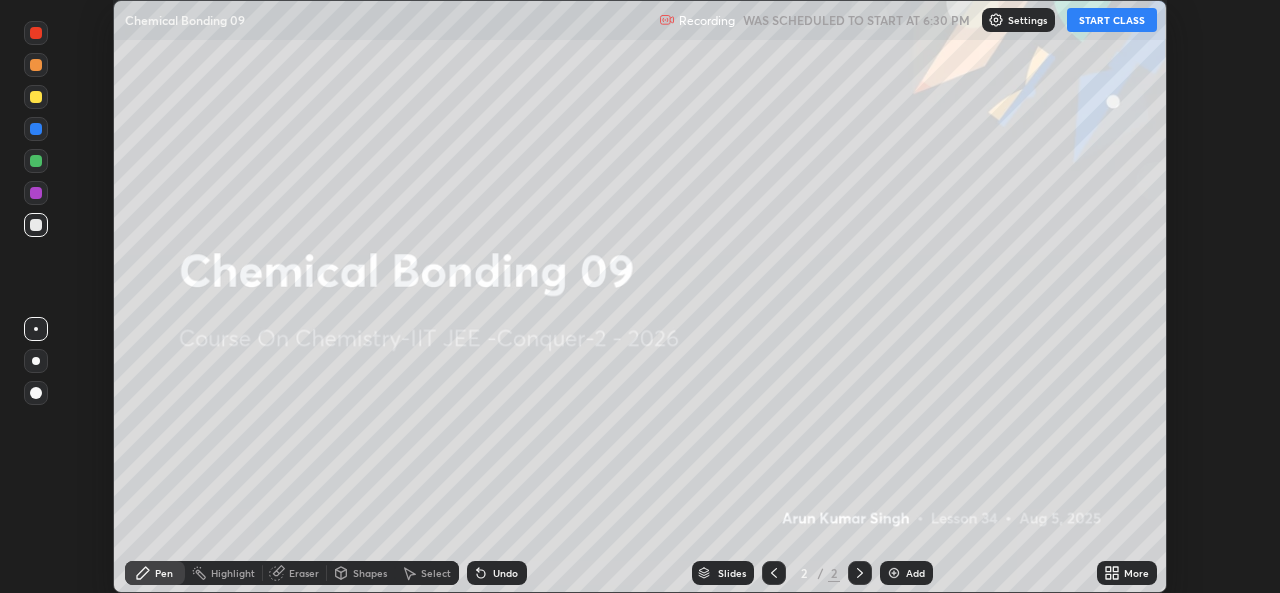 click 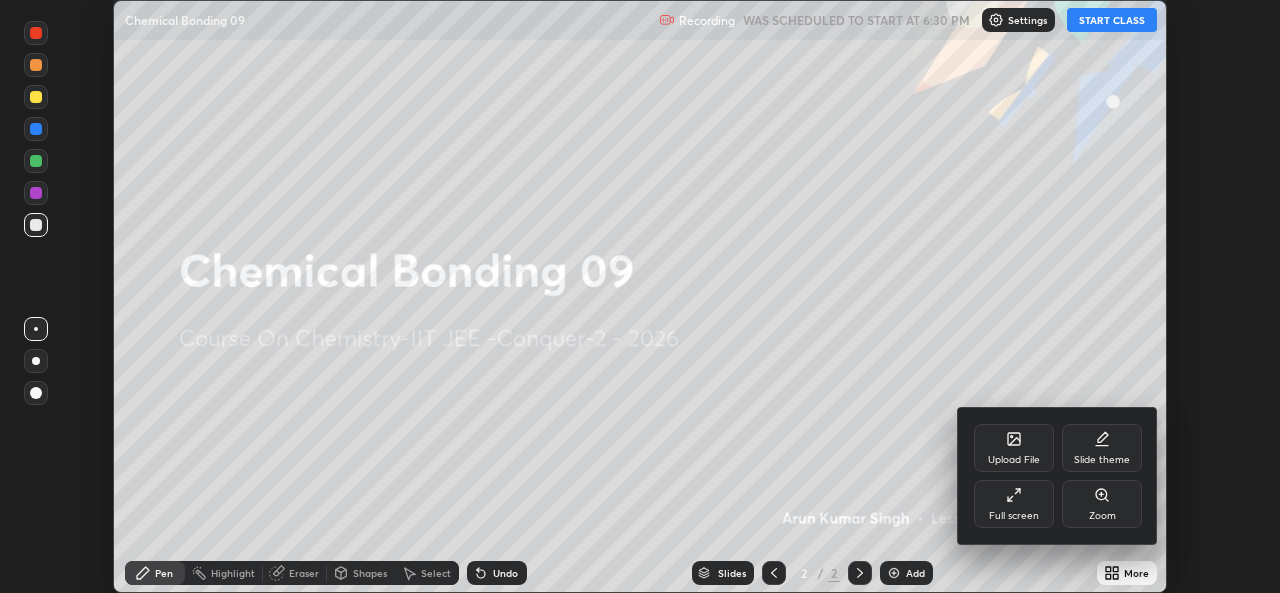 click on "Full screen" at bounding box center (1014, 504) 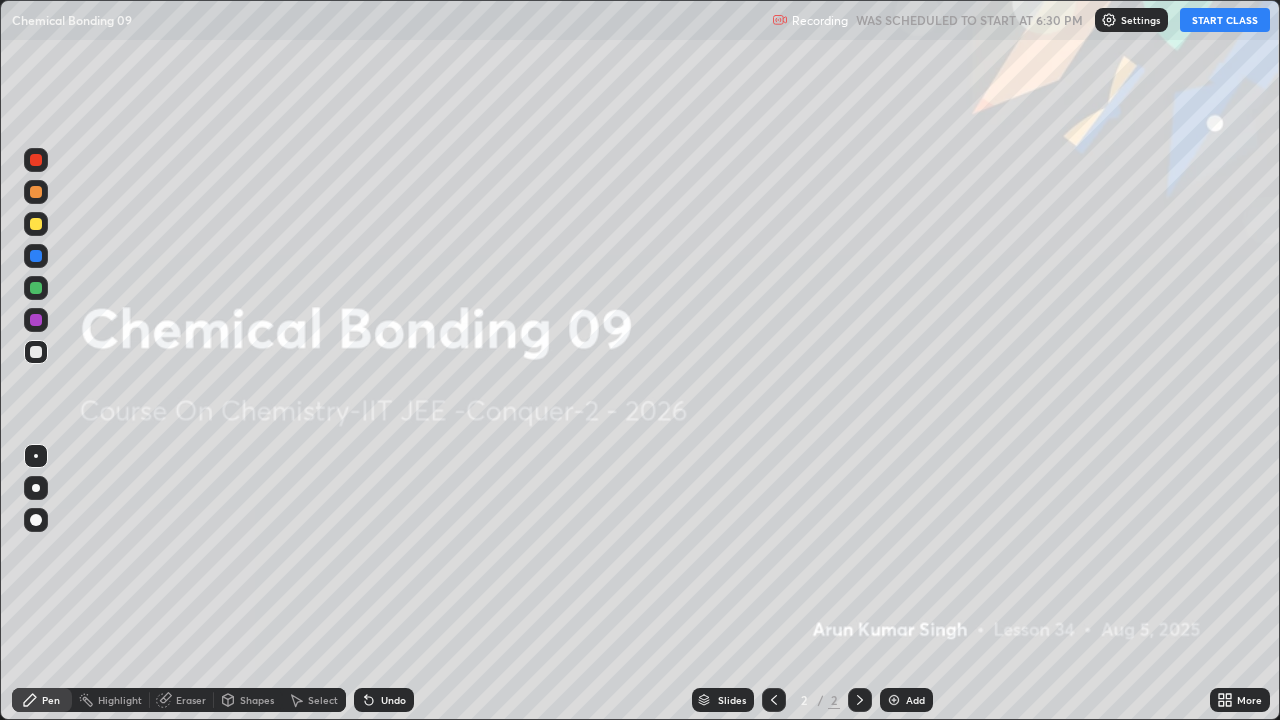 scroll, scrollTop: 99280, scrollLeft: 98720, axis: both 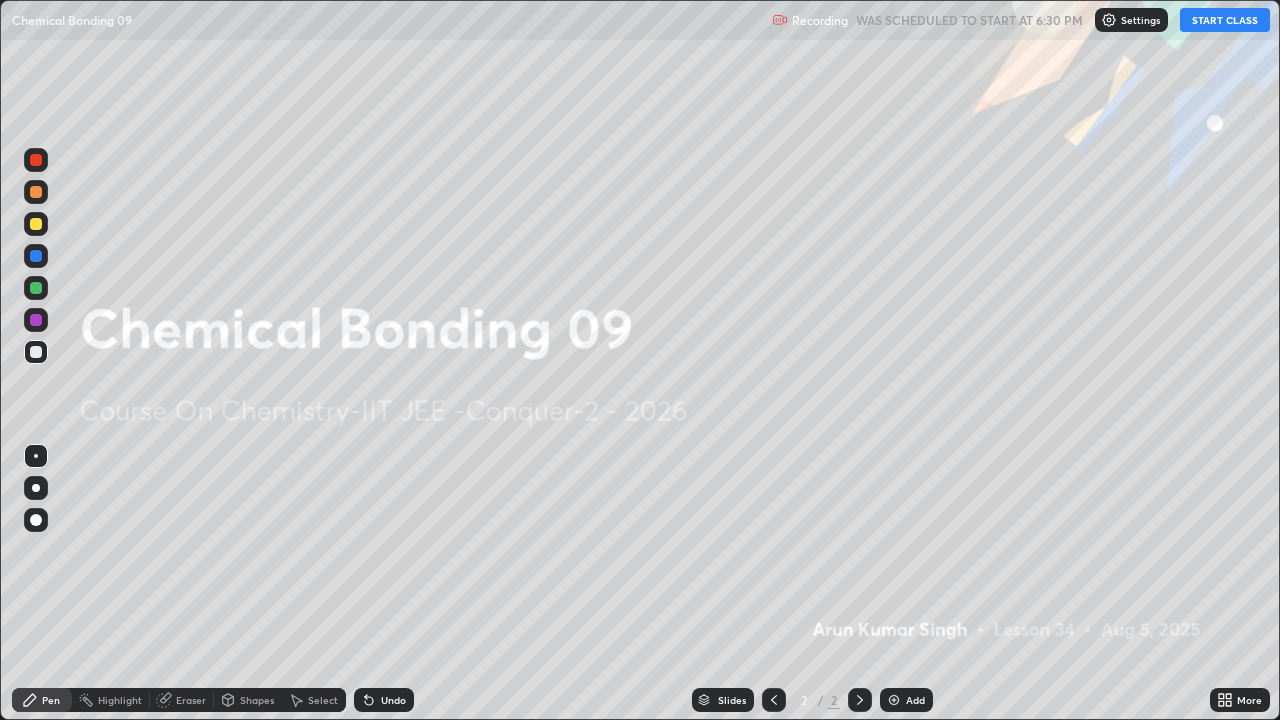 click on "START CLASS" at bounding box center [1225, 20] 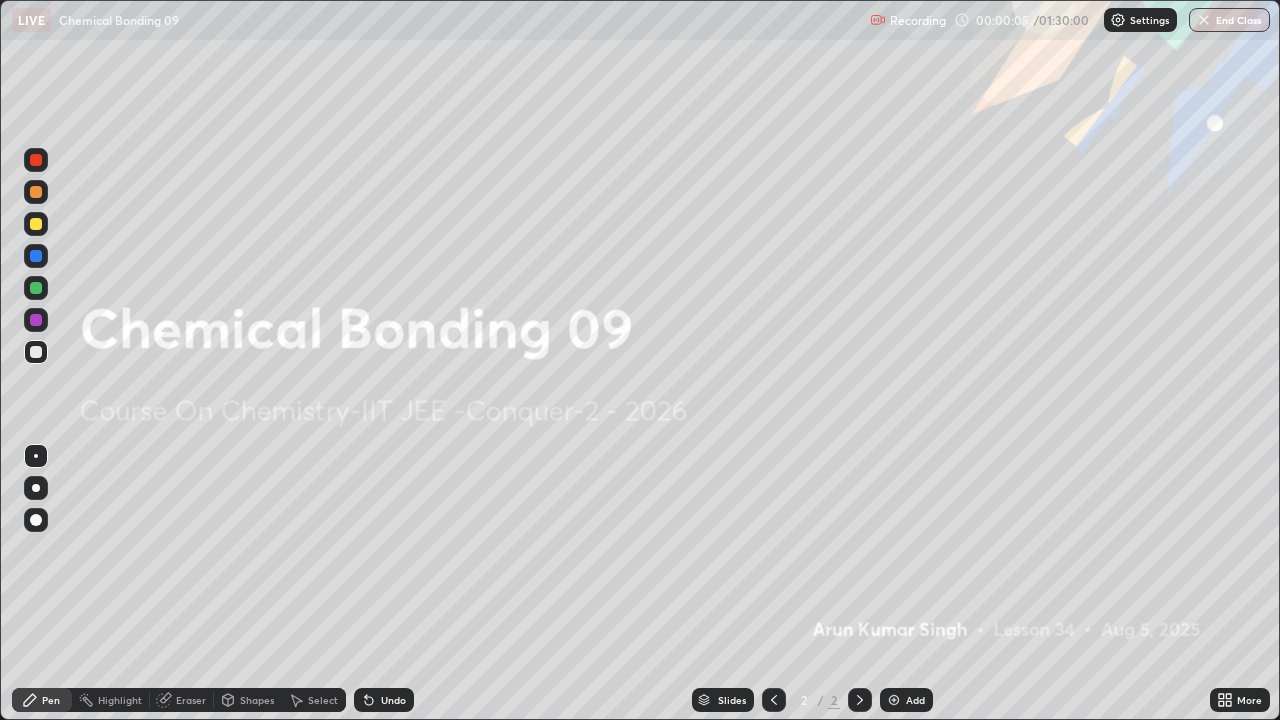 click at bounding box center (894, 700) 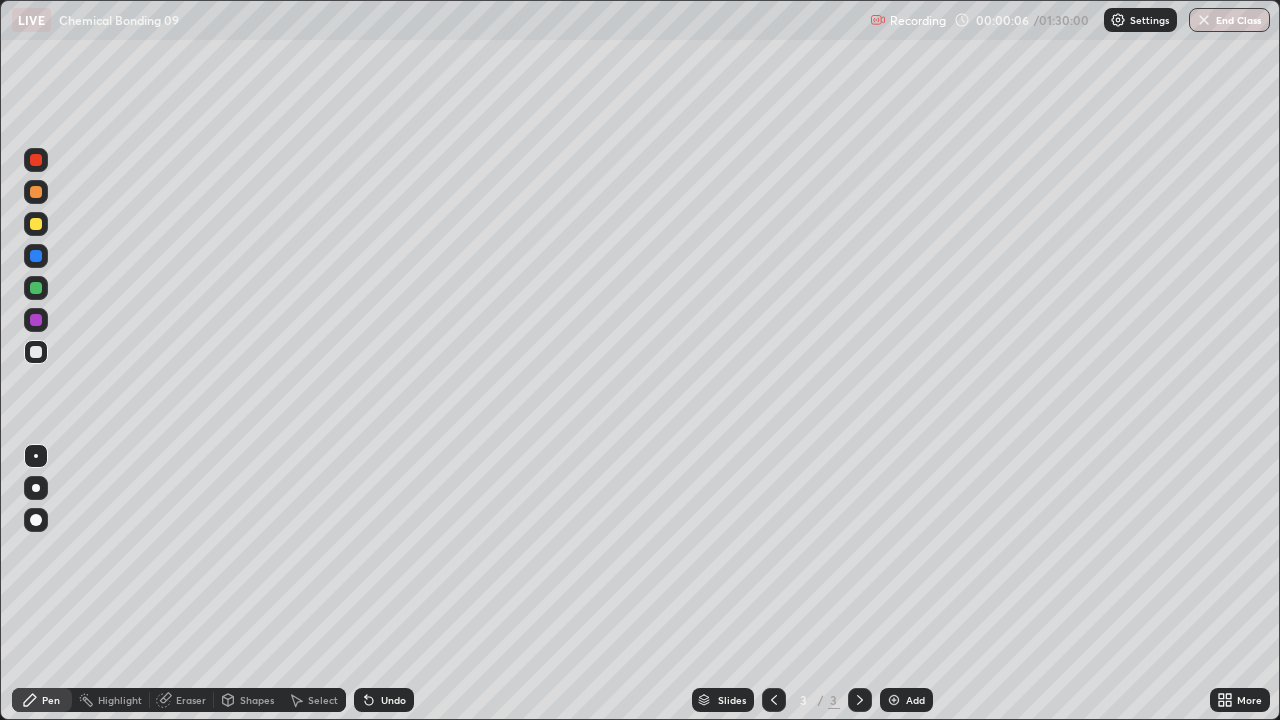 click at bounding box center (894, 700) 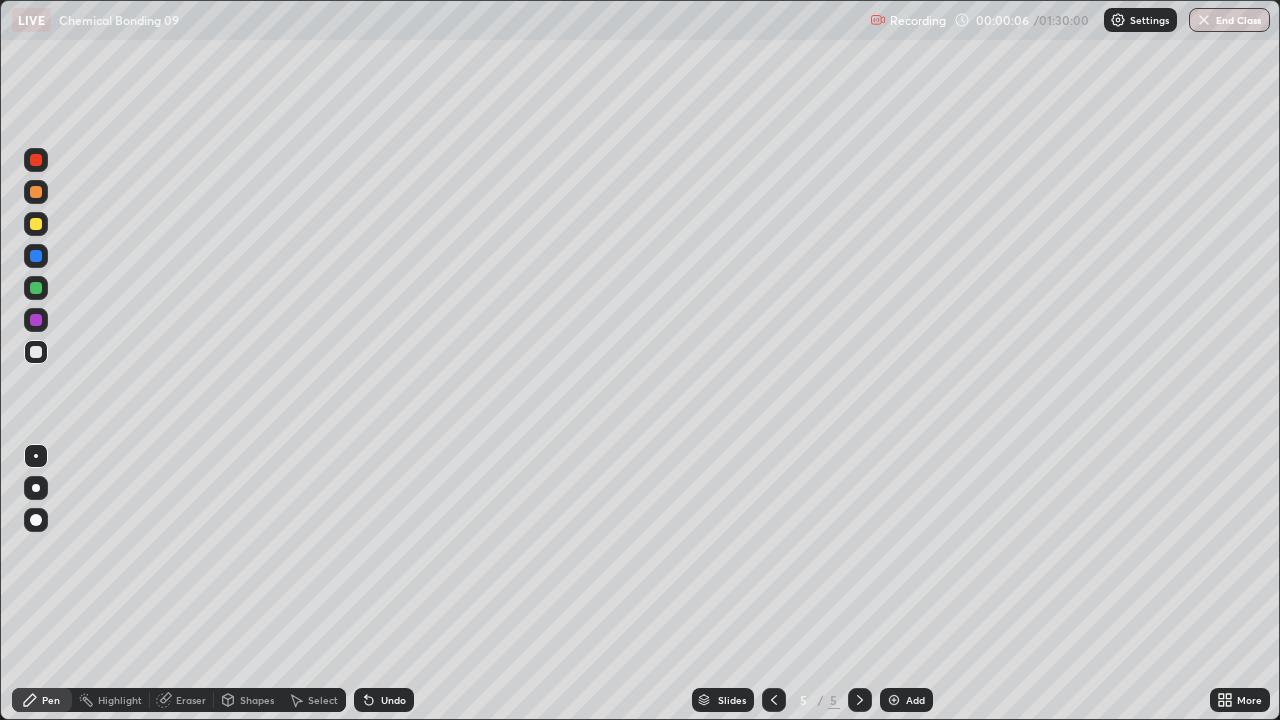 click on "Add" at bounding box center [906, 700] 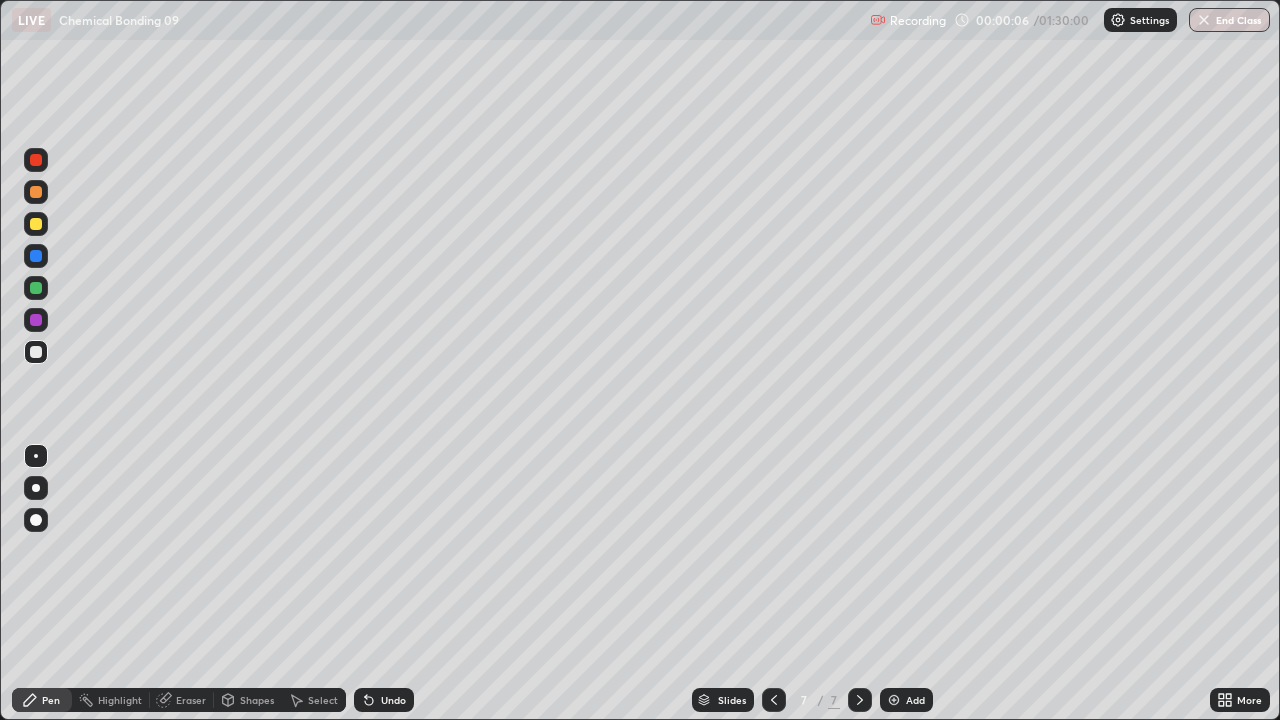 click on "Add" at bounding box center (906, 700) 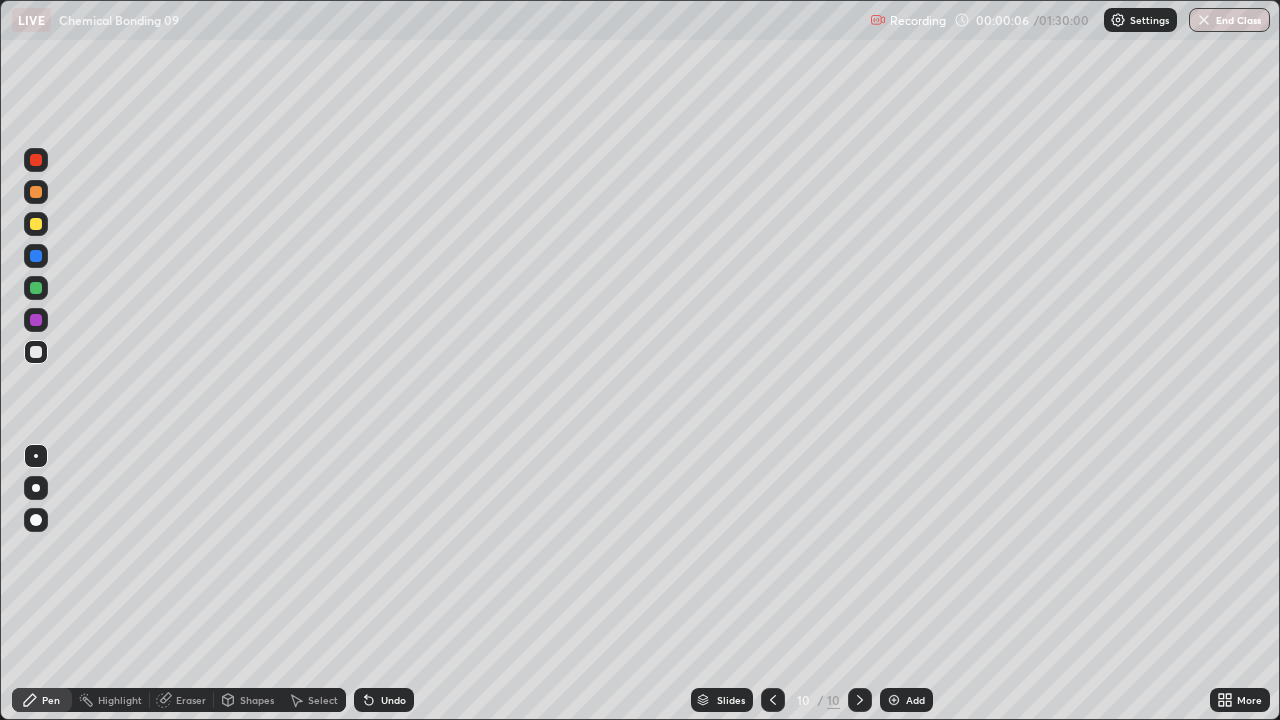 click on "Add" at bounding box center [906, 700] 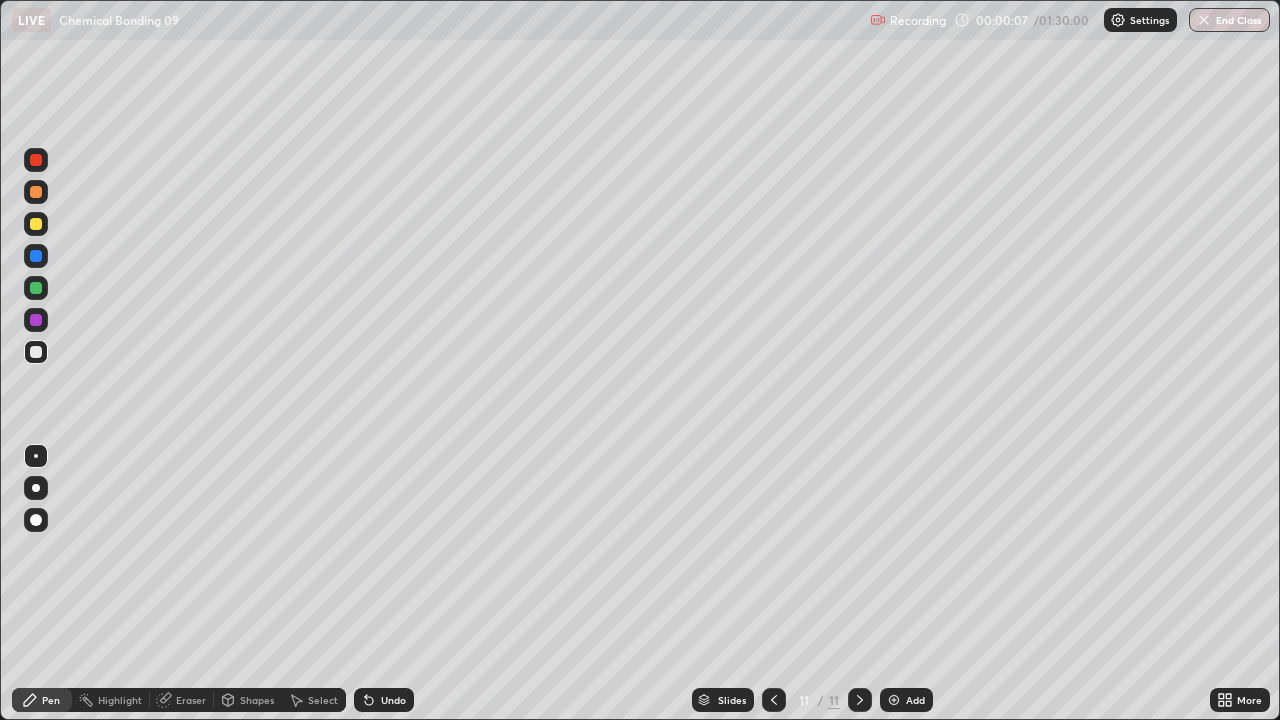 click on "Add" at bounding box center (906, 700) 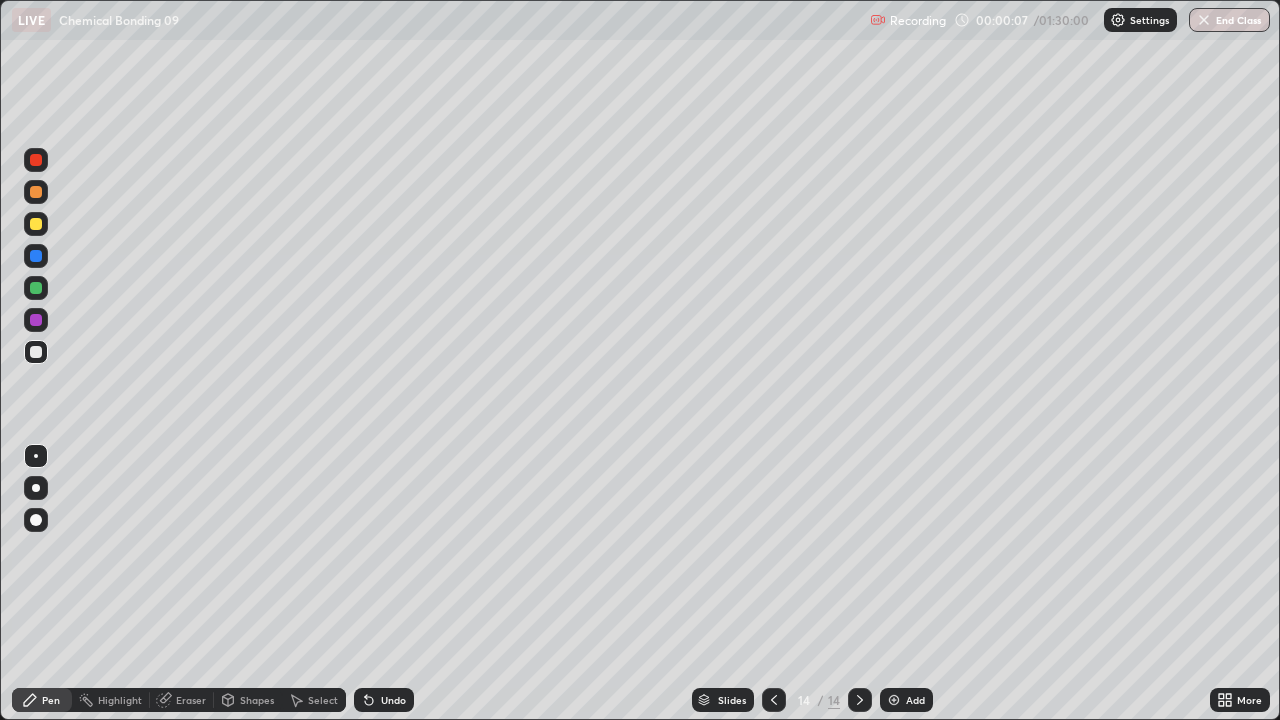 click on "Add" at bounding box center (915, 700) 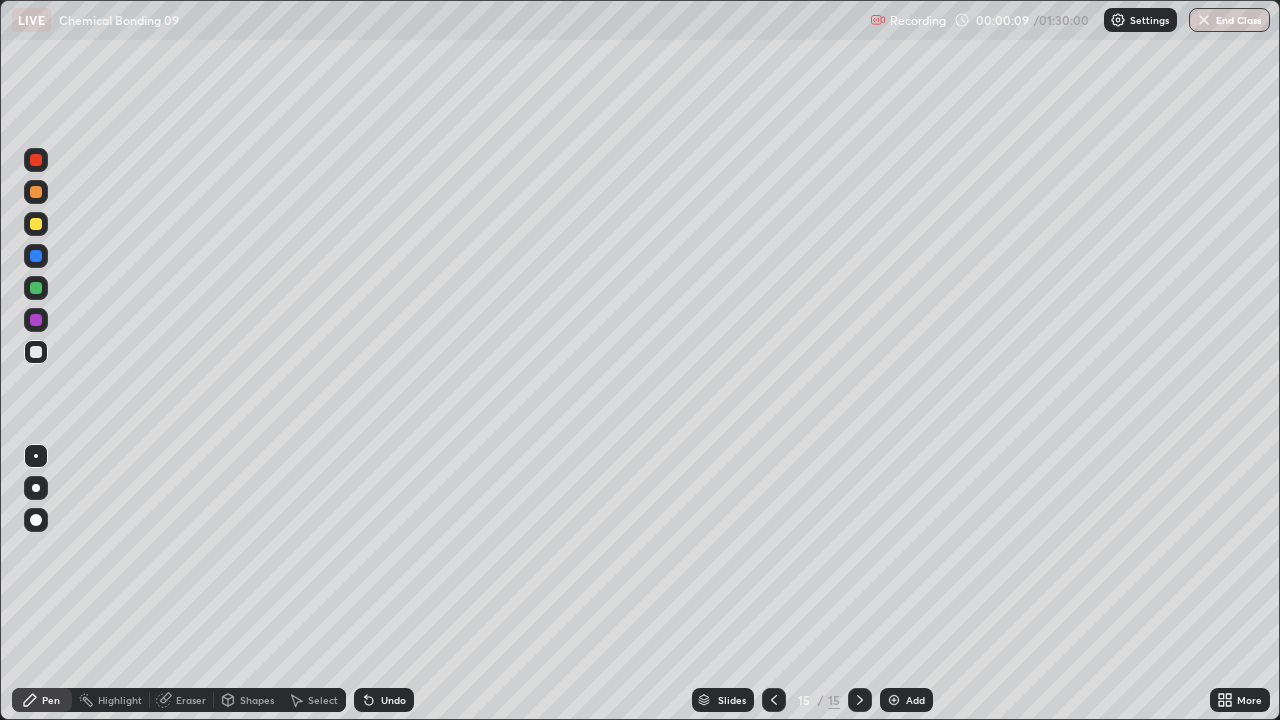 click 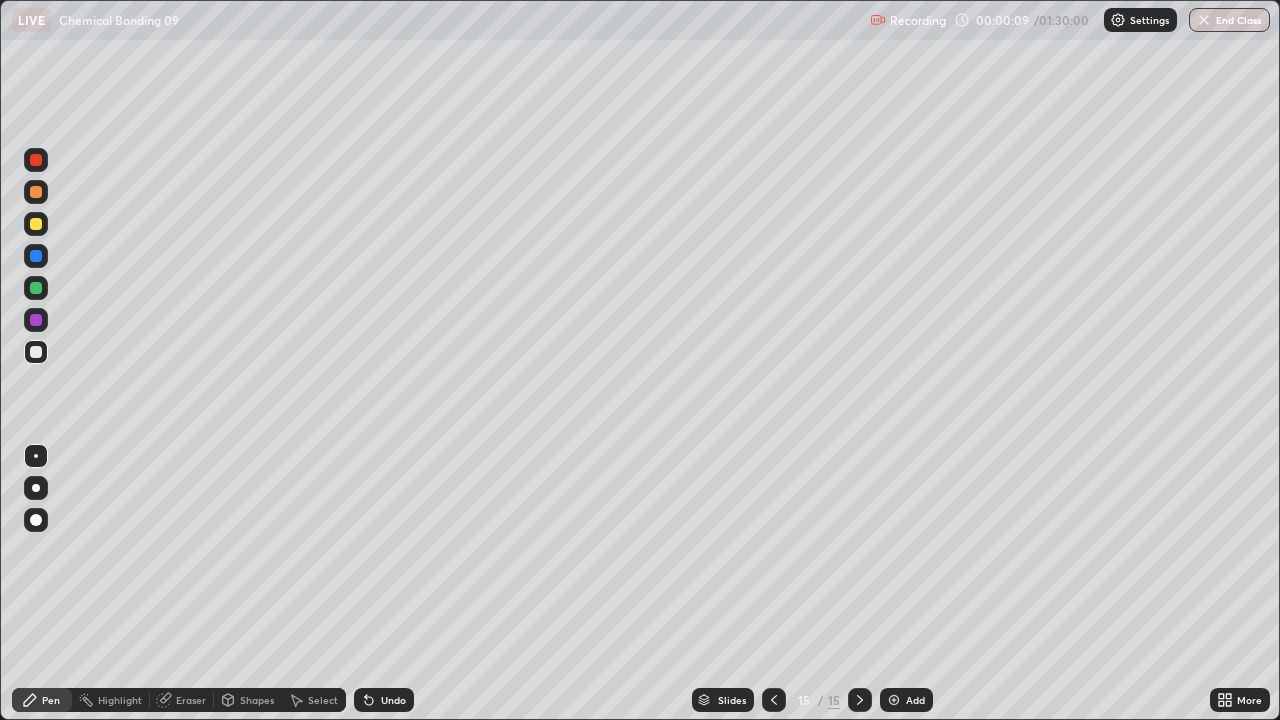 click at bounding box center [774, 700] 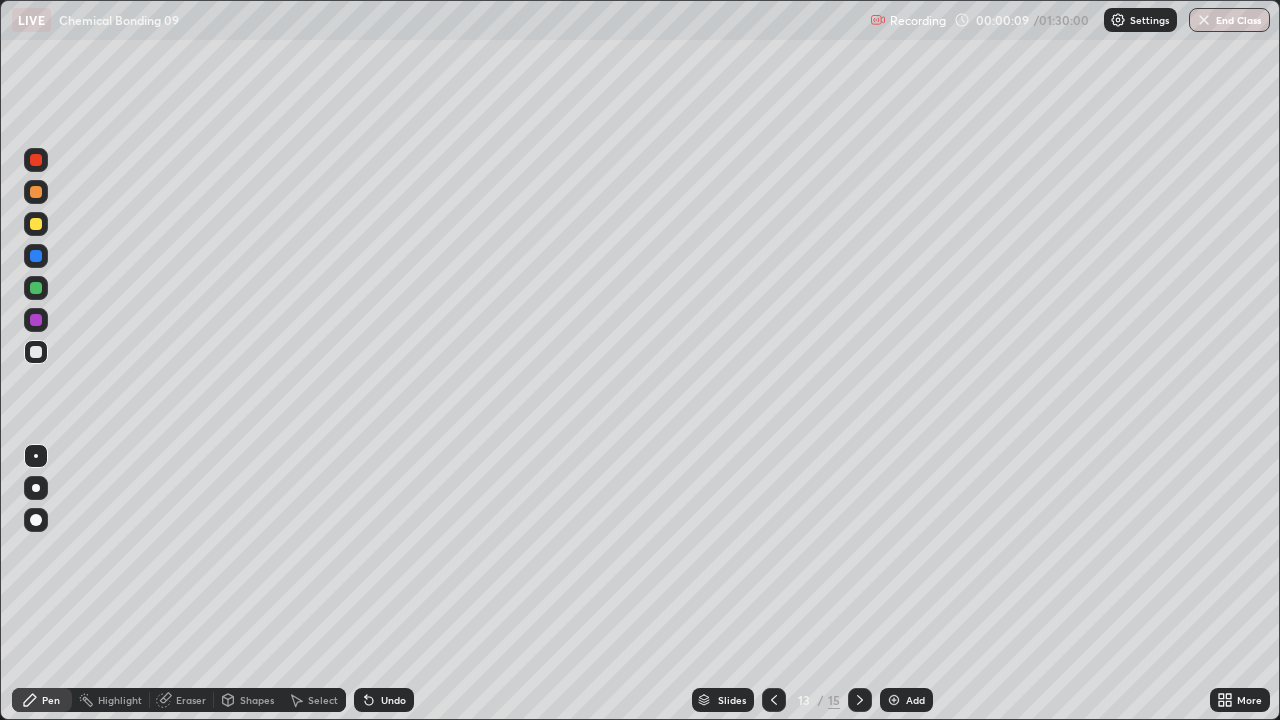 click at bounding box center (774, 700) 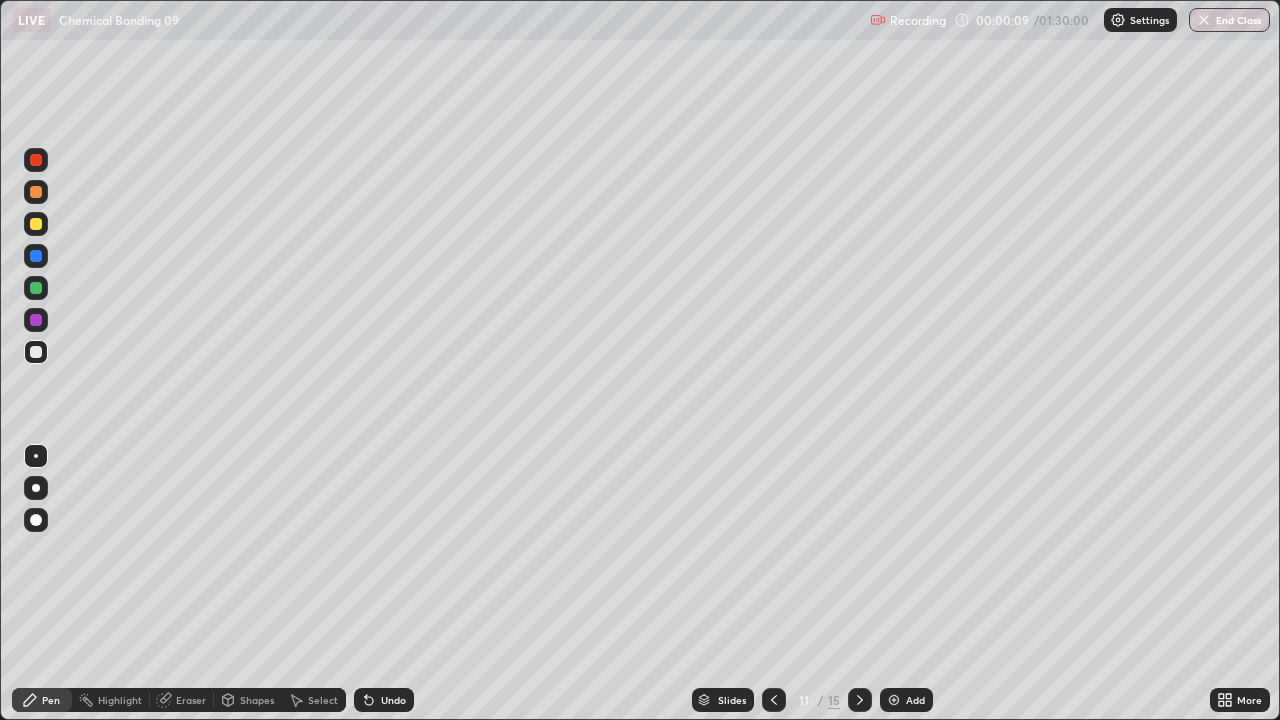 click 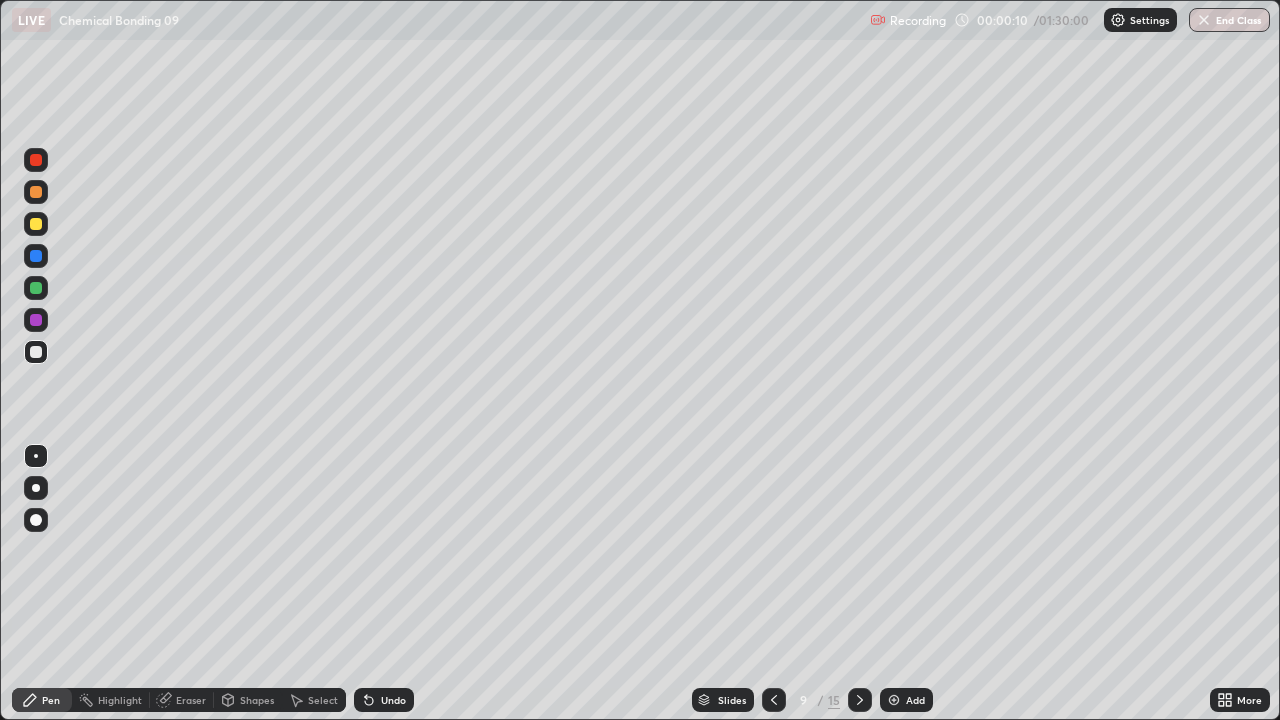 click 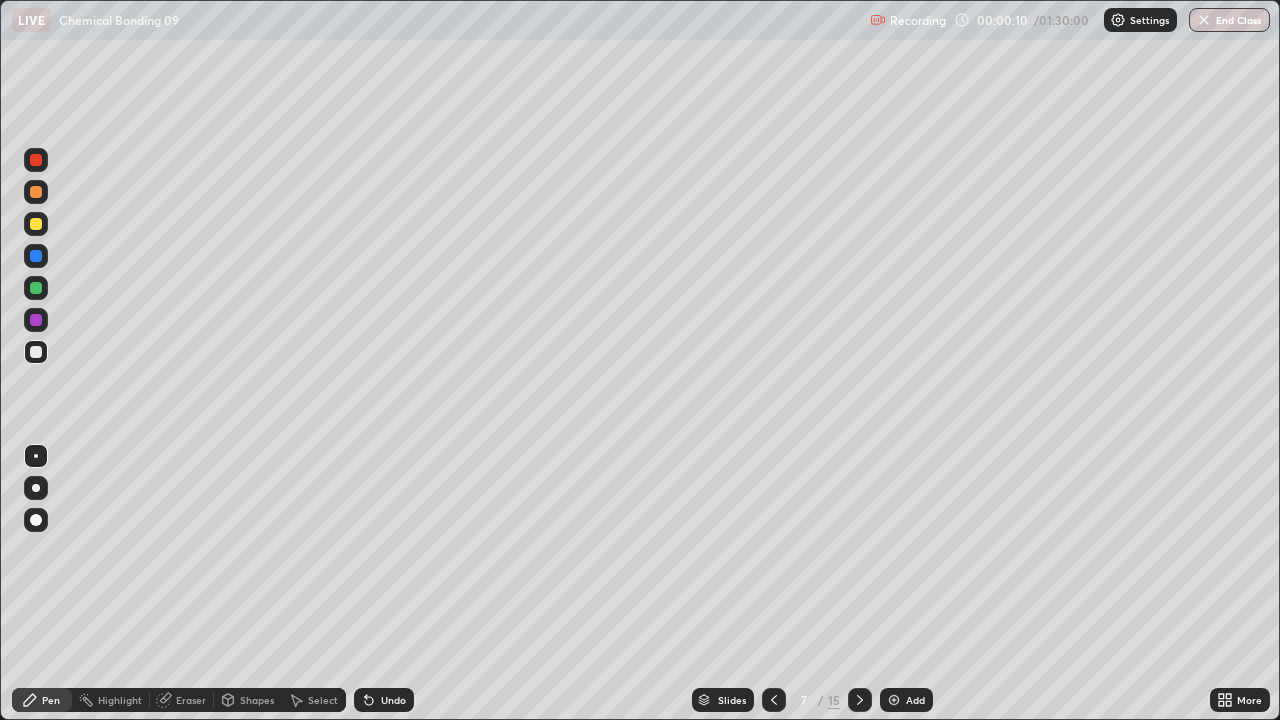 click 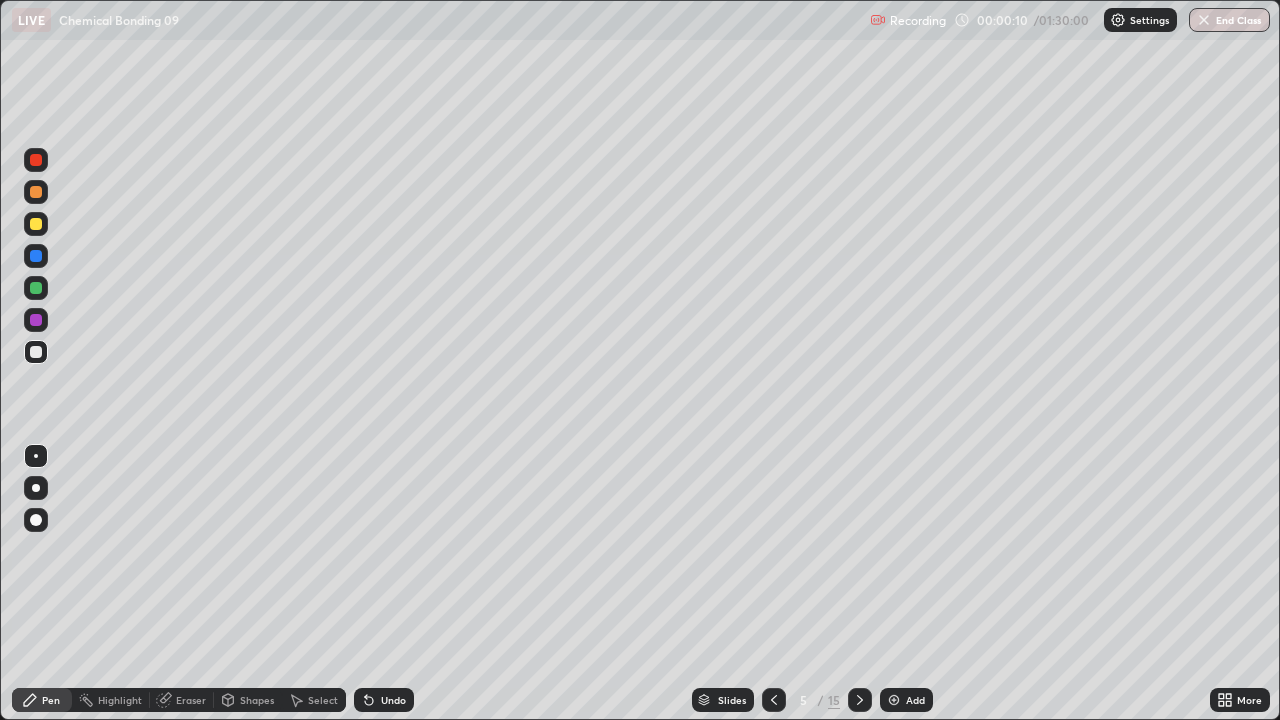 click 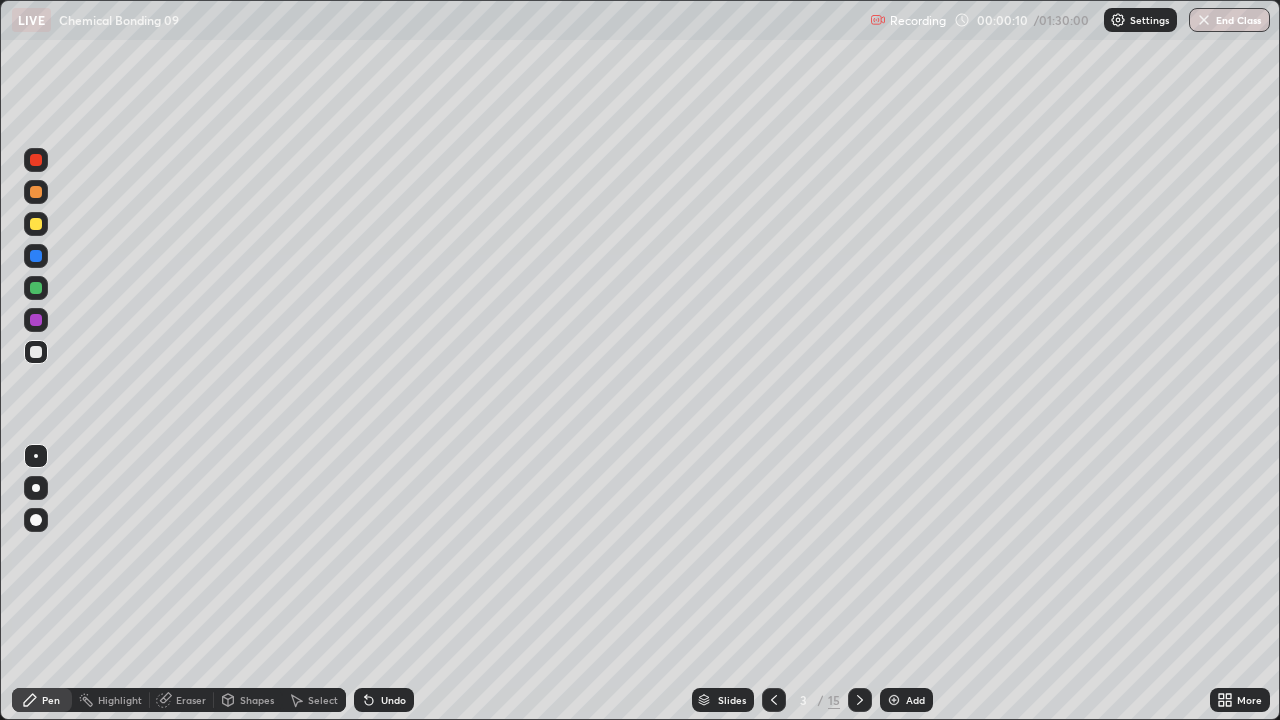 click 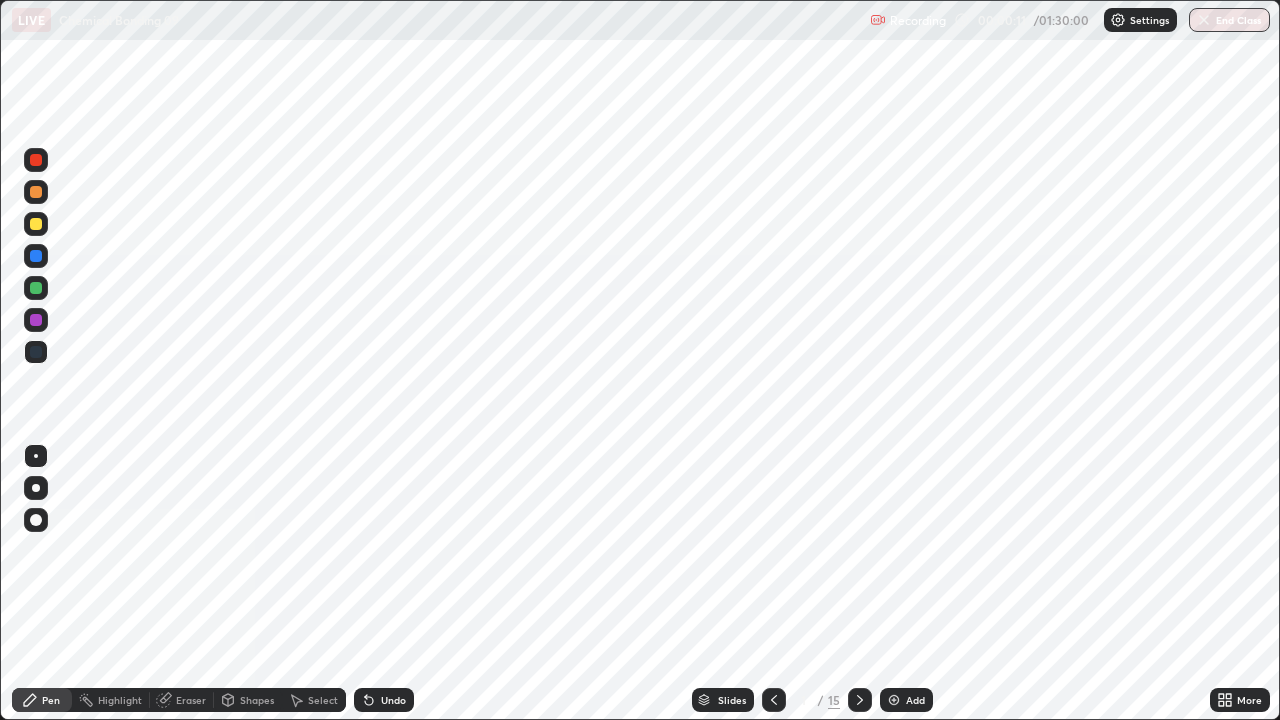 click 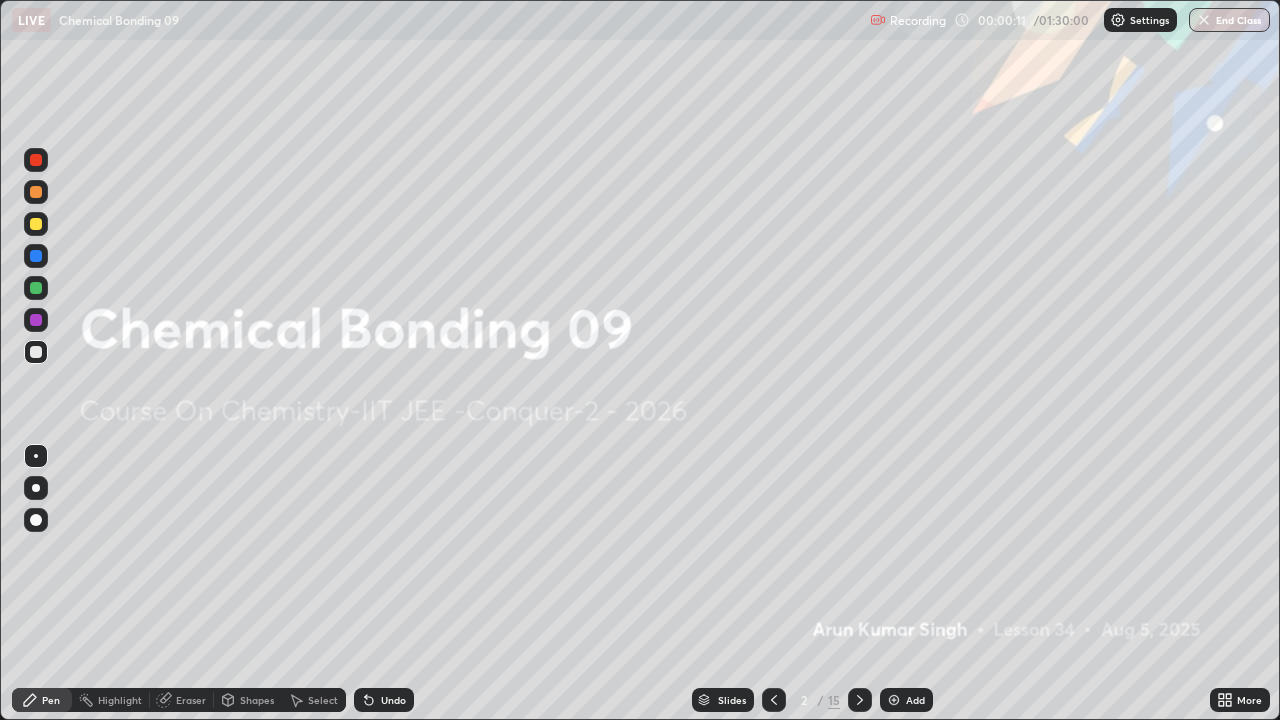 click 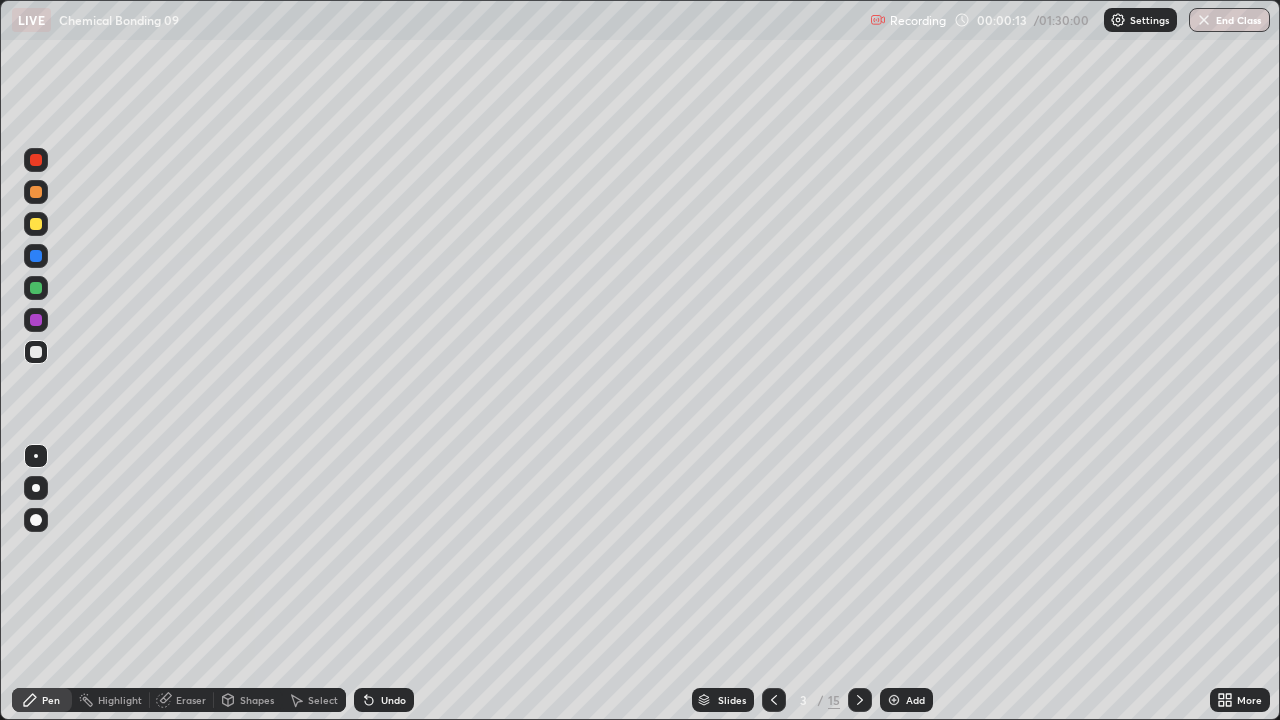 click at bounding box center [36, 488] 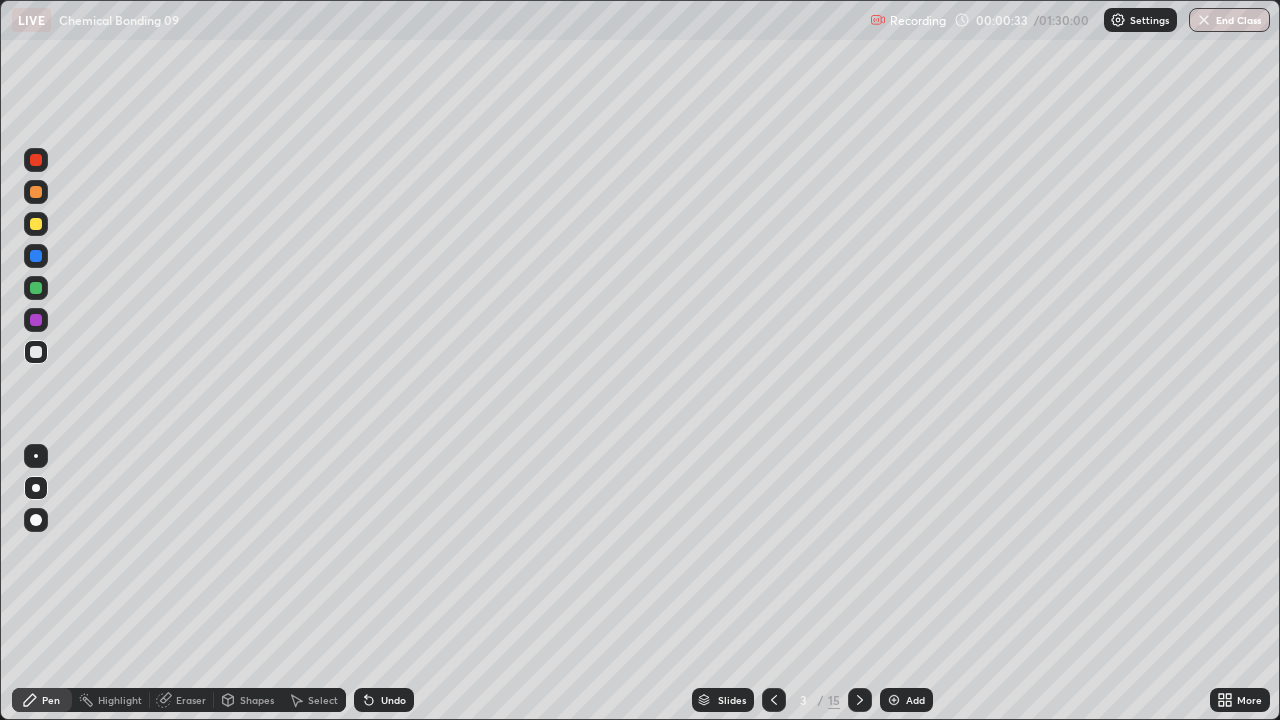 click at bounding box center [36, 192] 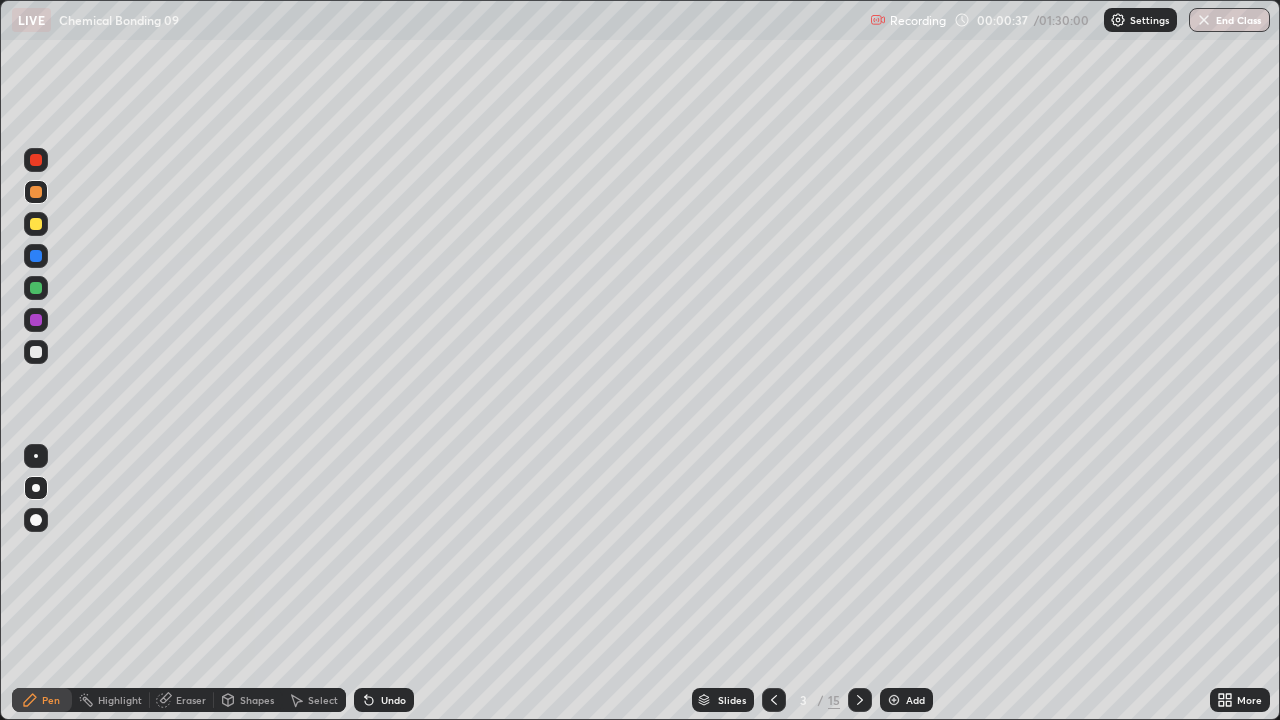 click at bounding box center (36, 352) 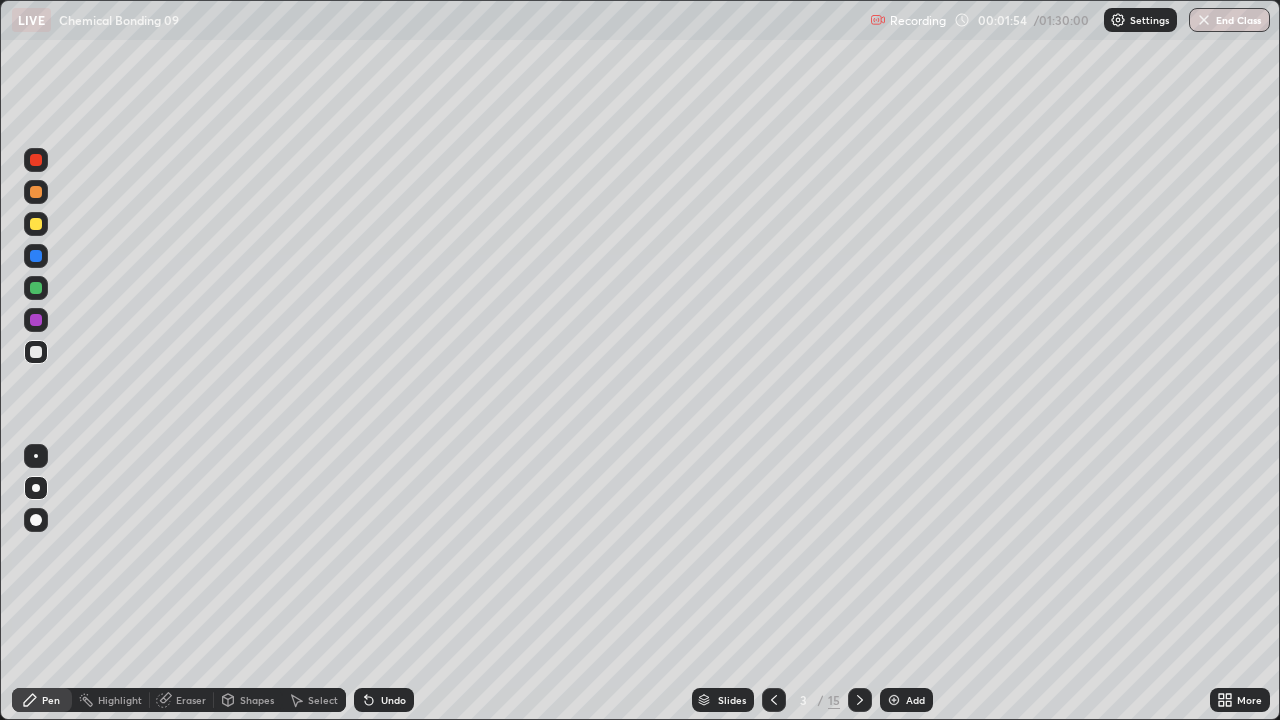 click at bounding box center [36, 224] 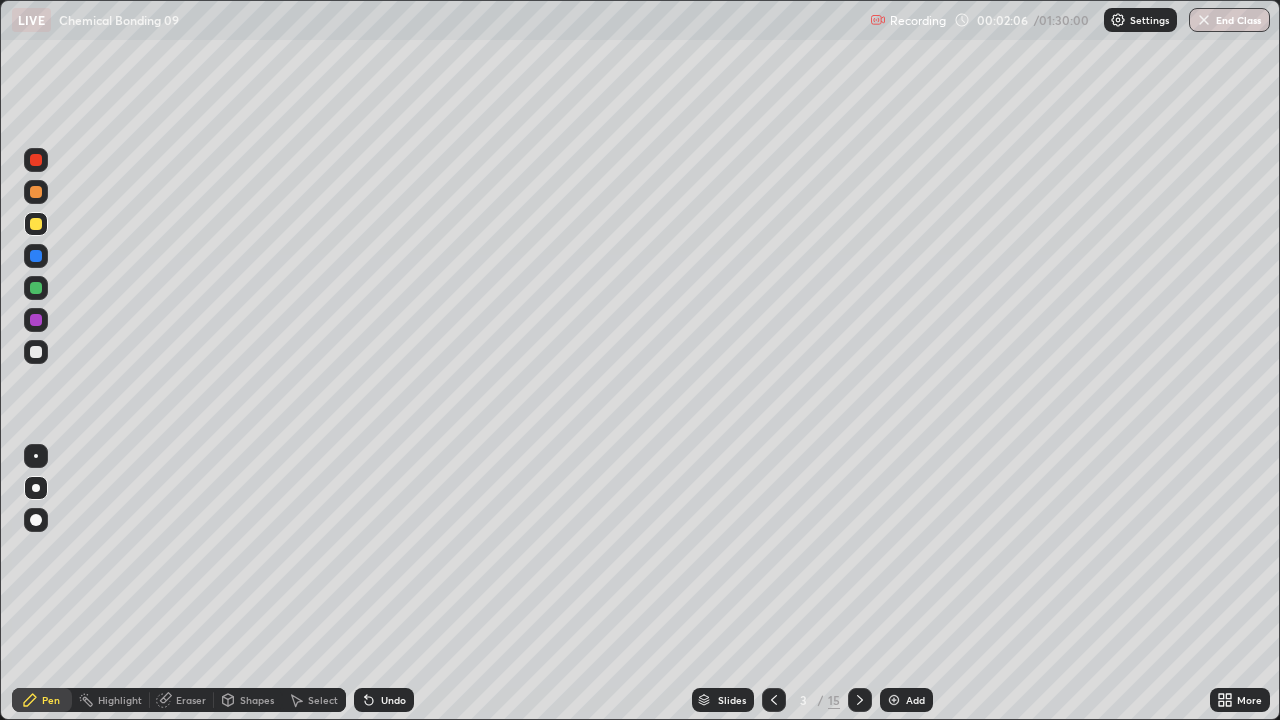 click on "Undo" at bounding box center [384, 700] 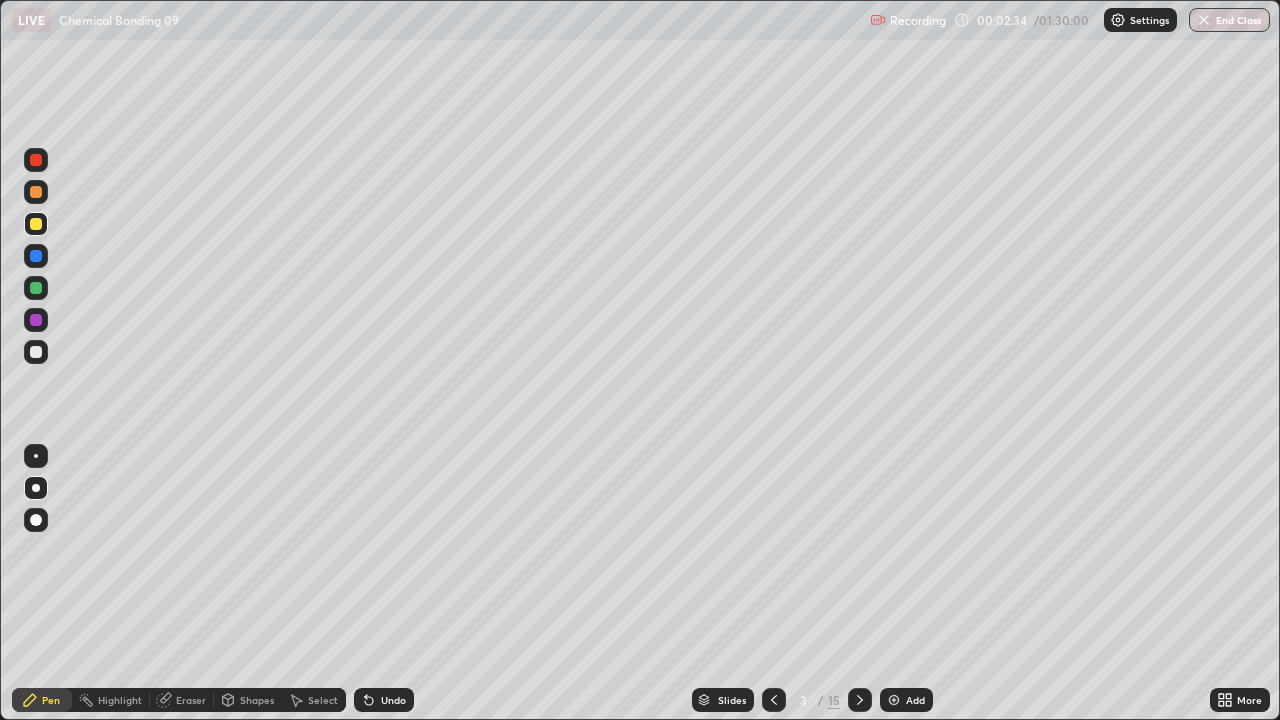 click at bounding box center [36, 256] 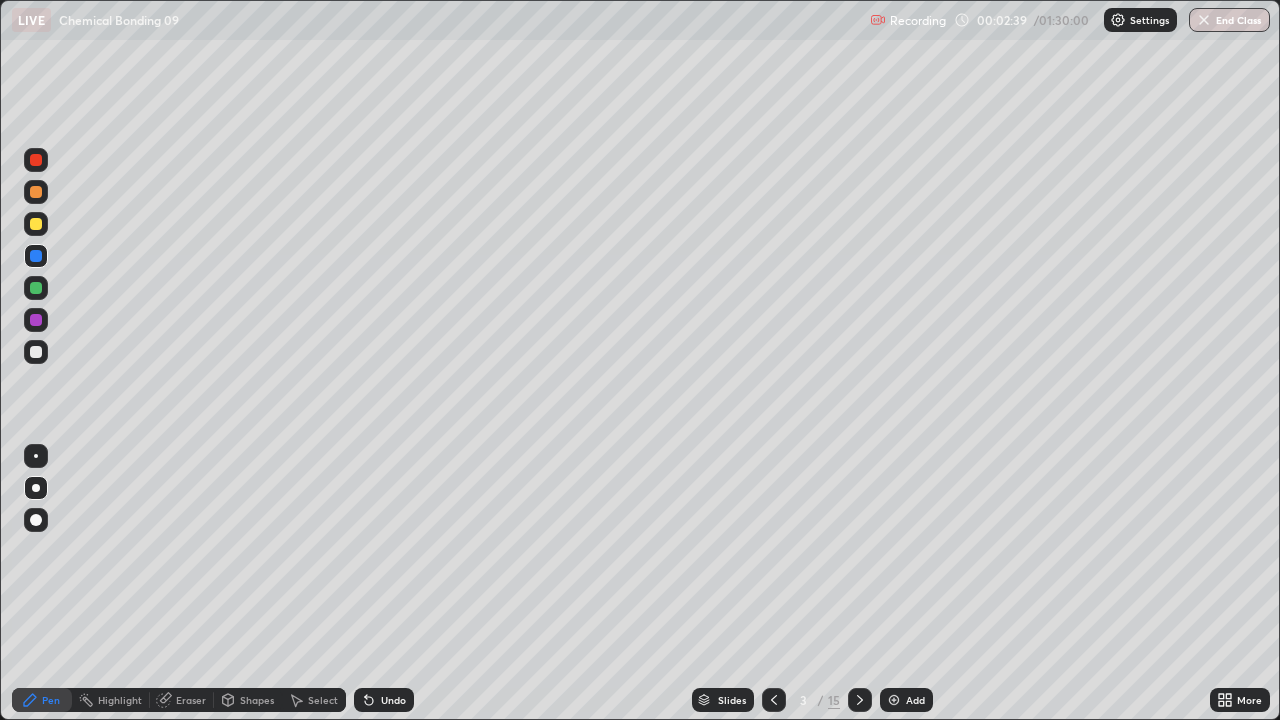 click on "Undo" at bounding box center [393, 700] 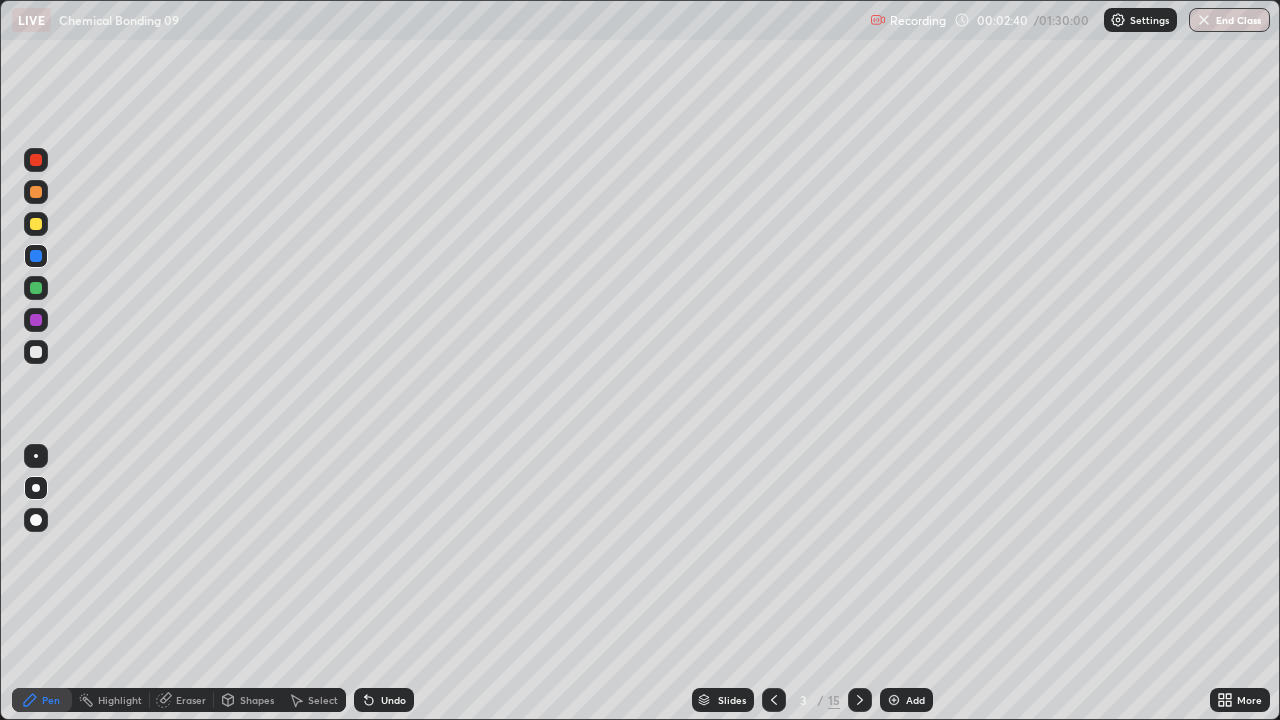 click on "Undo" at bounding box center (393, 700) 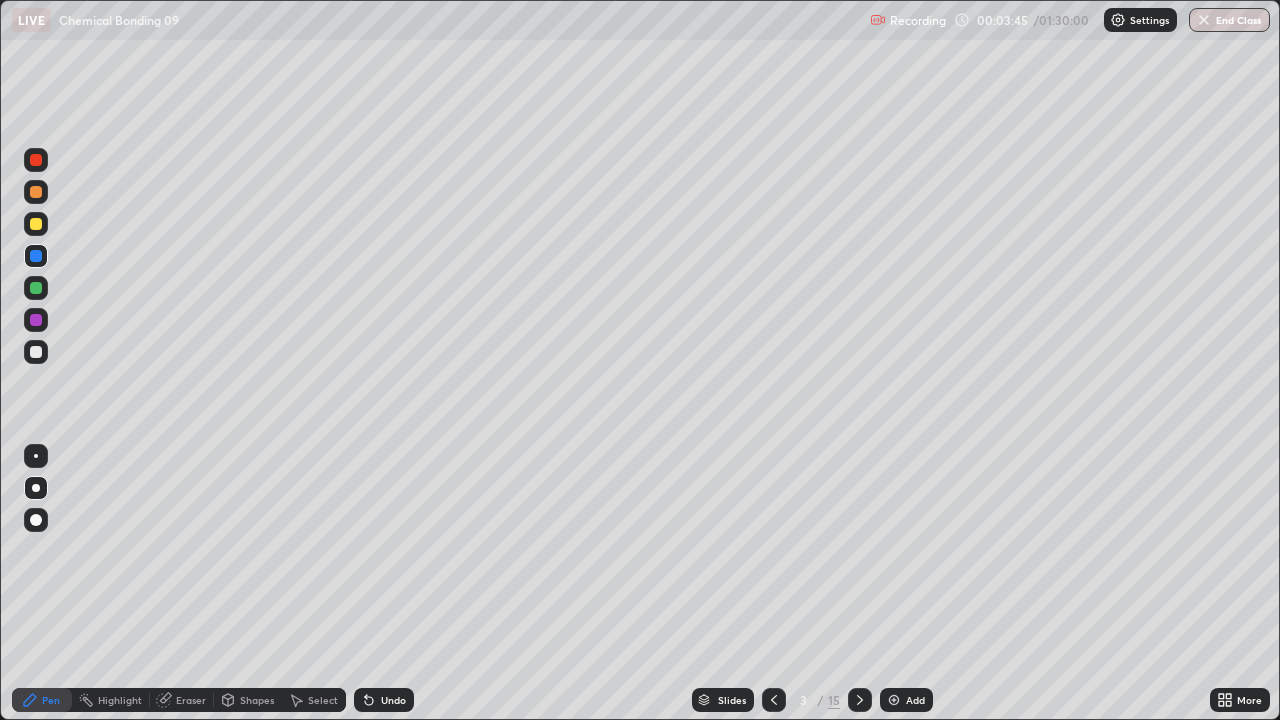 click at bounding box center (36, 288) 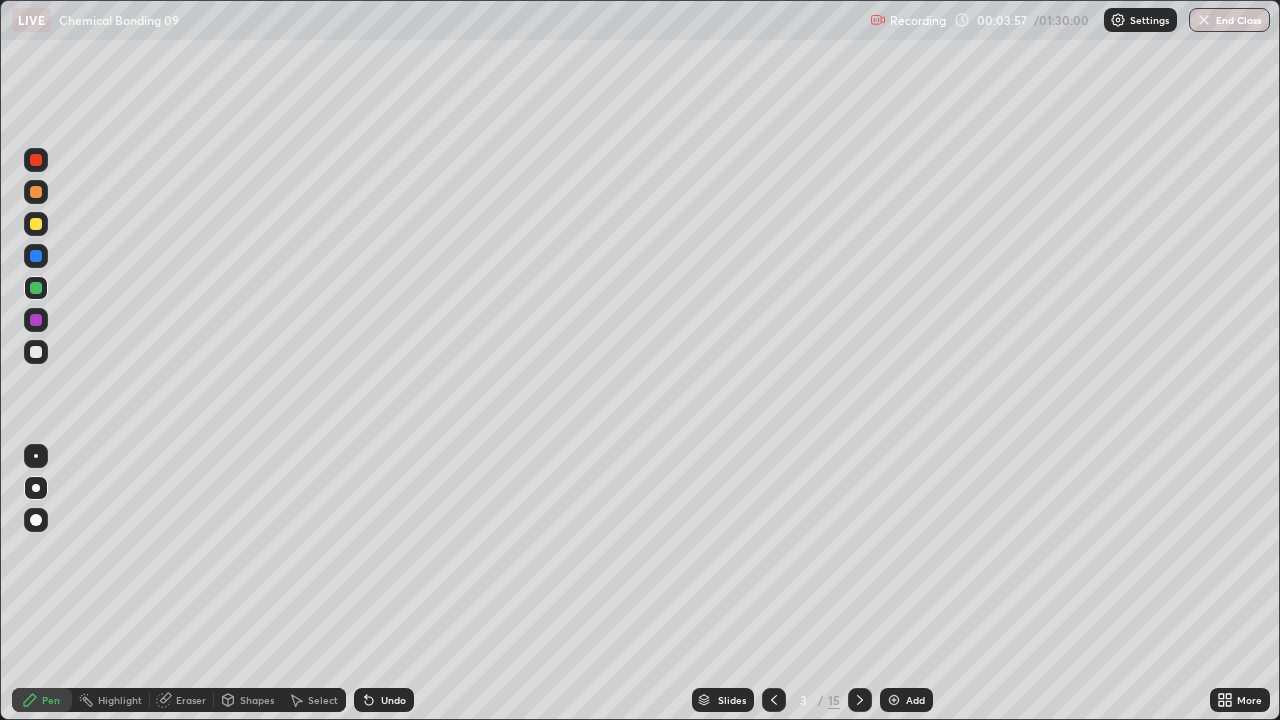 click at bounding box center [36, 192] 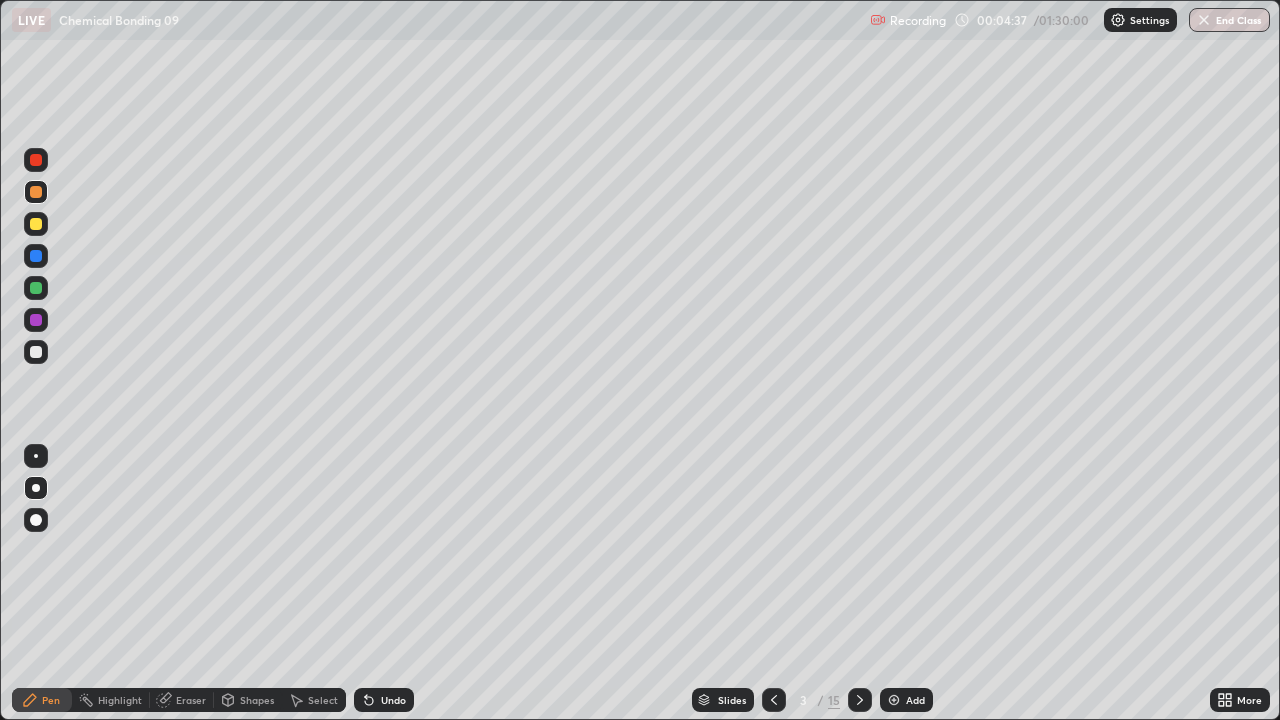 click at bounding box center [36, 352] 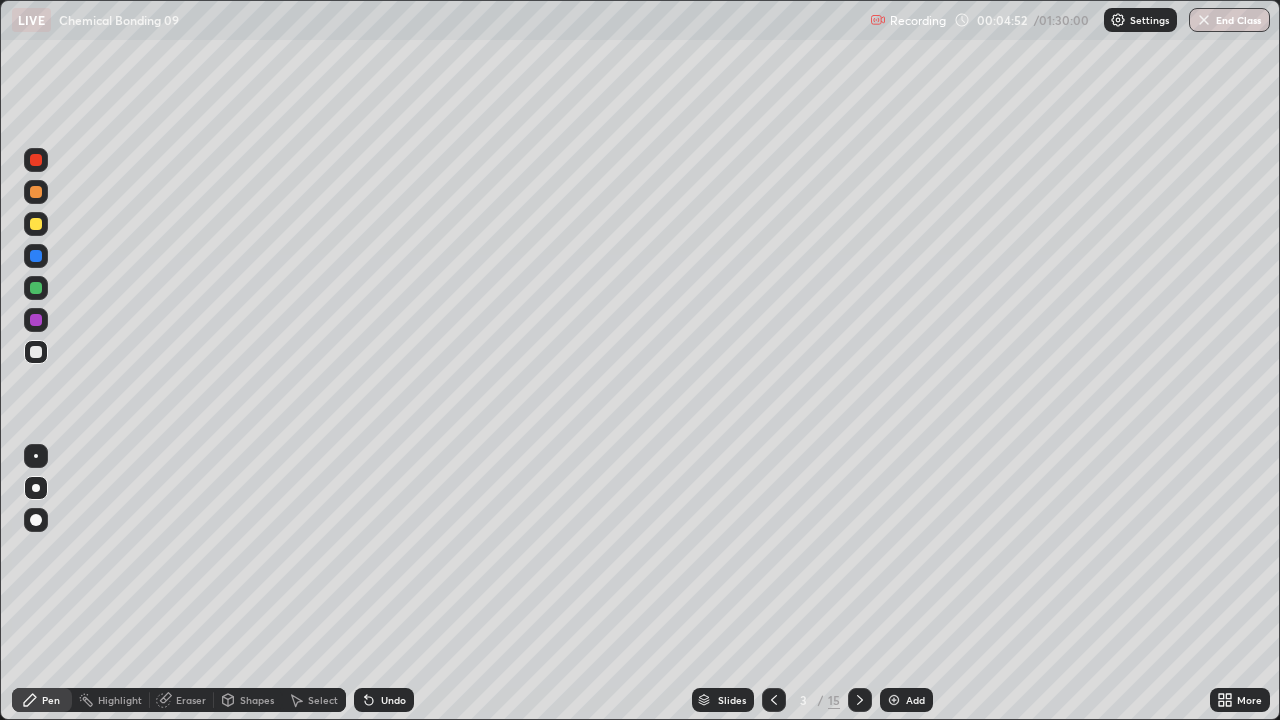 click at bounding box center (36, 320) 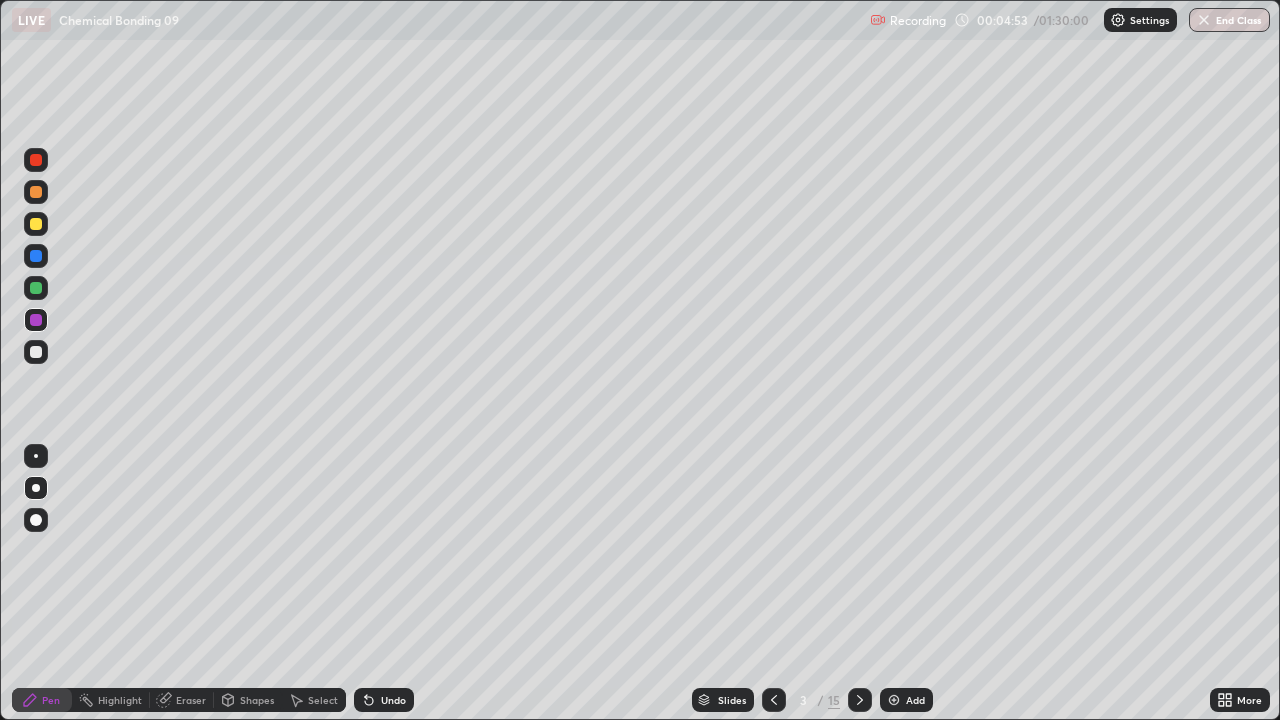 click at bounding box center (36, 456) 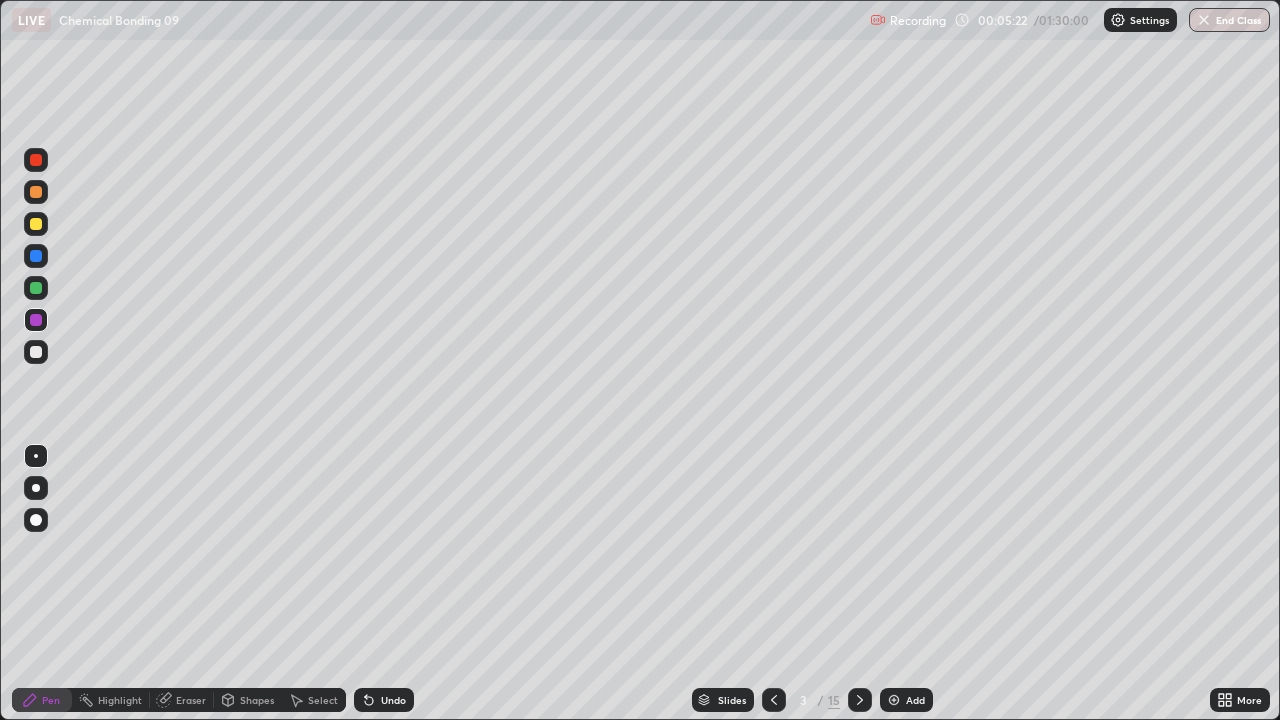 click at bounding box center (36, 352) 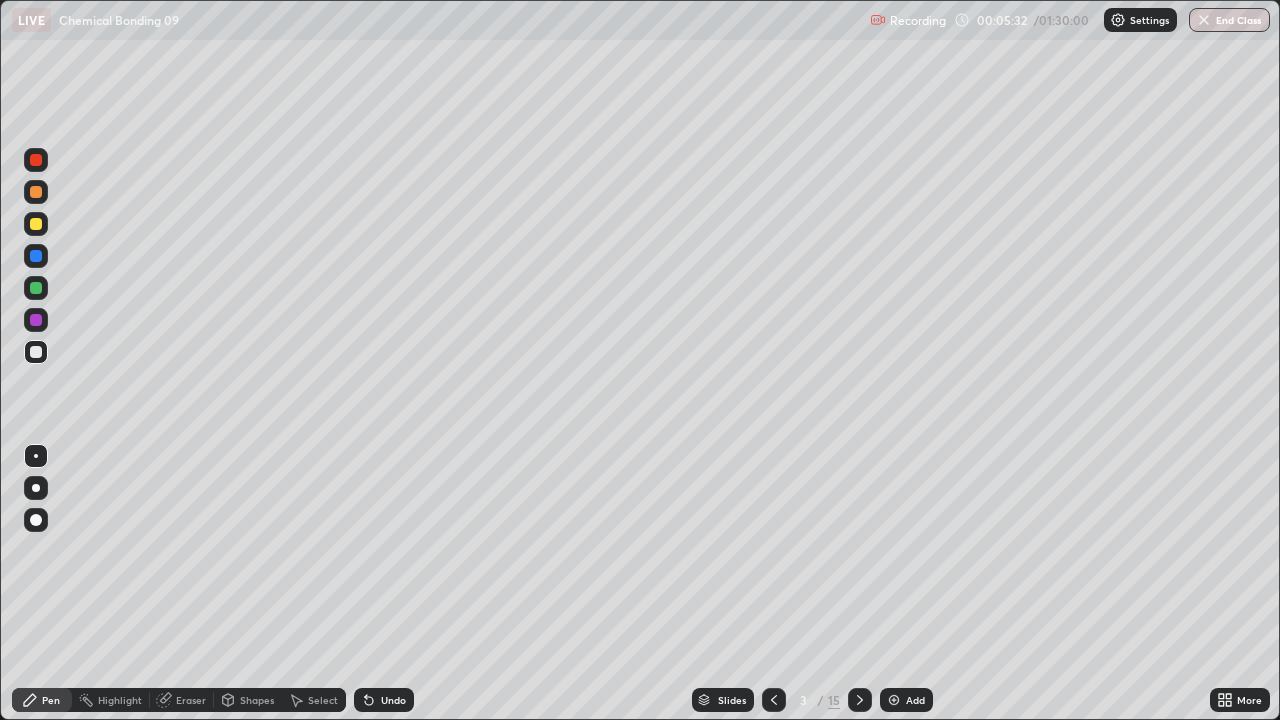 click at bounding box center [36, 352] 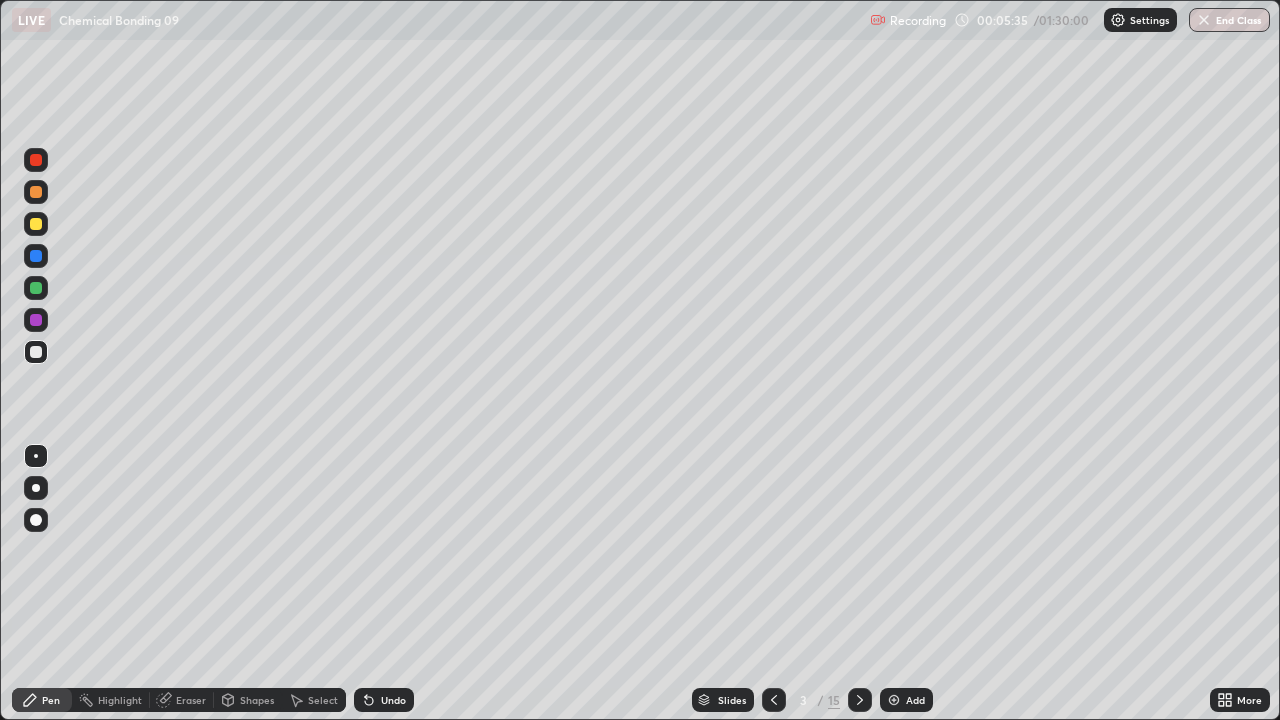click at bounding box center [36, 320] 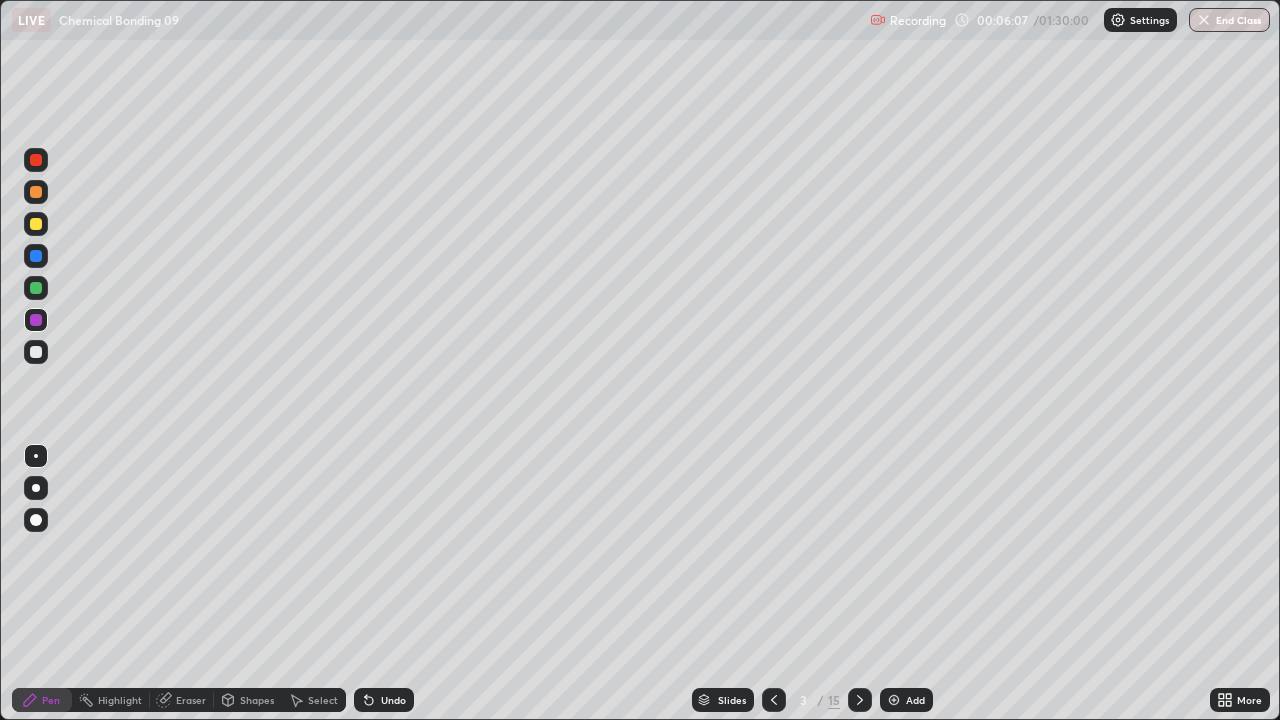 click 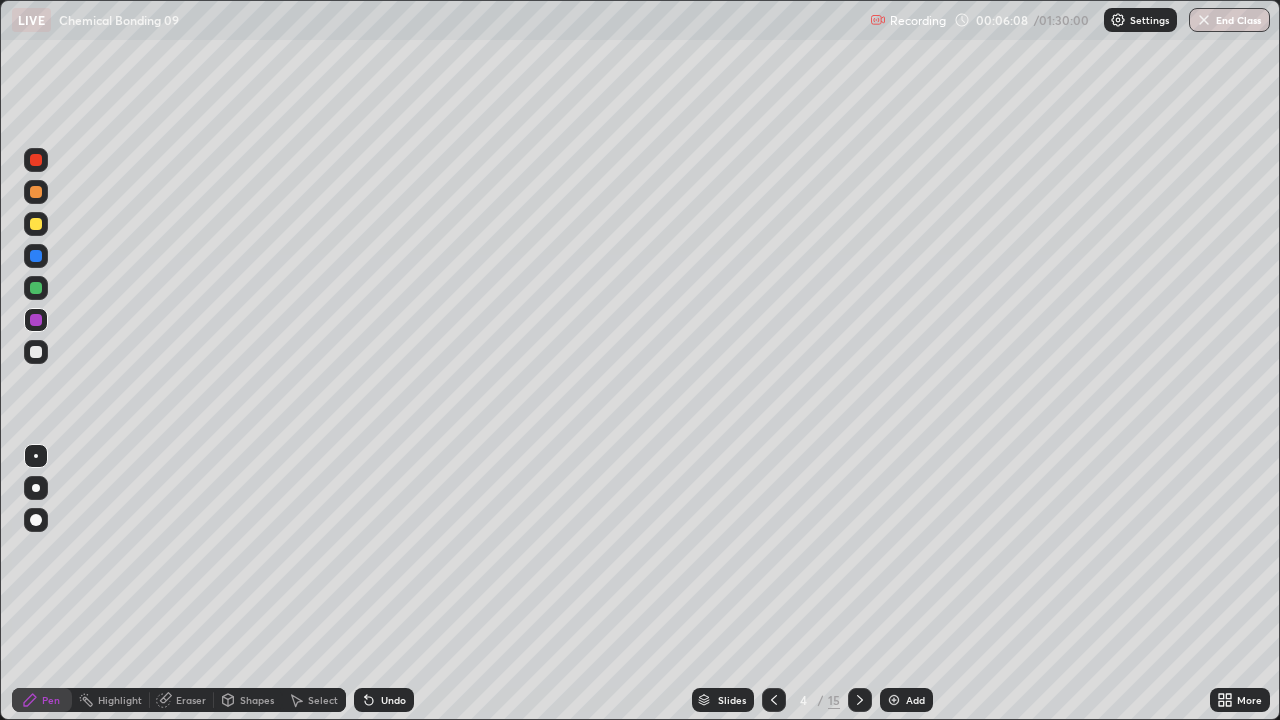 click at bounding box center (36, 352) 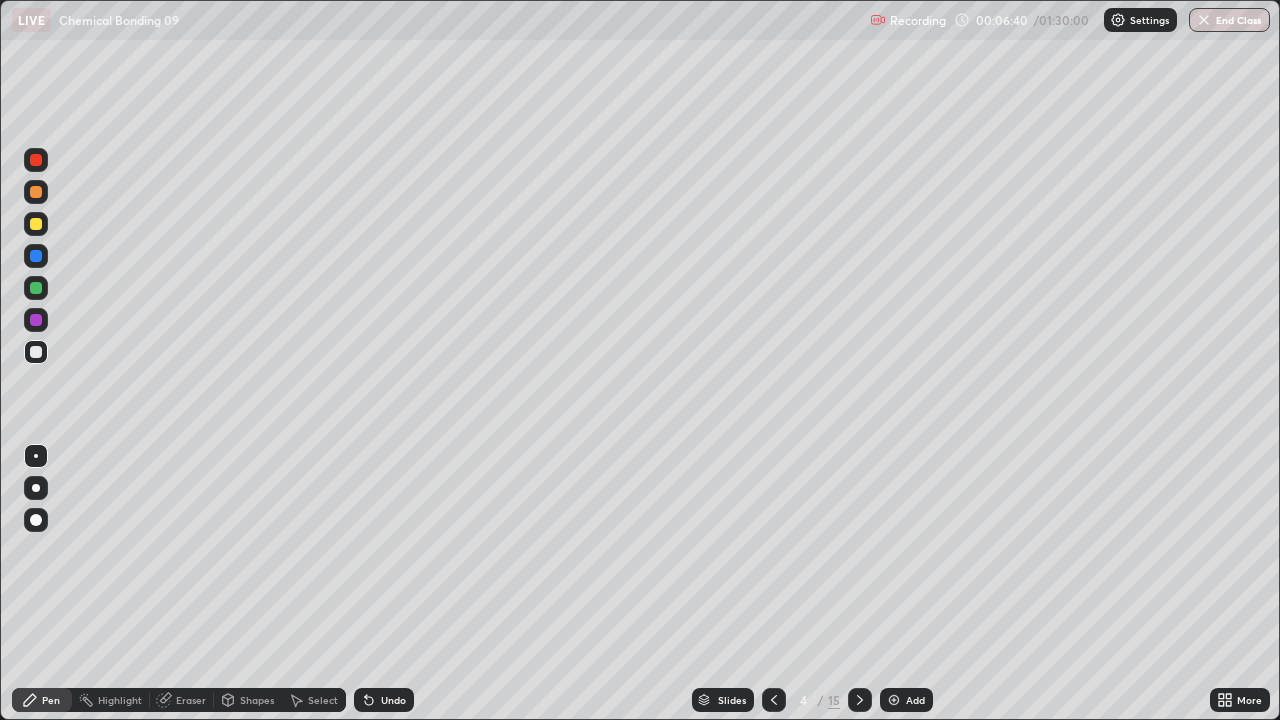 click at bounding box center [36, 256] 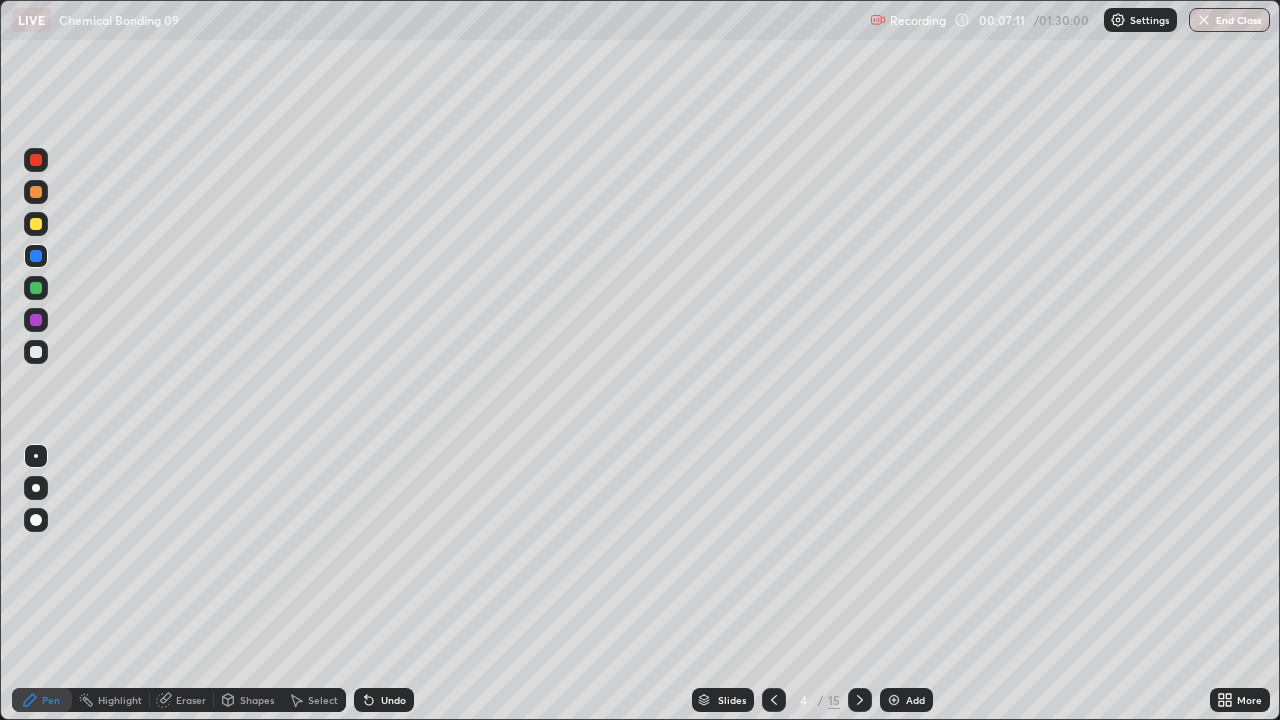 click on "Undo" at bounding box center [384, 700] 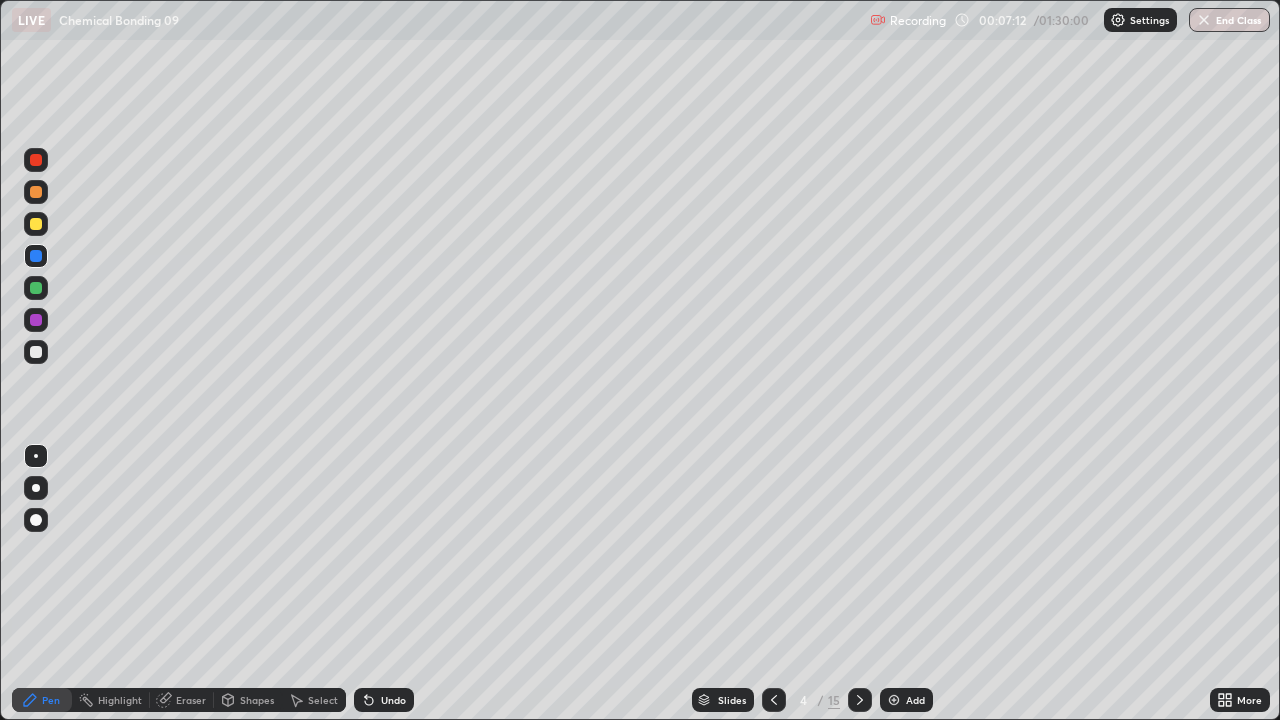 click on "Undo" at bounding box center [393, 700] 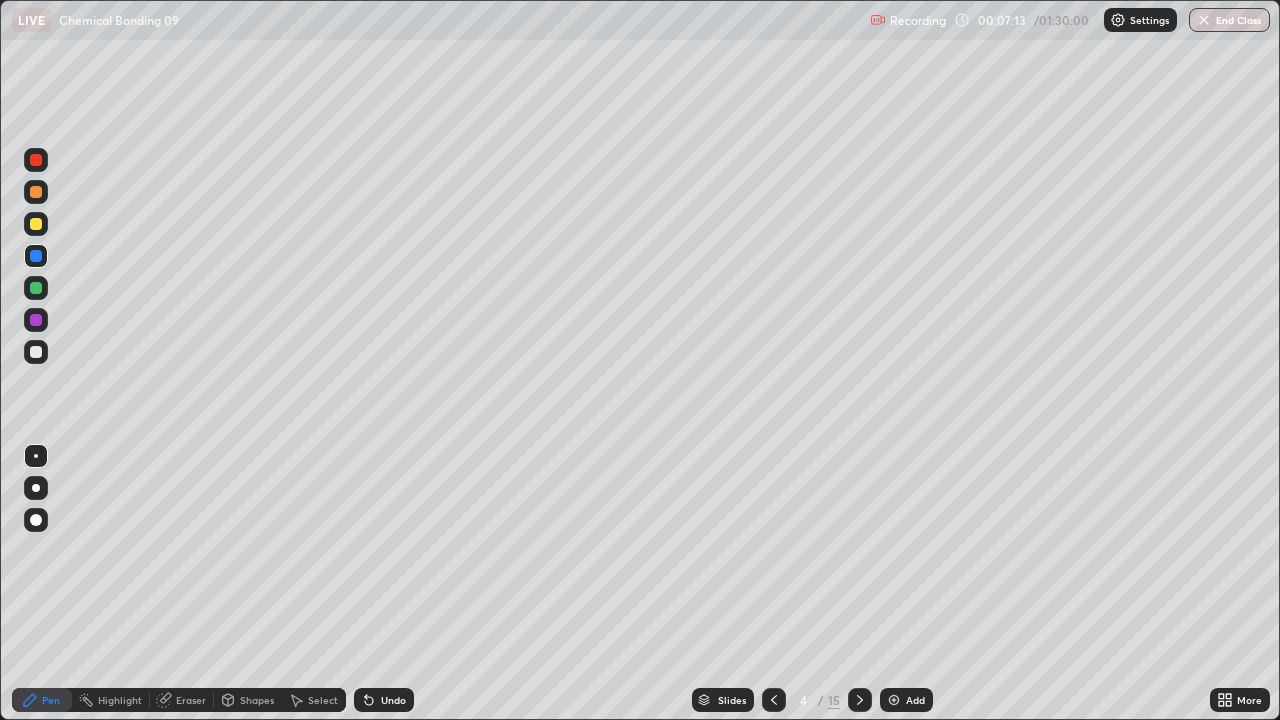 click on "Undo" at bounding box center (384, 700) 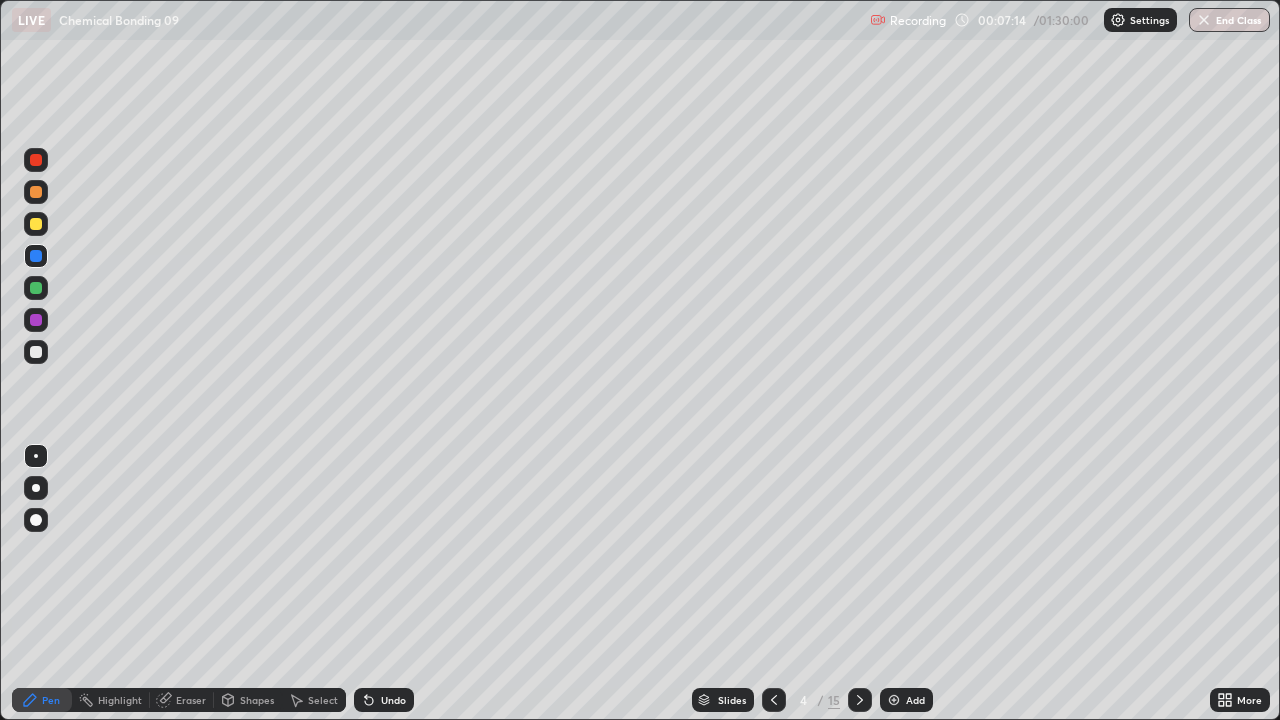 click on "Undo" at bounding box center [384, 700] 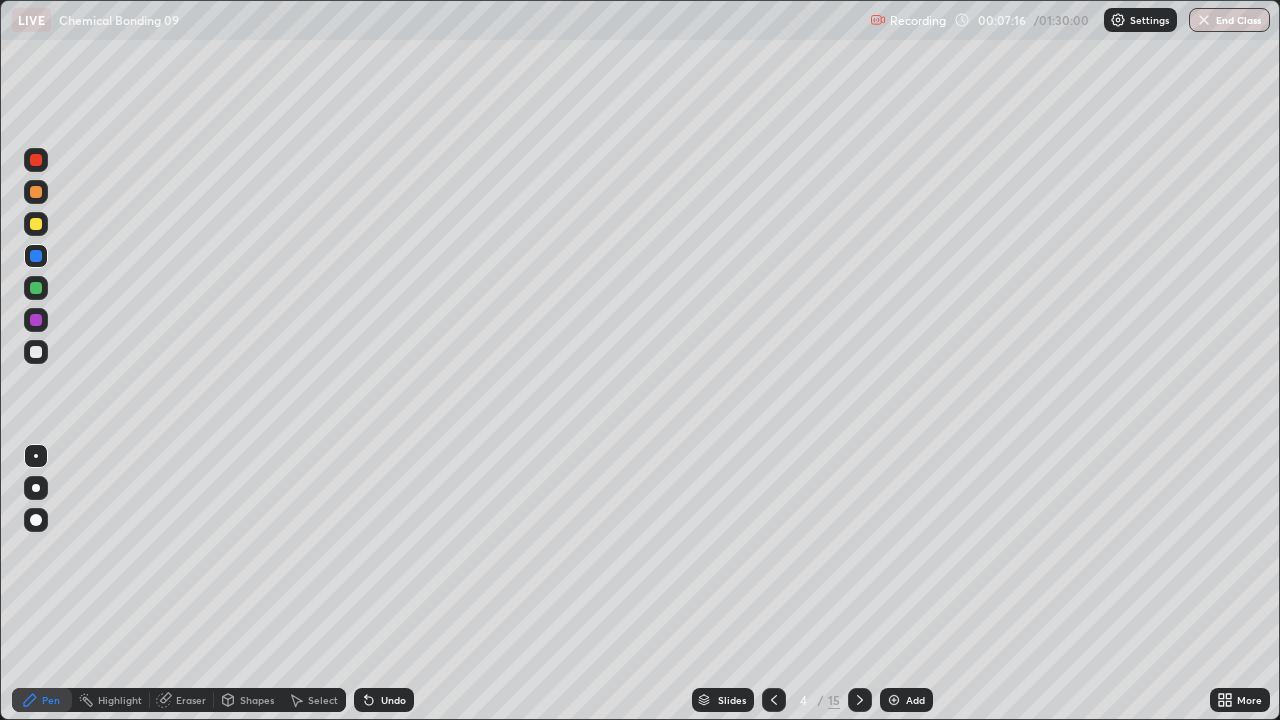 click on "Undo" at bounding box center [393, 700] 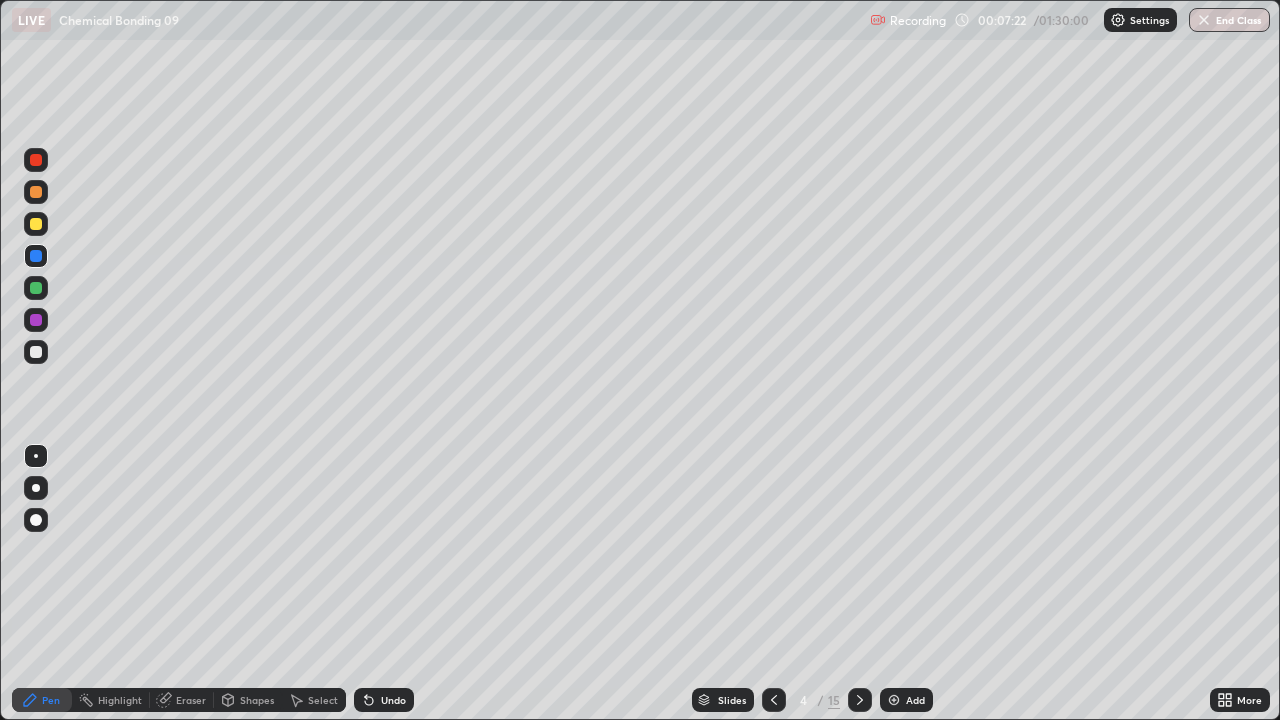 click at bounding box center (36, 224) 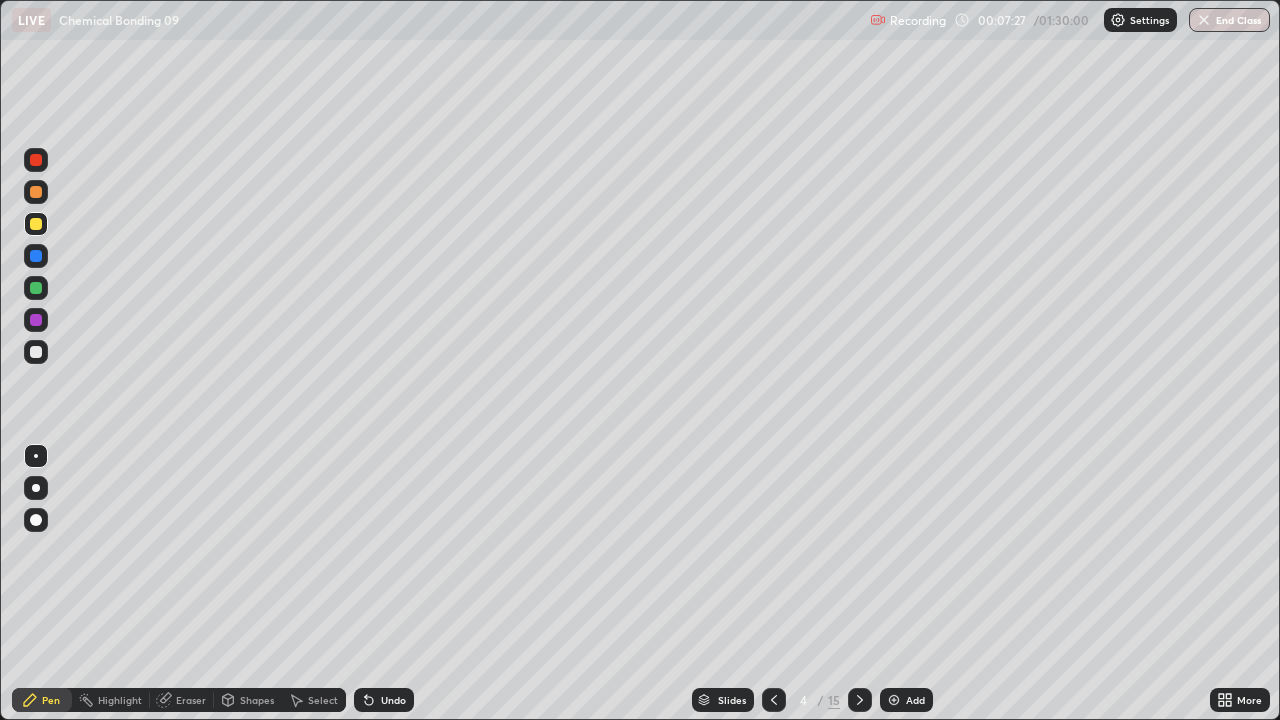 click on "Eraser" at bounding box center (182, 700) 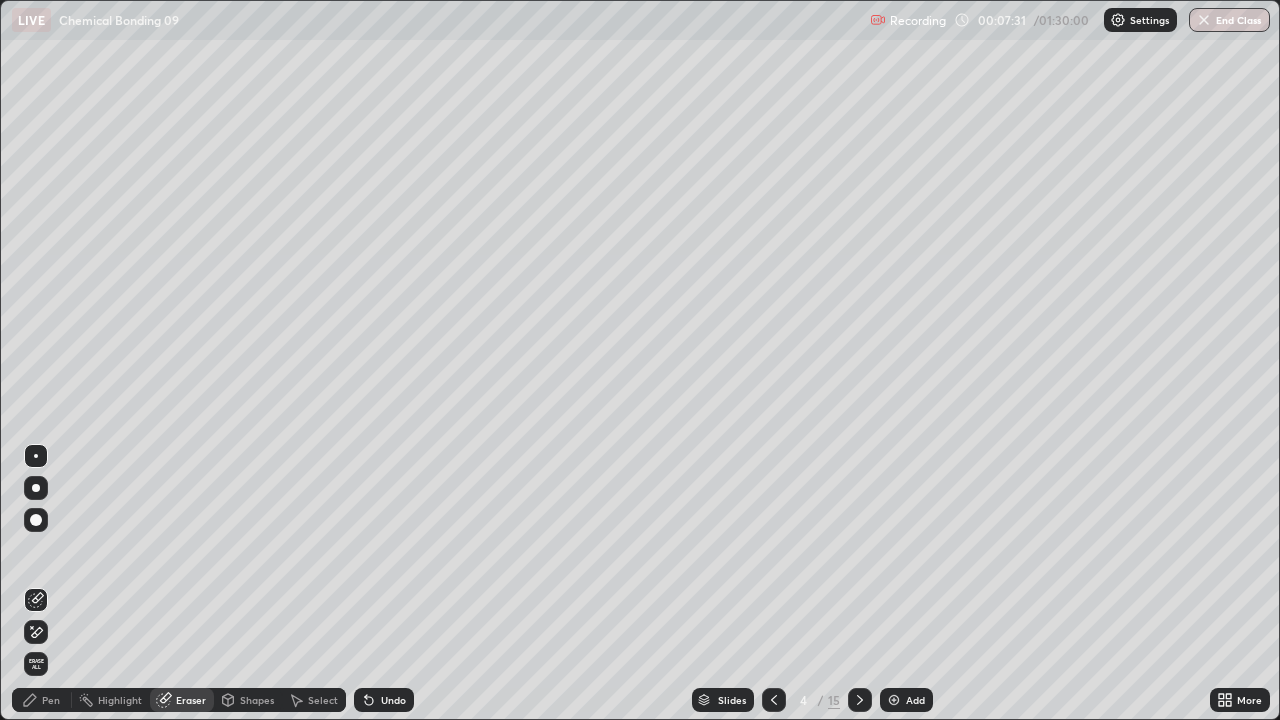 click 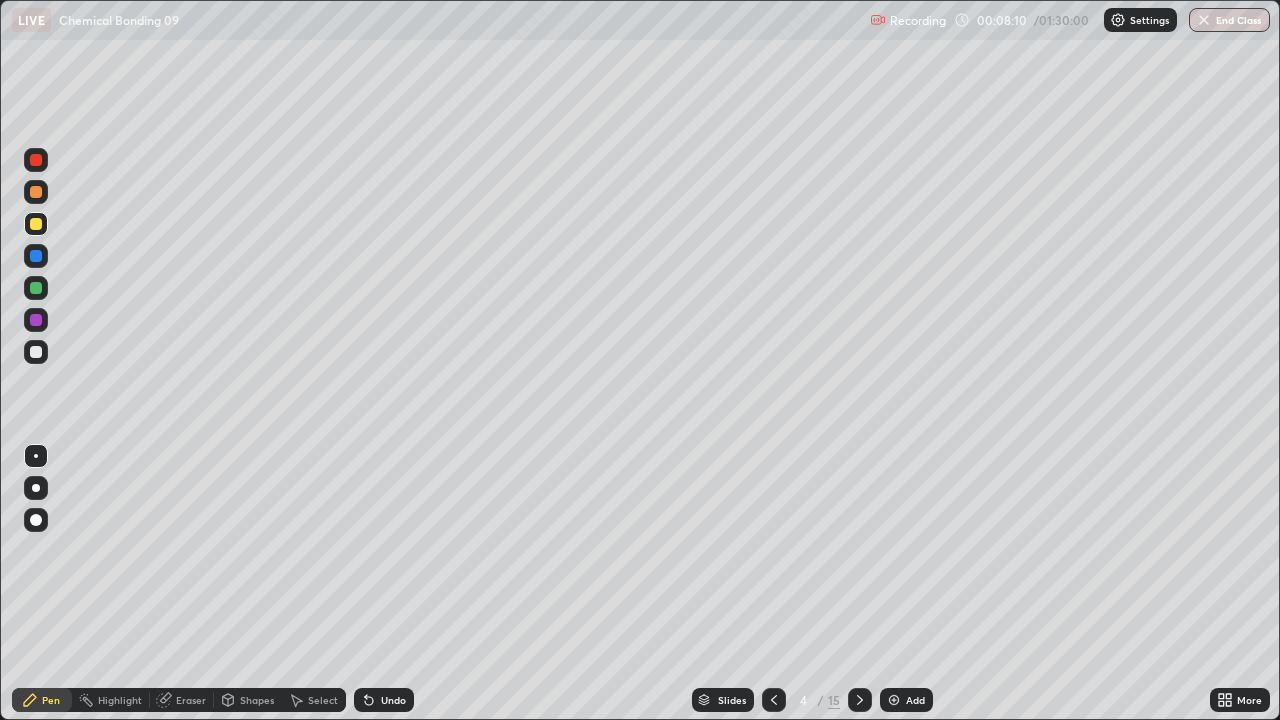 click at bounding box center (36, 352) 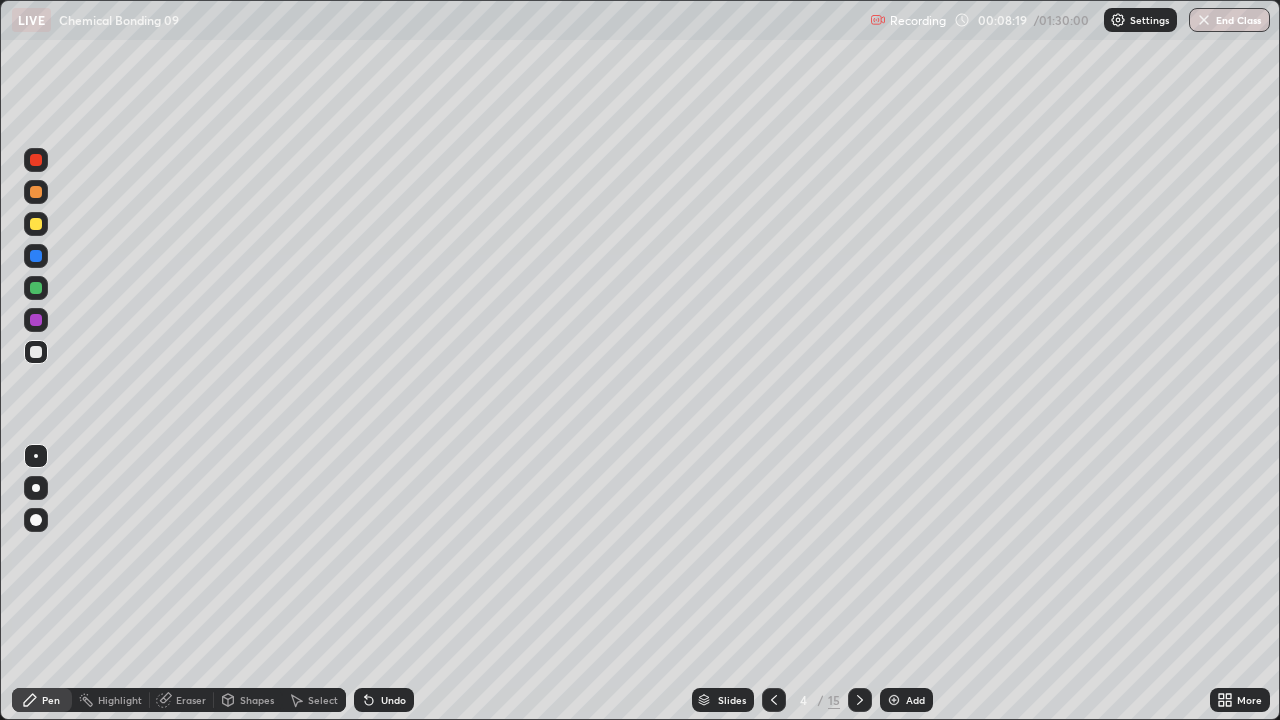 click on "Eraser" at bounding box center [191, 700] 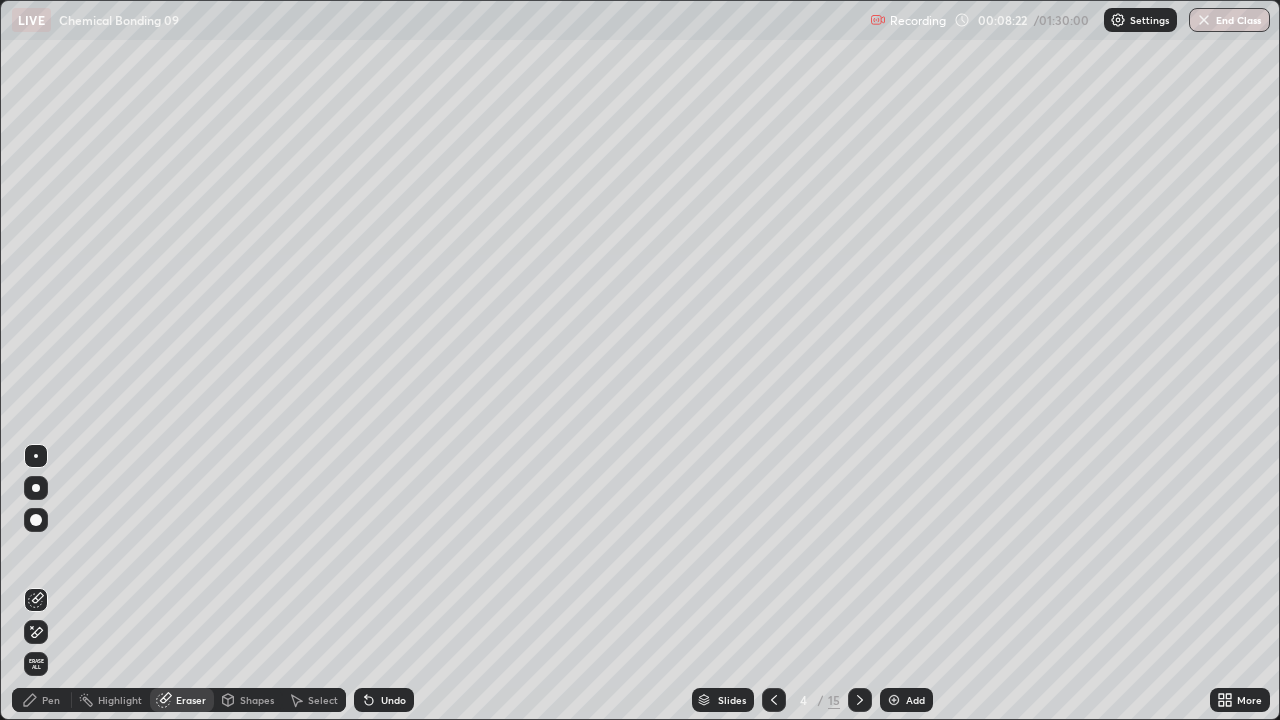 click on "Pen" at bounding box center [42, 700] 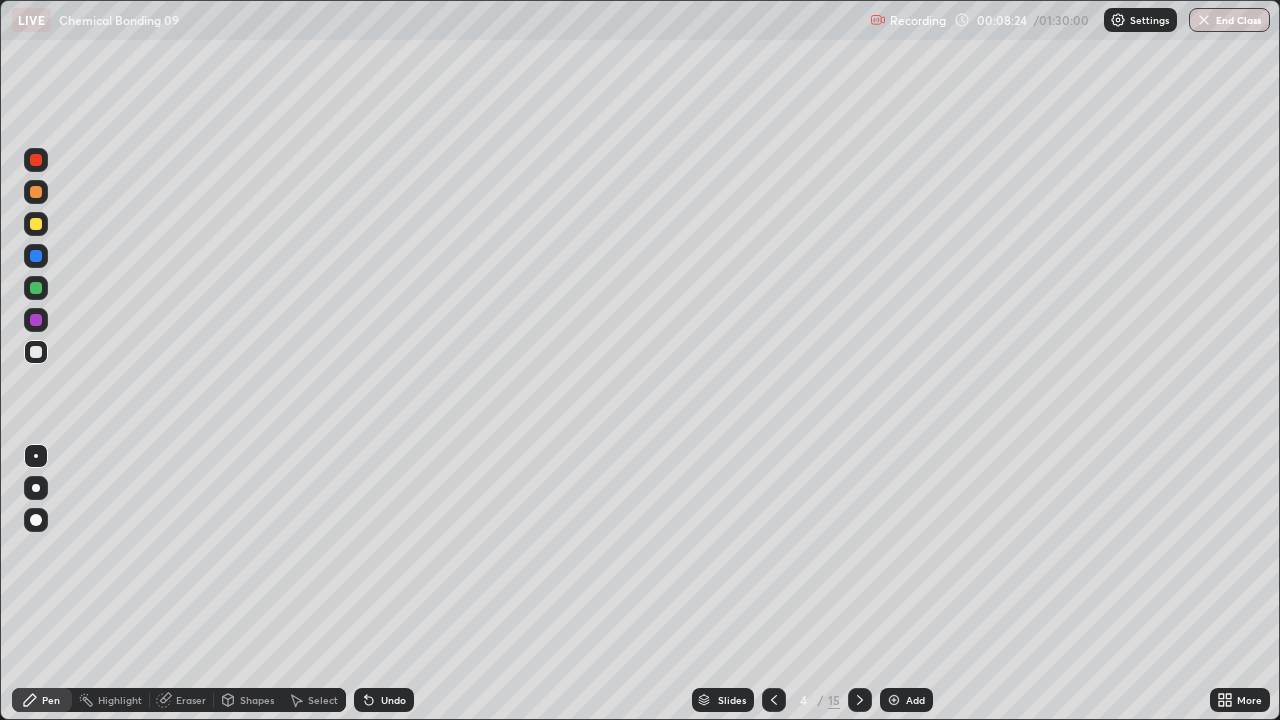 click 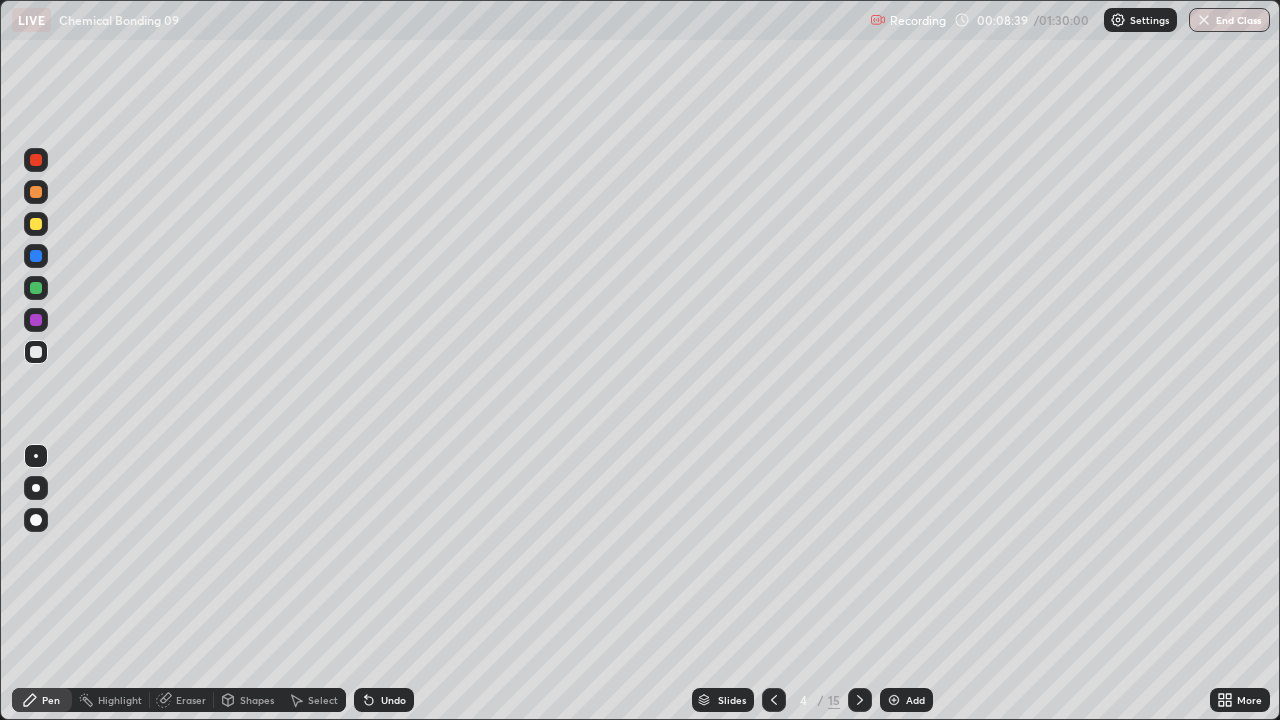 click at bounding box center [36, 320] 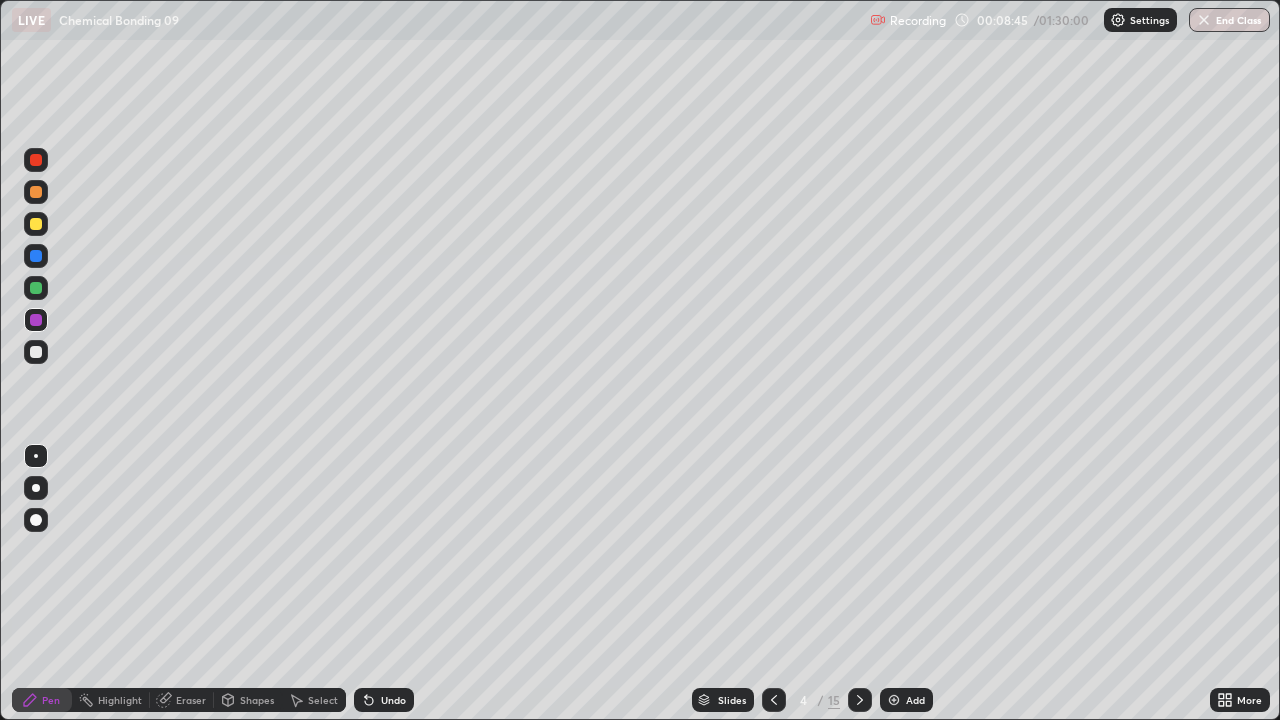 click on "Undo" at bounding box center (384, 700) 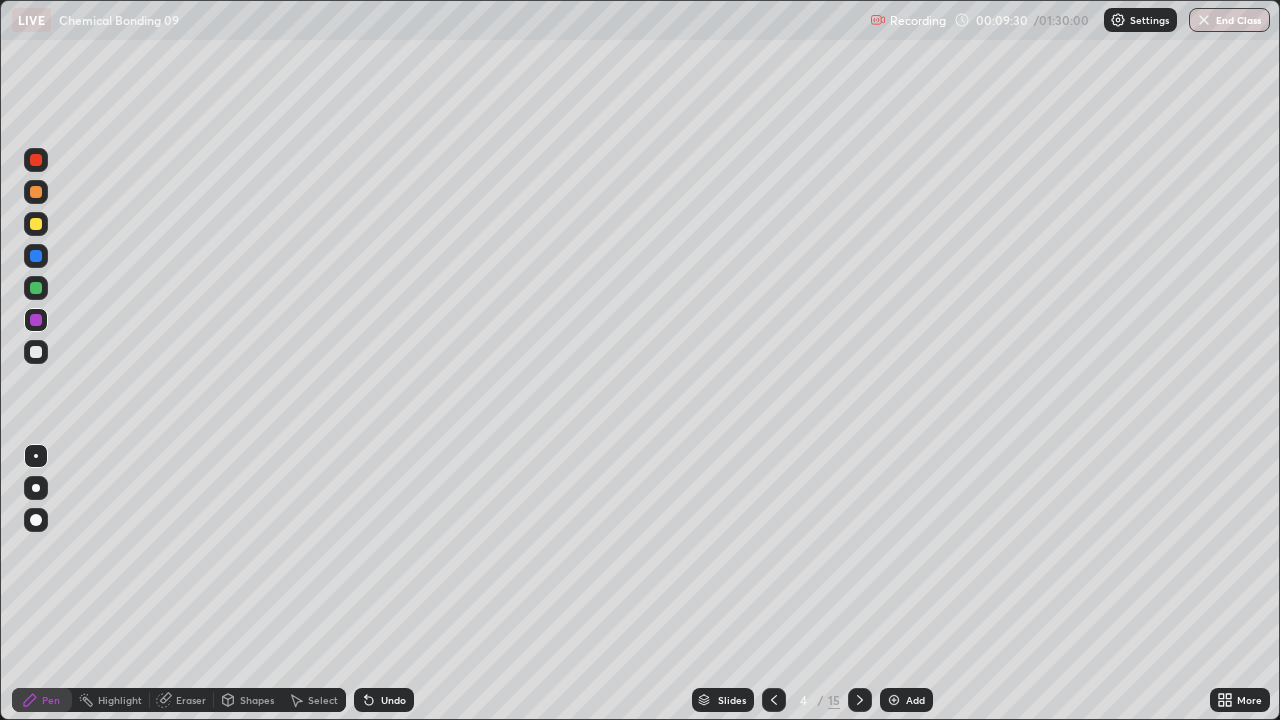 click at bounding box center [36, 352] 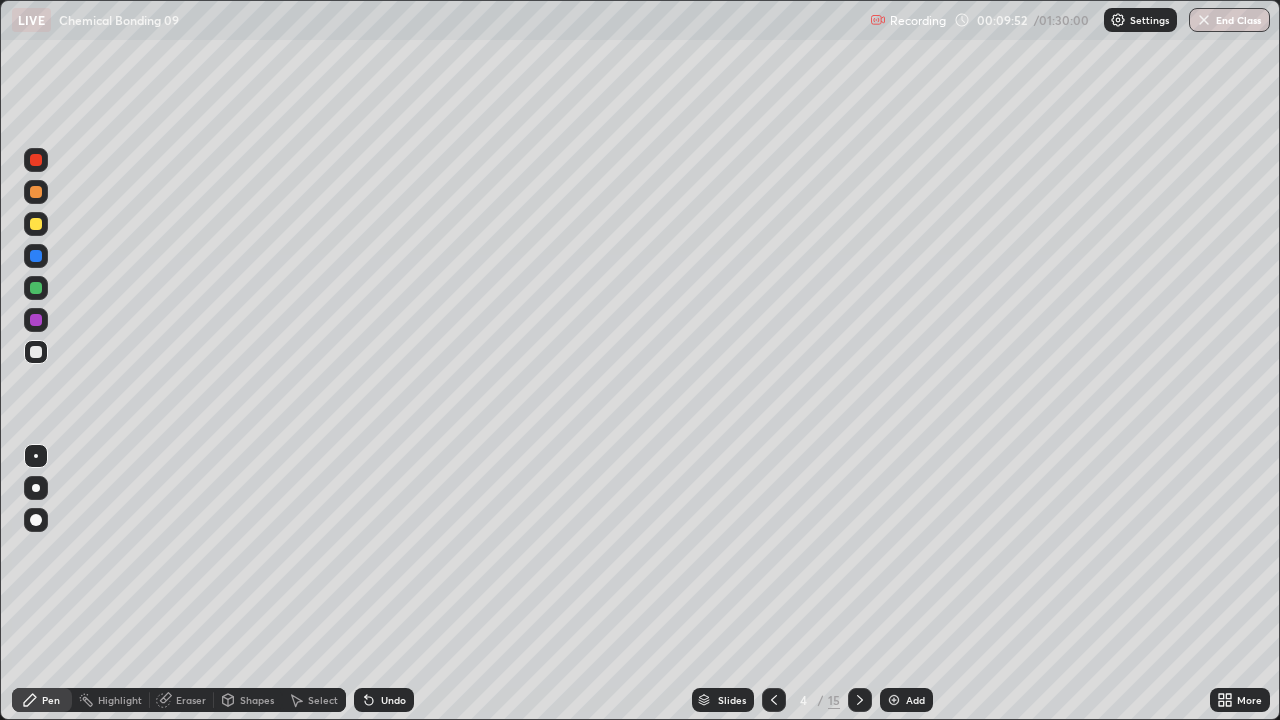 click at bounding box center [36, 256] 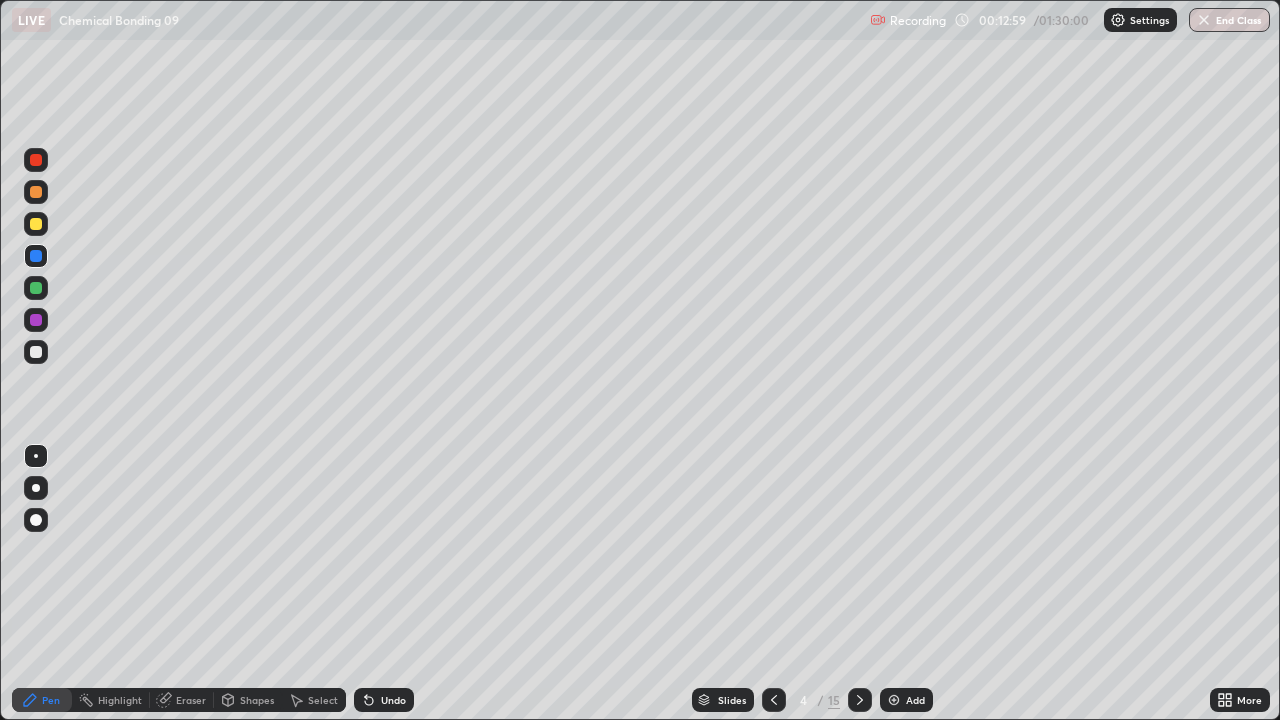 click at bounding box center (860, 700) 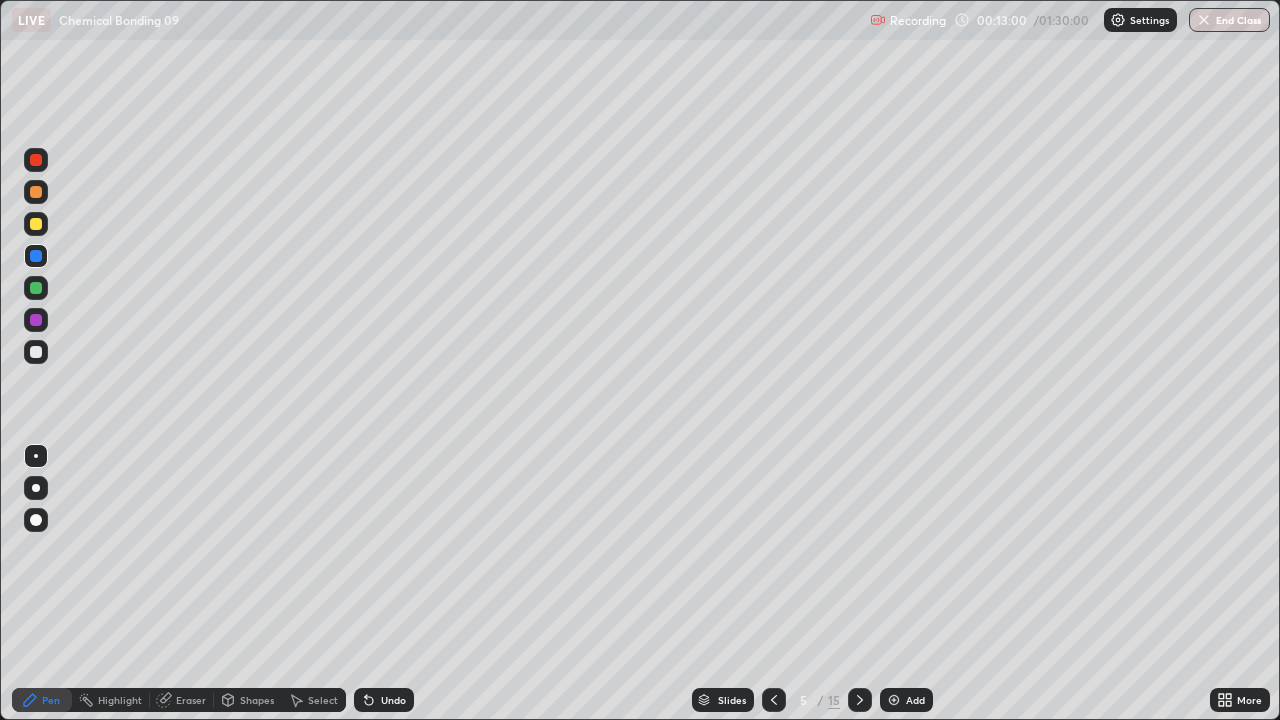 click at bounding box center (36, 352) 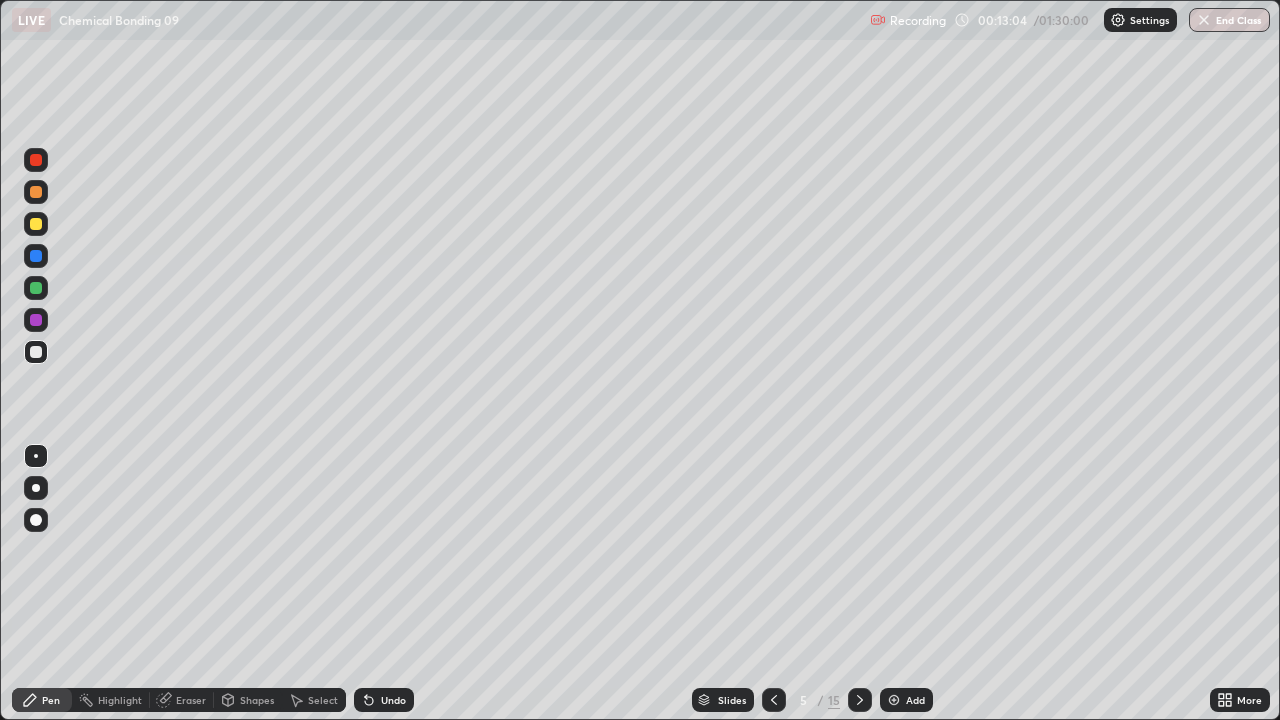 click on "Undo" at bounding box center [393, 700] 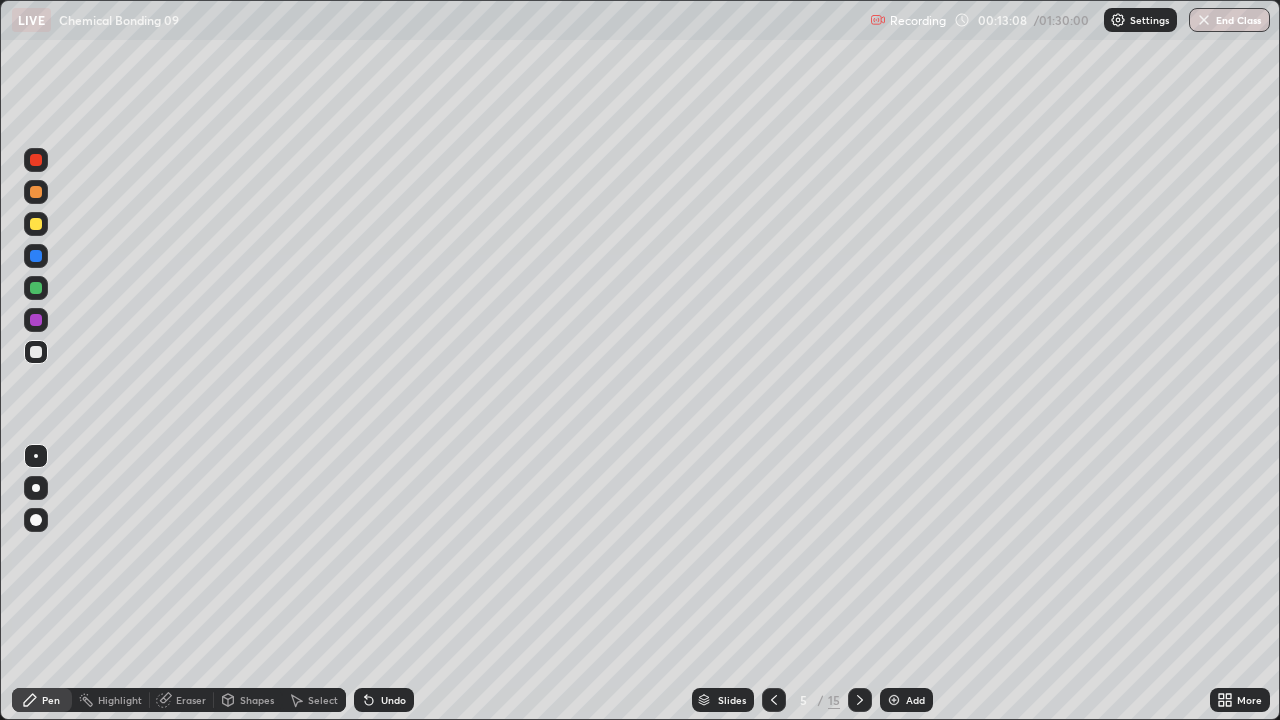 click on "Undo" at bounding box center [393, 700] 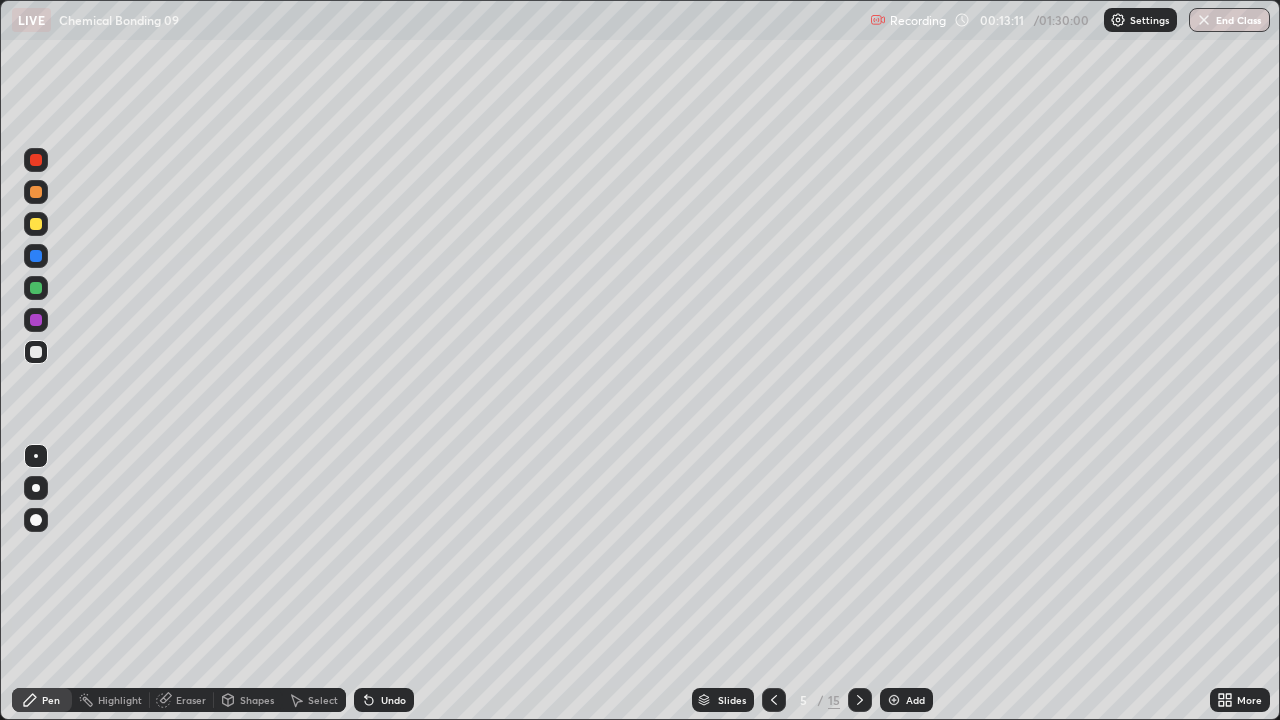 click on "Undo" at bounding box center (384, 700) 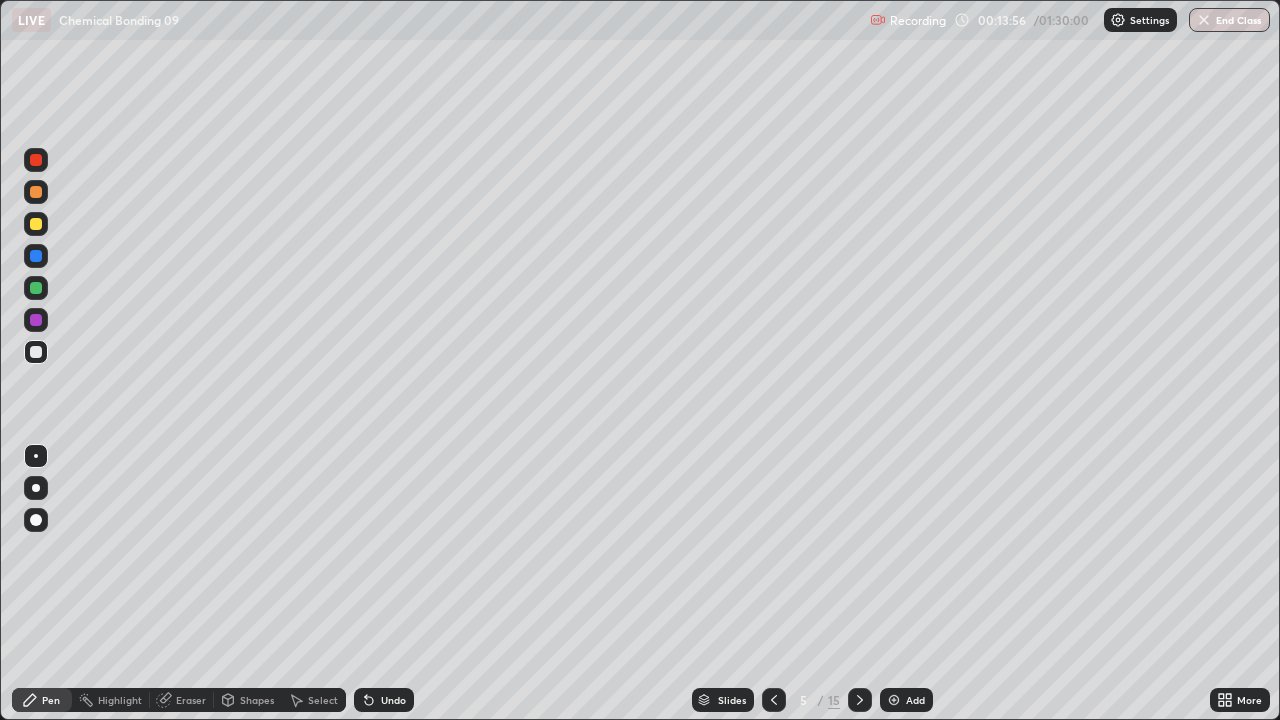 click at bounding box center (36, 256) 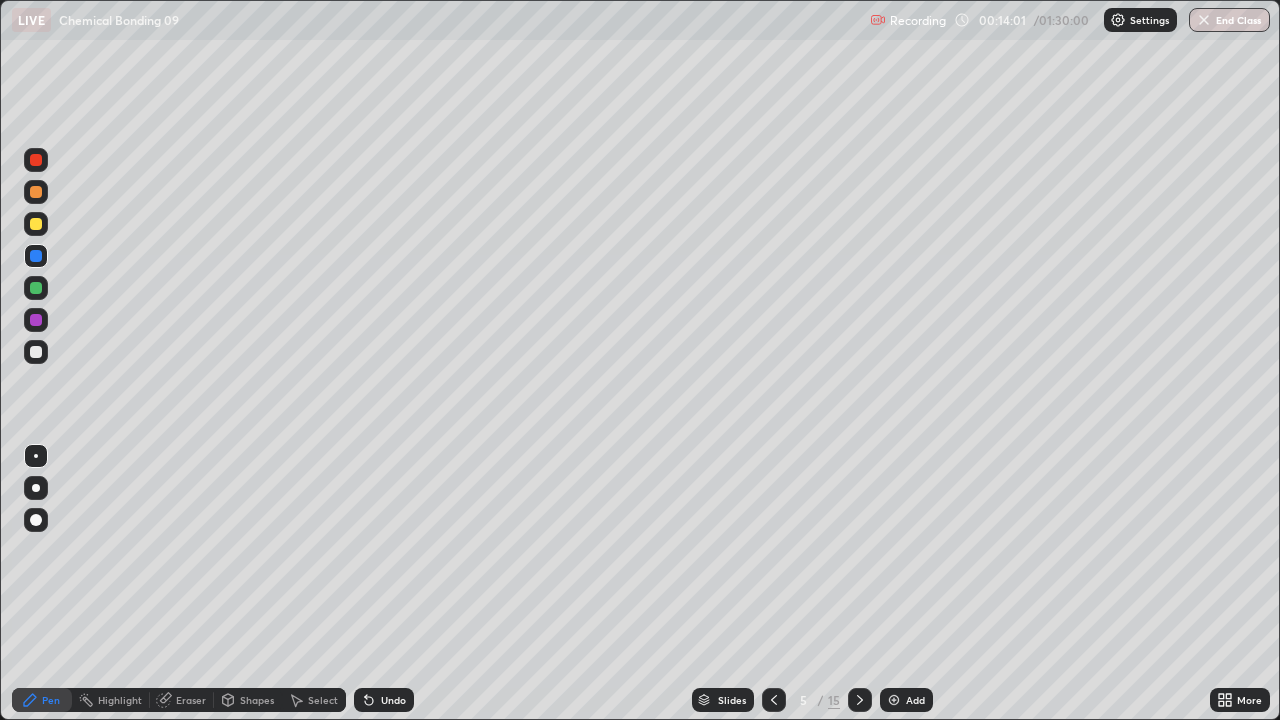 click at bounding box center [36, 352] 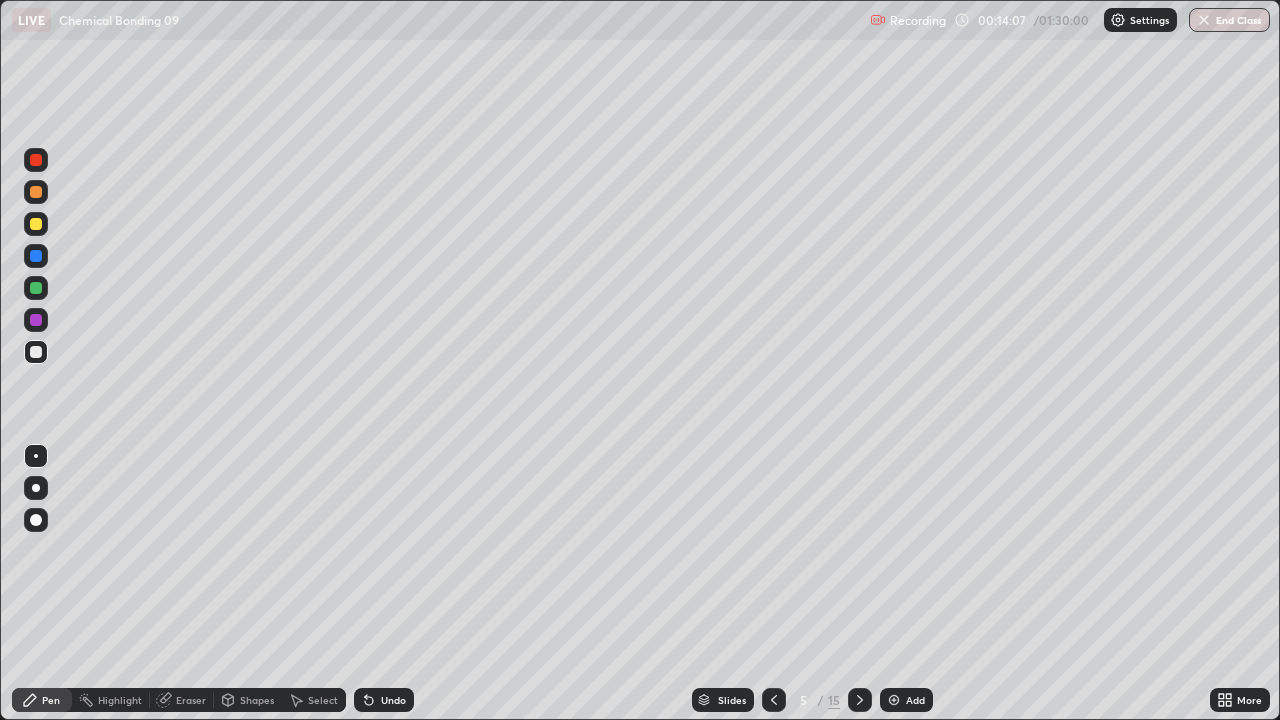 click on "Eraser" at bounding box center [191, 700] 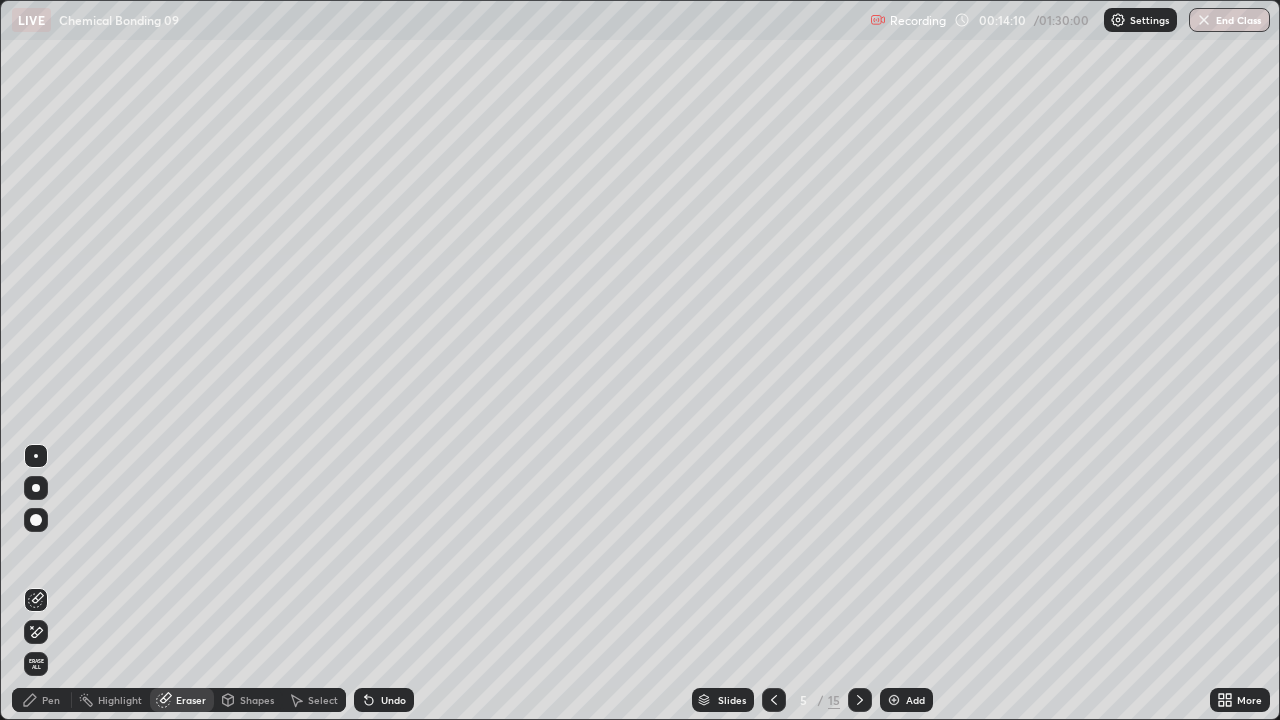 click on "Pen" at bounding box center (42, 700) 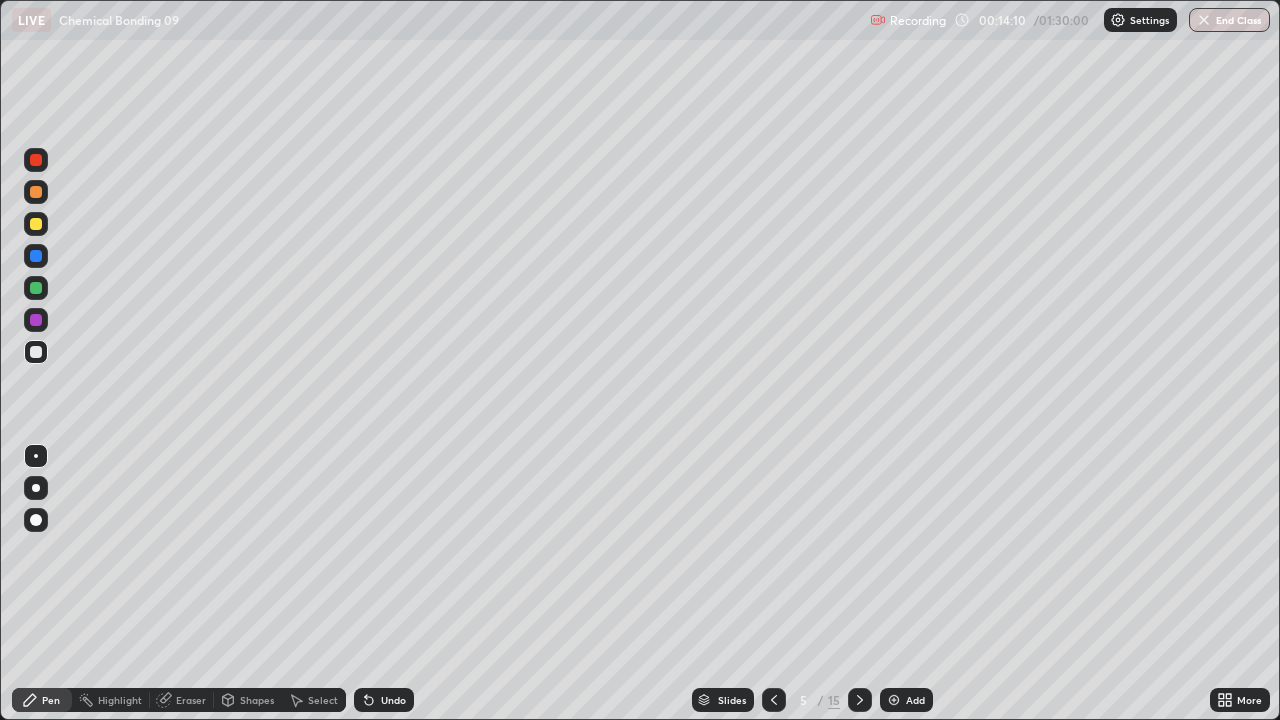 click 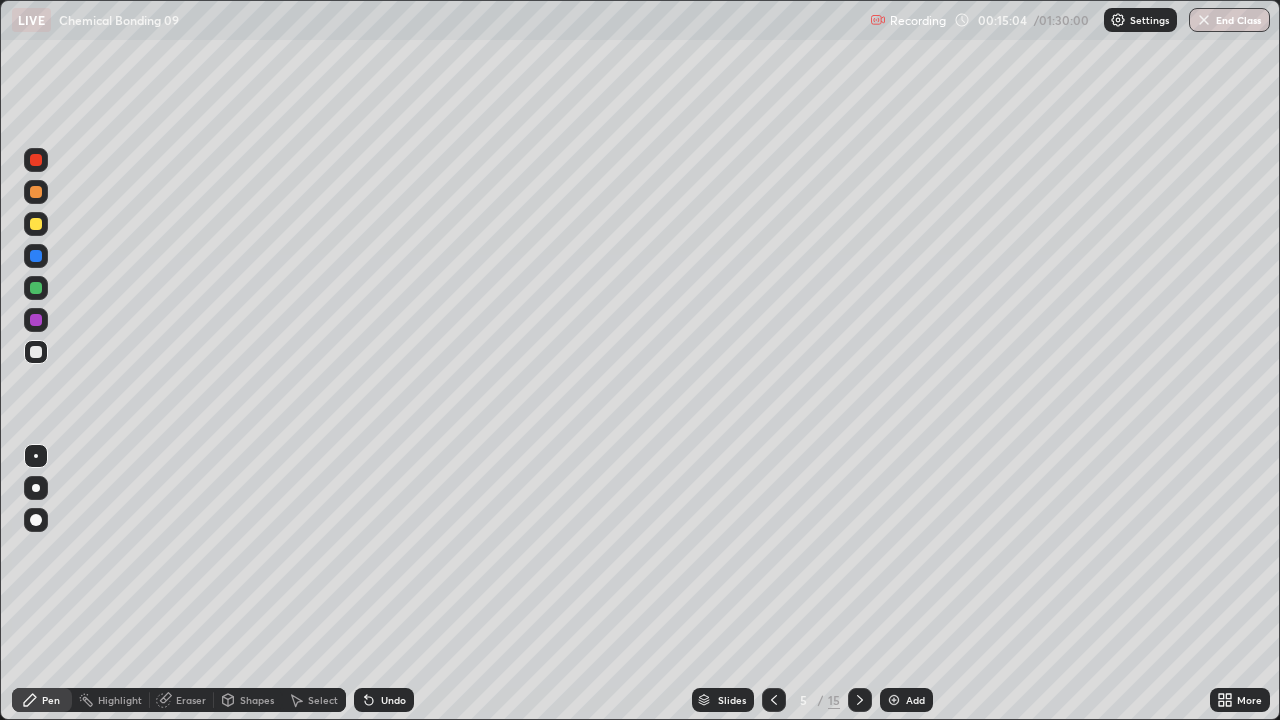click at bounding box center [36, 224] 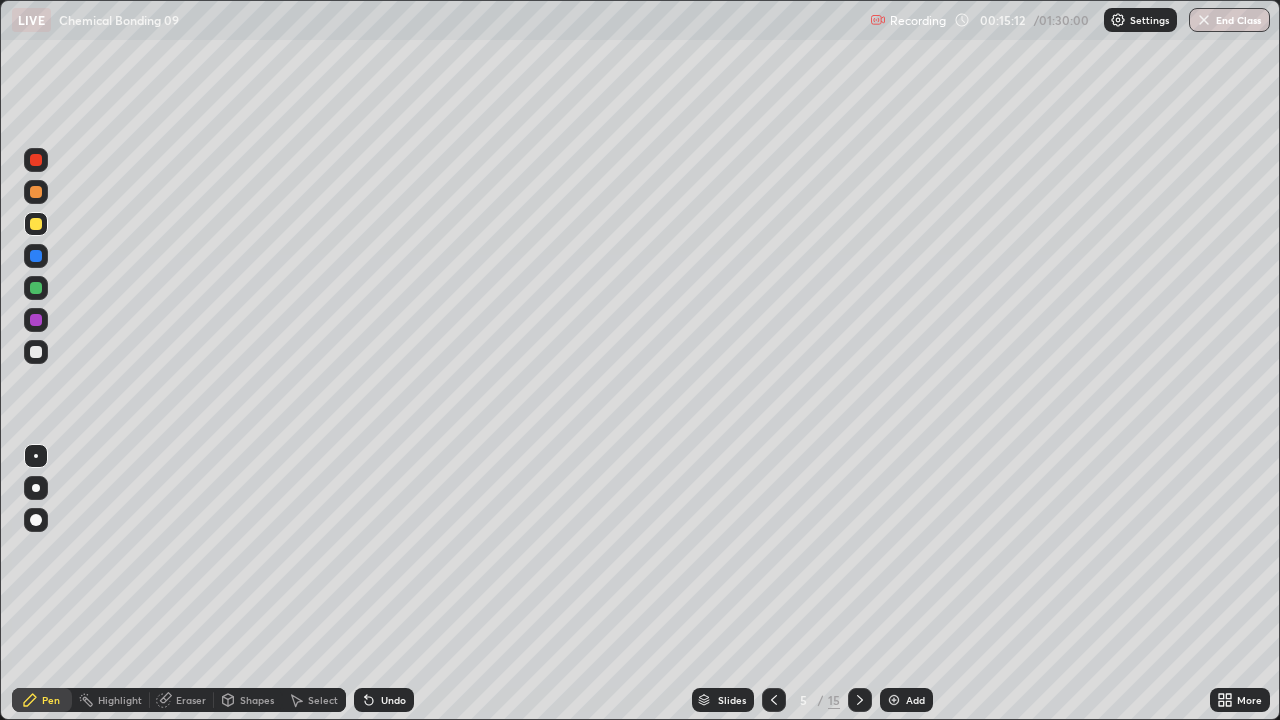 click at bounding box center [36, 352] 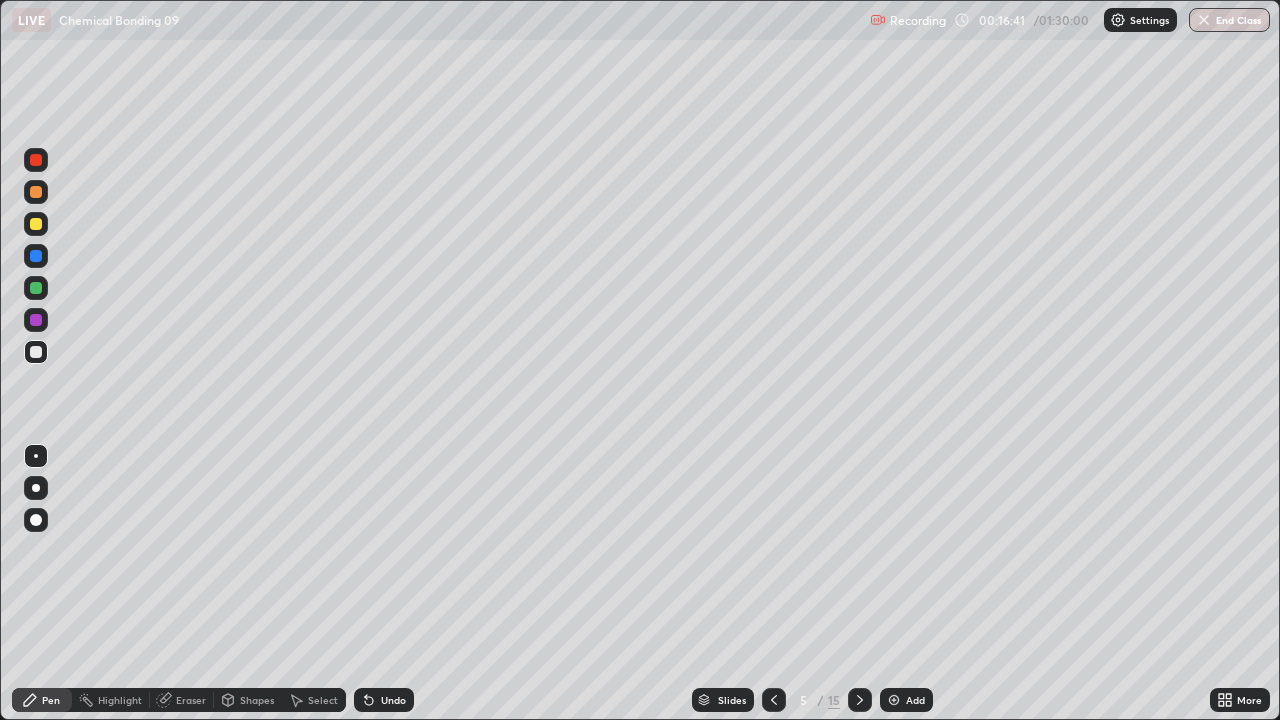click at bounding box center [36, 192] 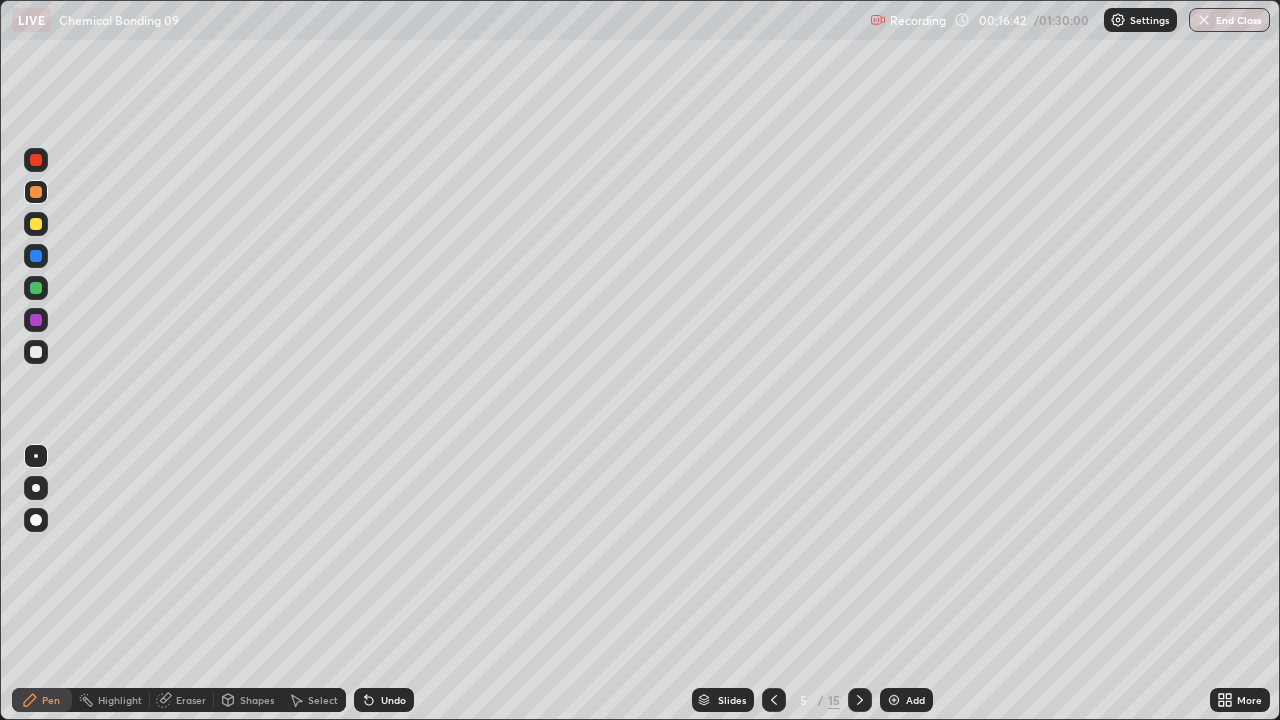 click at bounding box center [36, 488] 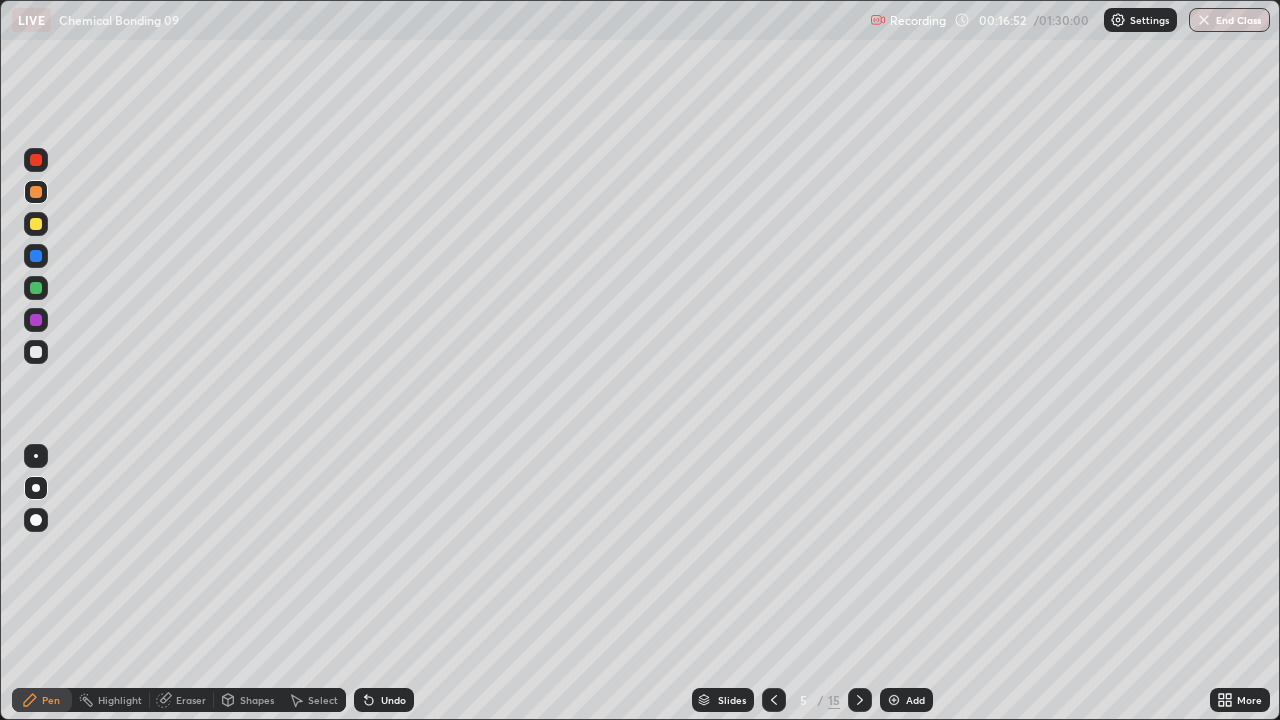 click on "Undo" at bounding box center [393, 700] 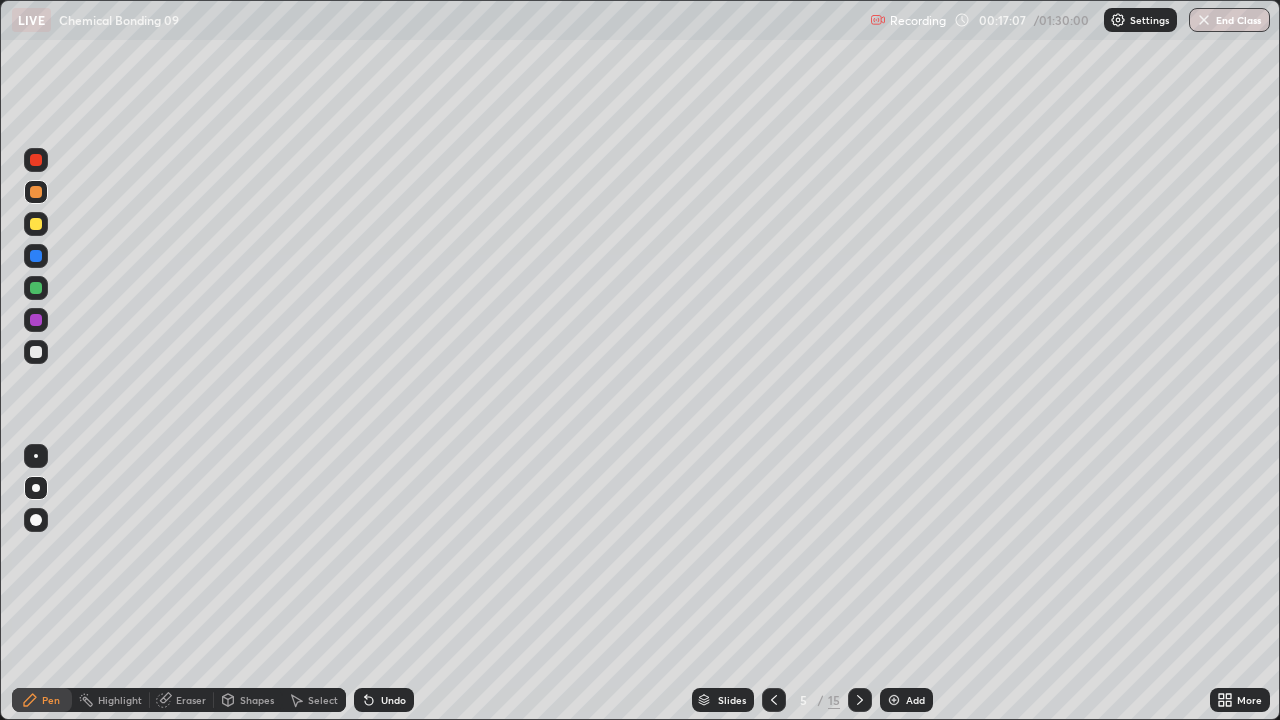 click on "Undo" at bounding box center [393, 700] 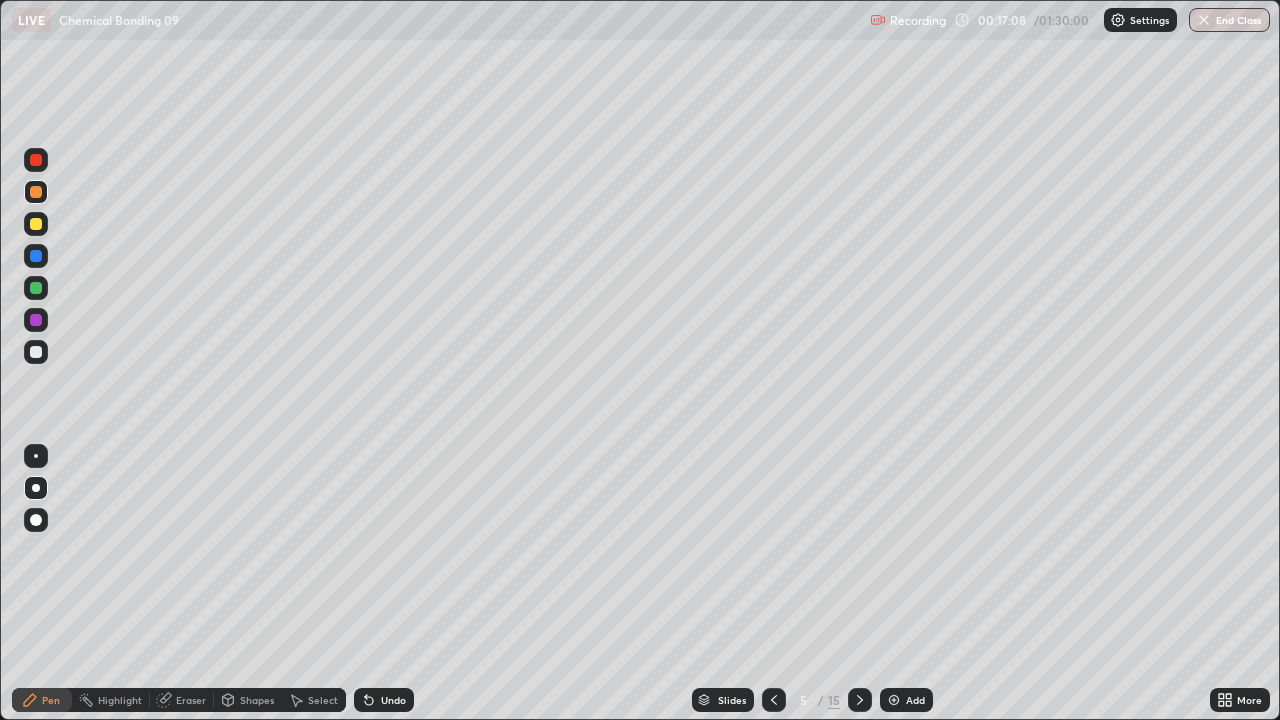 click on "Undo" at bounding box center [384, 700] 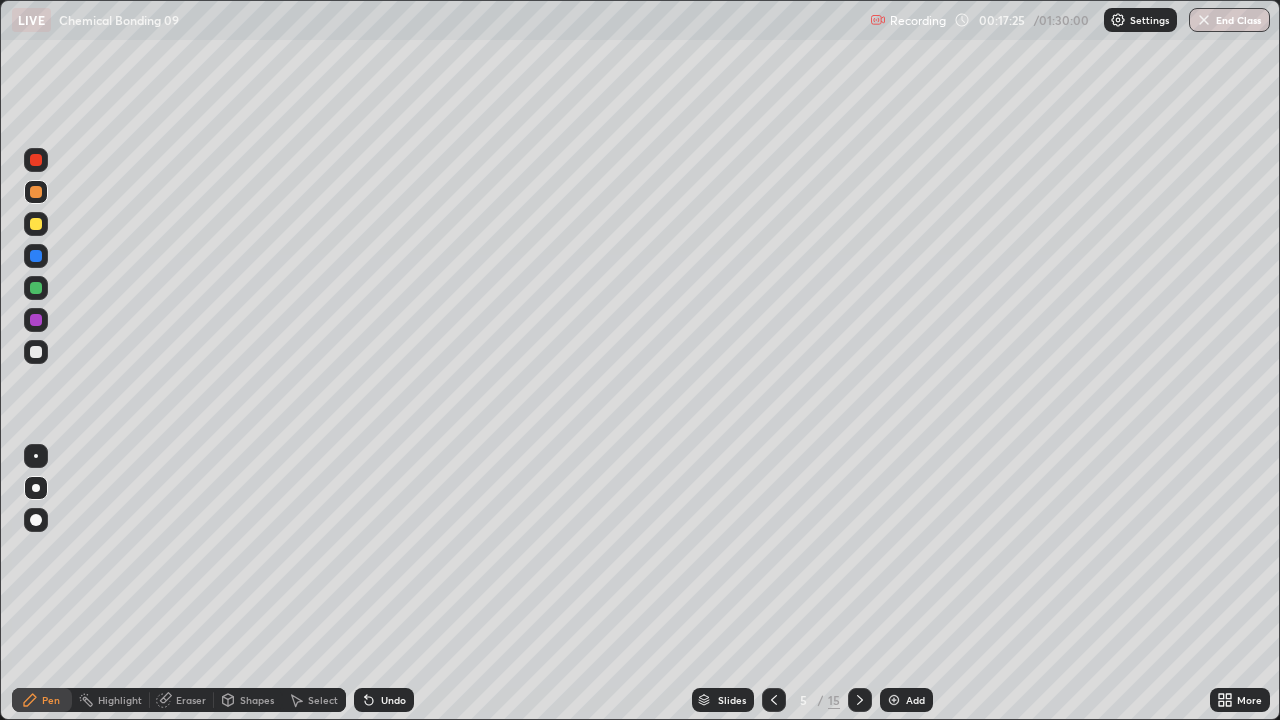 click at bounding box center (36, 256) 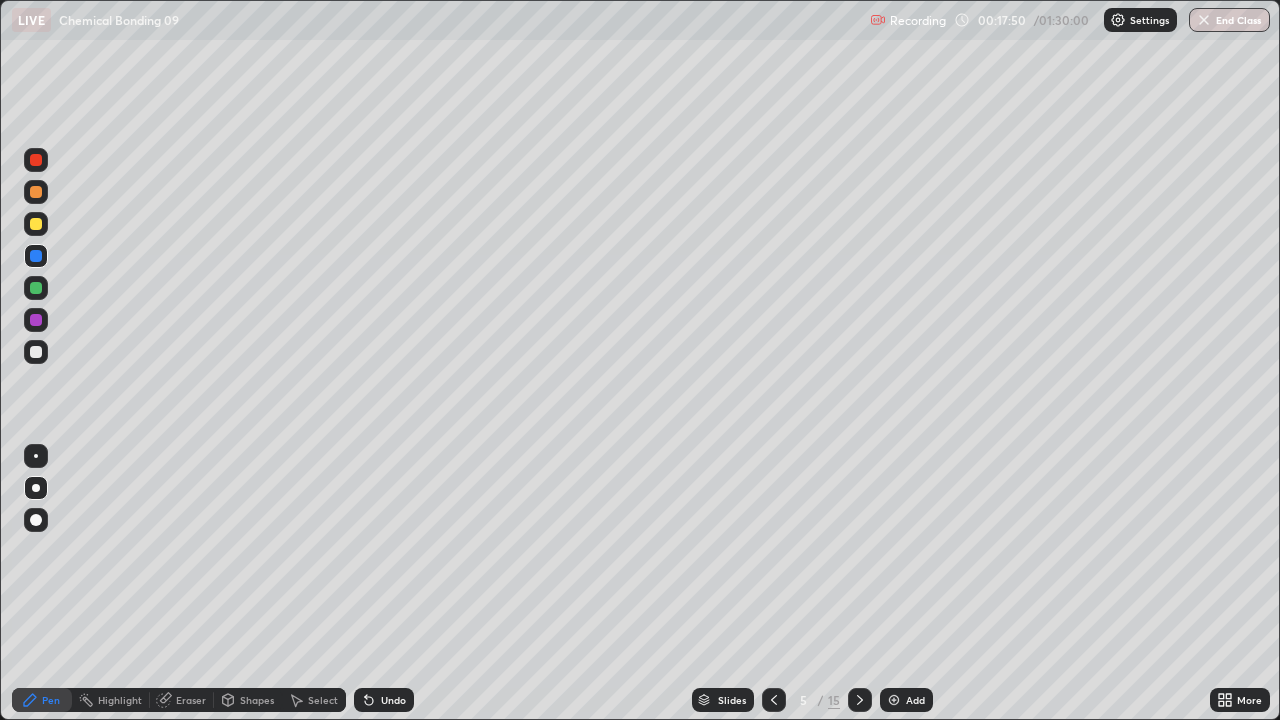 click at bounding box center (36, 352) 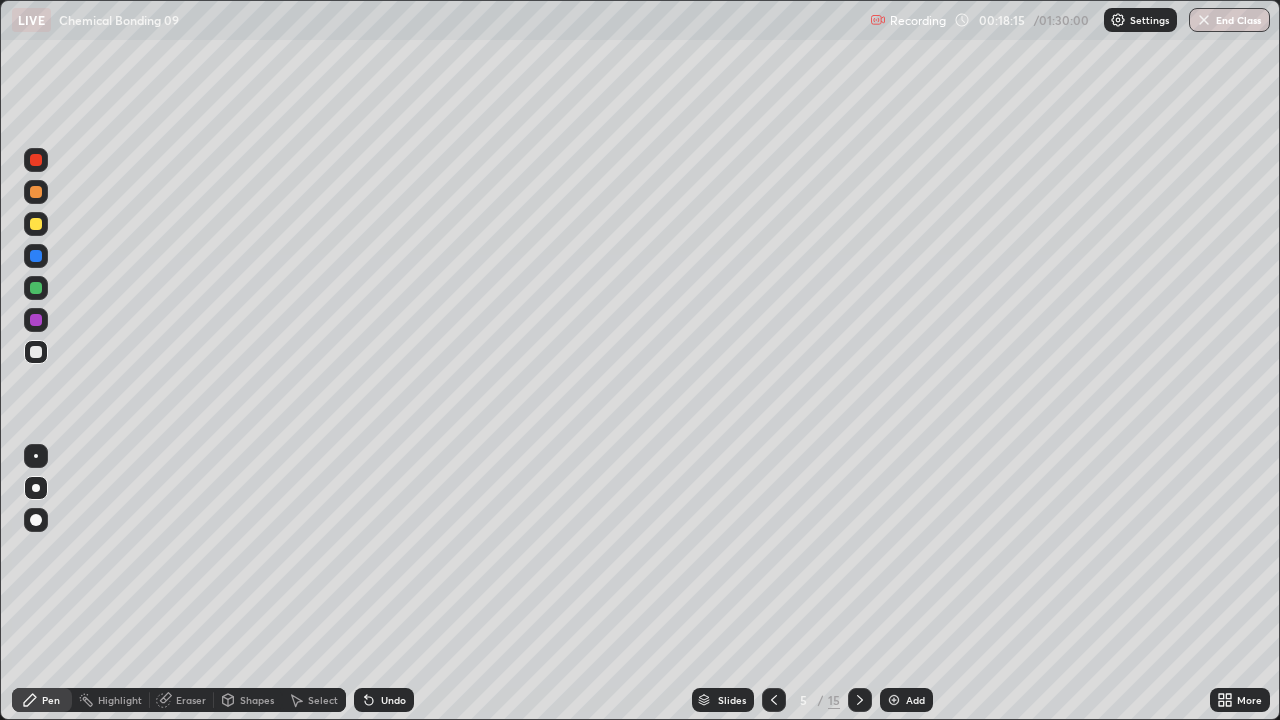 click 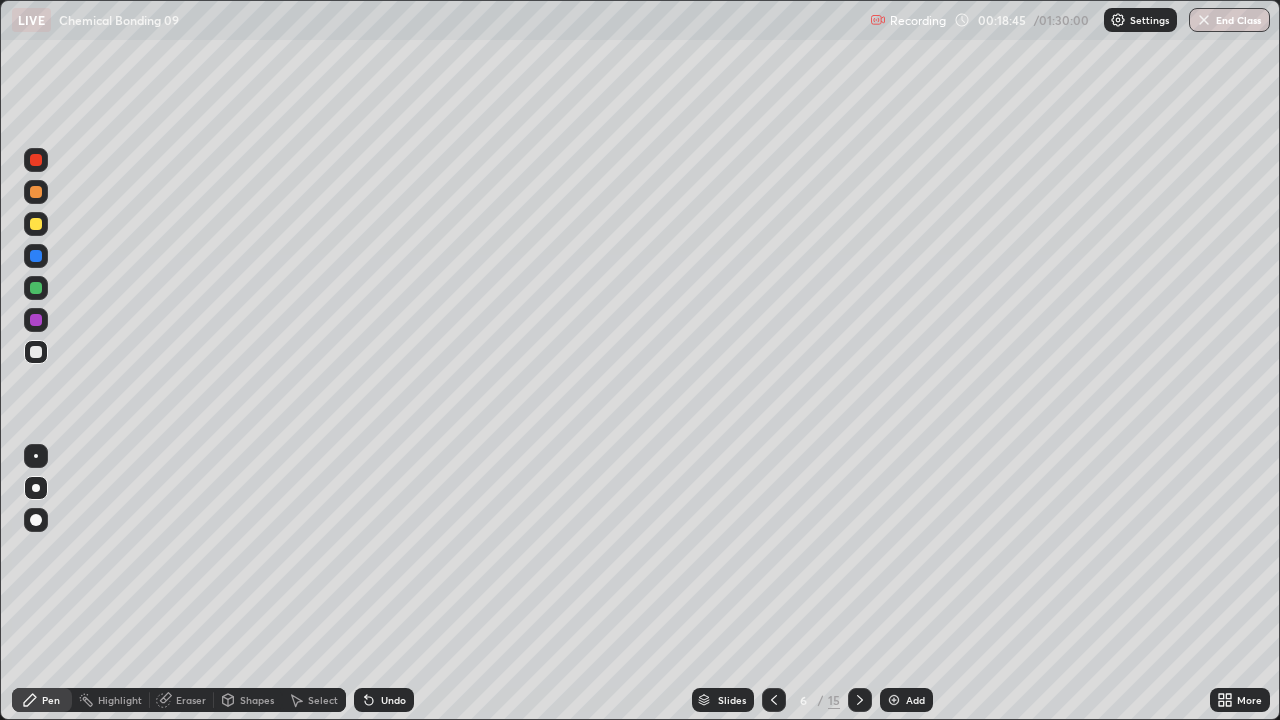 click on "Undo" at bounding box center (393, 700) 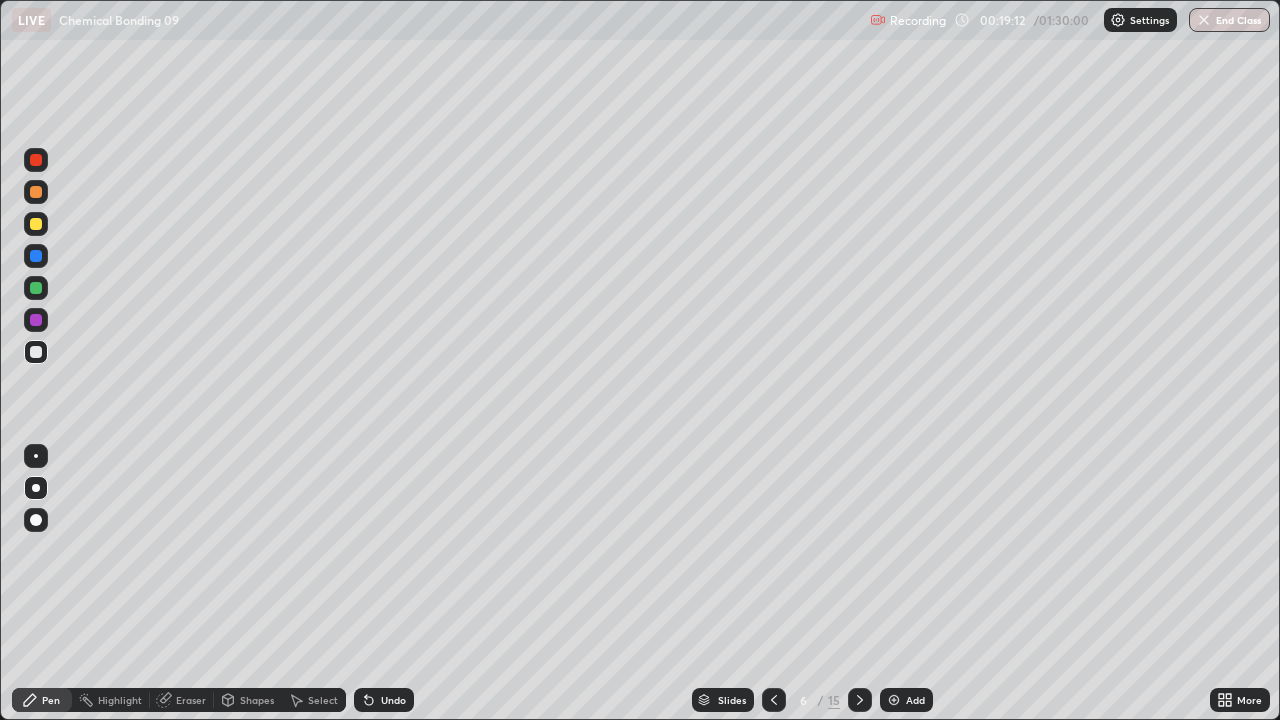 click at bounding box center (36, 192) 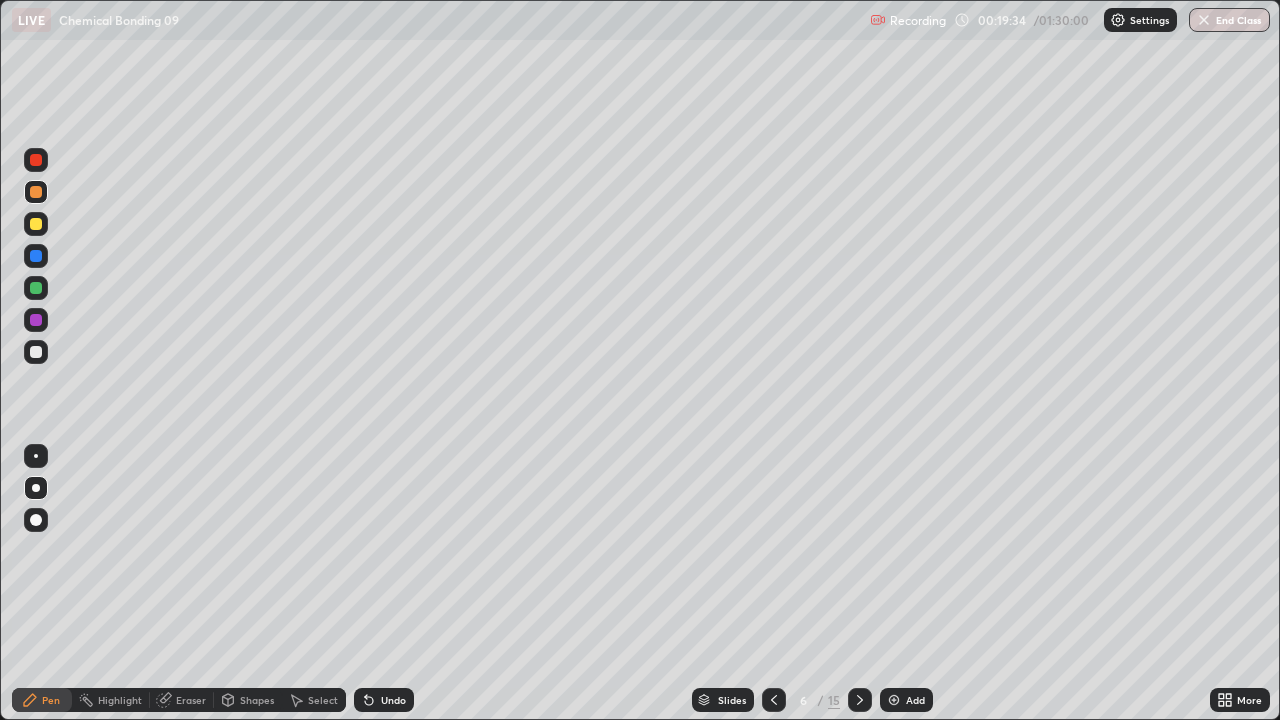 click at bounding box center (36, 288) 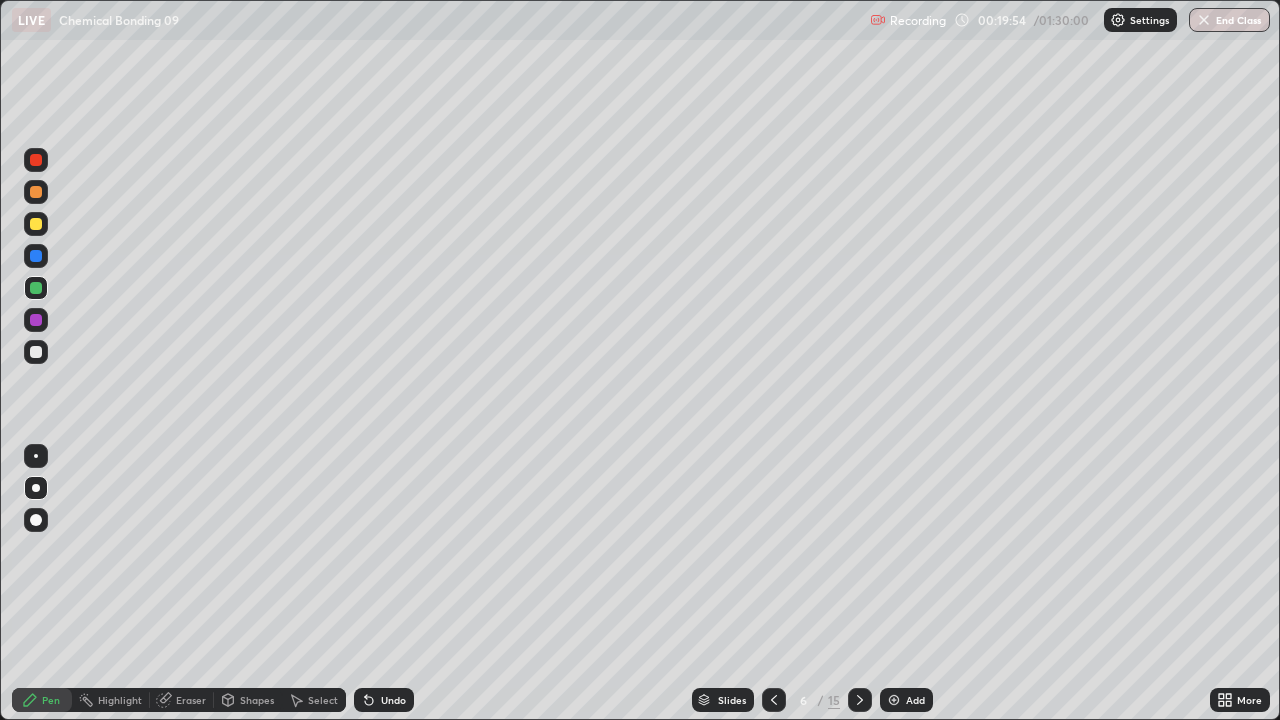 click 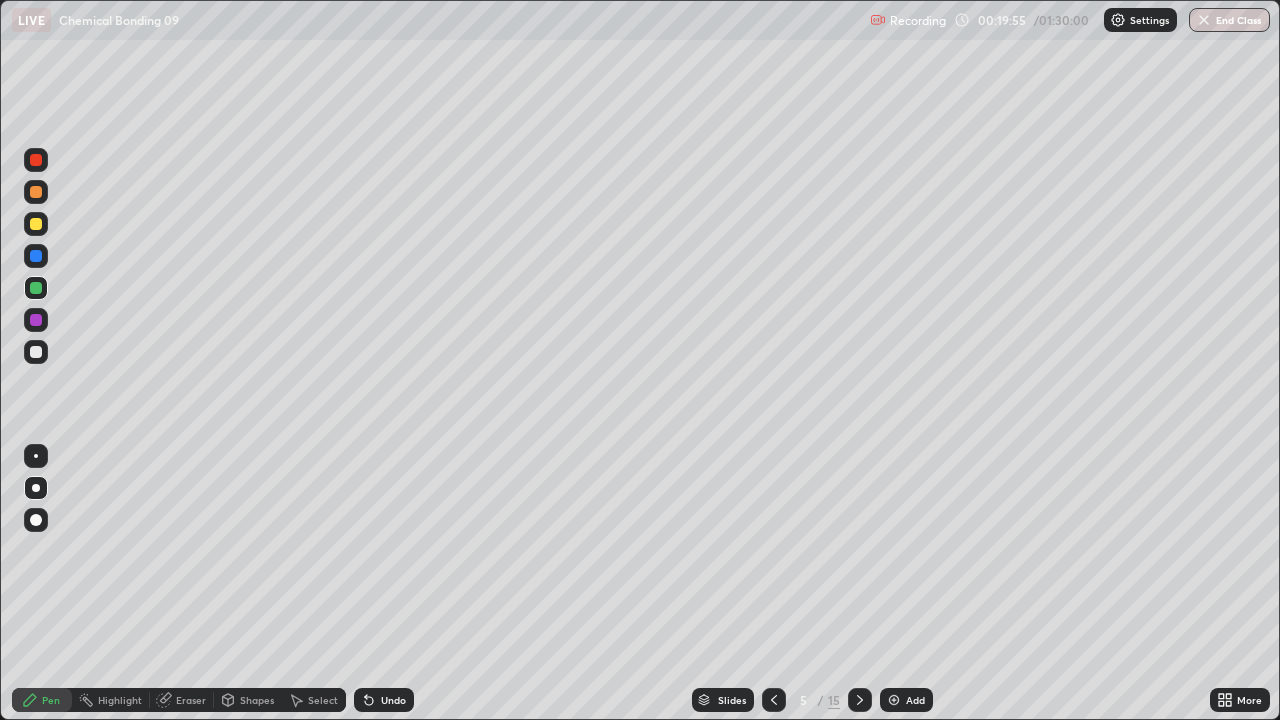 click 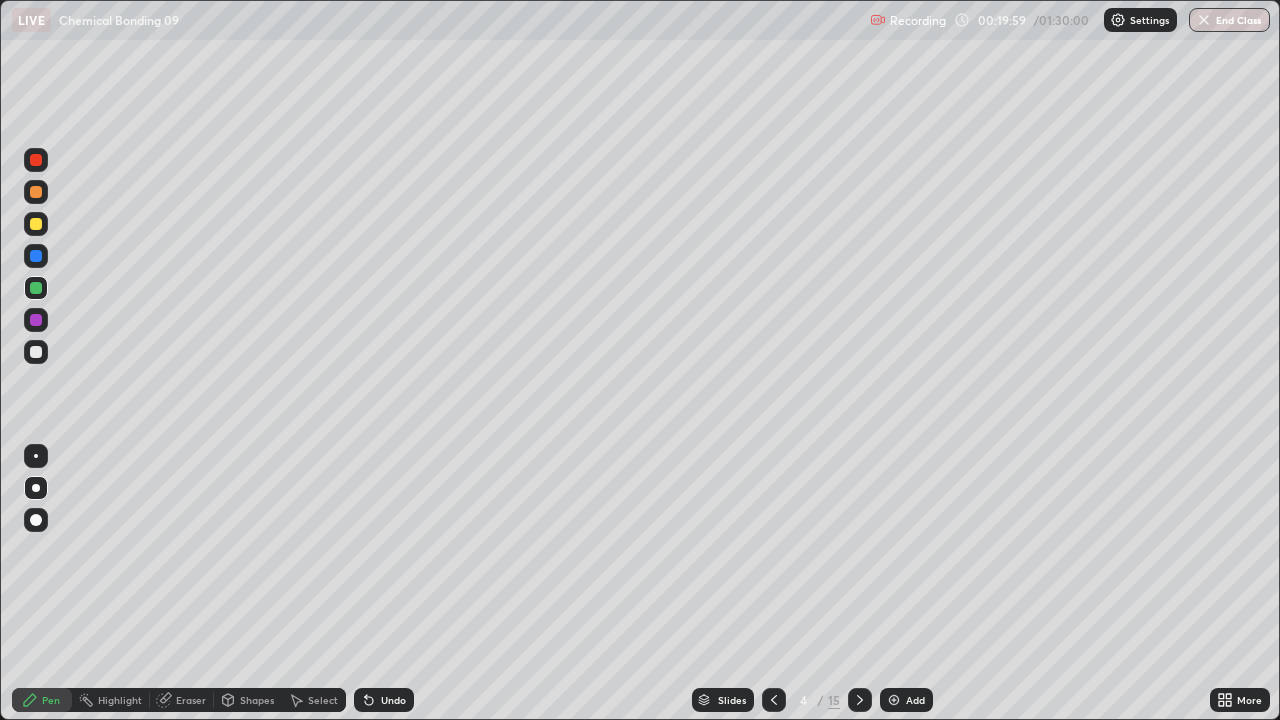 click at bounding box center [36, 352] 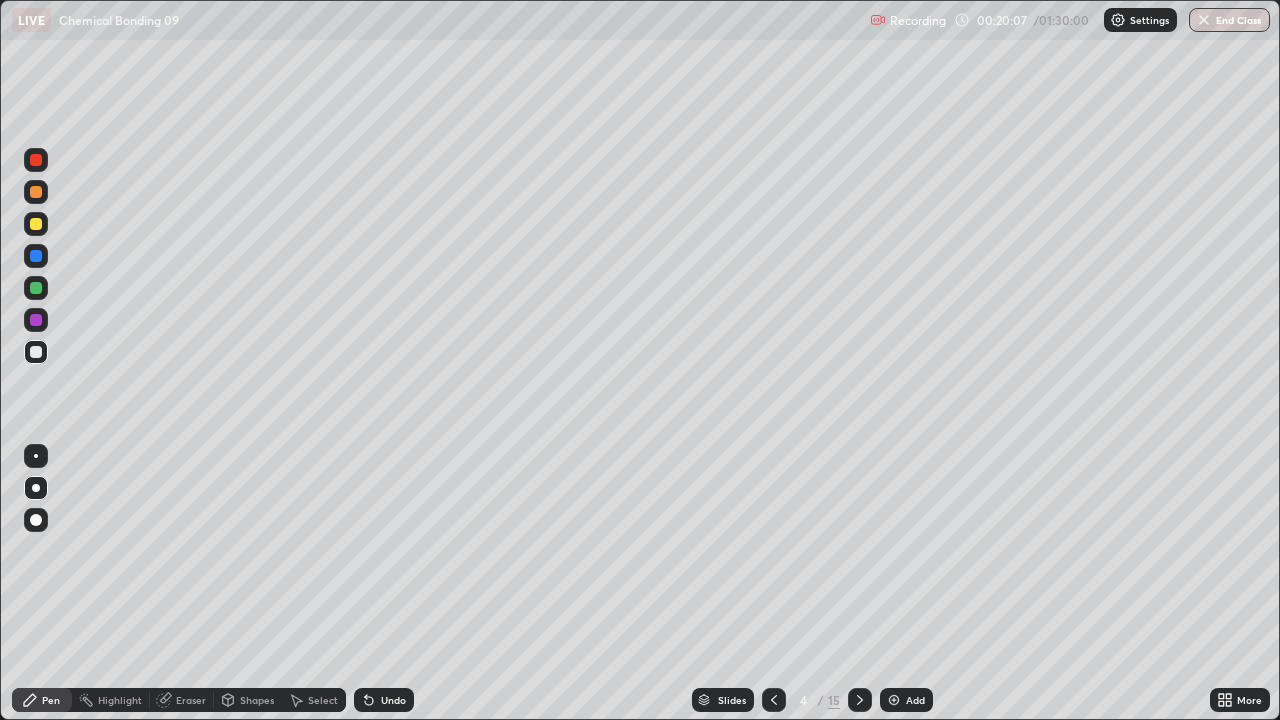 click on "Undo" at bounding box center (384, 700) 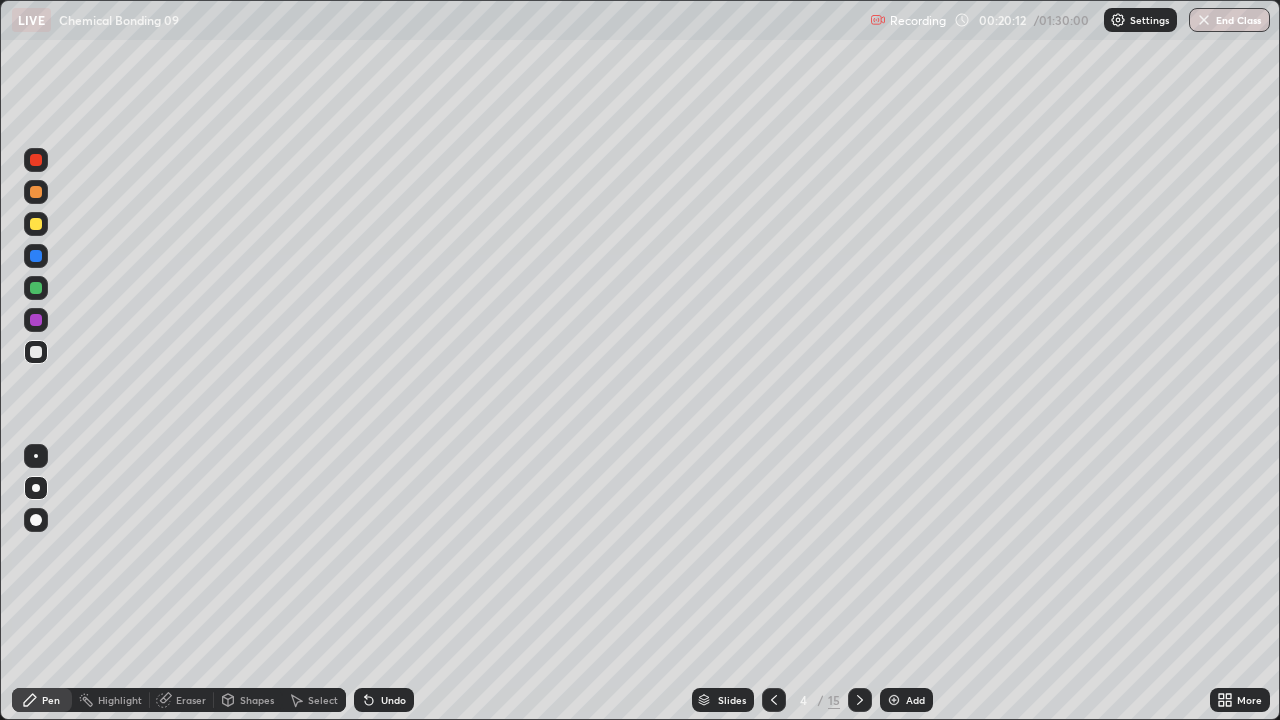 click at bounding box center (36, 224) 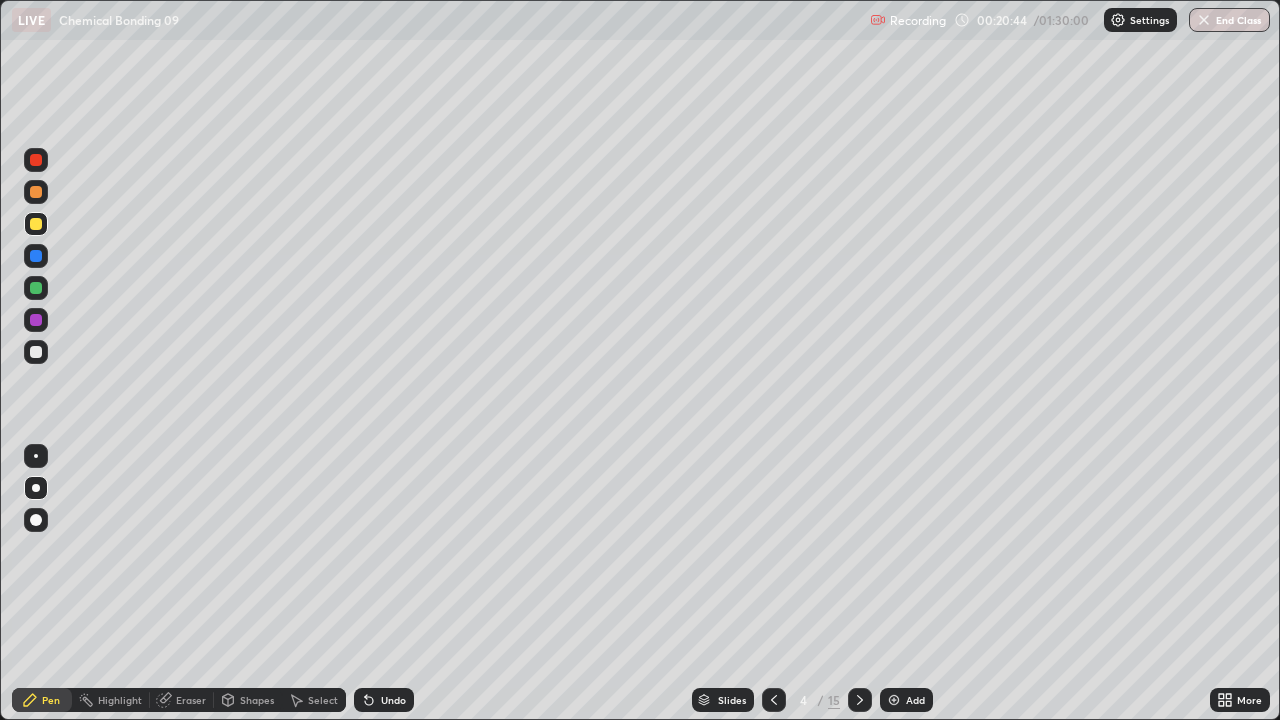 click at bounding box center [860, 700] 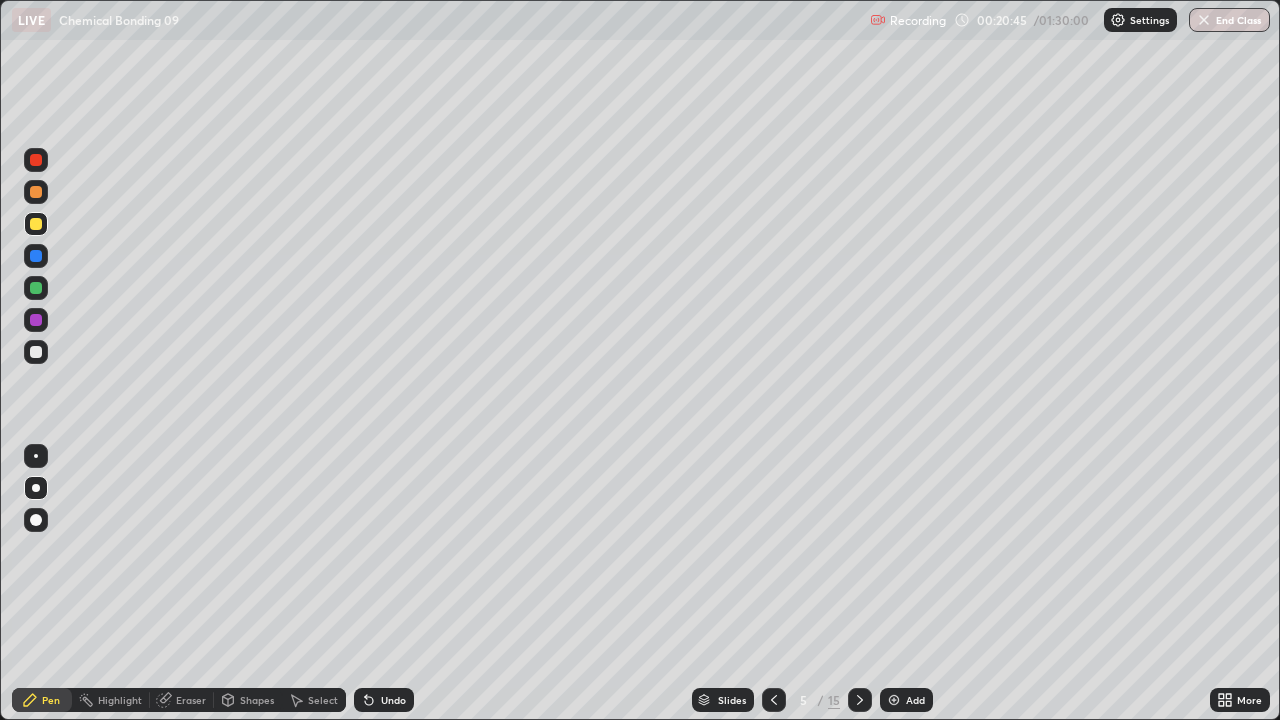 click 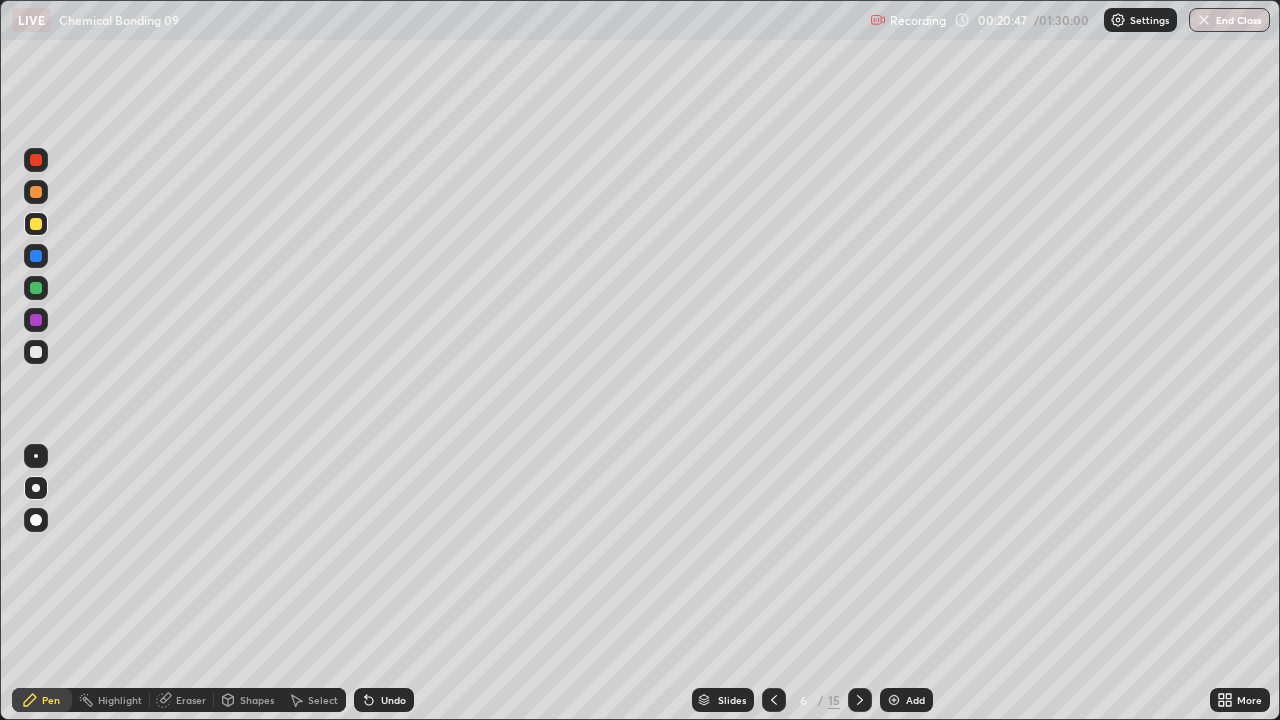 click at bounding box center (36, 352) 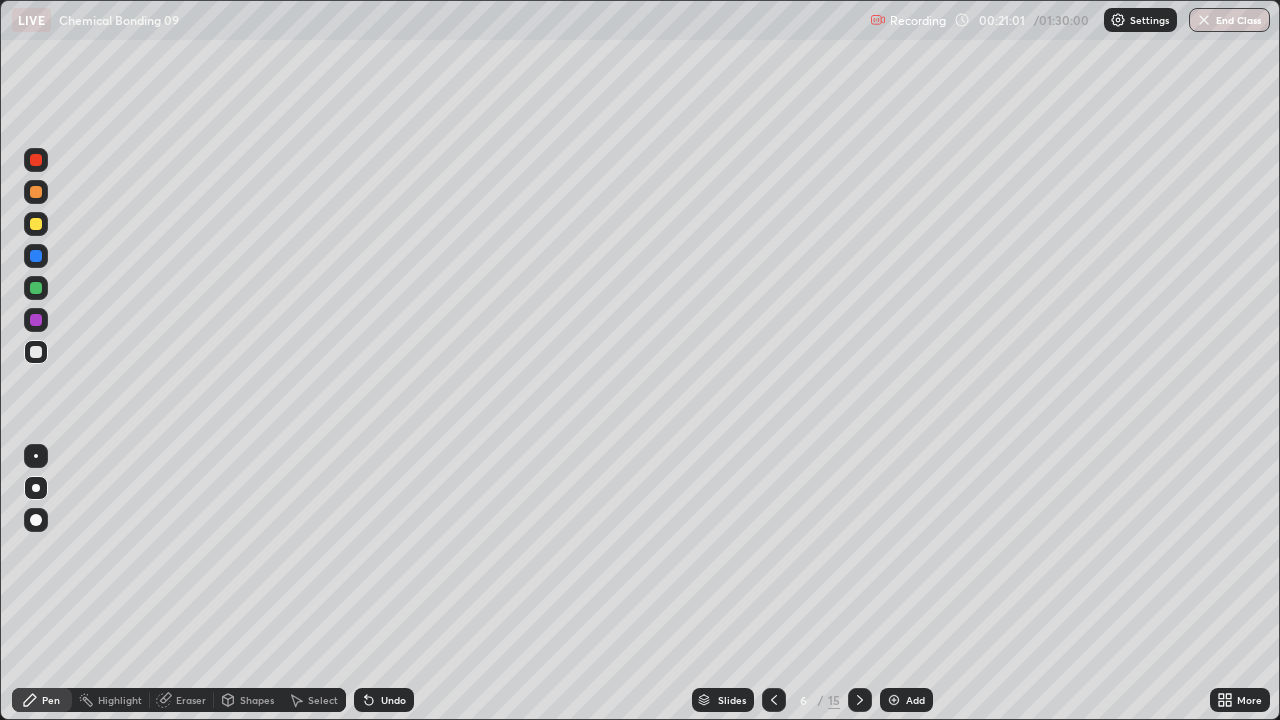 click at bounding box center [36, 256] 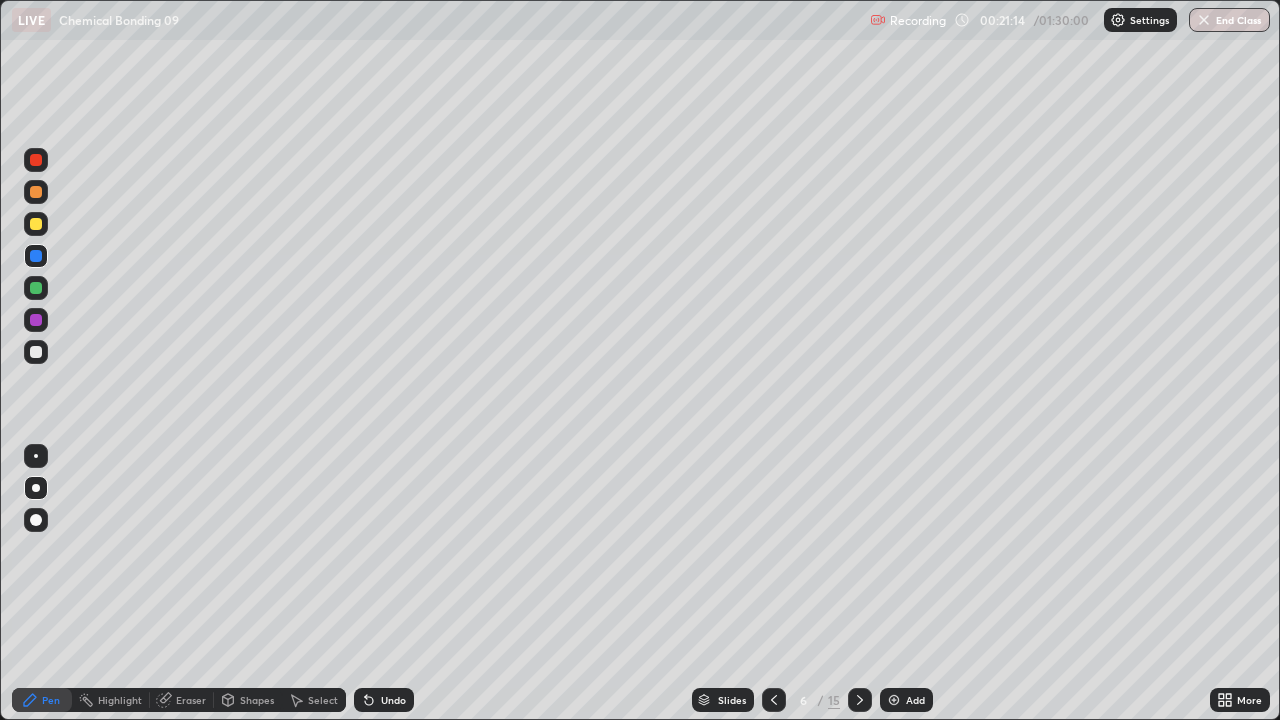 click at bounding box center (36, 352) 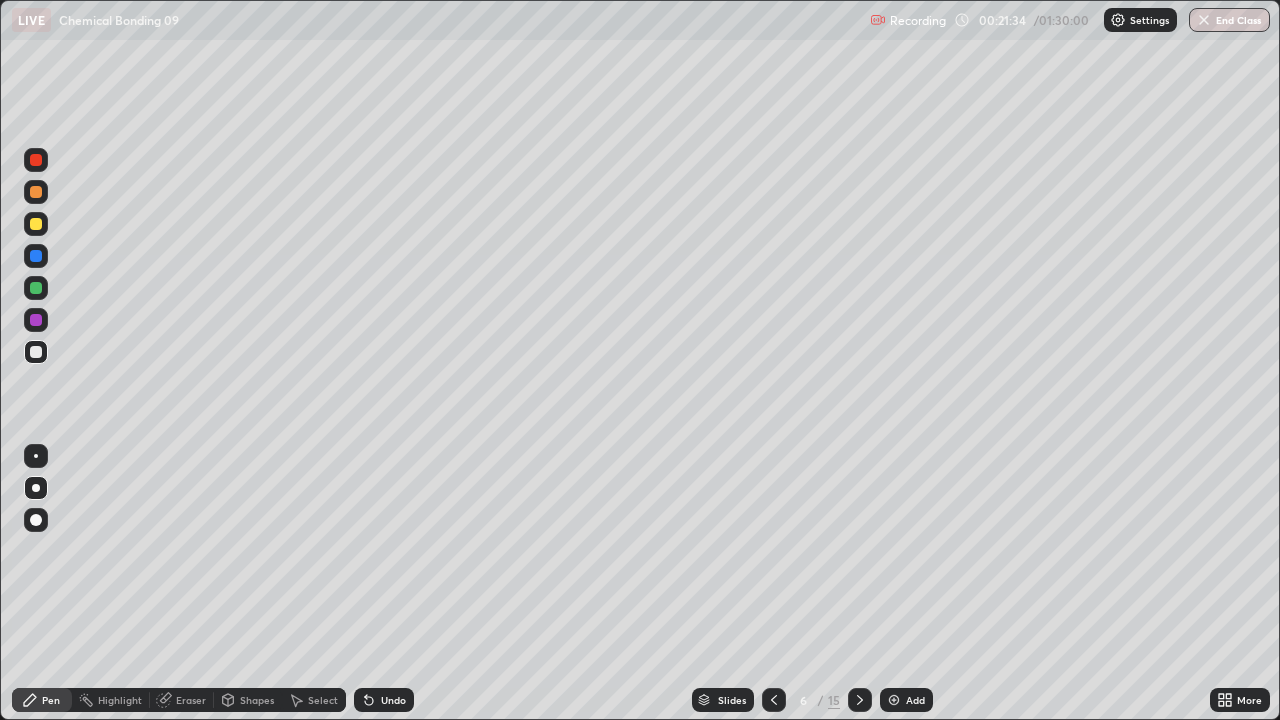 click at bounding box center [36, 288] 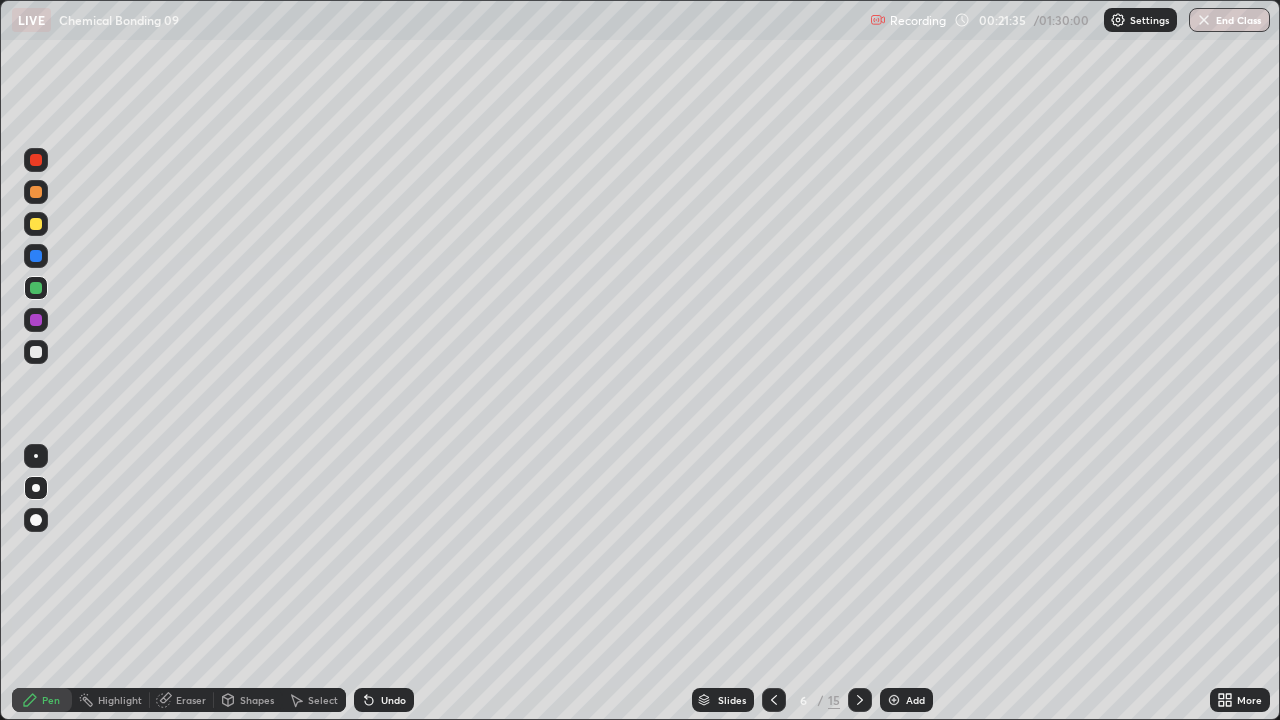 click at bounding box center [36, 192] 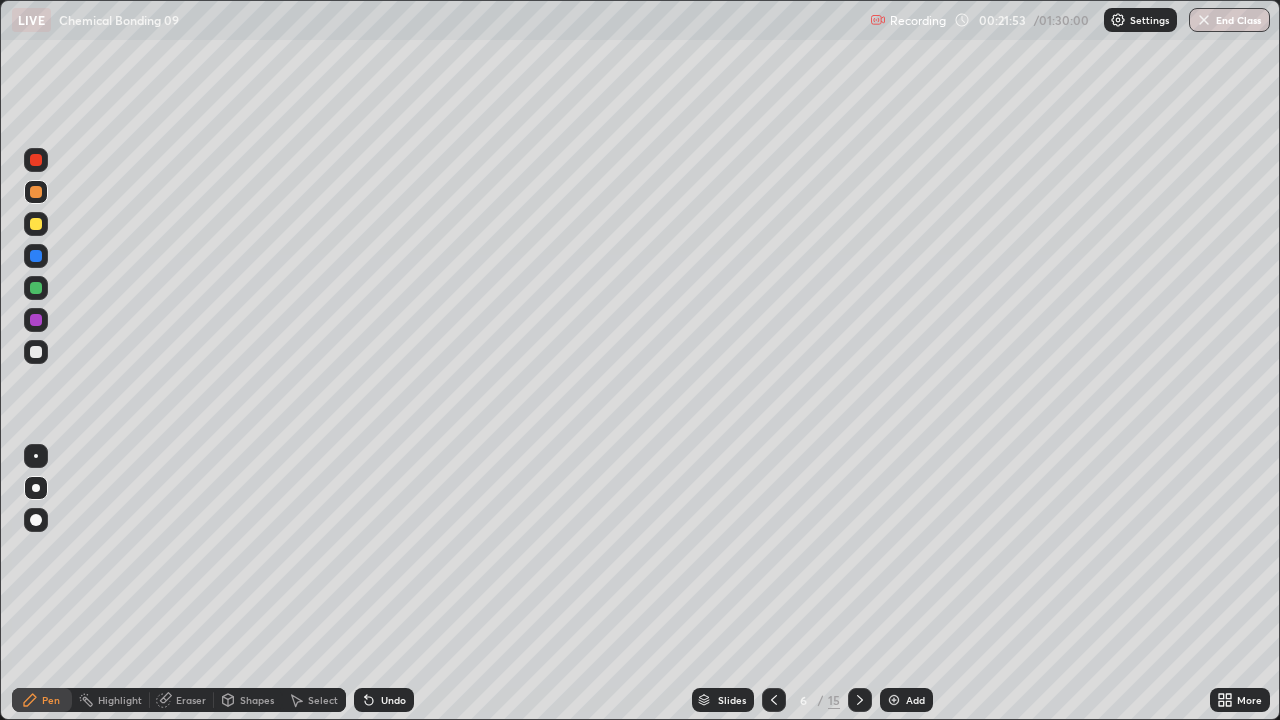 click at bounding box center [36, 352] 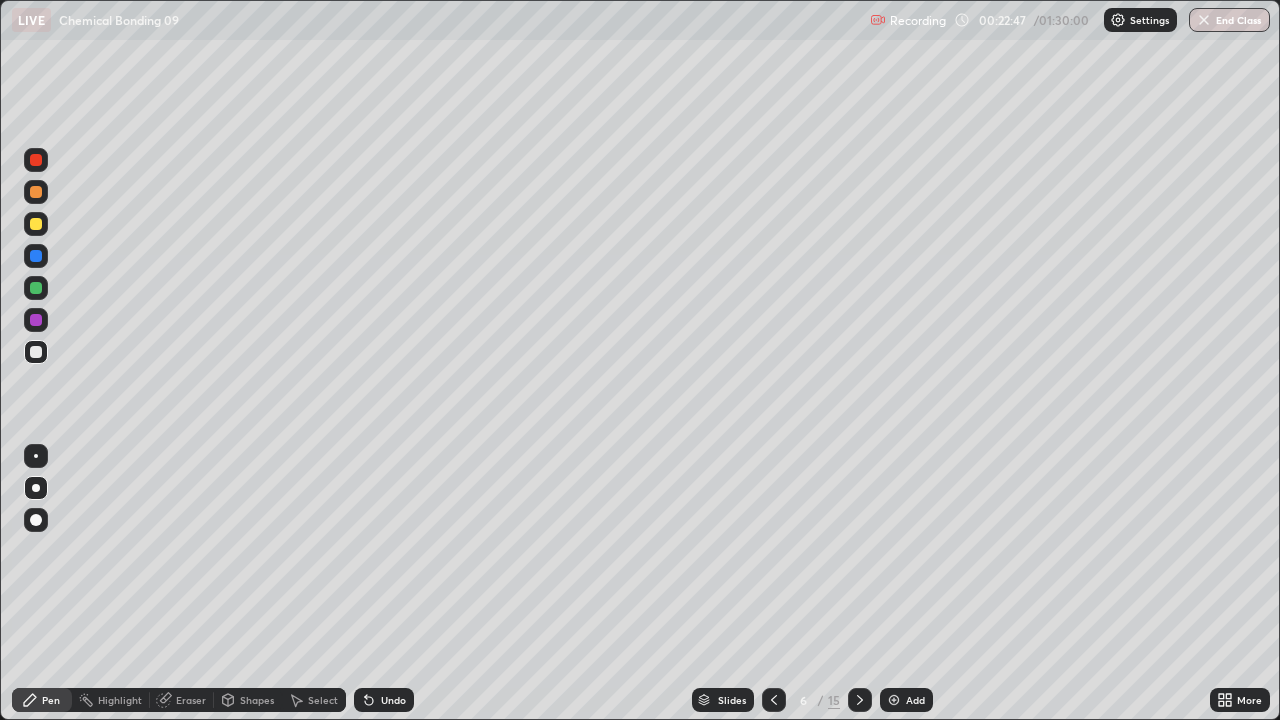 click on "Undo" at bounding box center (393, 700) 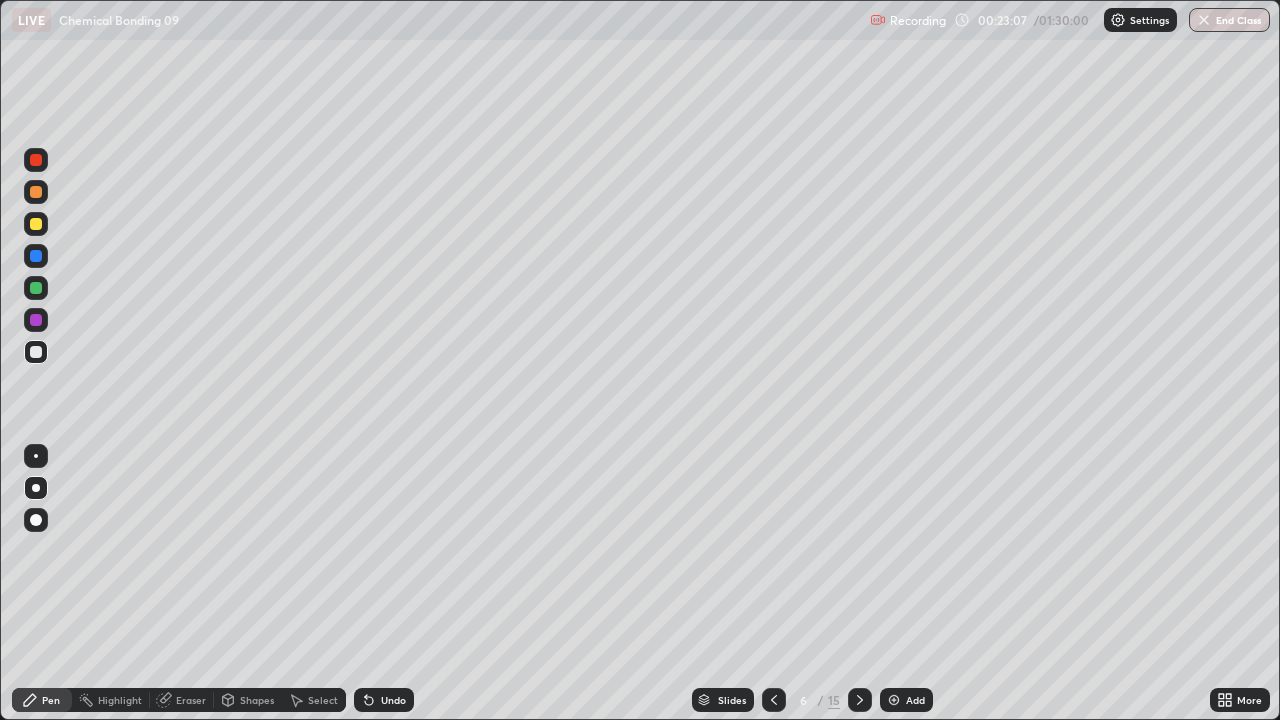 click at bounding box center (36, 288) 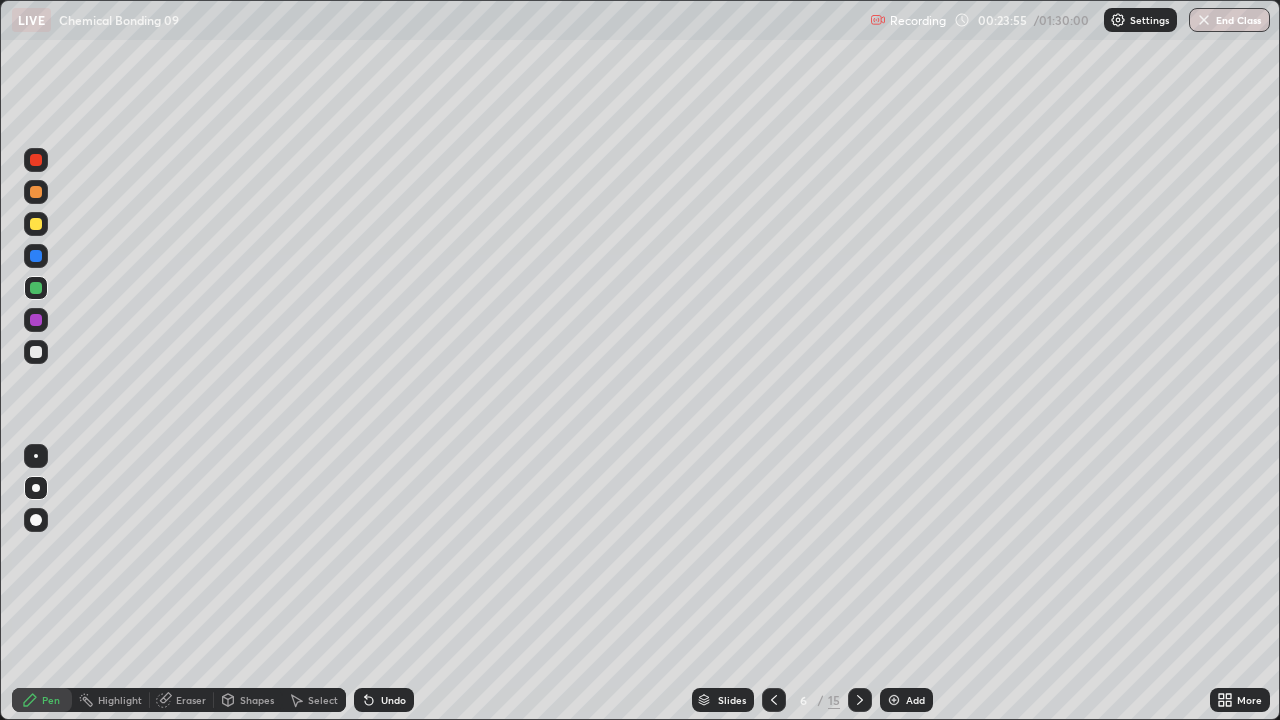 click at bounding box center [36, 320] 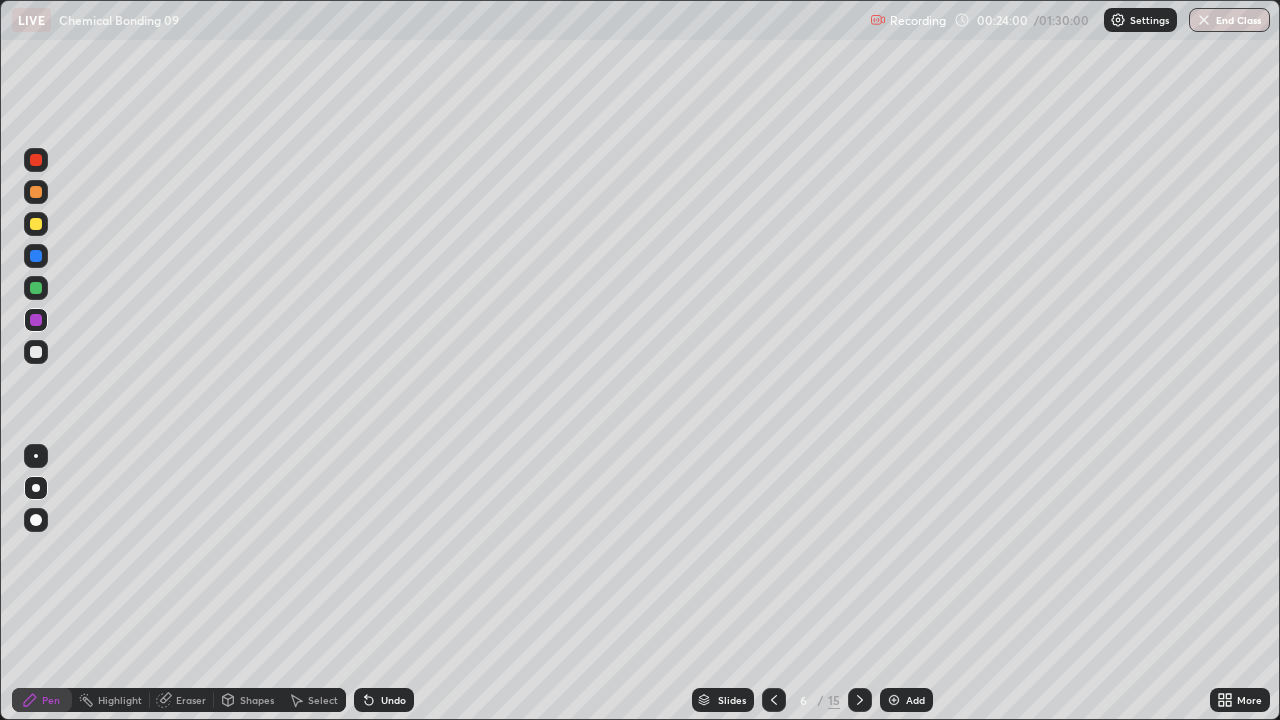 click at bounding box center [36, 456] 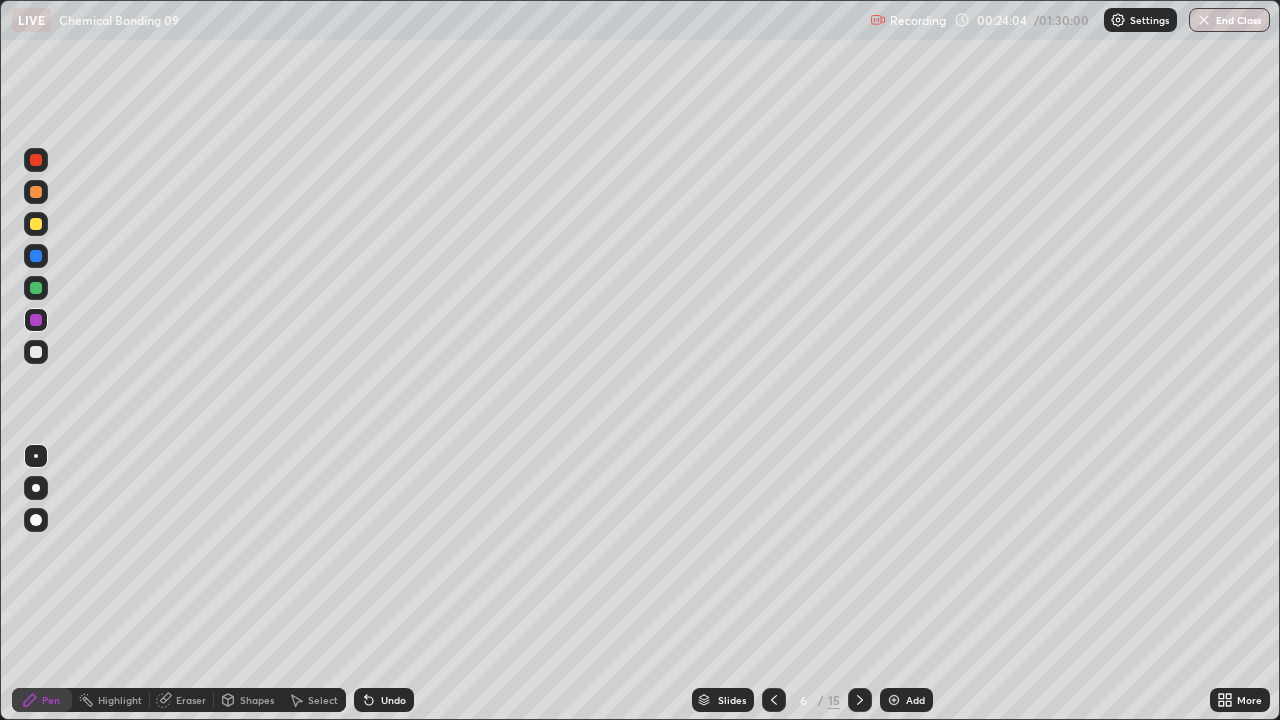 click on "Undo" at bounding box center [384, 700] 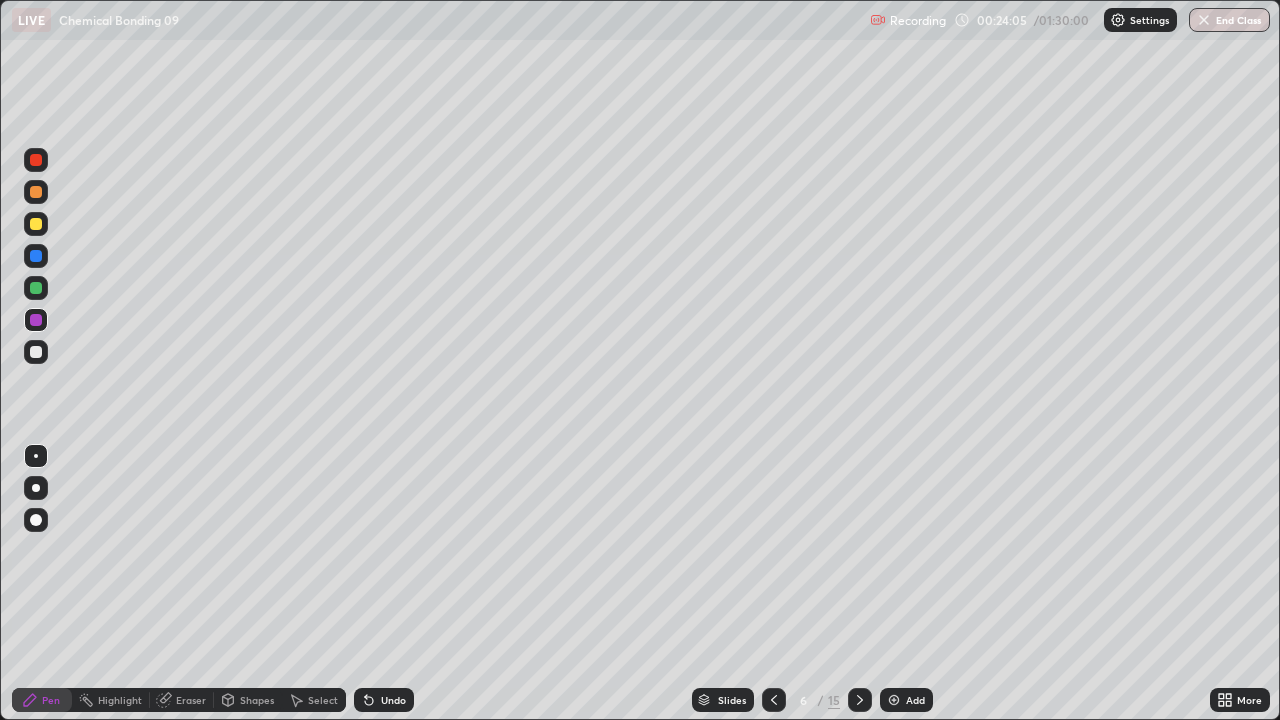 click on "Undo" at bounding box center (384, 700) 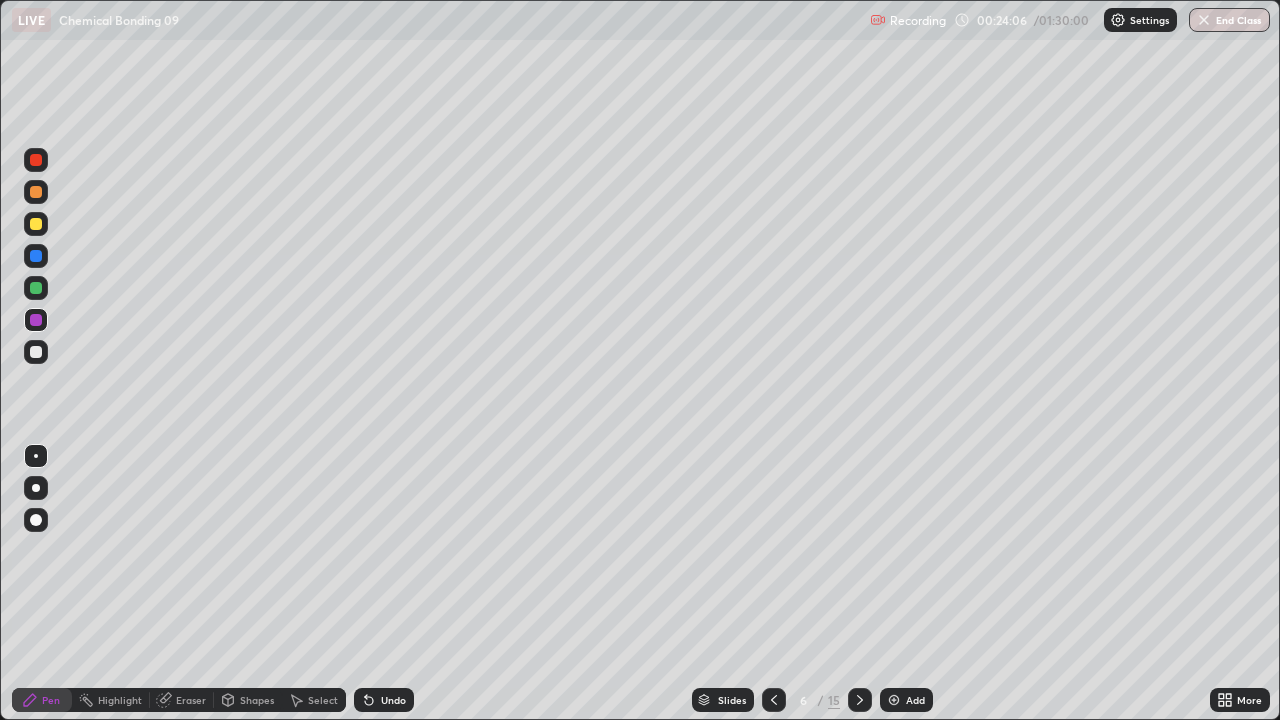 click 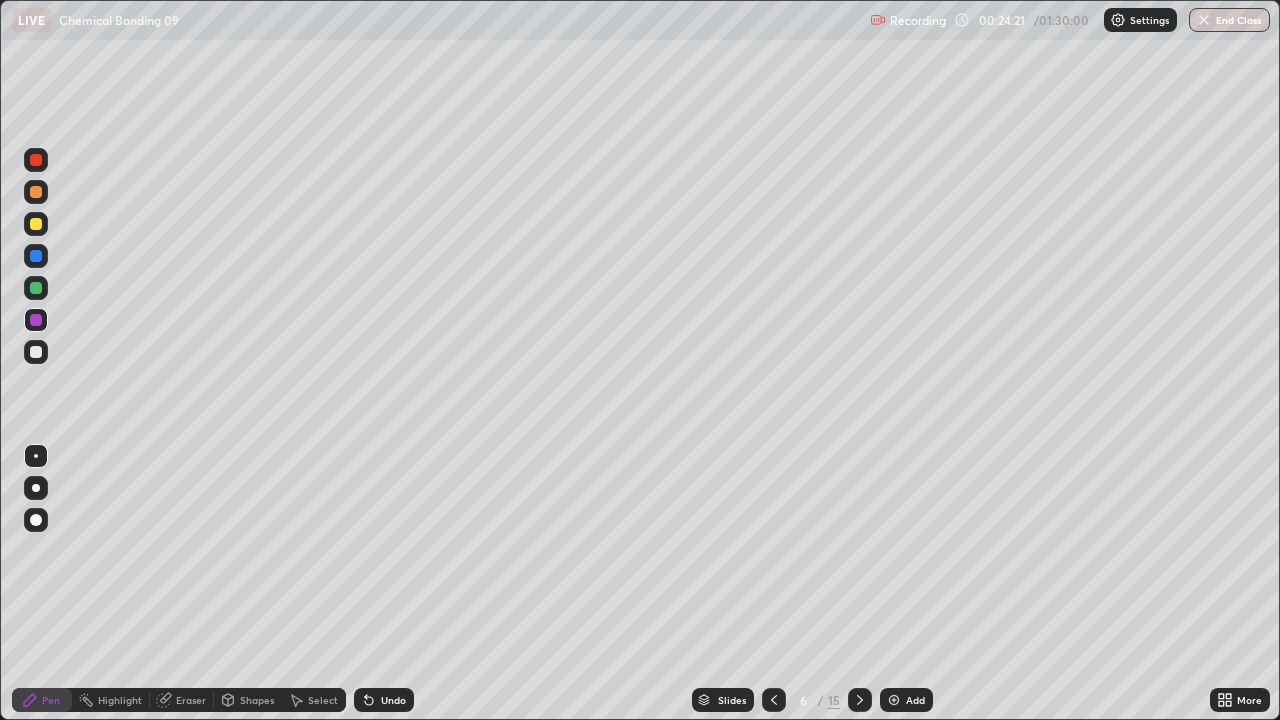 click at bounding box center (36, 352) 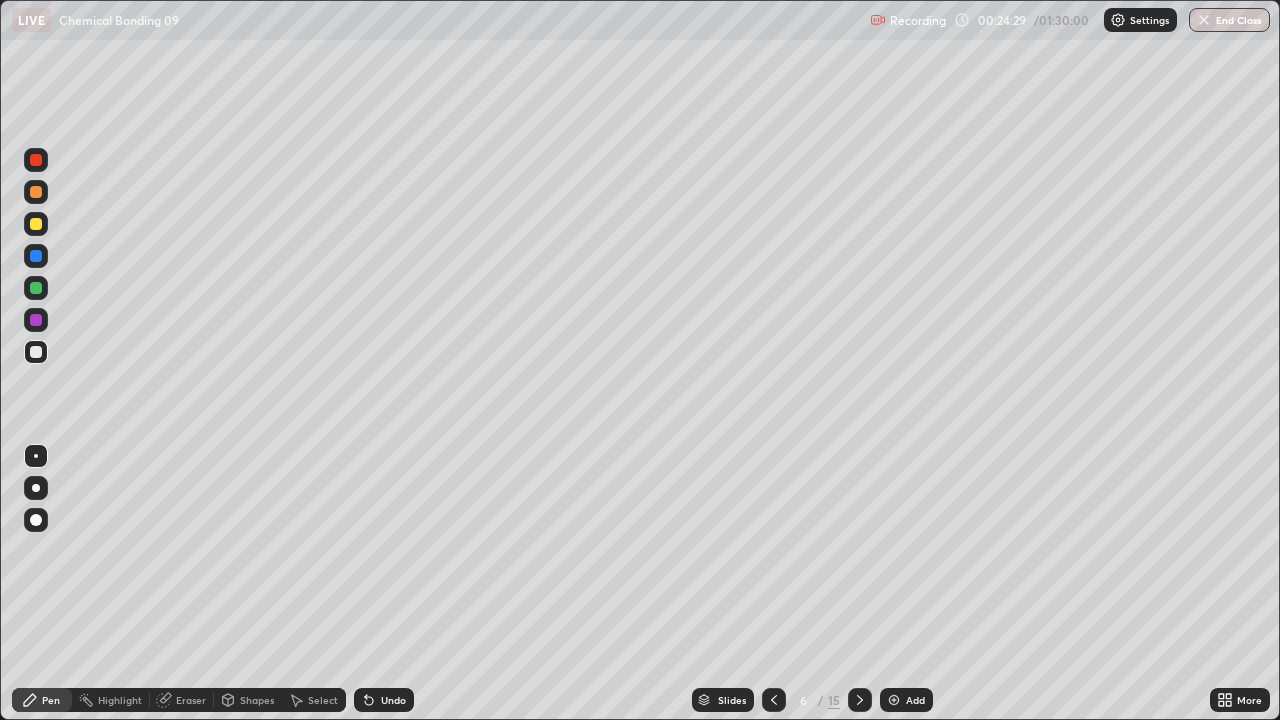 click at bounding box center (36, 456) 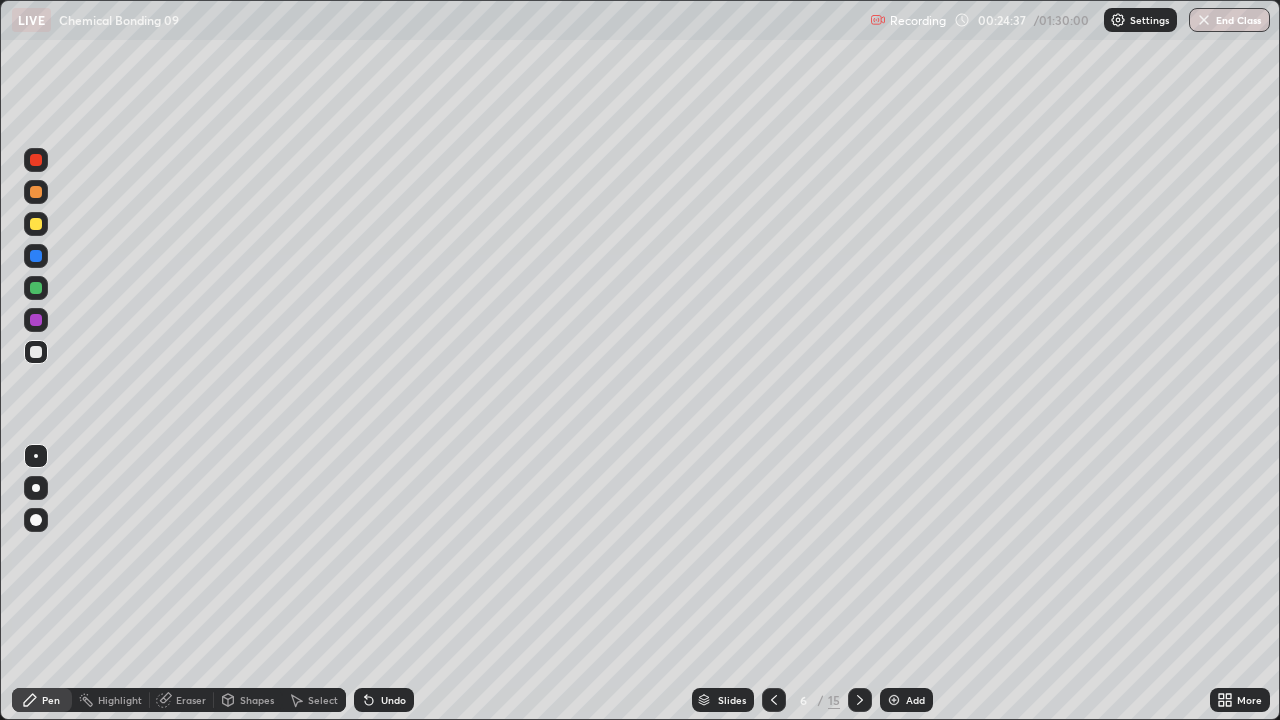click at bounding box center (36, 320) 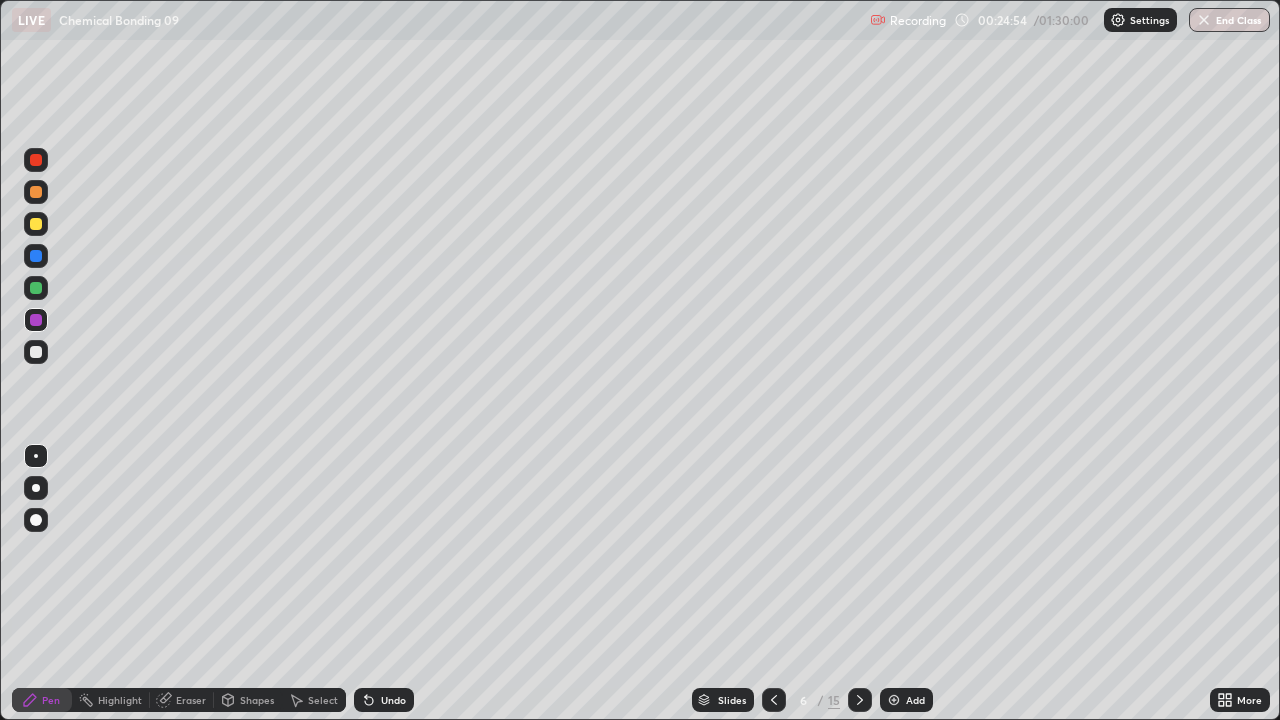 click on "LIVE Chemical Bonding 09" at bounding box center (437, 20) 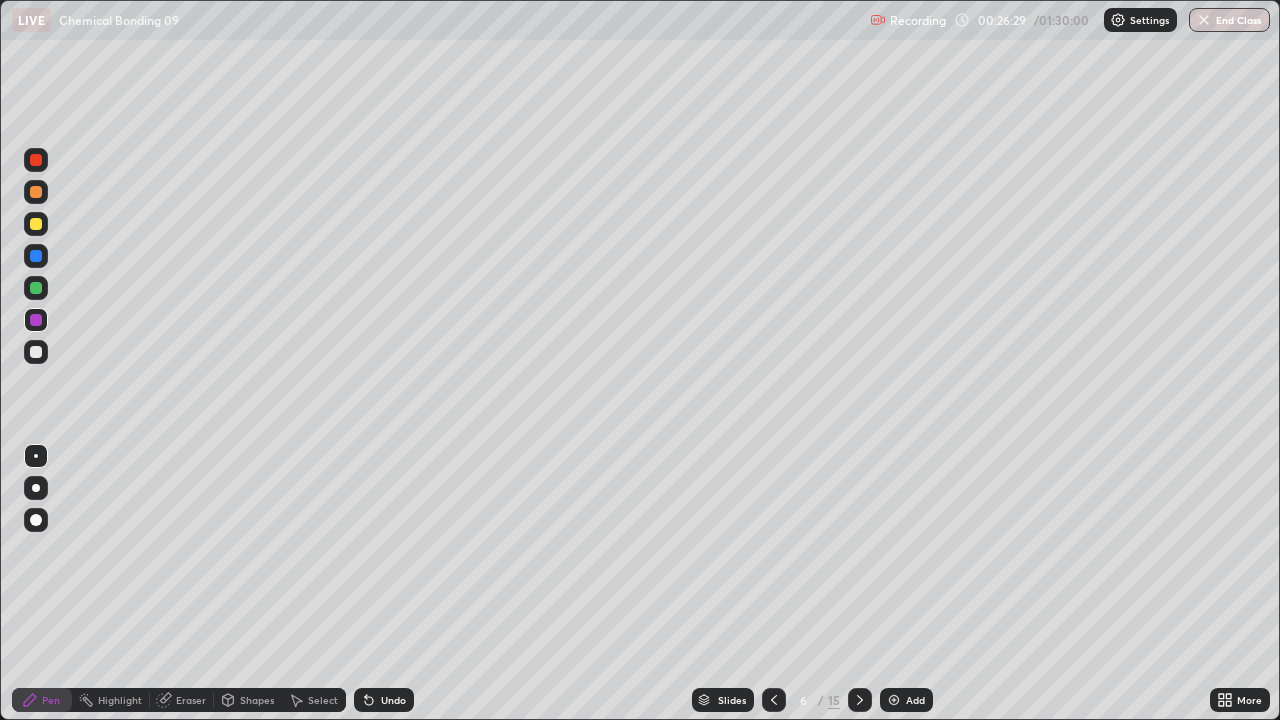 click 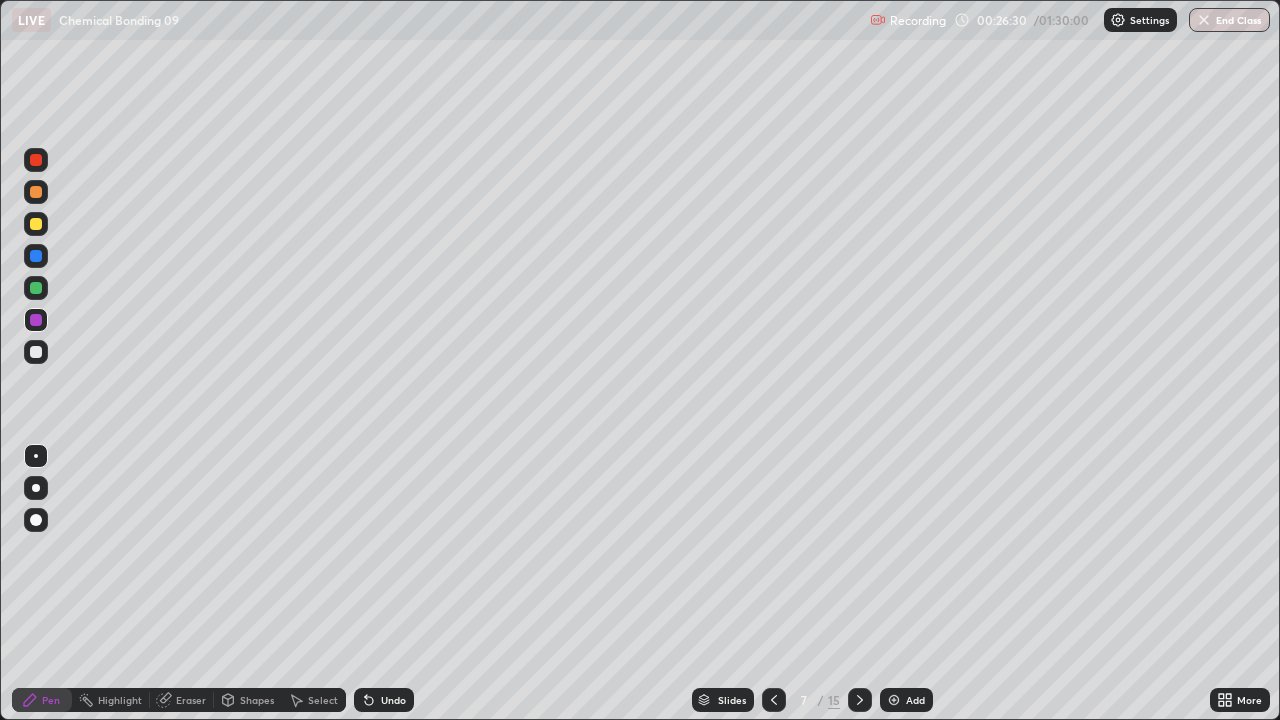 click at bounding box center [36, 352] 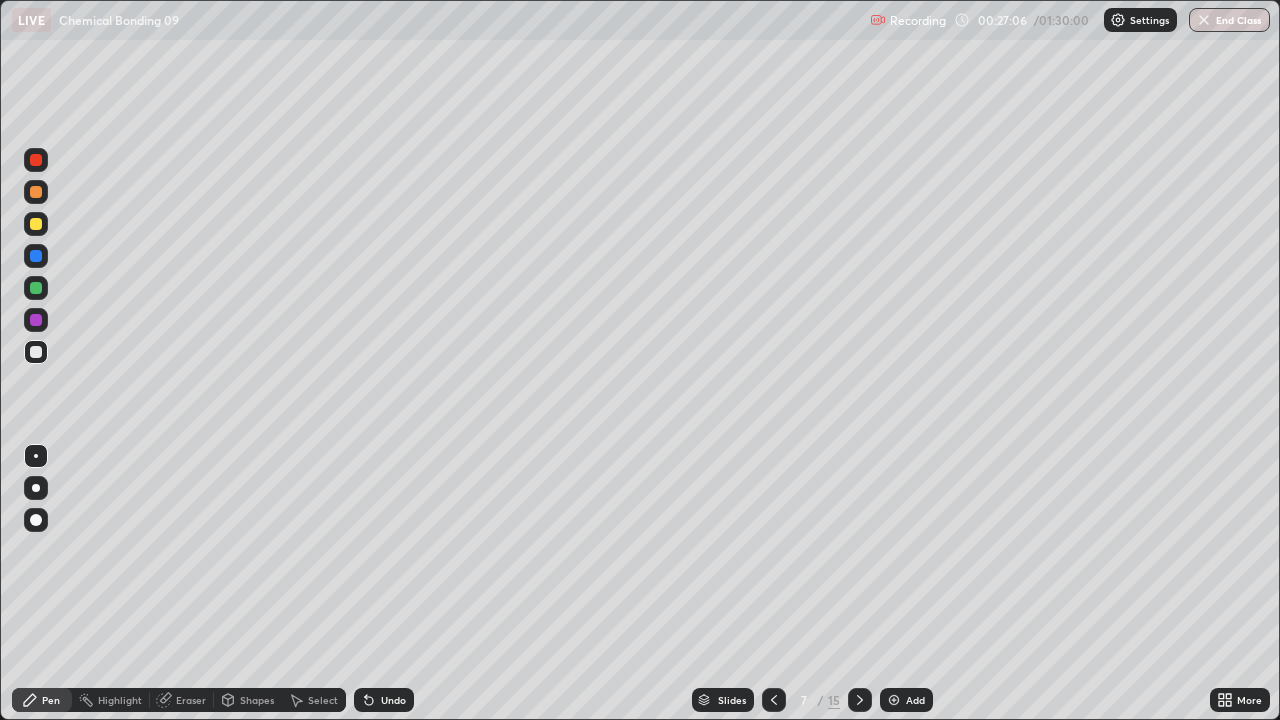 click at bounding box center (36, 256) 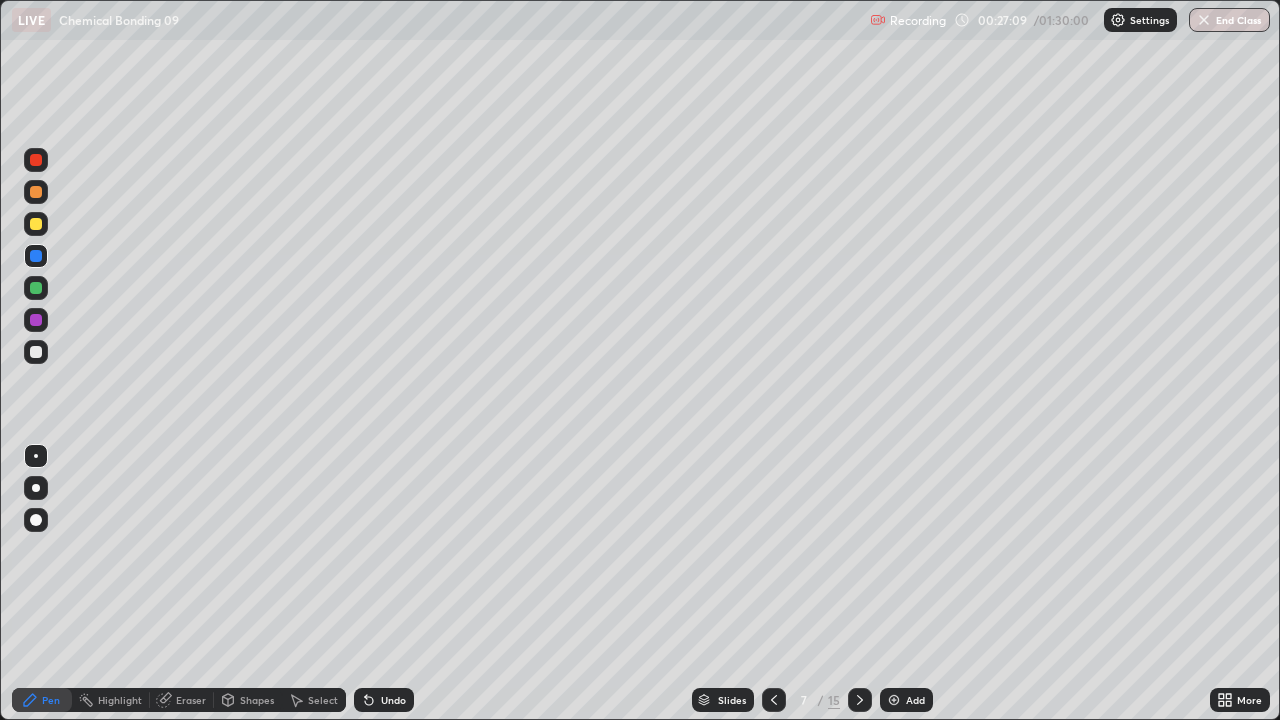 click on "Undo" at bounding box center (384, 700) 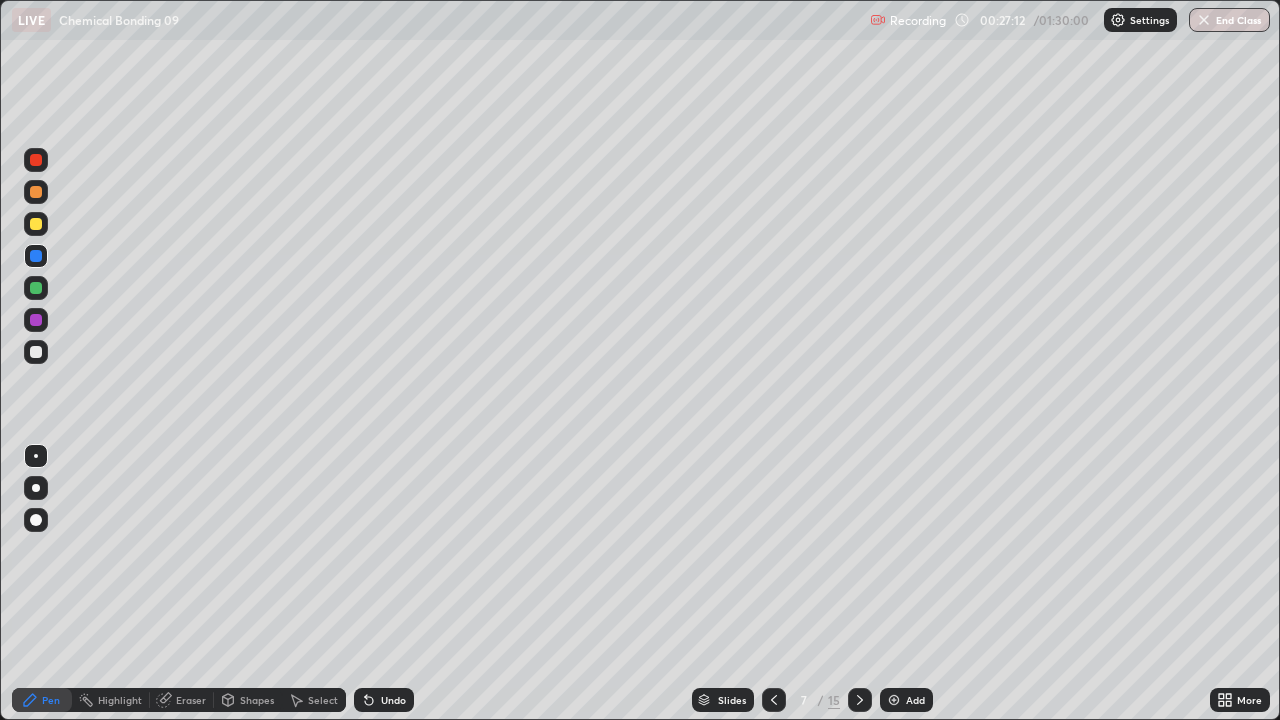 click at bounding box center [36, 352] 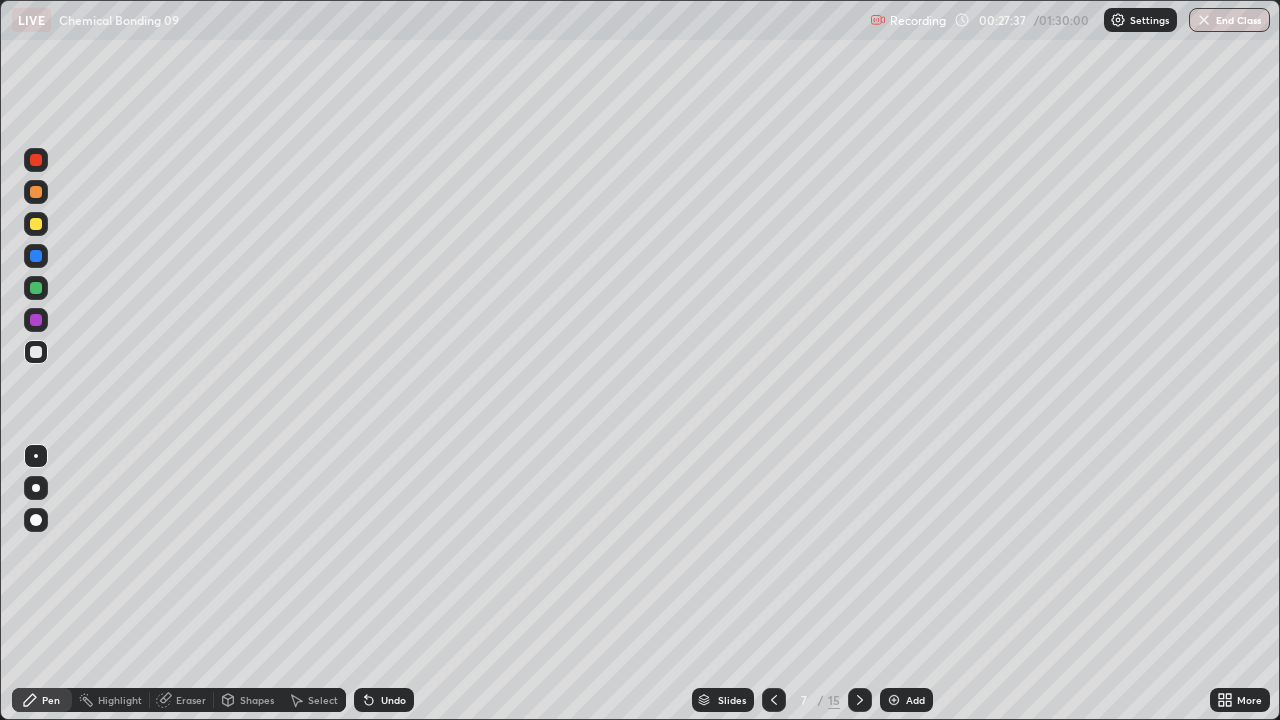 click on "Undo" at bounding box center (384, 700) 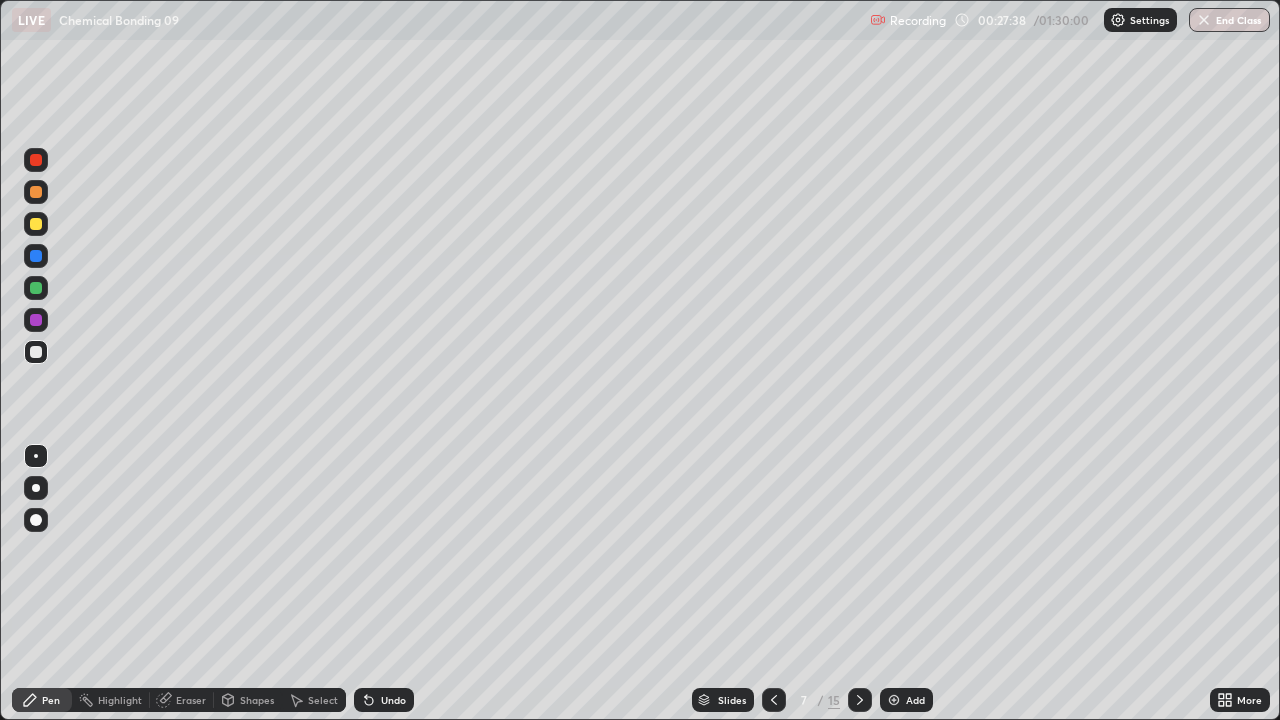 click on "Undo" at bounding box center [393, 700] 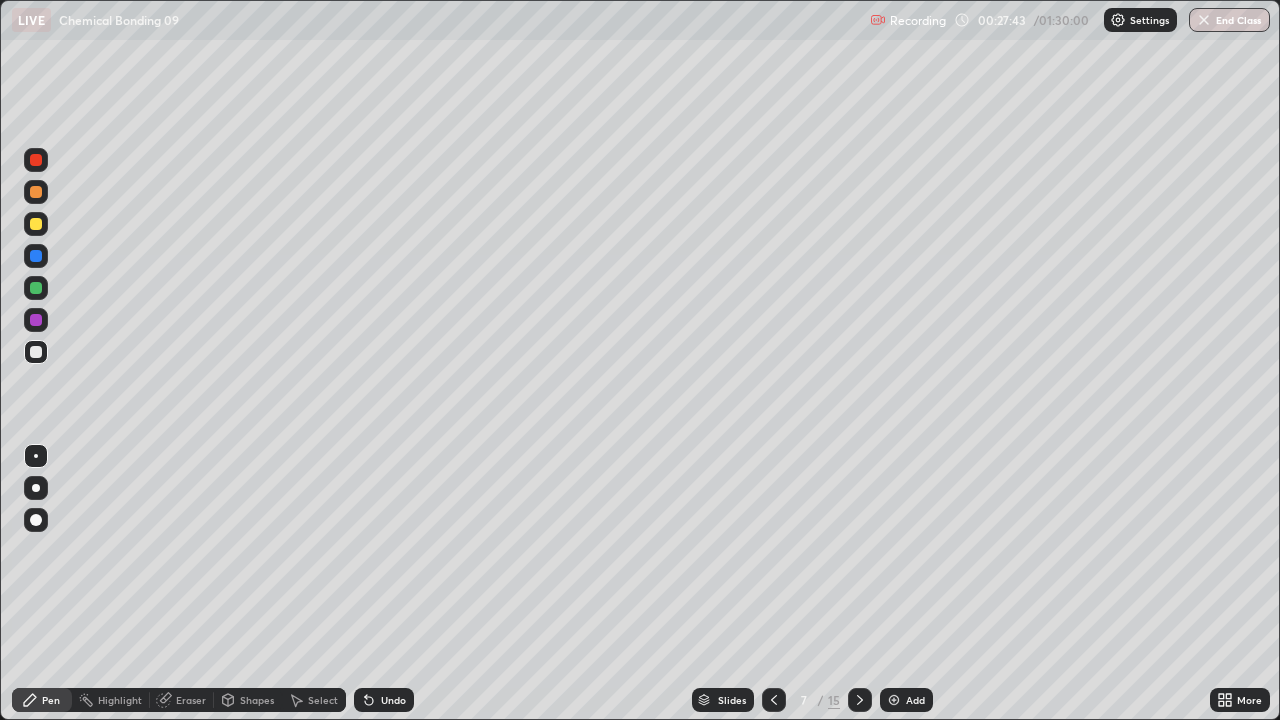 click at bounding box center (36, 288) 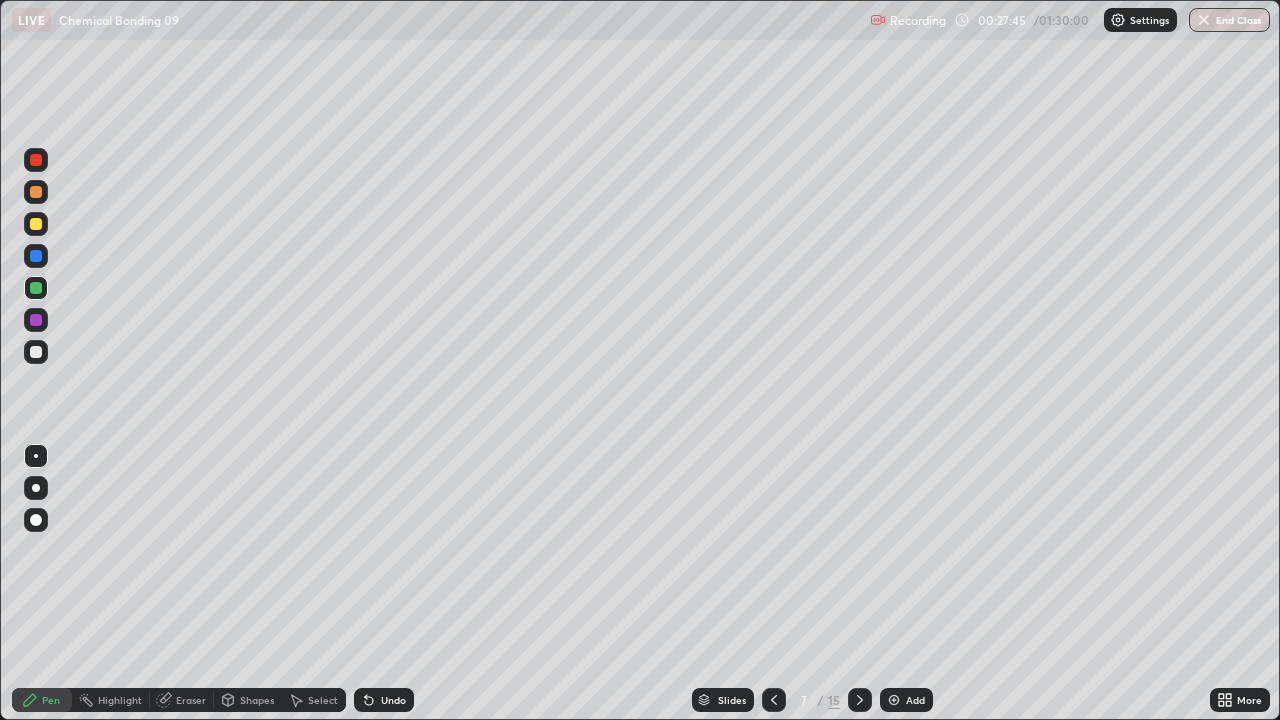 click at bounding box center [36, 352] 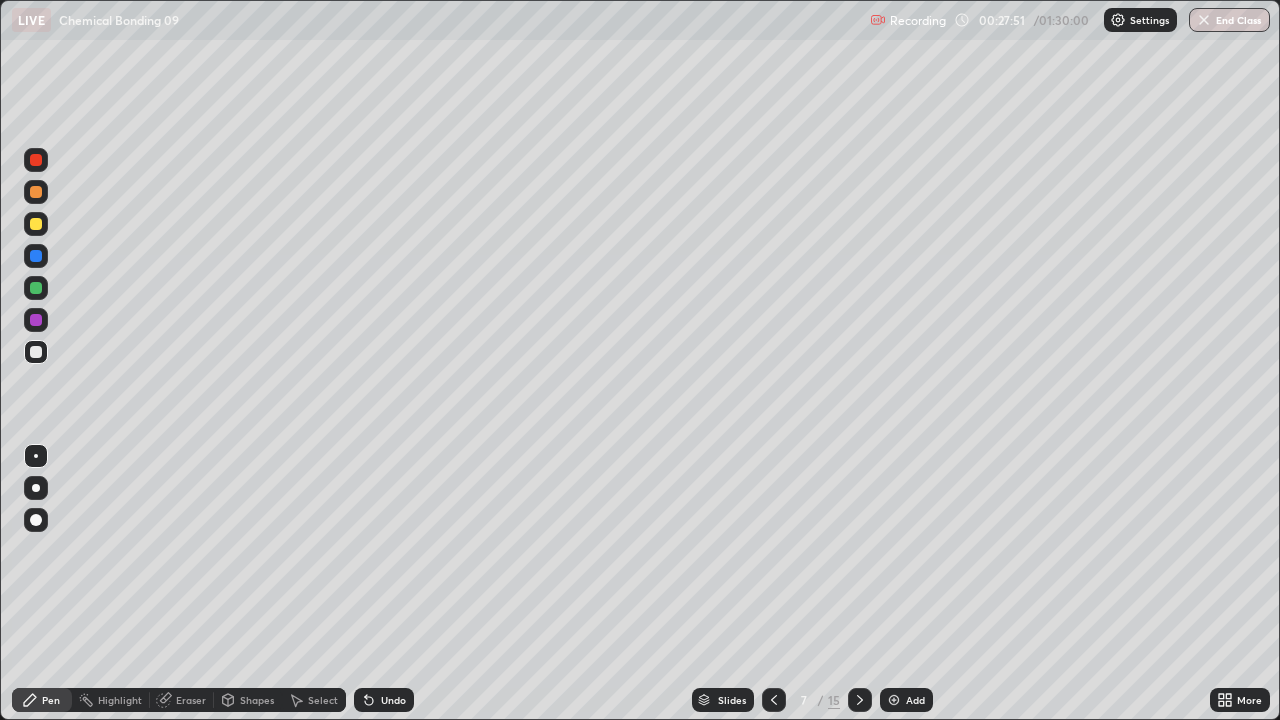 click at bounding box center [36, 288] 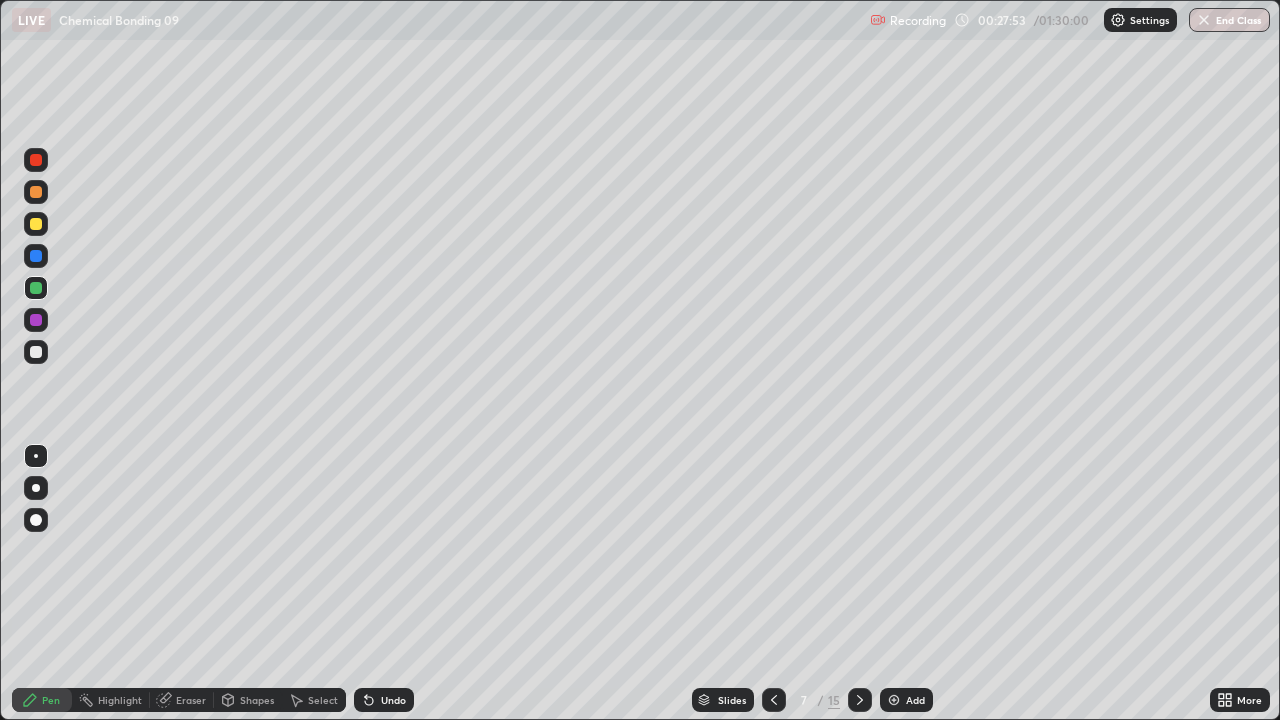 click at bounding box center [36, 352] 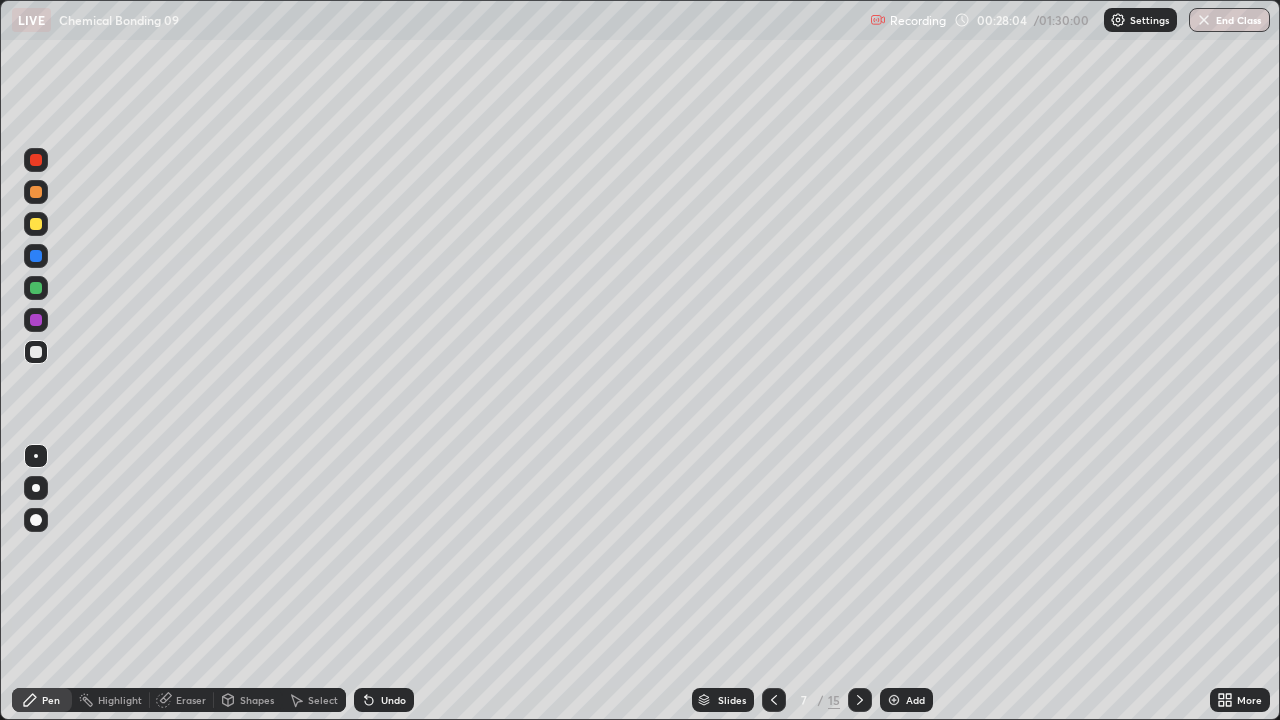 click at bounding box center (36, 256) 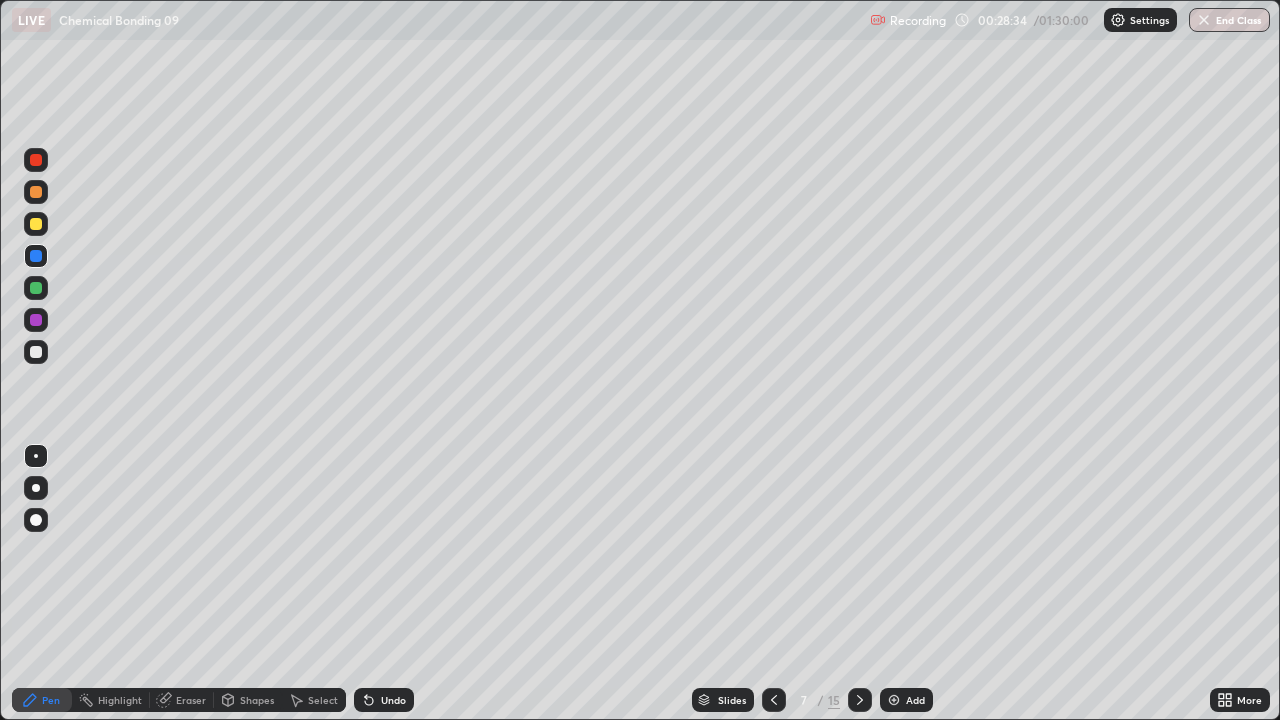 click at bounding box center (36, 320) 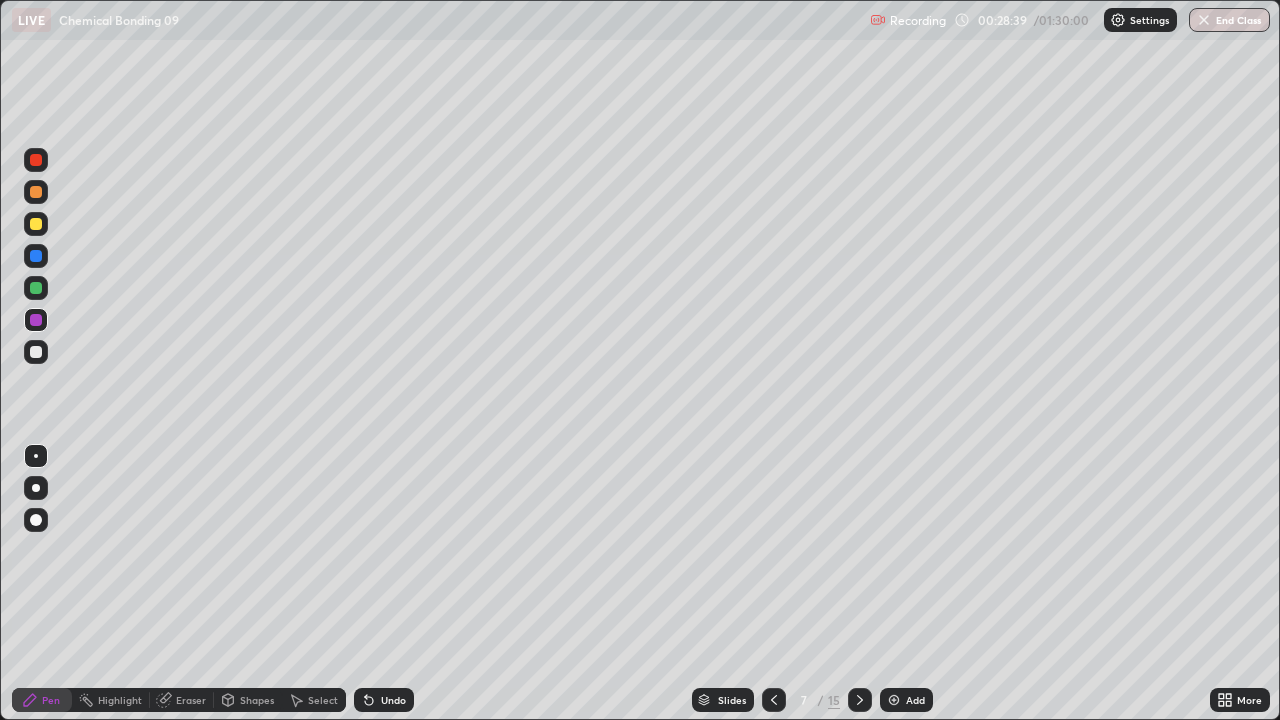 click at bounding box center [36, 352] 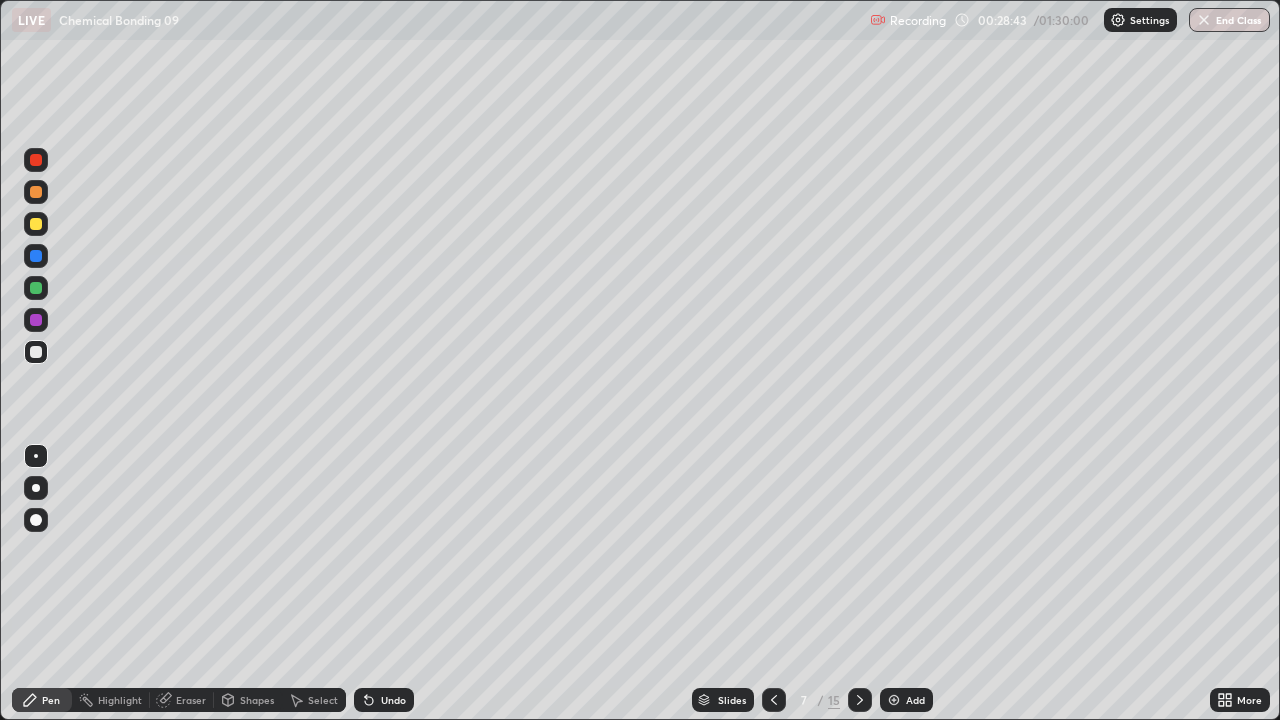 click at bounding box center (36, 288) 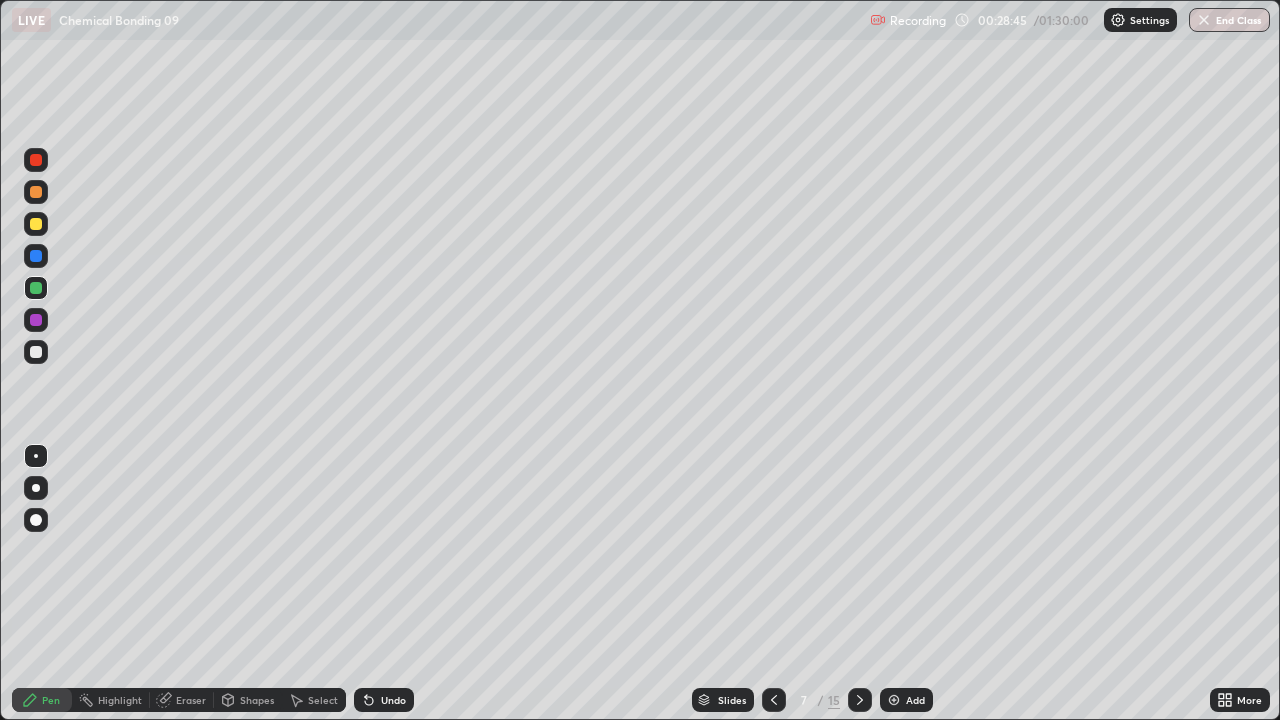 click at bounding box center [36, 352] 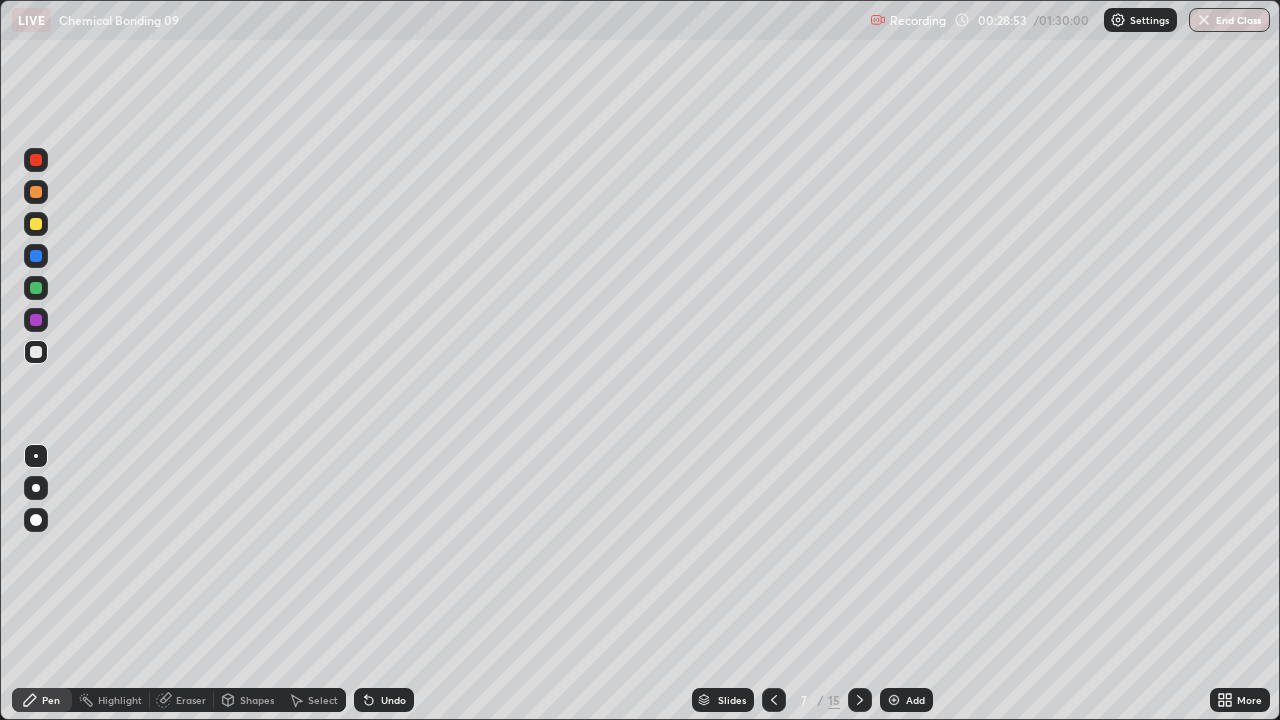 click at bounding box center (36, 256) 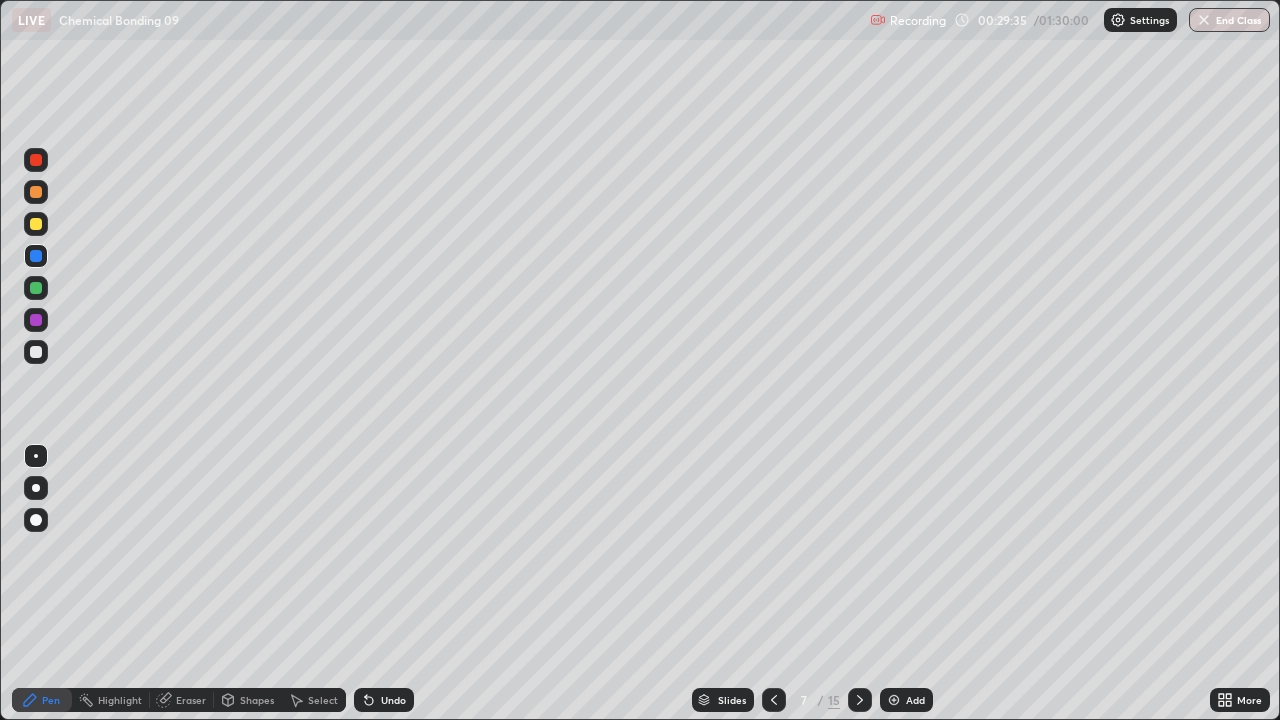 click at bounding box center [36, 320] 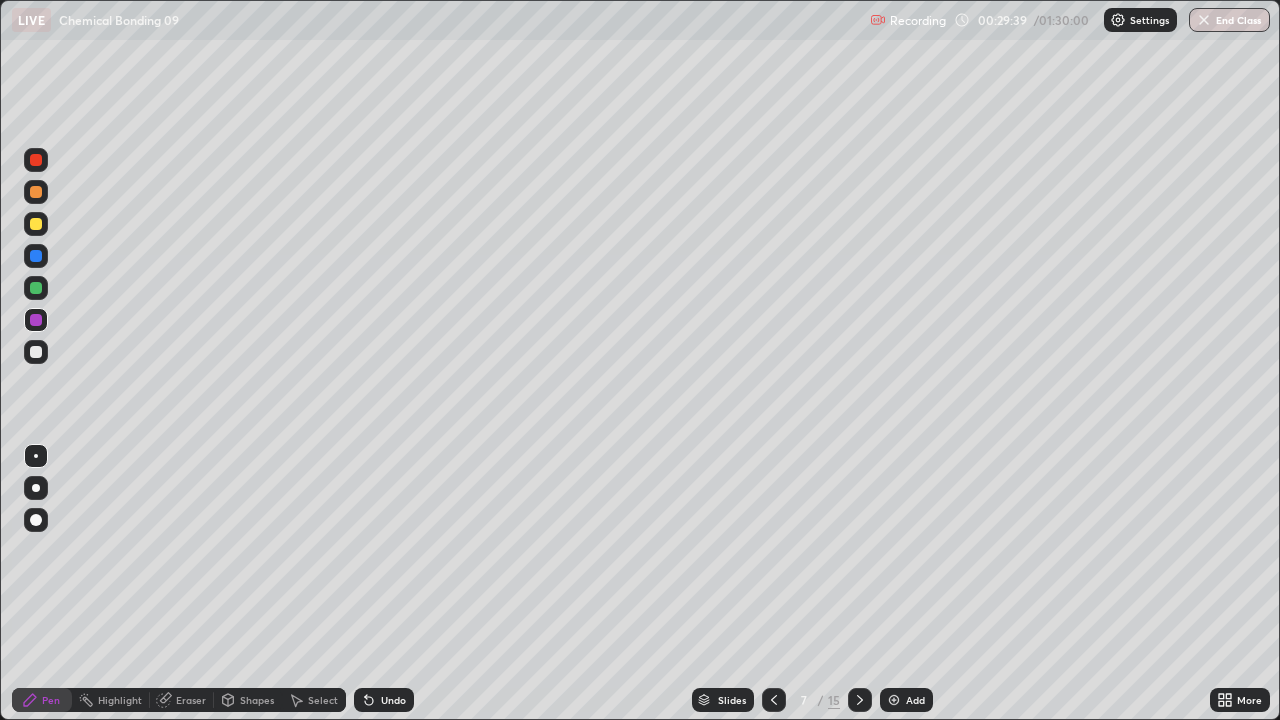 click at bounding box center (36, 352) 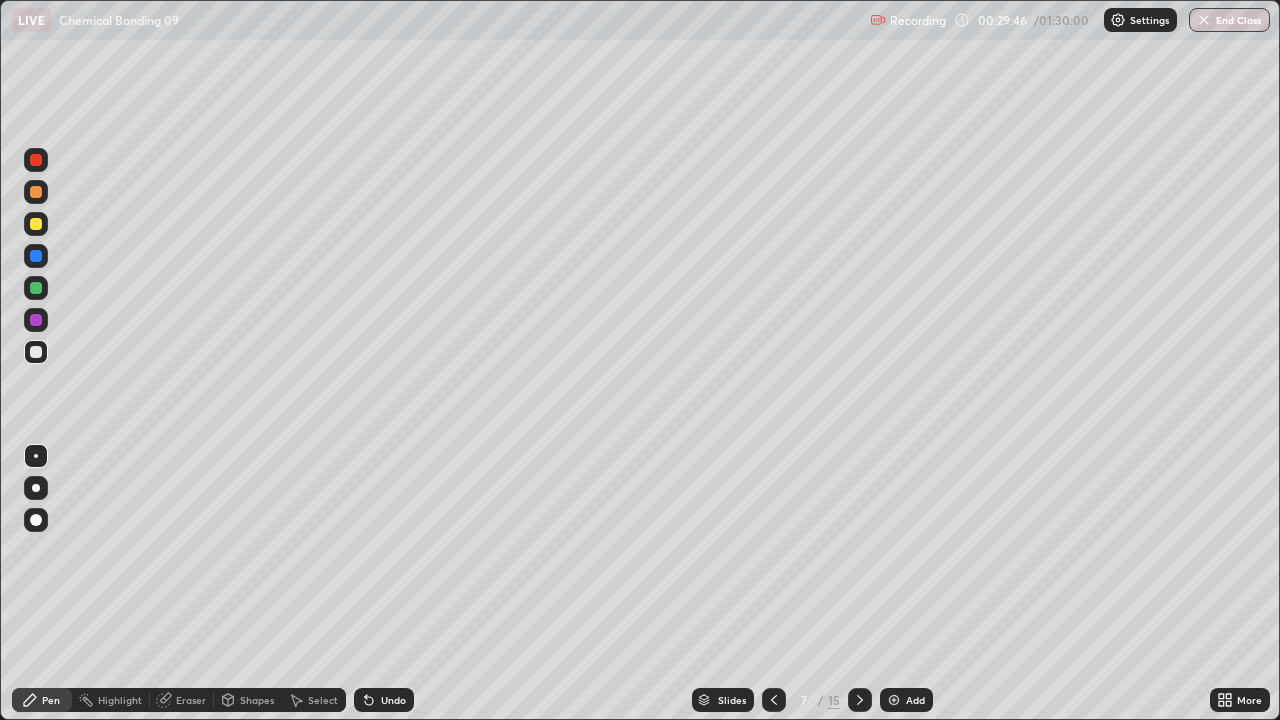 click at bounding box center (36, 224) 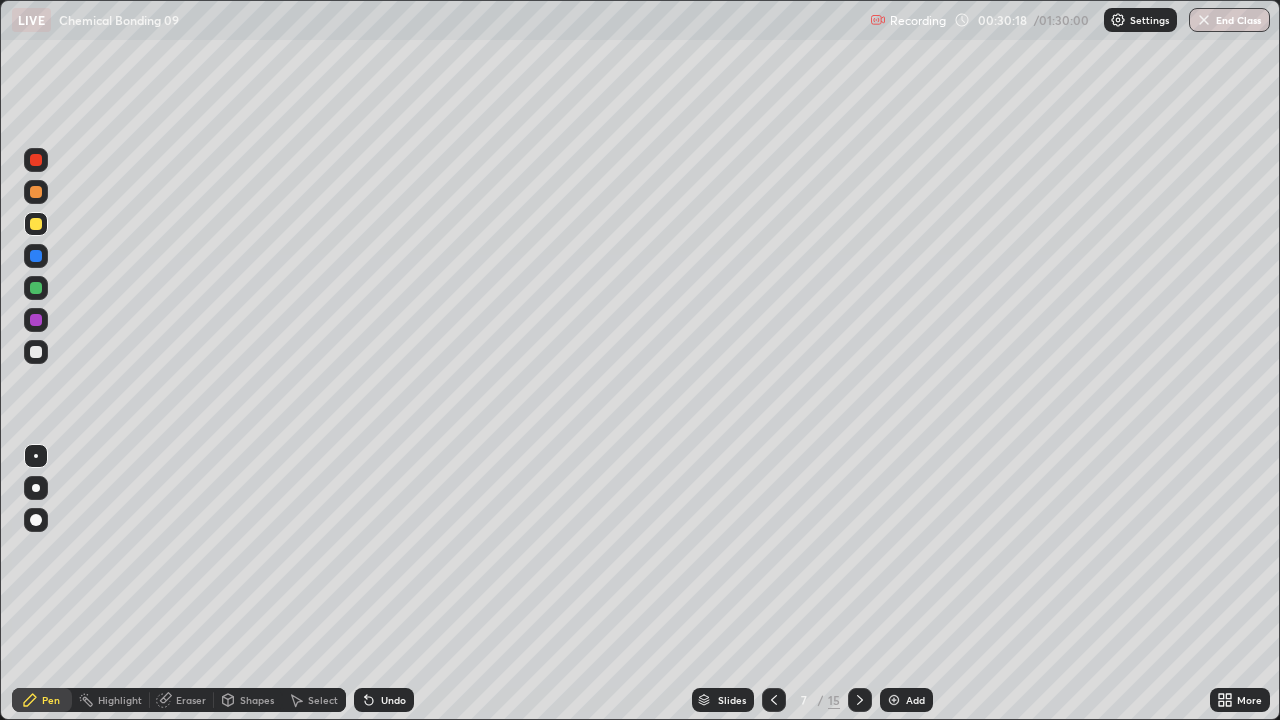 click 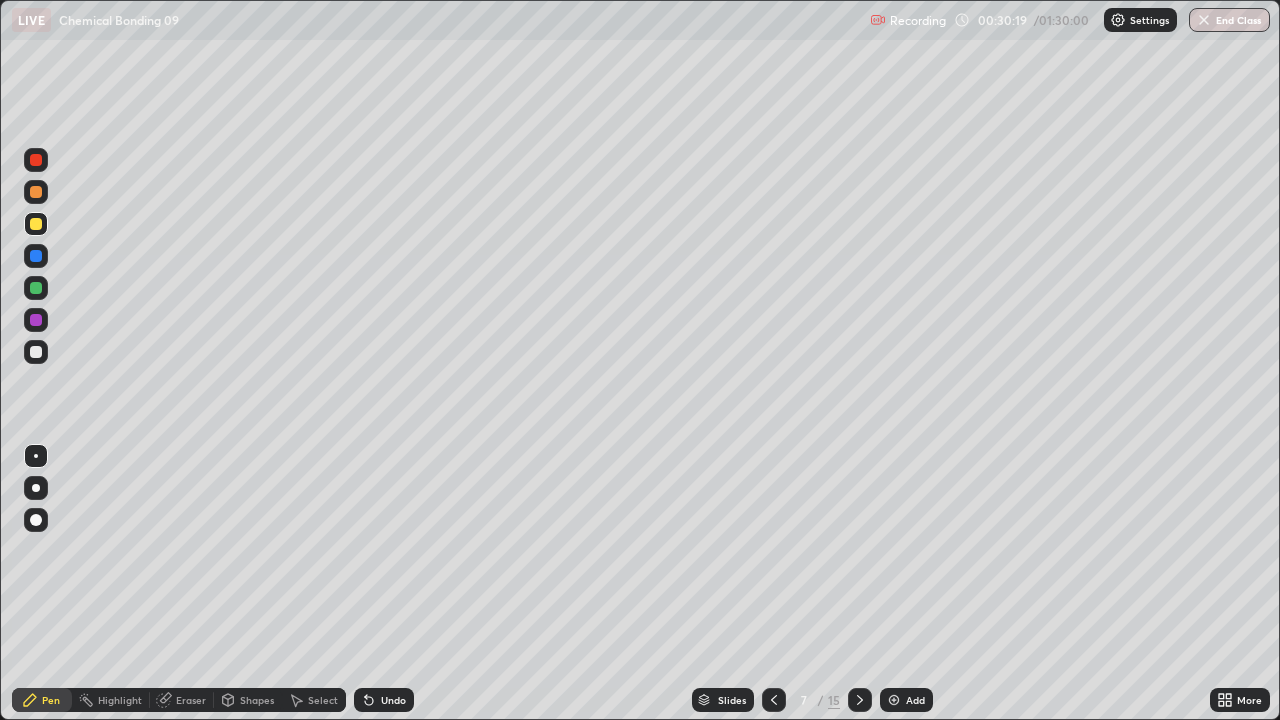 click on "Undo" at bounding box center [384, 700] 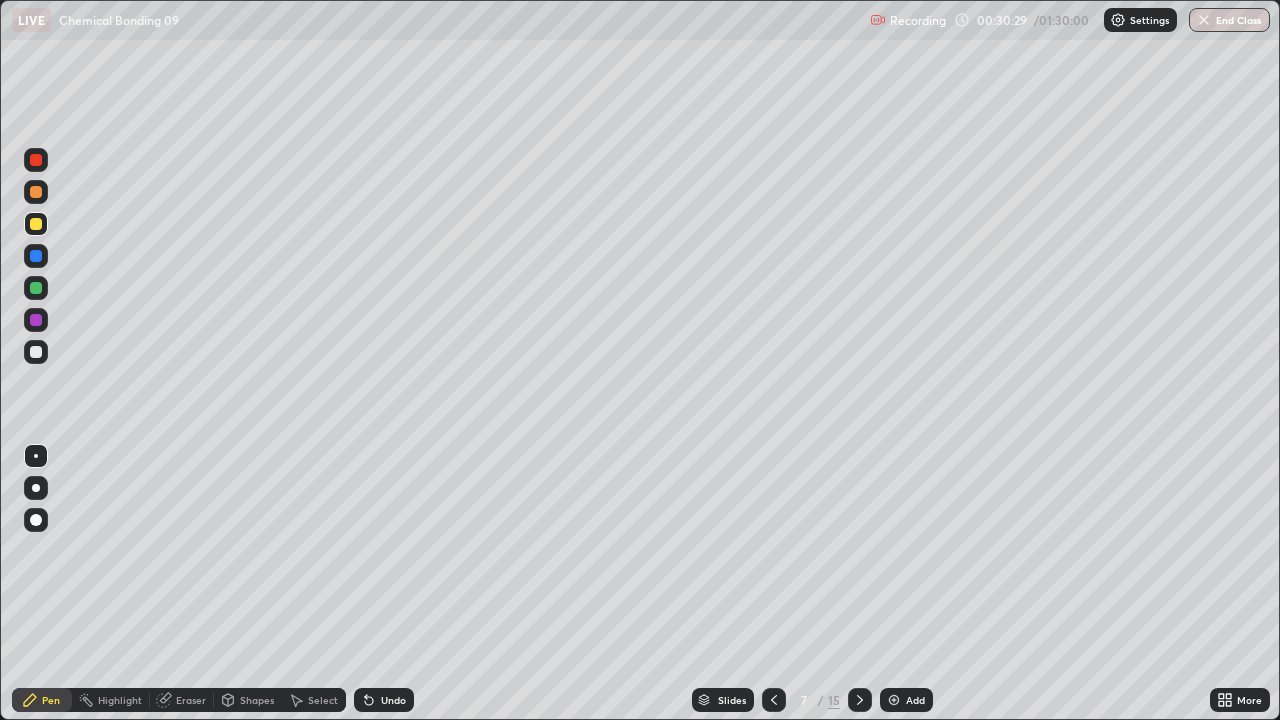click at bounding box center (36, 352) 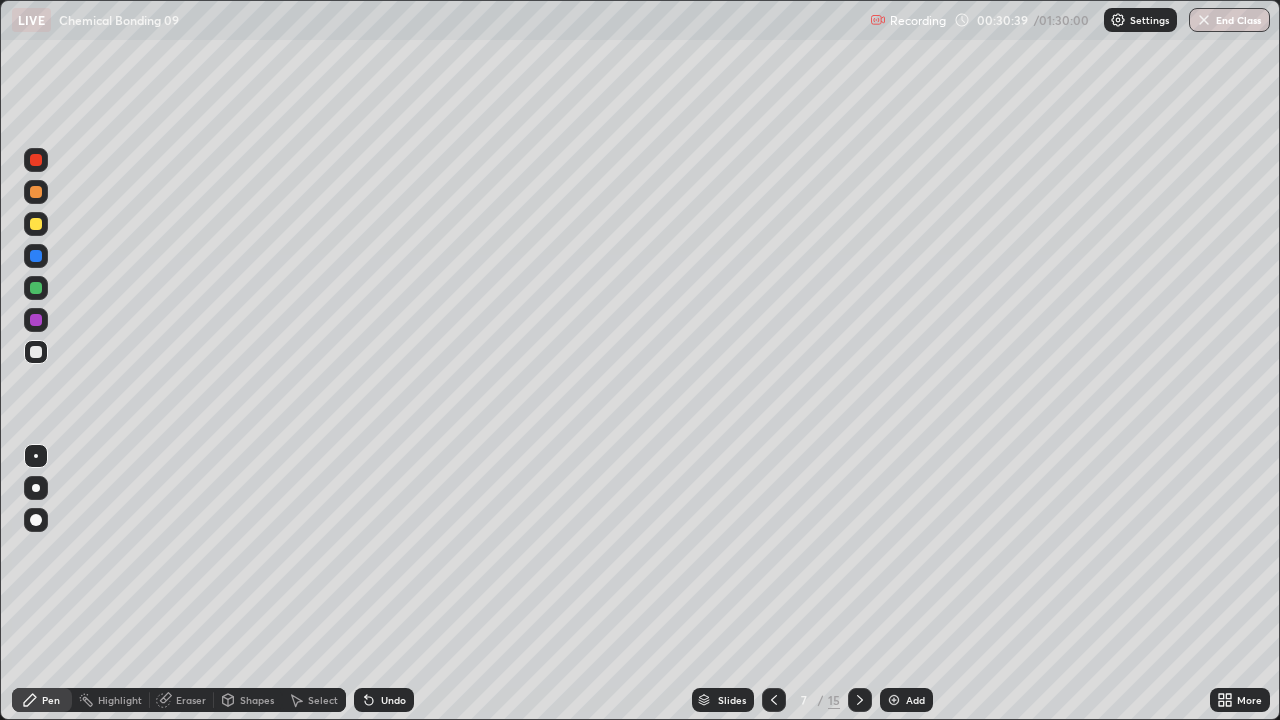click at bounding box center [36, 288] 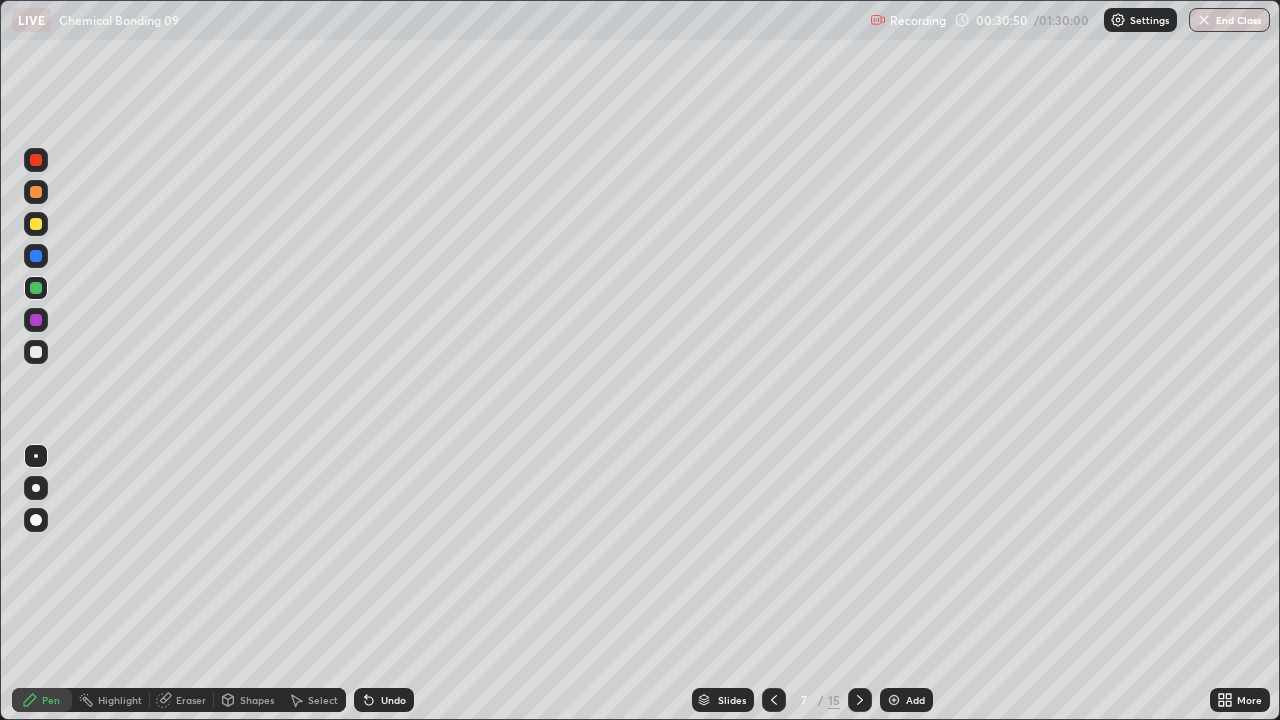 click 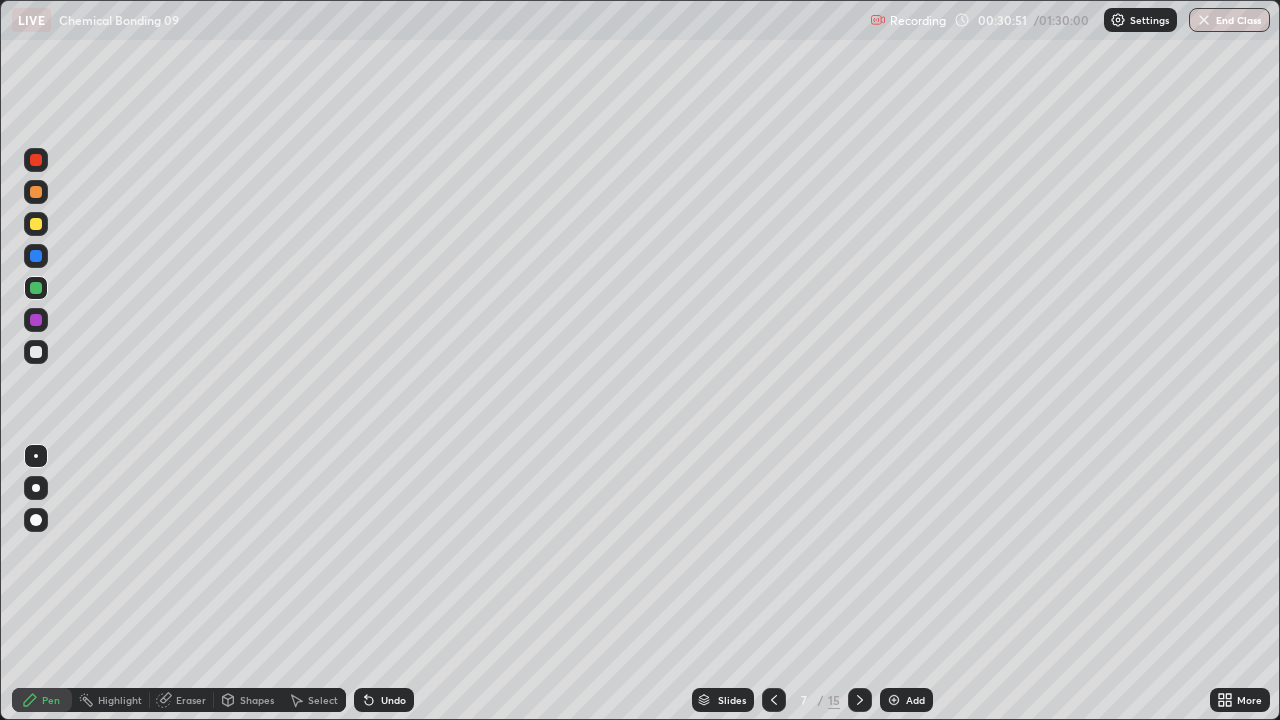 click on "Undo" at bounding box center [393, 700] 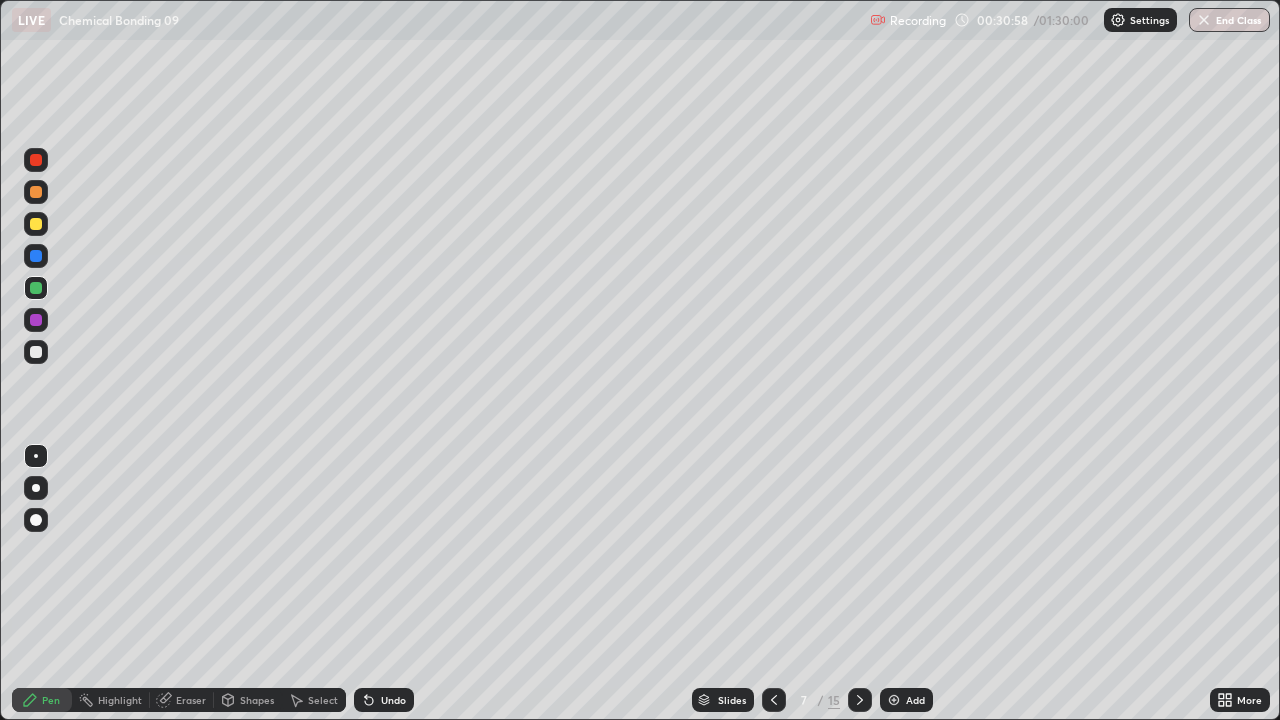 click at bounding box center (36, 320) 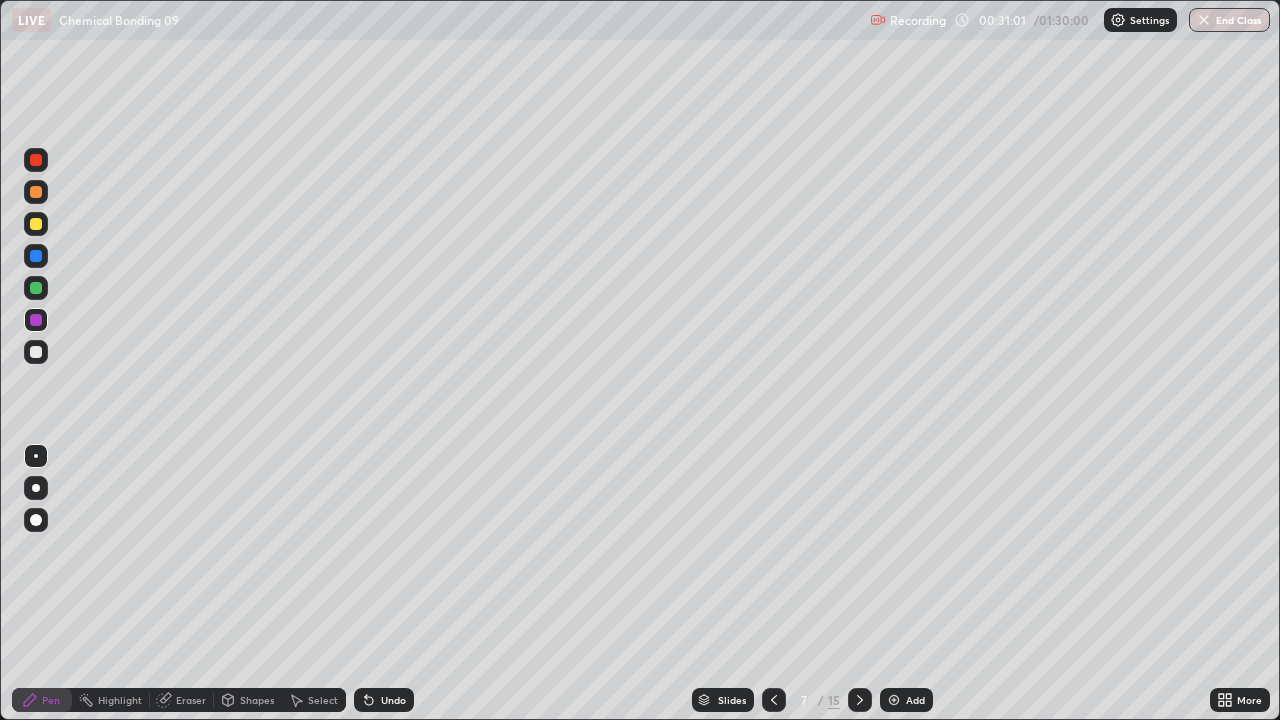 click at bounding box center [36, 352] 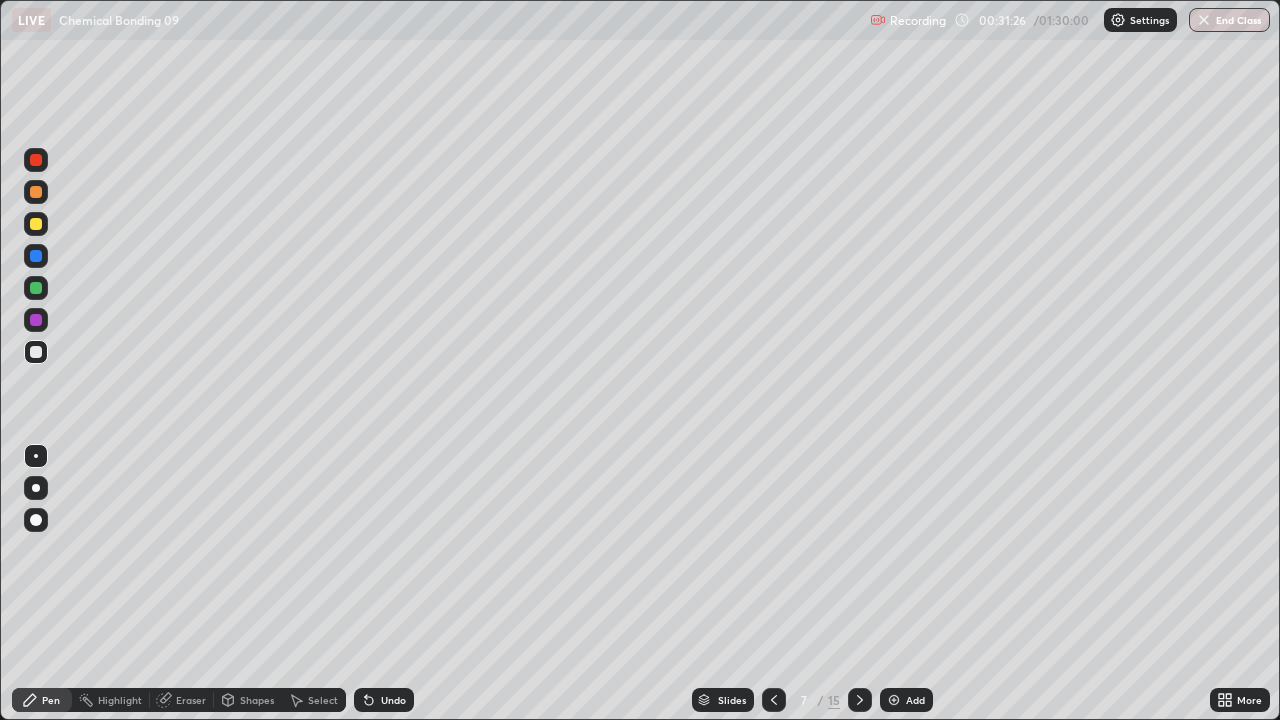 click 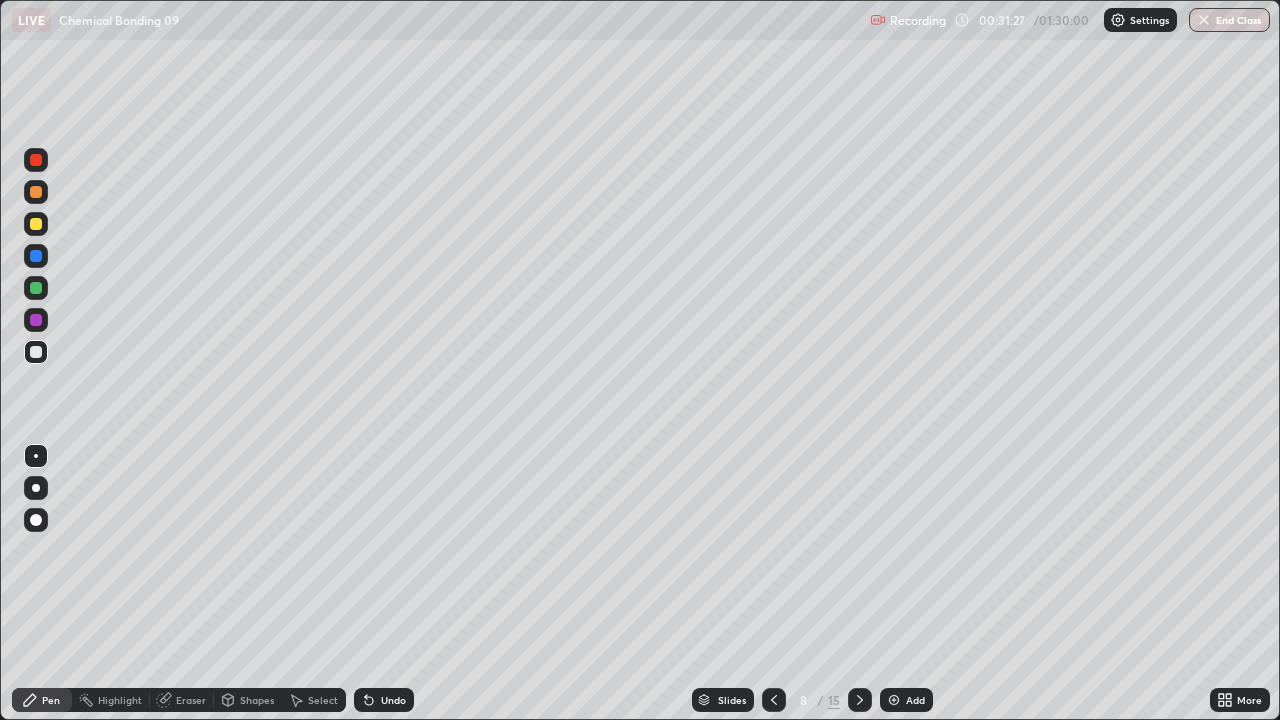click at bounding box center (36, 352) 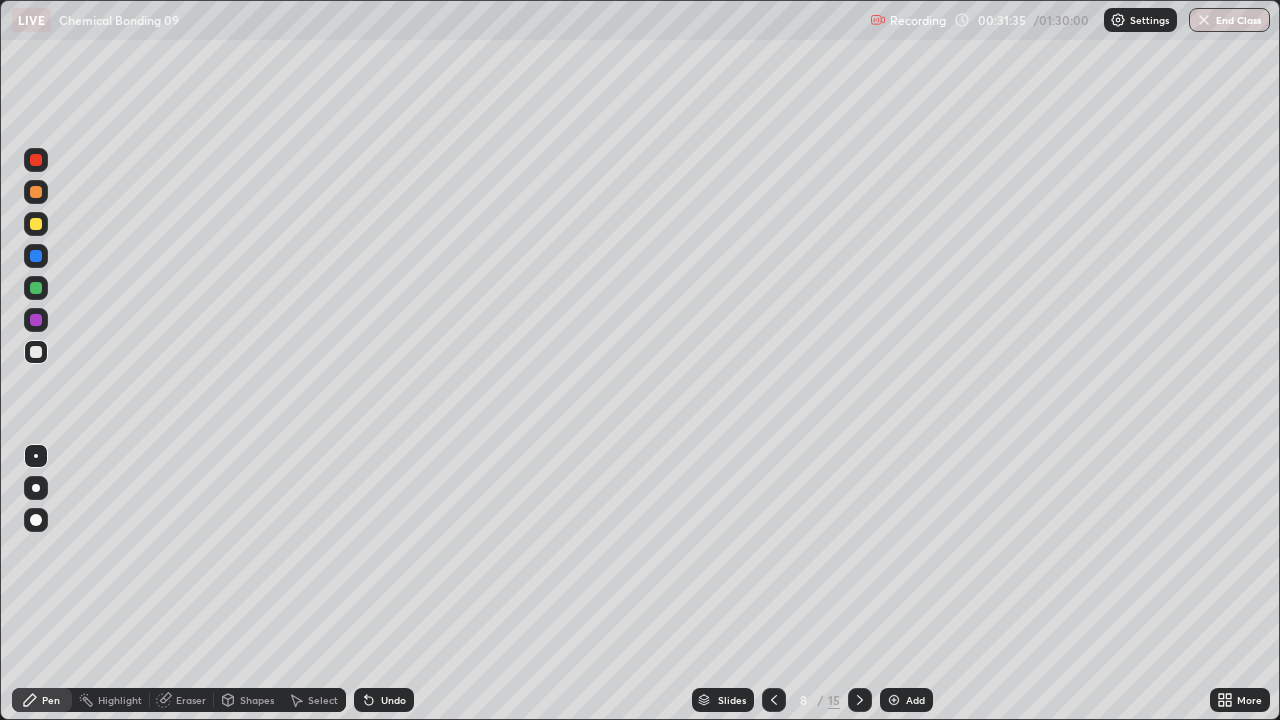 click at bounding box center (36, 256) 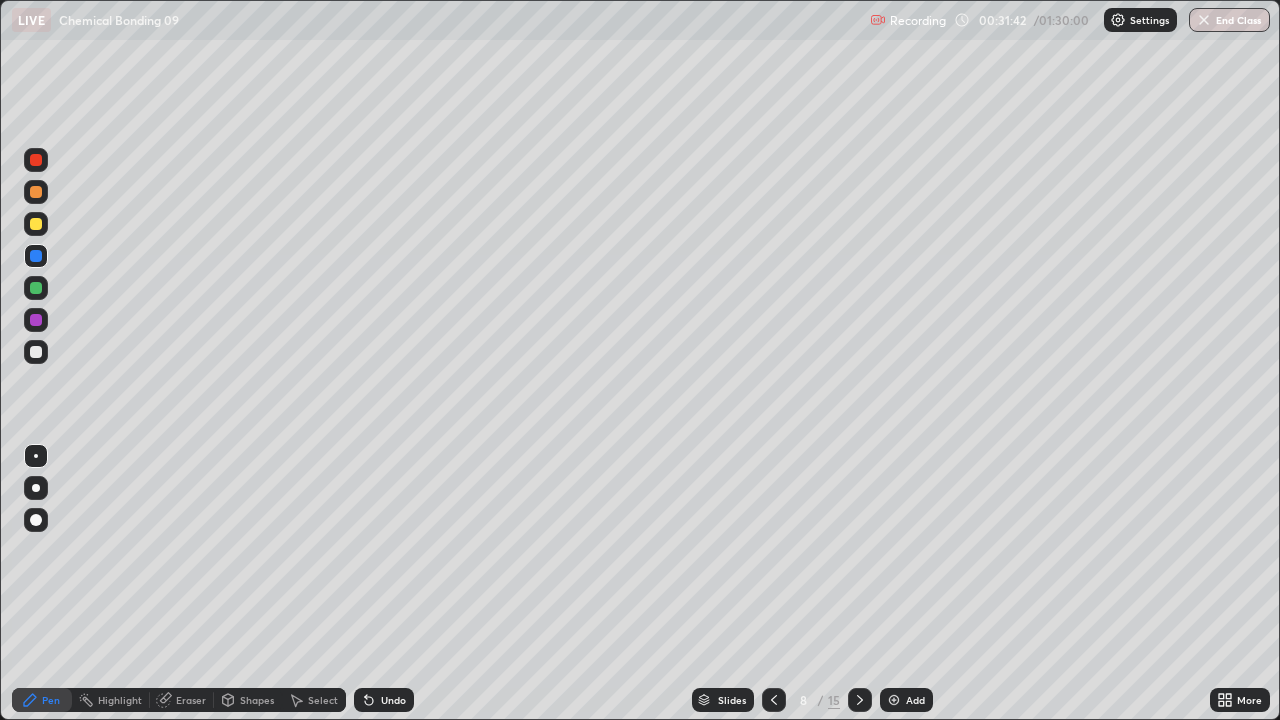 click at bounding box center (36, 352) 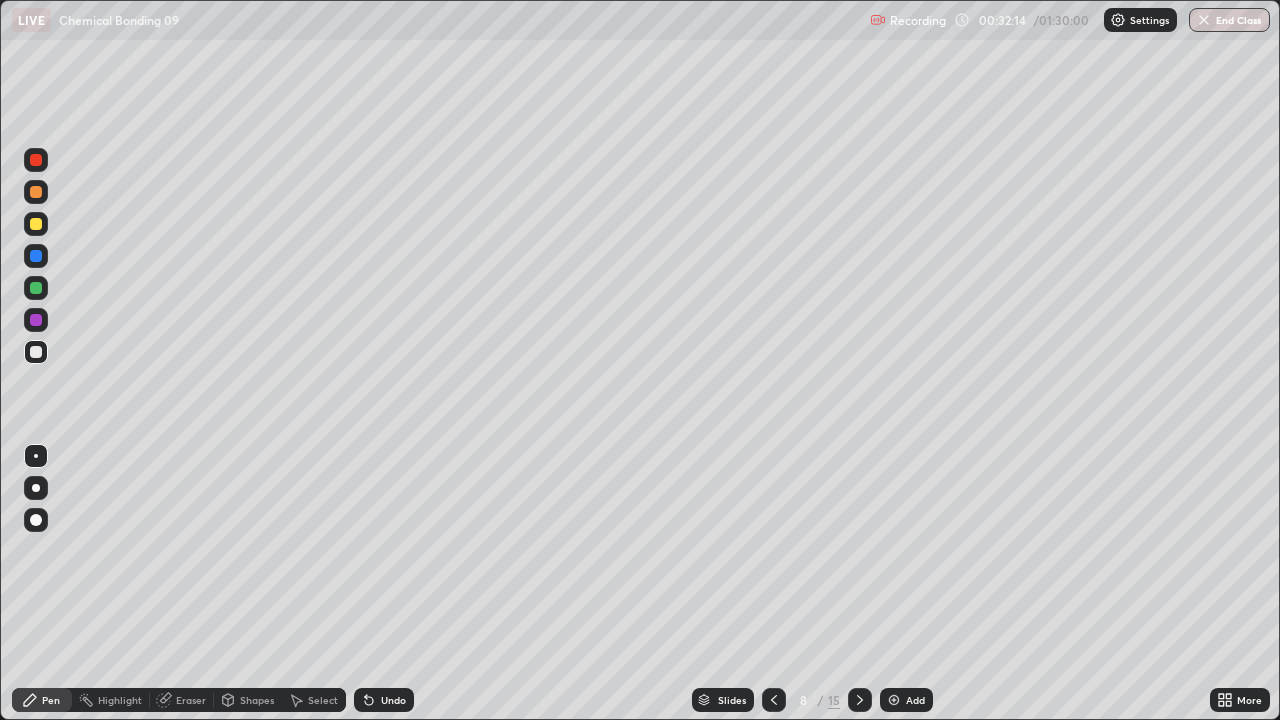 click at bounding box center (36, 288) 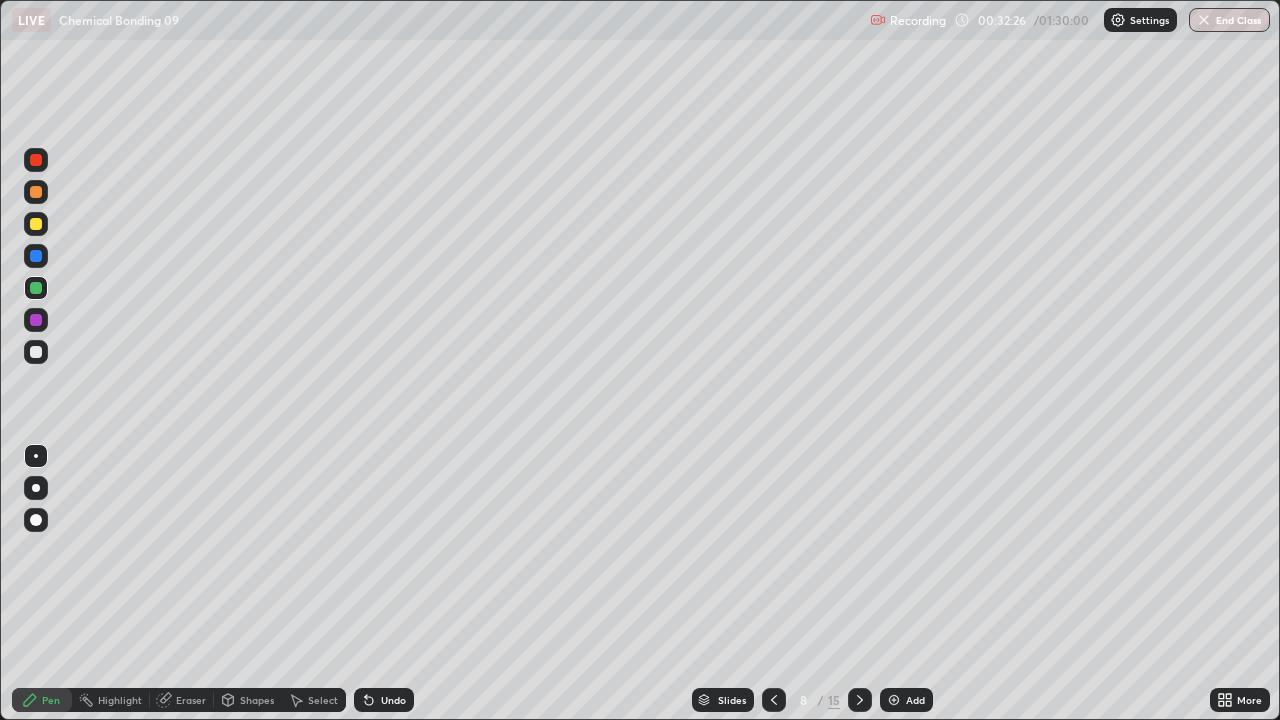 click at bounding box center [36, 352] 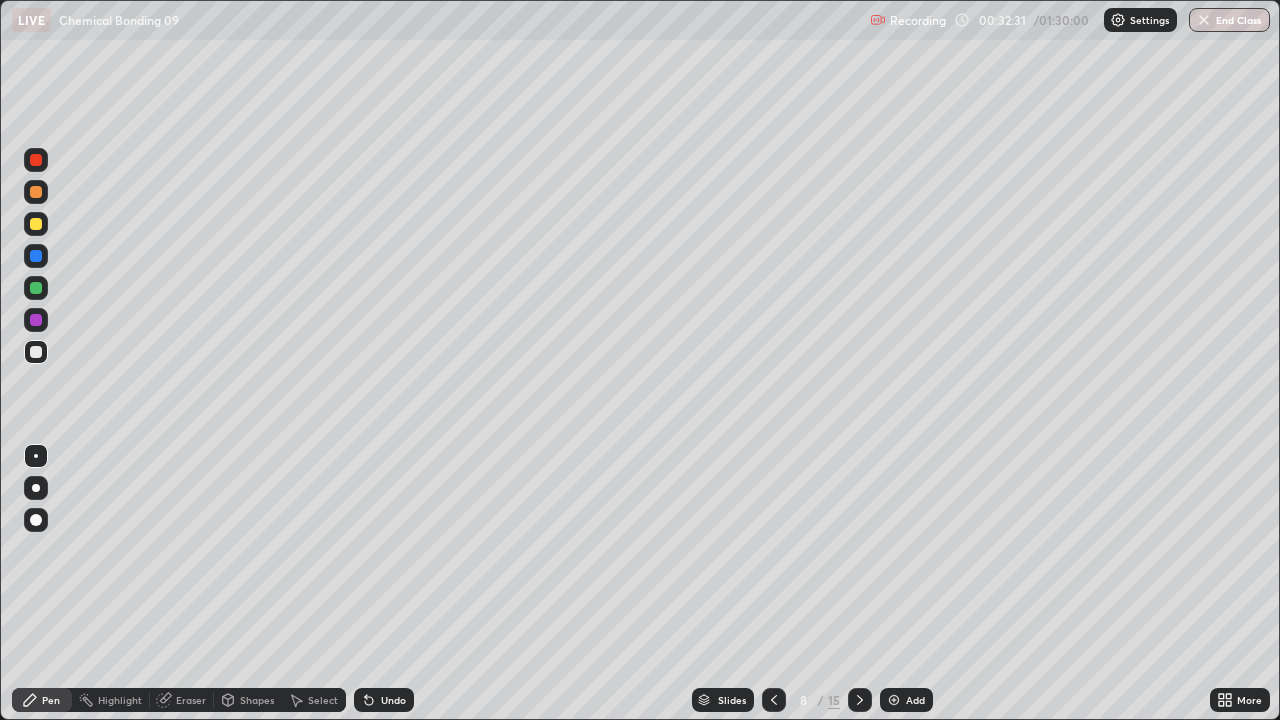 click at bounding box center (36, 256) 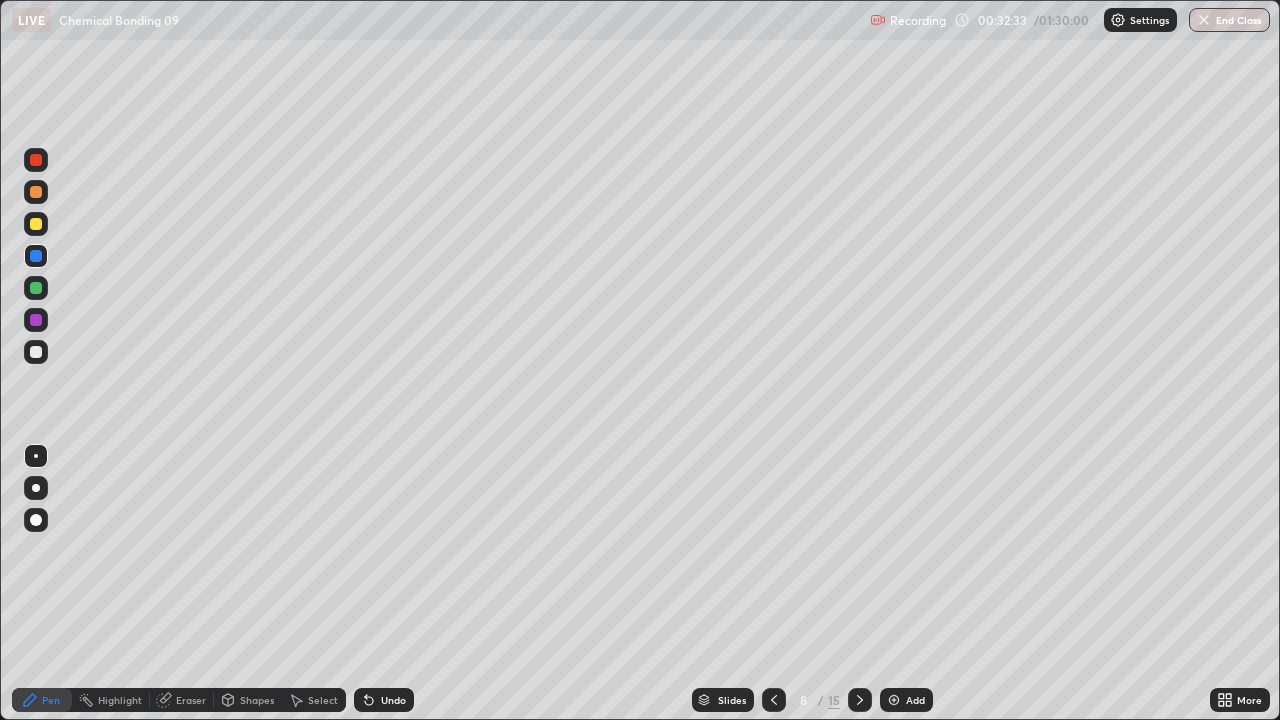 click at bounding box center [36, 352] 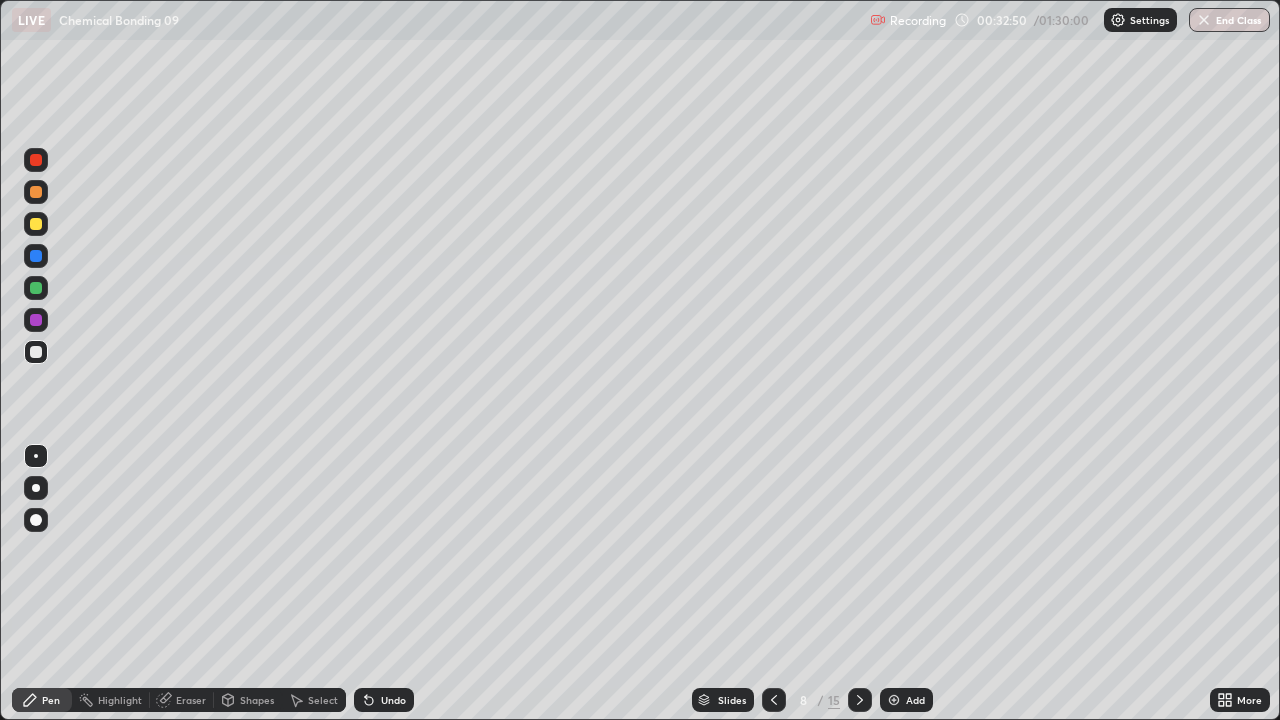 click at bounding box center [36, 320] 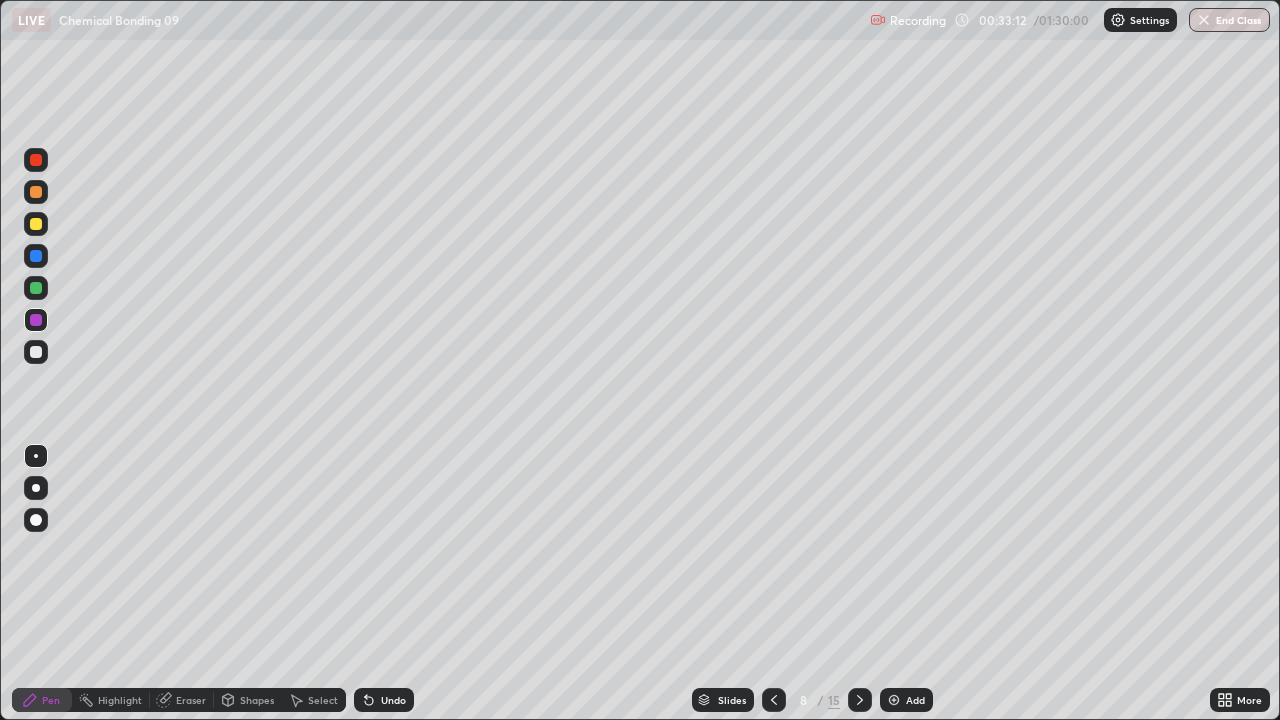 click at bounding box center [36, 352] 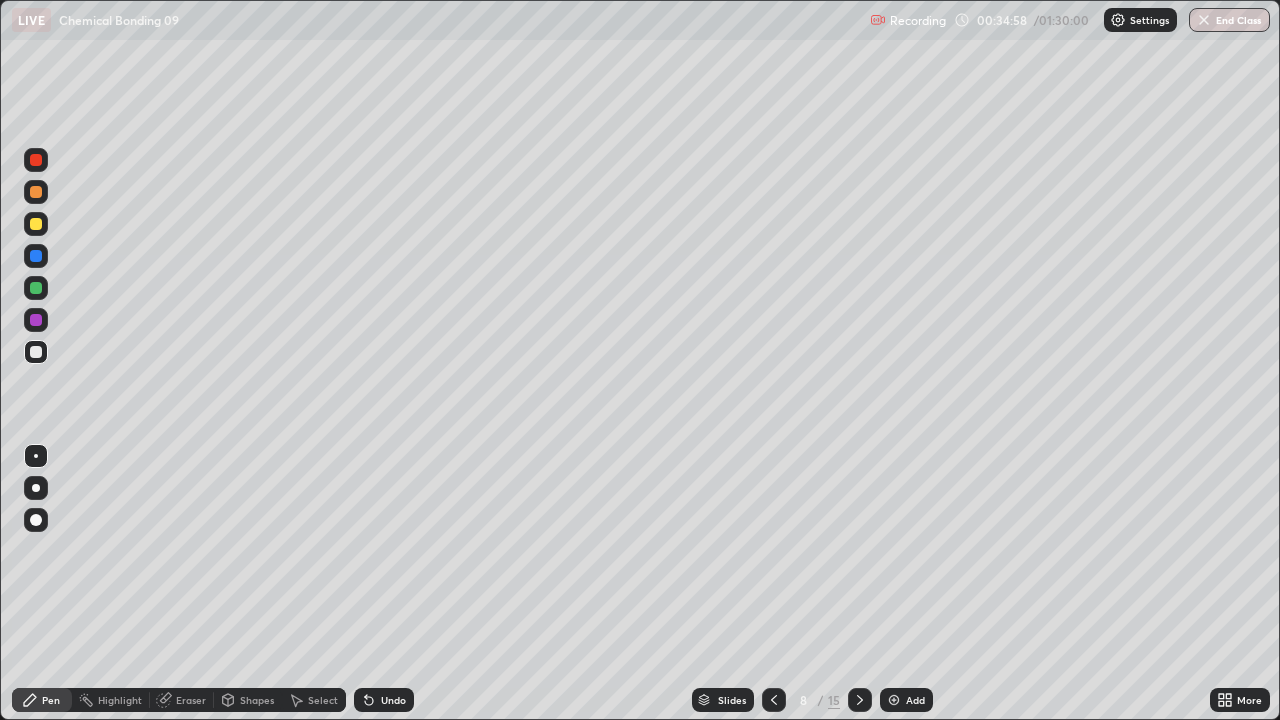 click at bounding box center [36, 288] 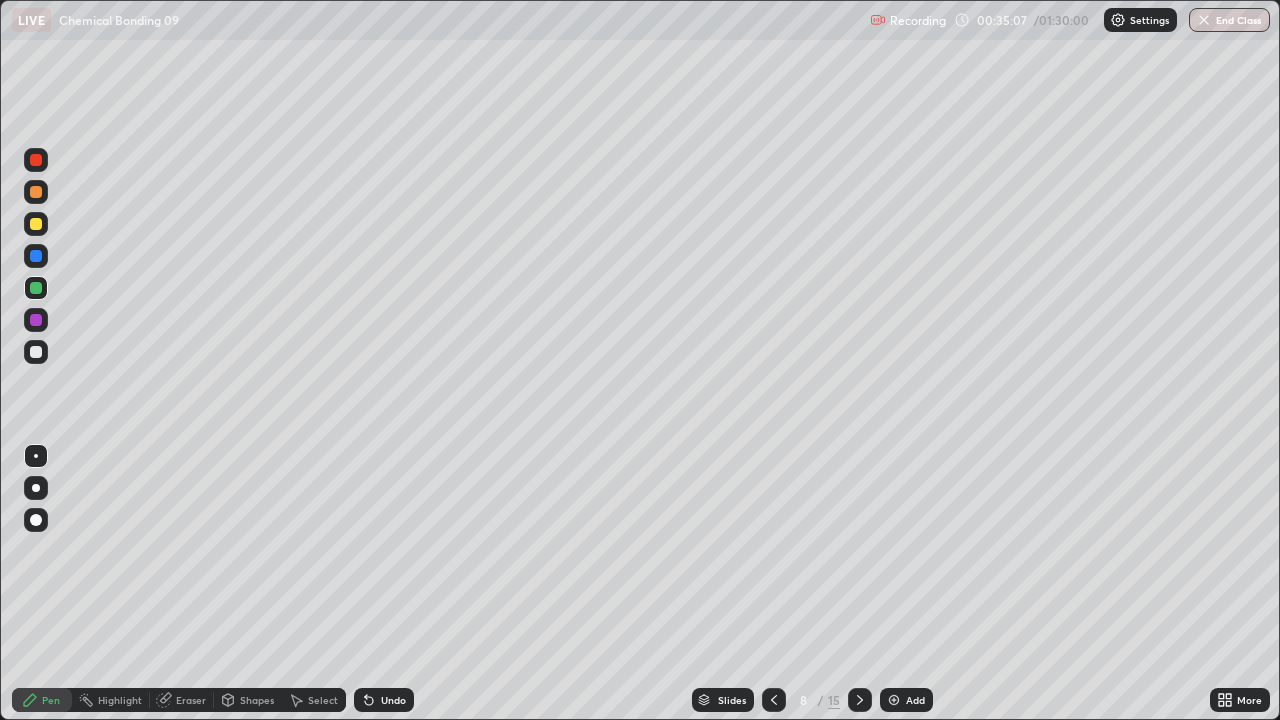 click on "Undo" at bounding box center [384, 700] 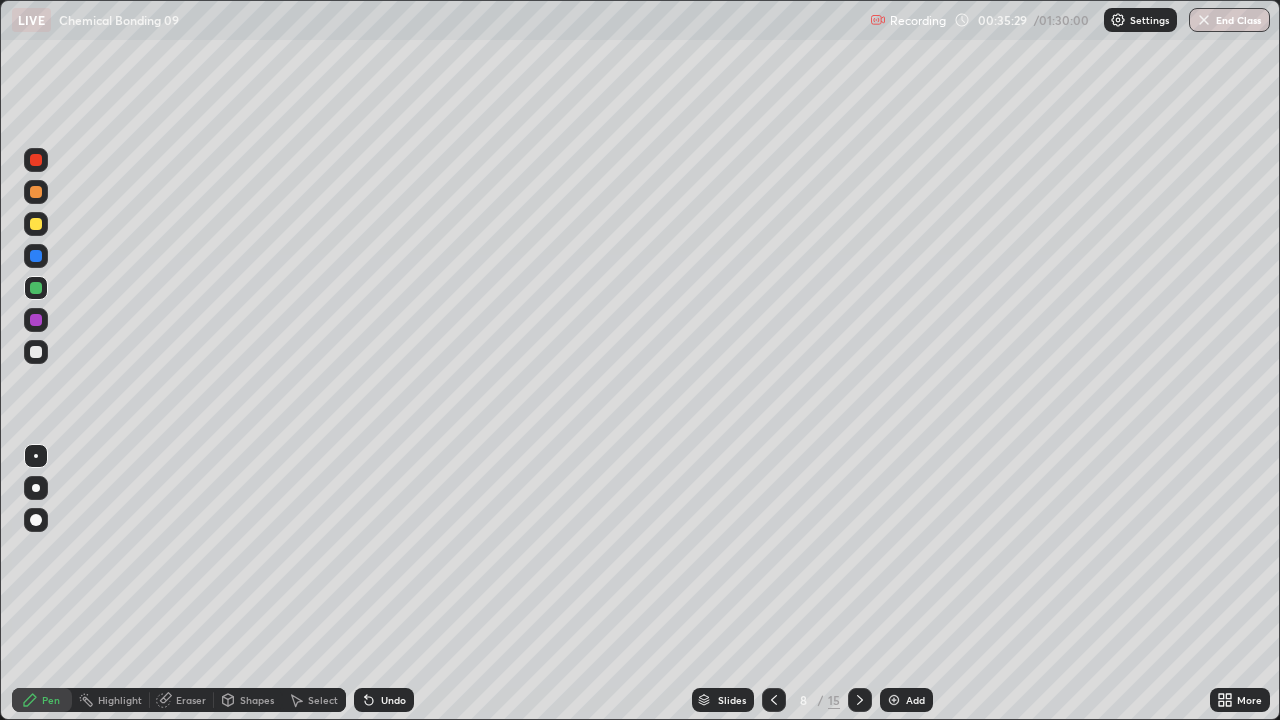 click at bounding box center (36, 352) 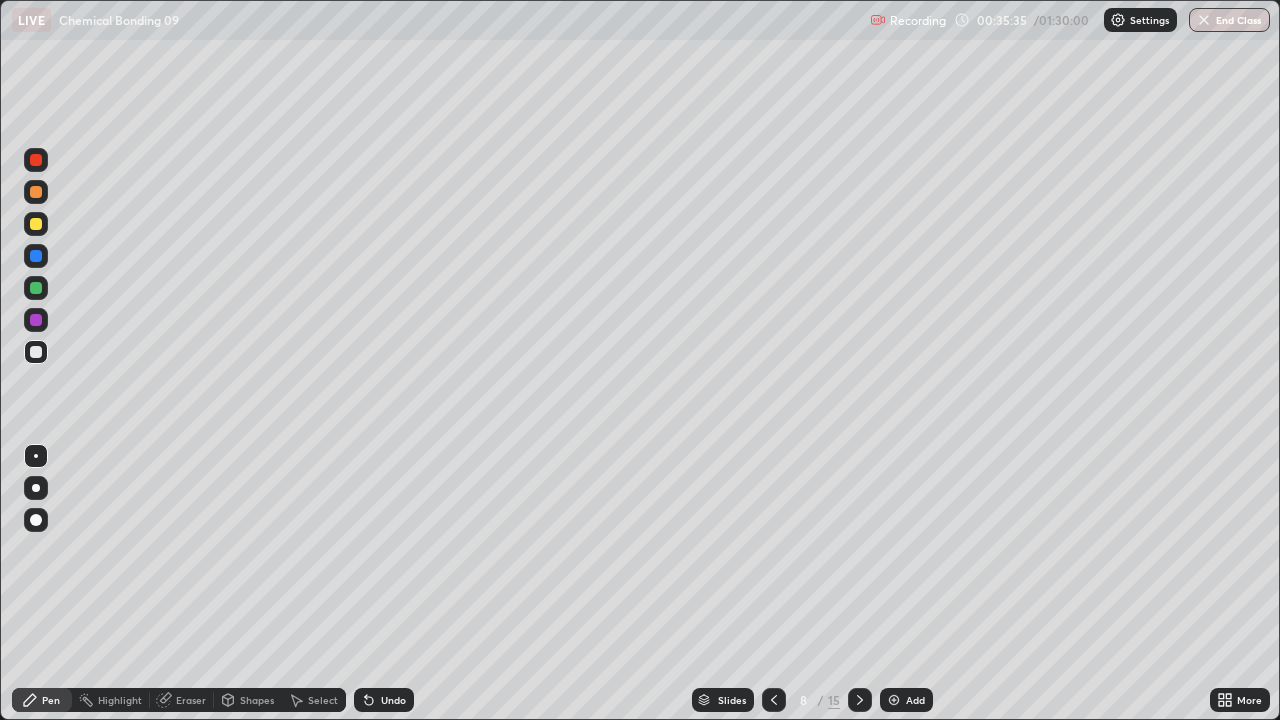 click at bounding box center [860, 700] 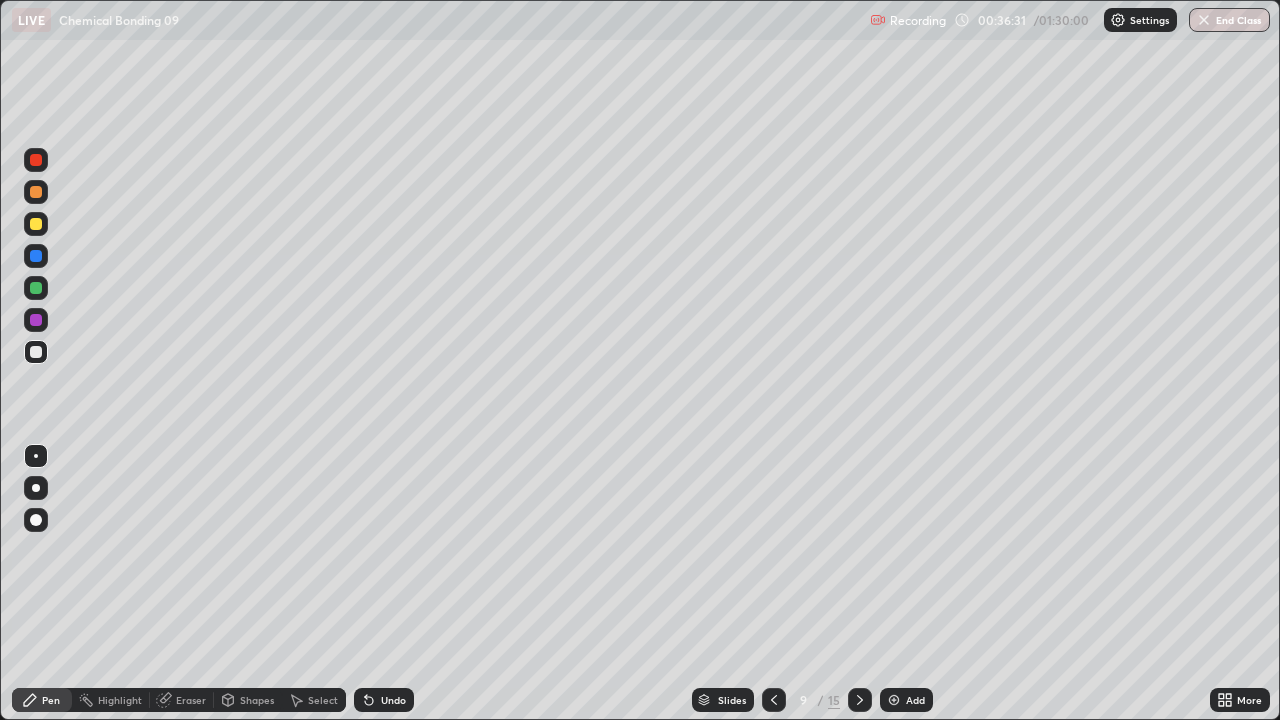 click at bounding box center (36, 256) 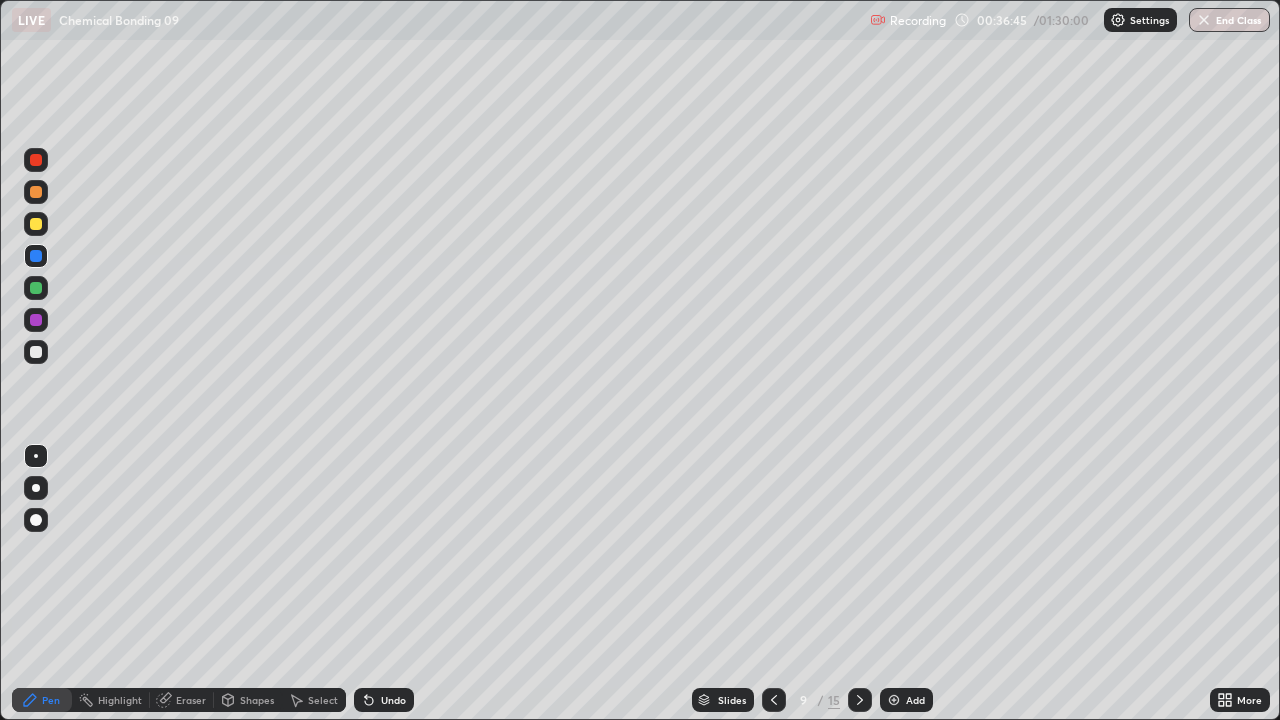 click at bounding box center (36, 352) 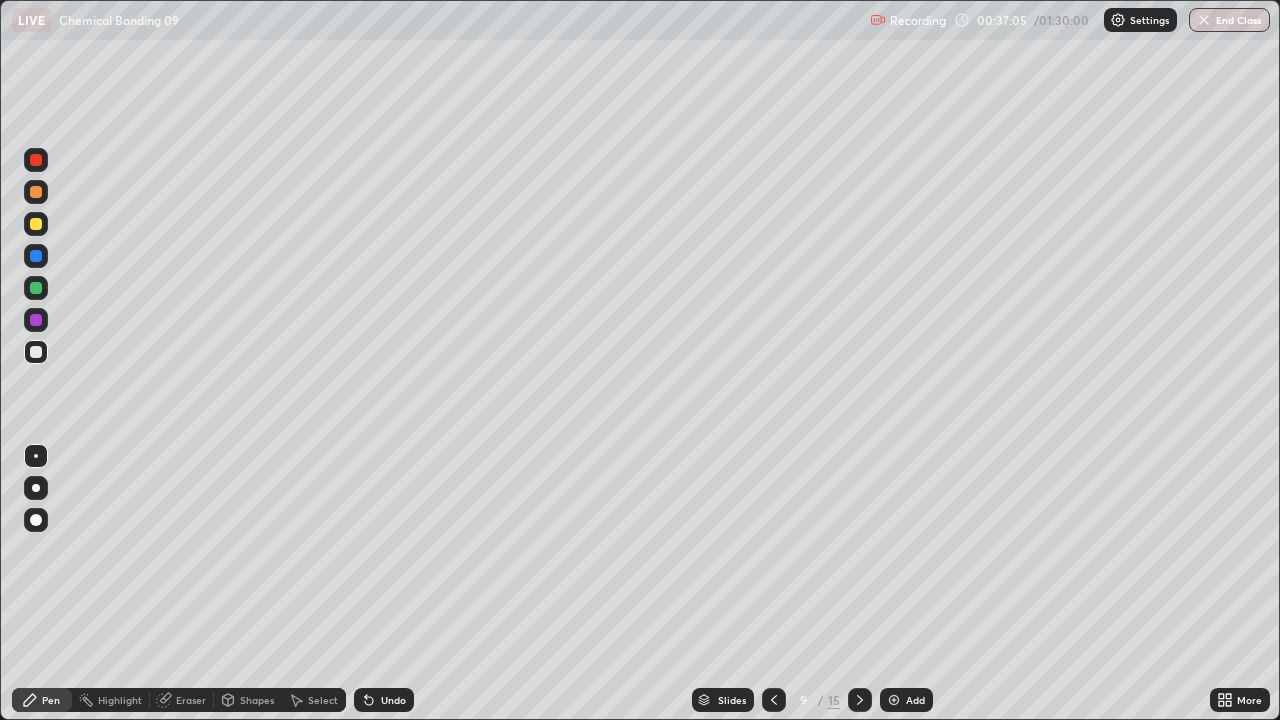 click on "Undo" at bounding box center [384, 700] 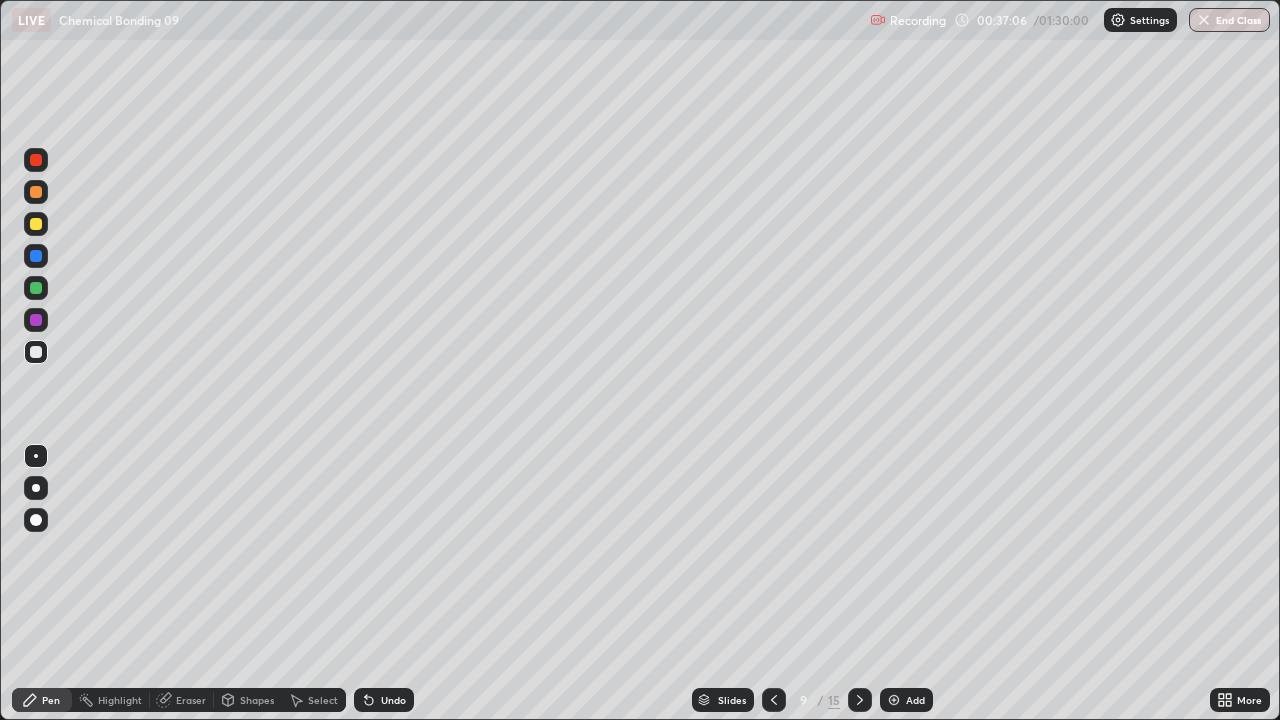 click on "Undo" at bounding box center (384, 700) 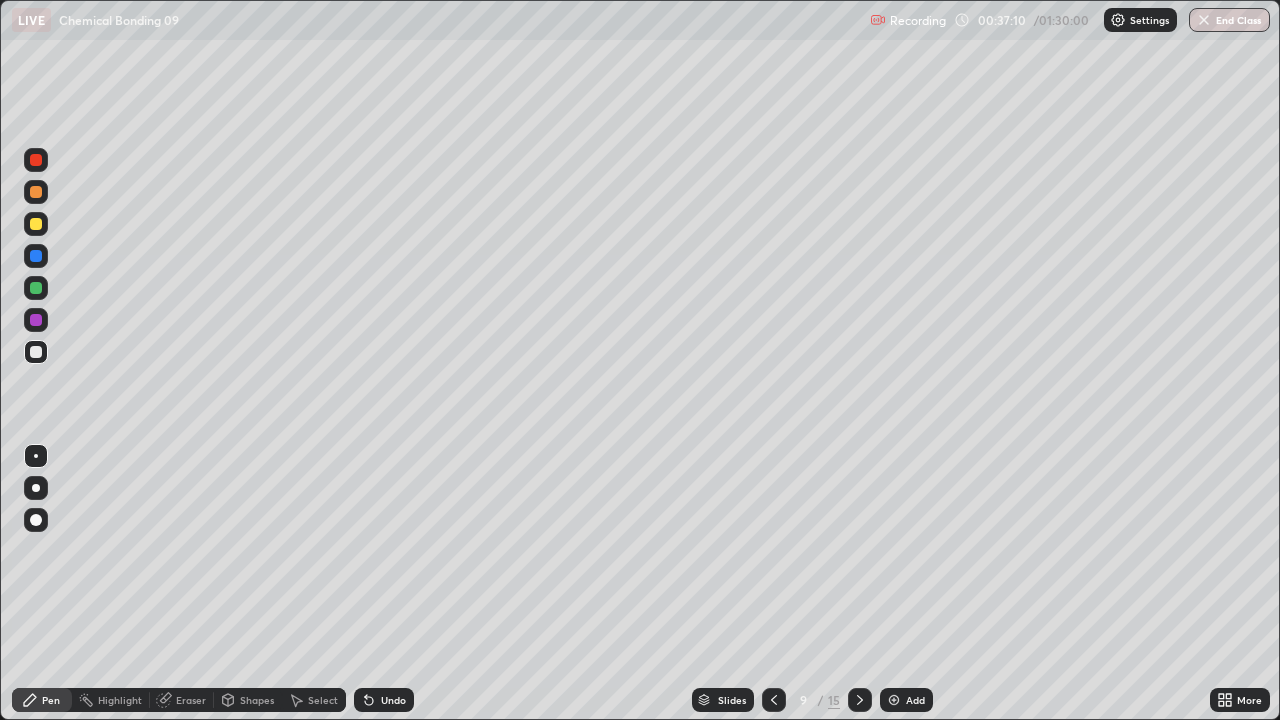 click on "Eraser" at bounding box center [191, 700] 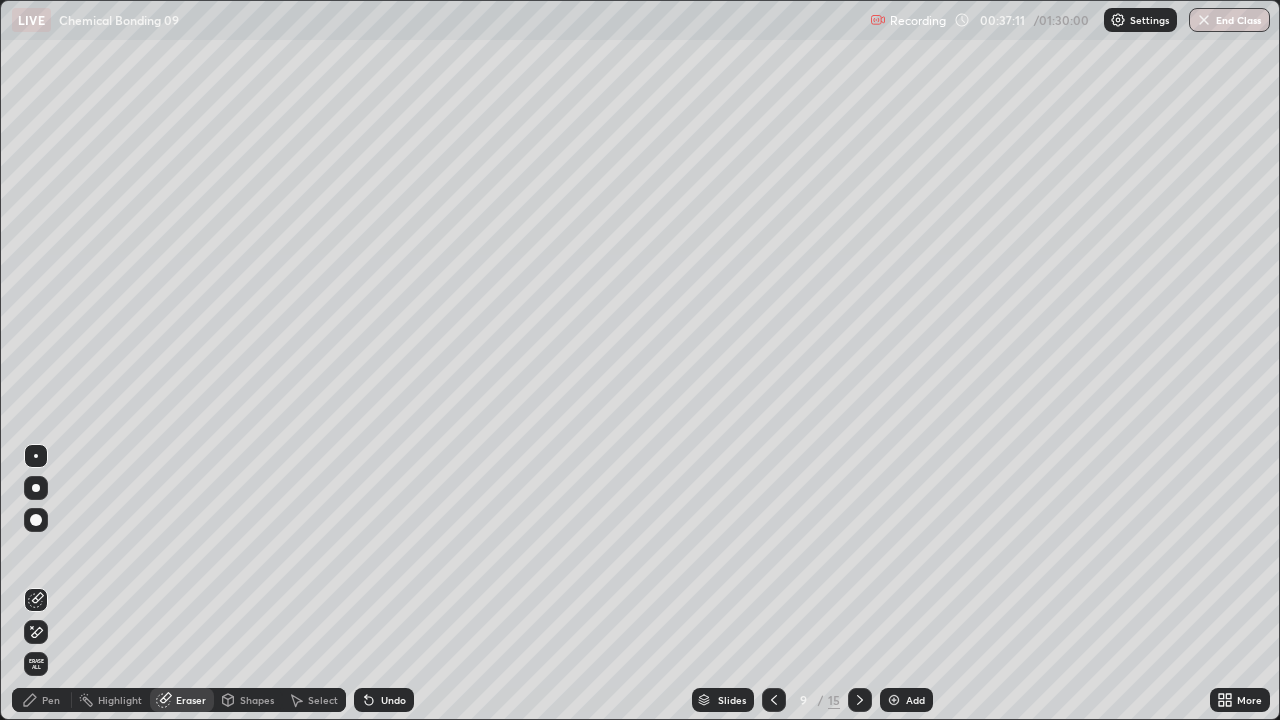 click on "Pen" at bounding box center (42, 700) 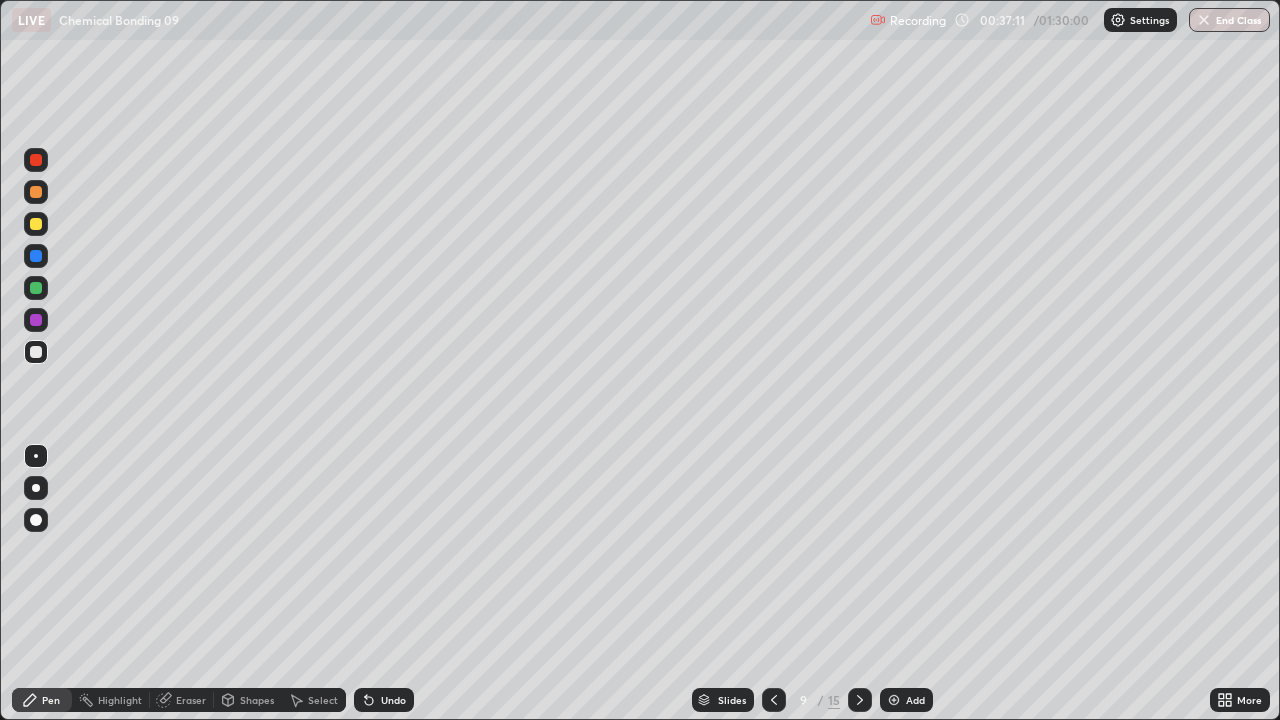 click on "Pen" at bounding box center [42, 700] 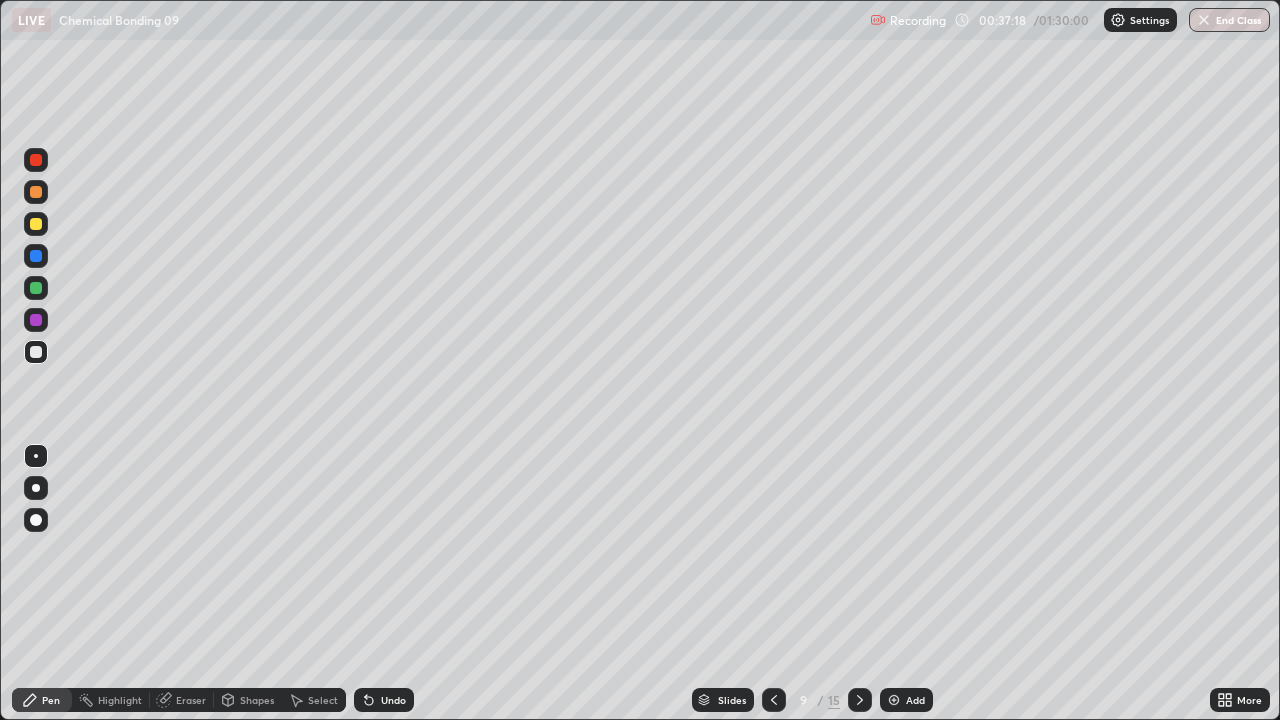 click 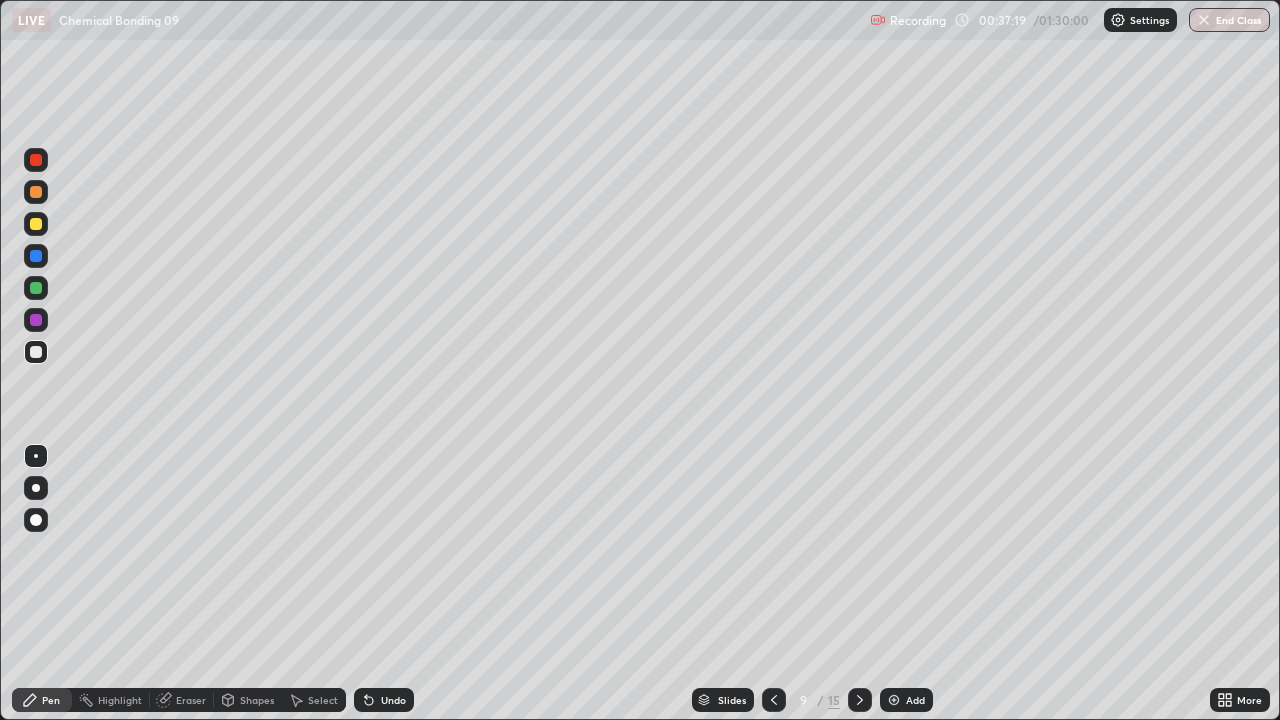 click 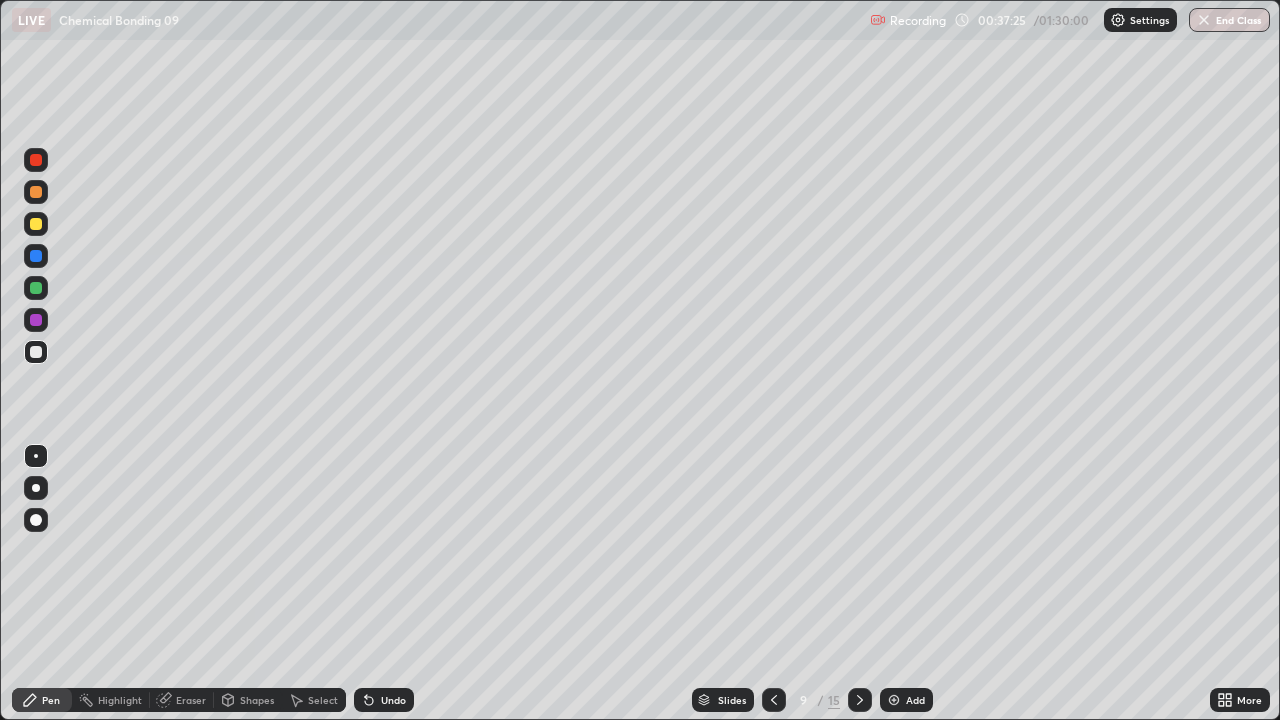click on "Undo" at bounding box center [393, 700] 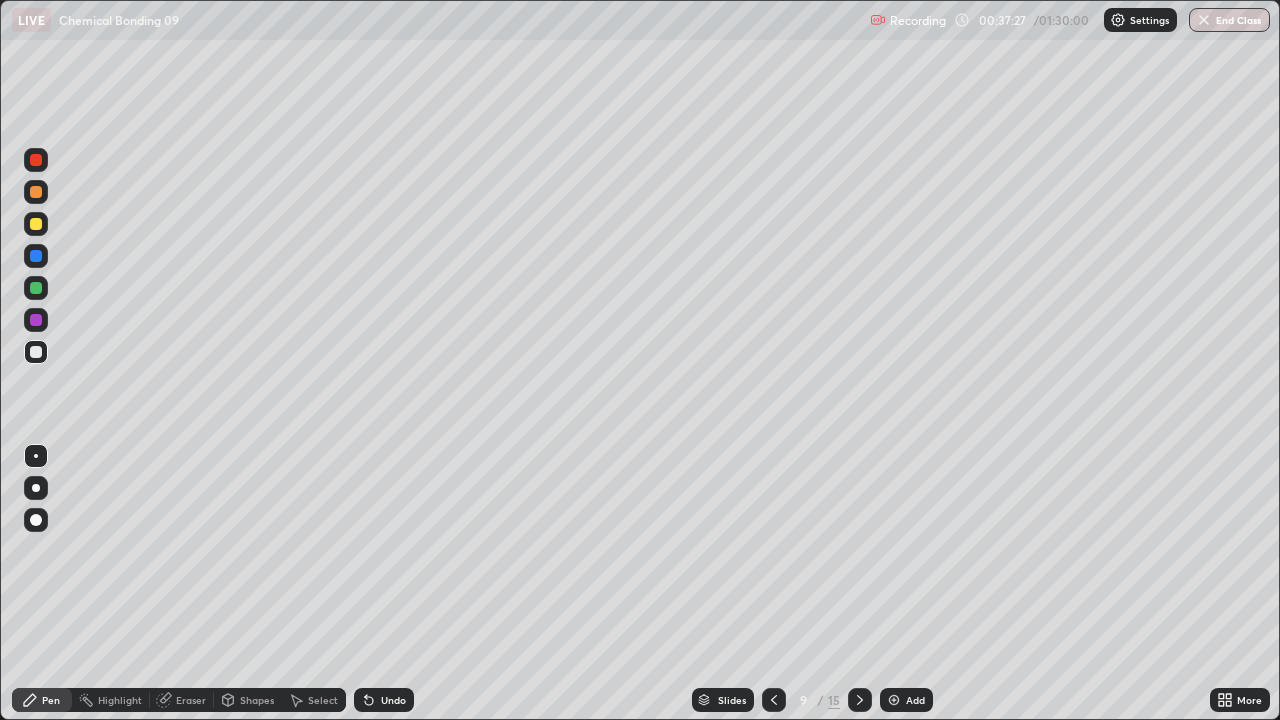 click on "Eraser" at bounding box center (182, 700) 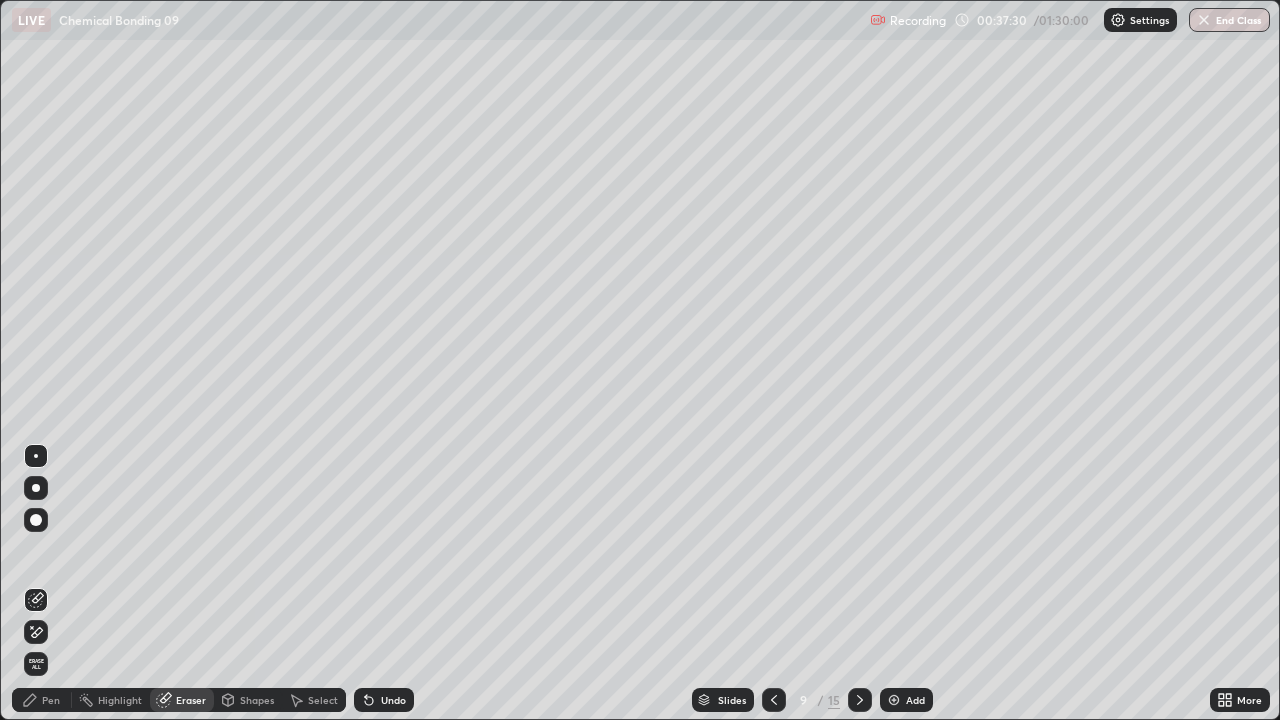 click 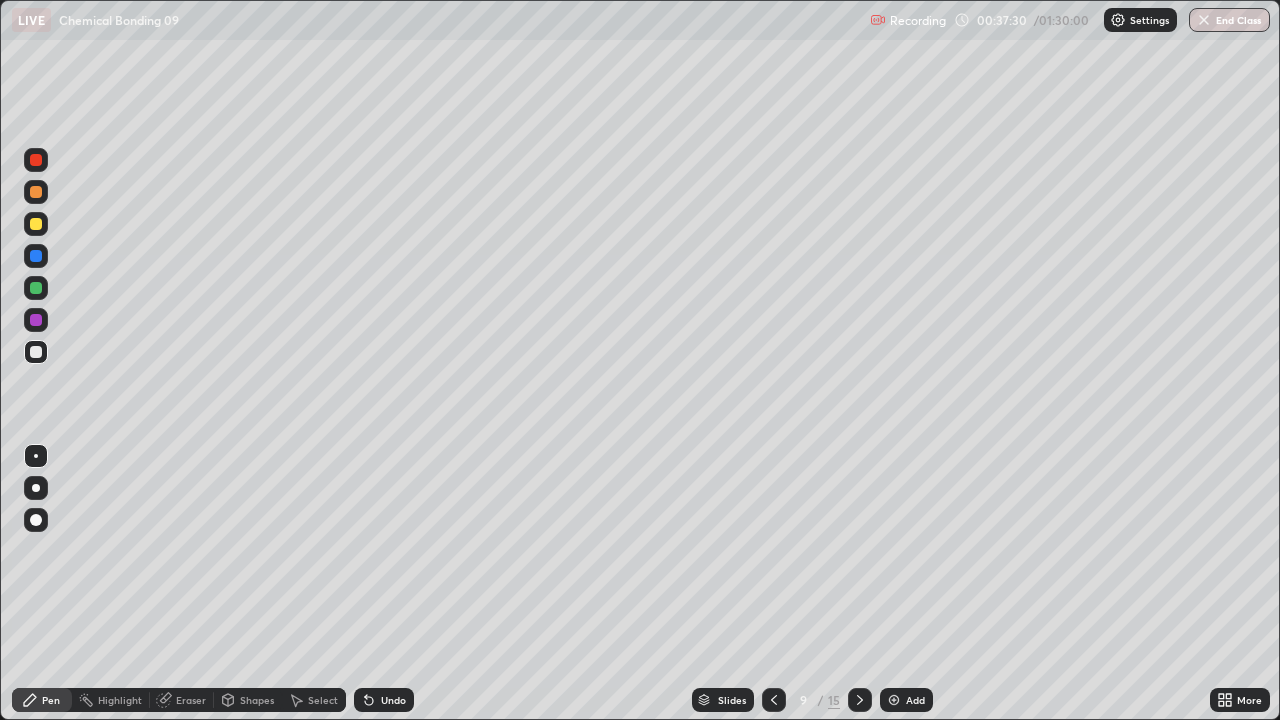 click 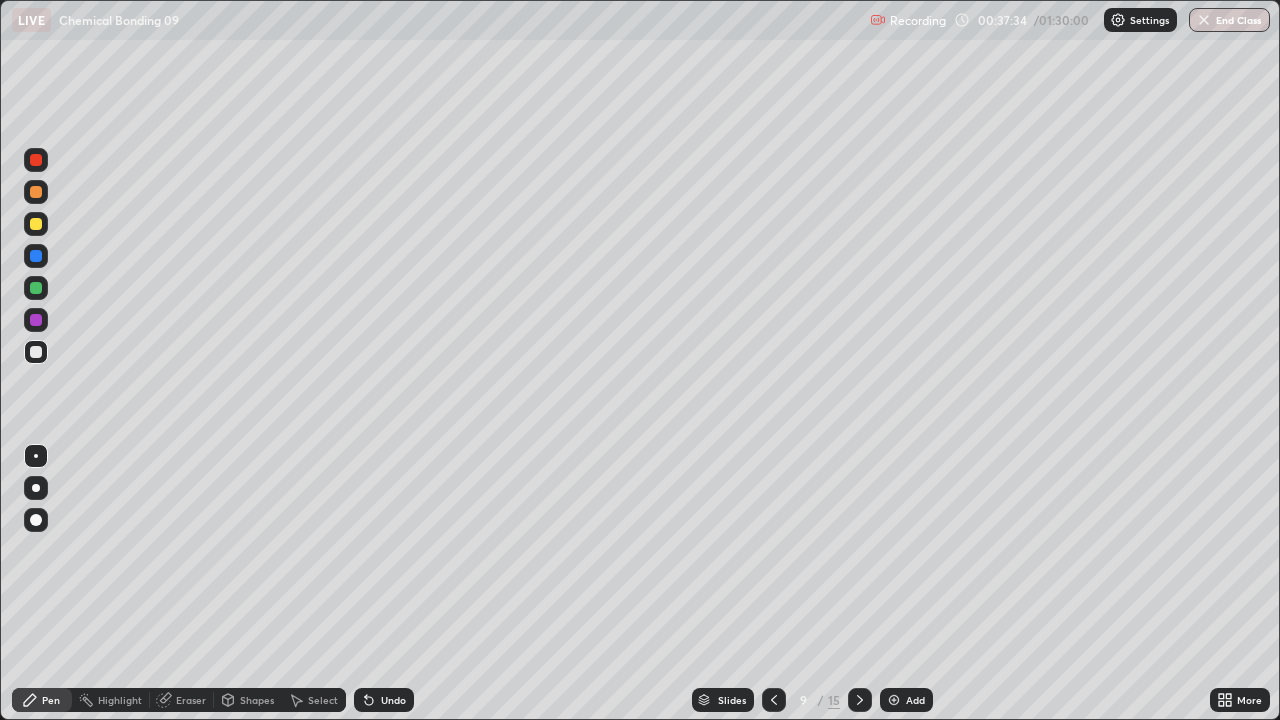 click on "Eraser" at bounding box center [182, 700] 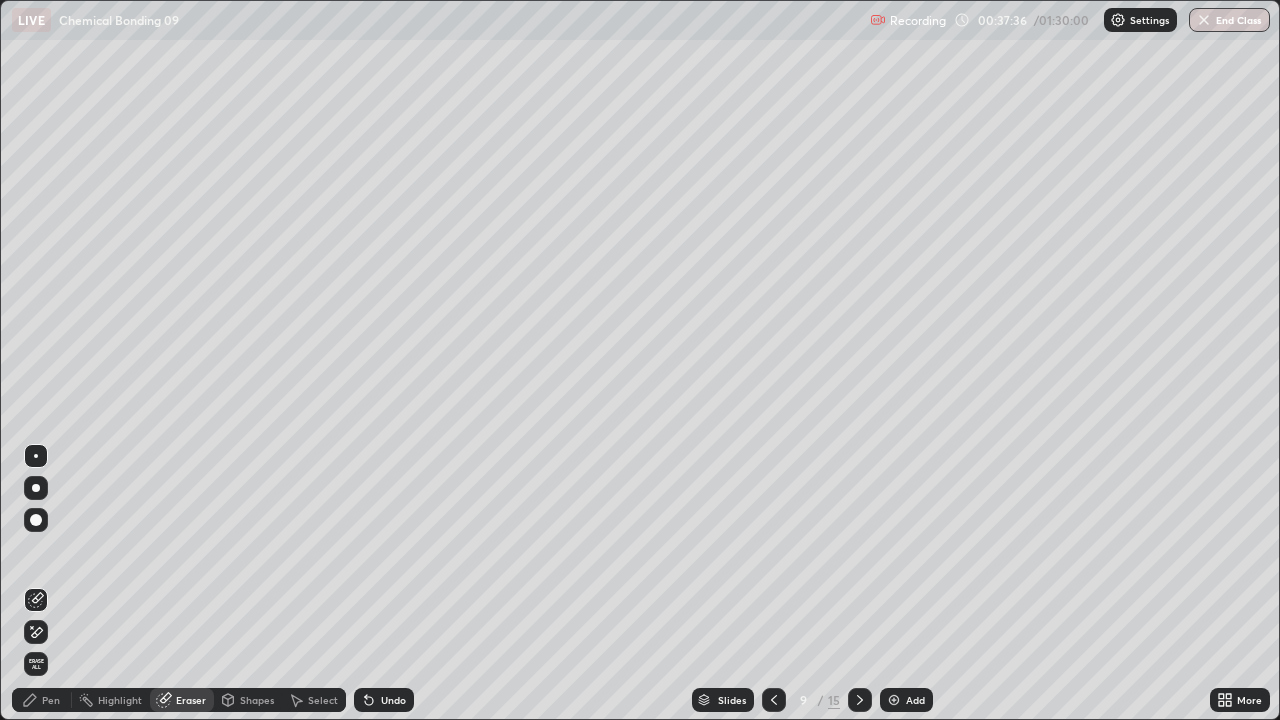 click on "Pen" at bounding box center (42, 700) 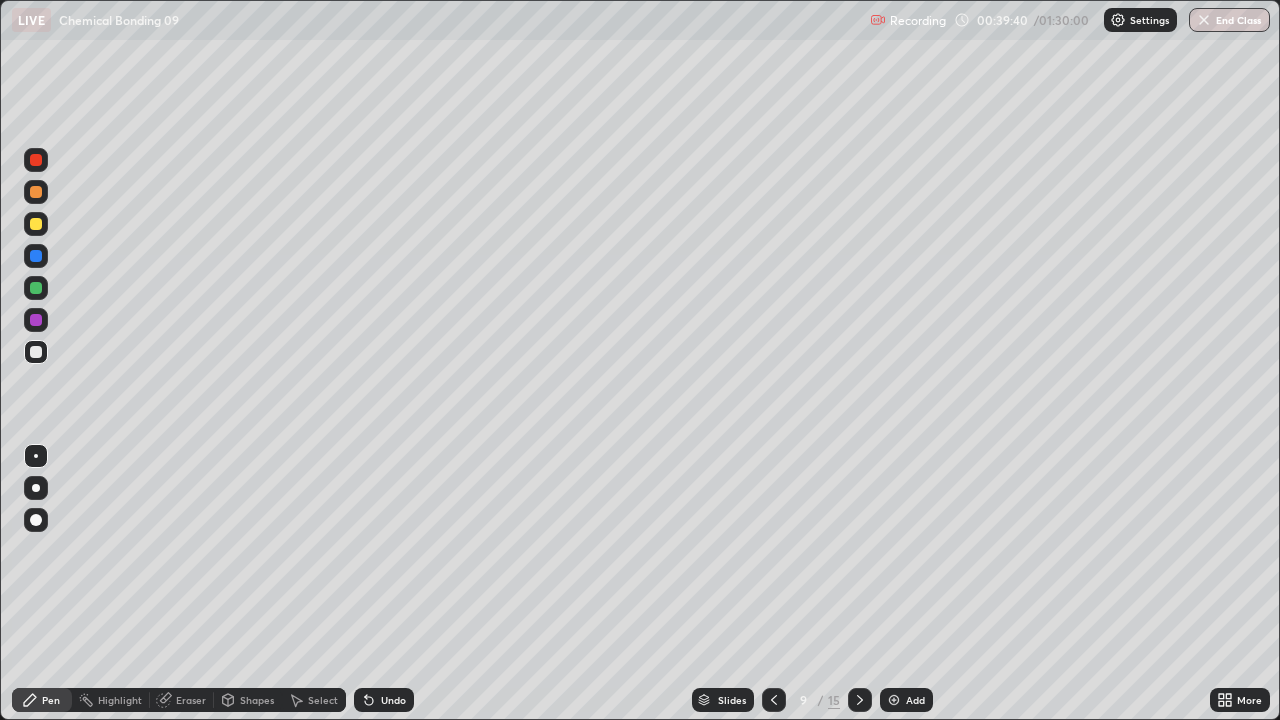 click on "Undo" at bounding box center (393, 700) 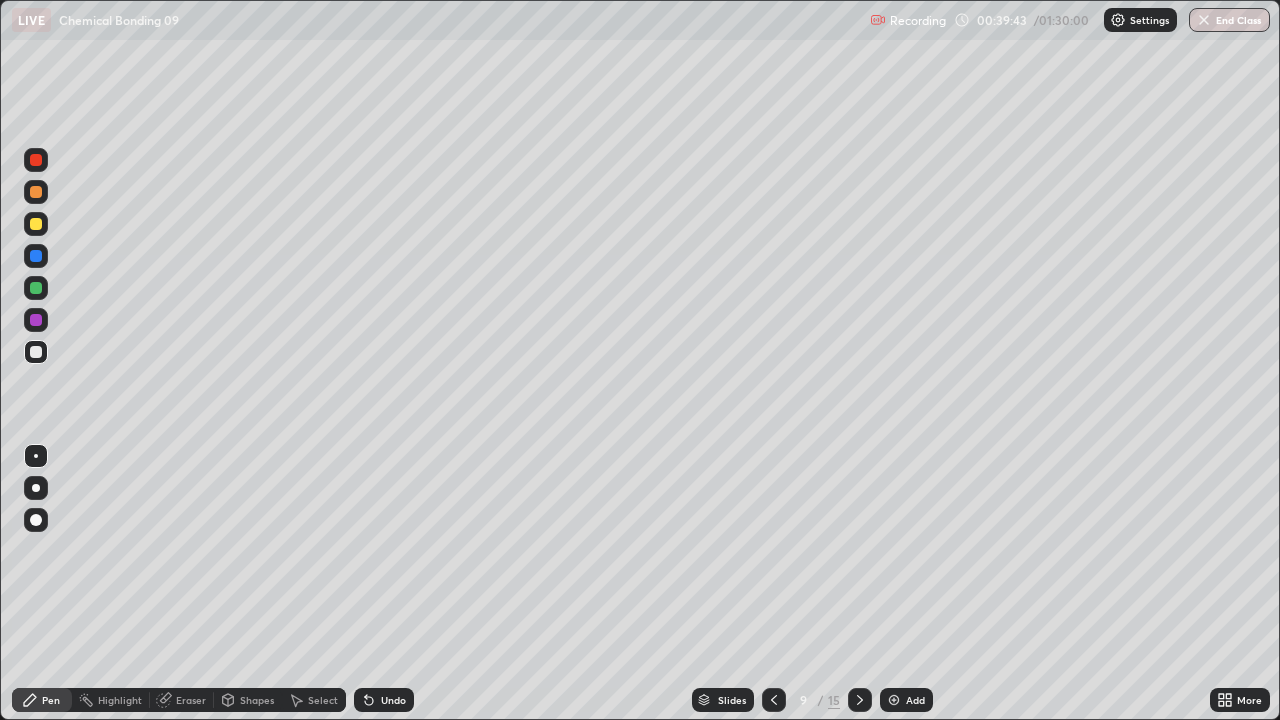 click at bounding box center (36, 320) 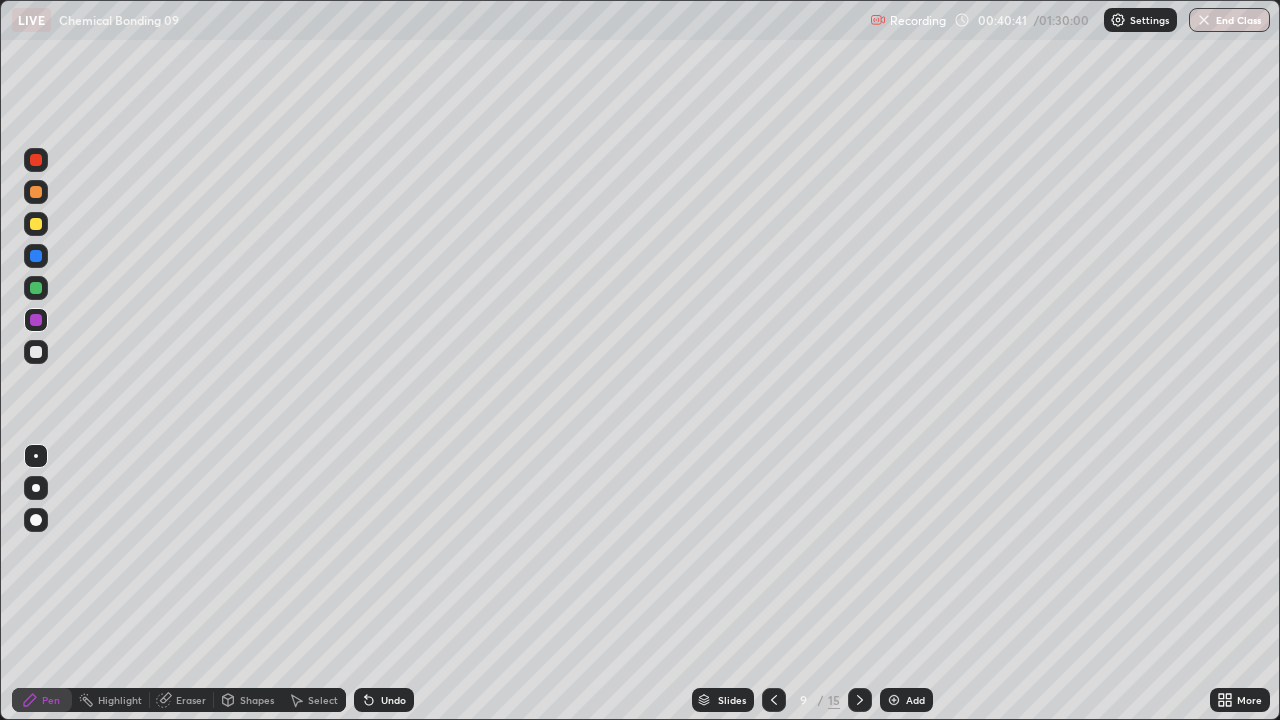 click at bounding box center (36, 352) 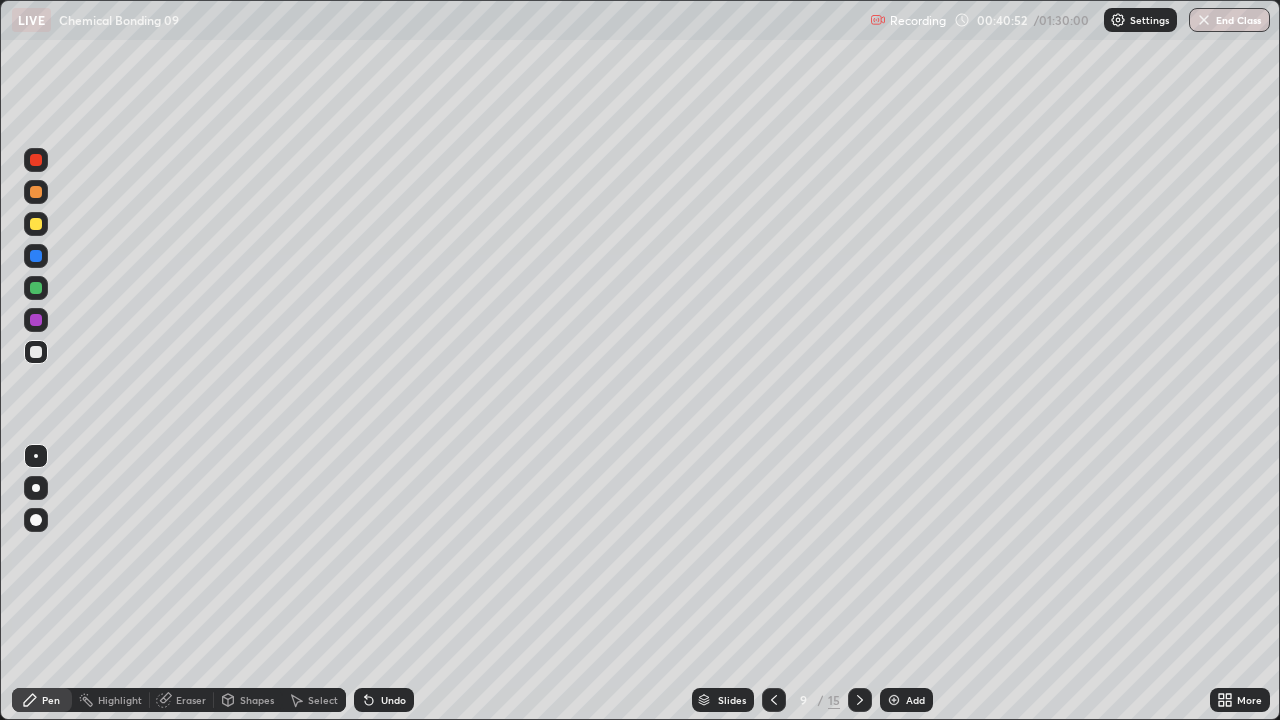 click at bounding box center [36, 256] 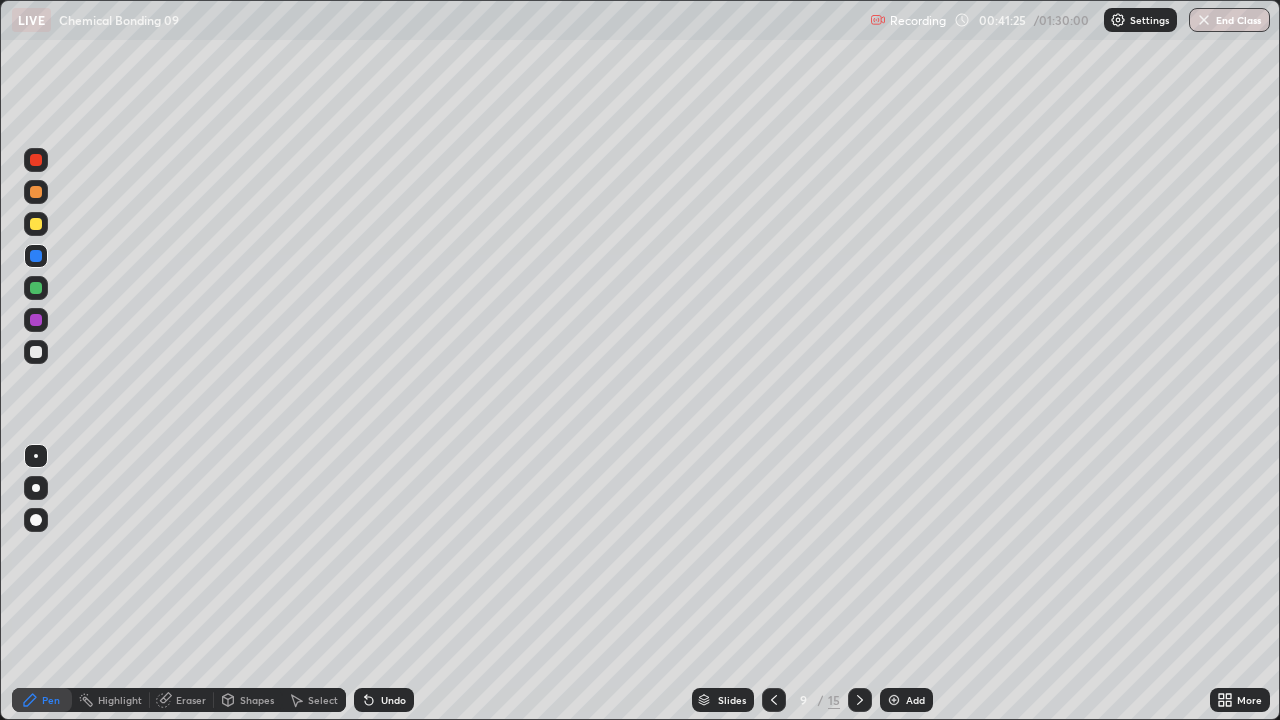 click 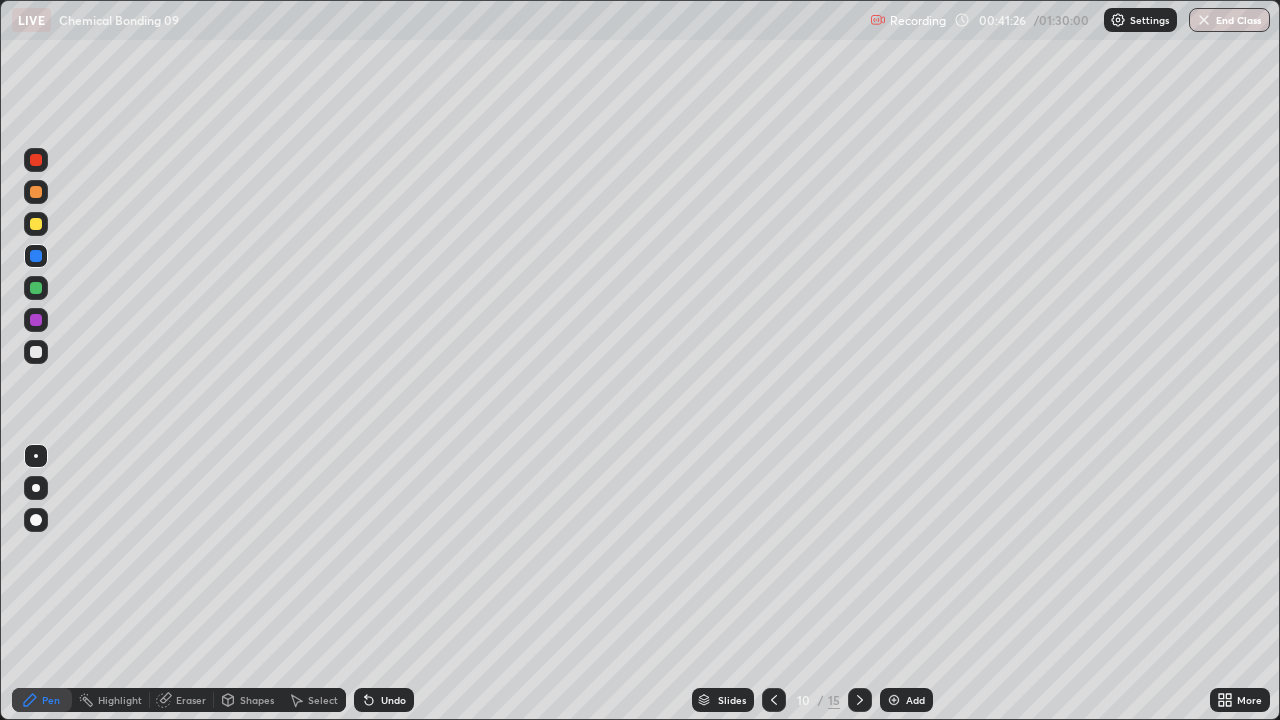 click at bounding box center [36, 352] 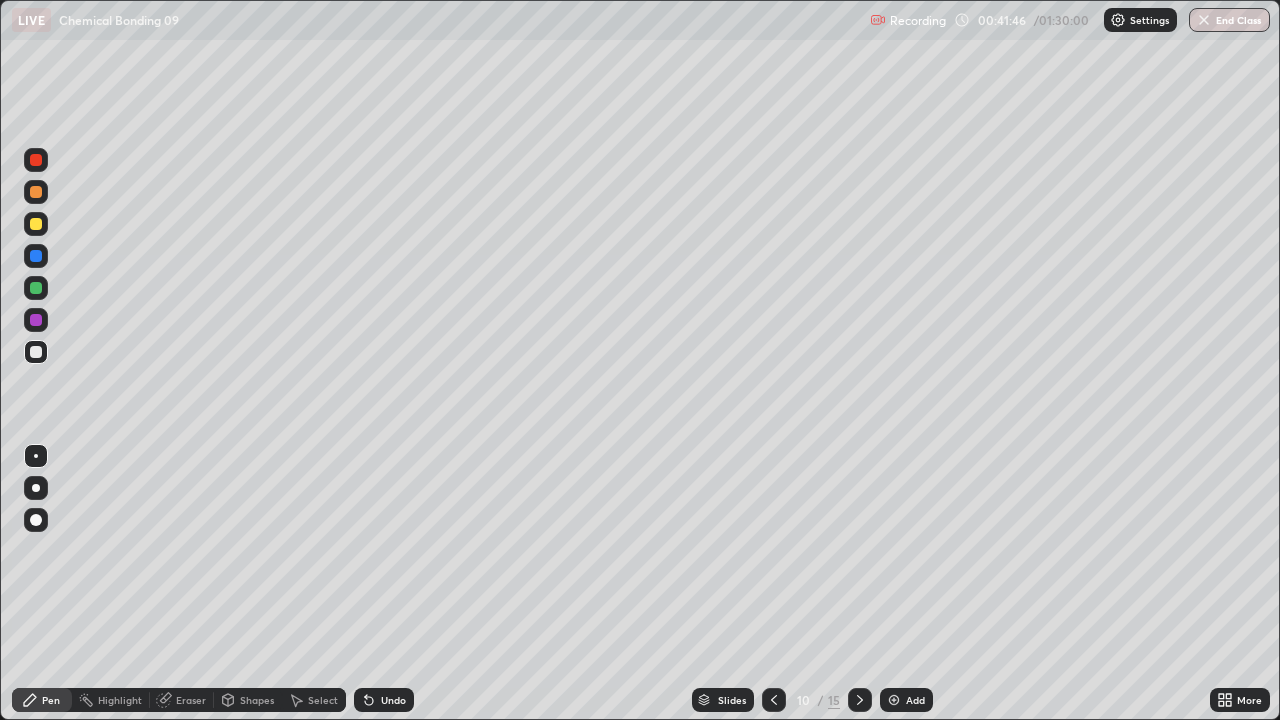 click on "Undo" at bounding box center [384, 700] 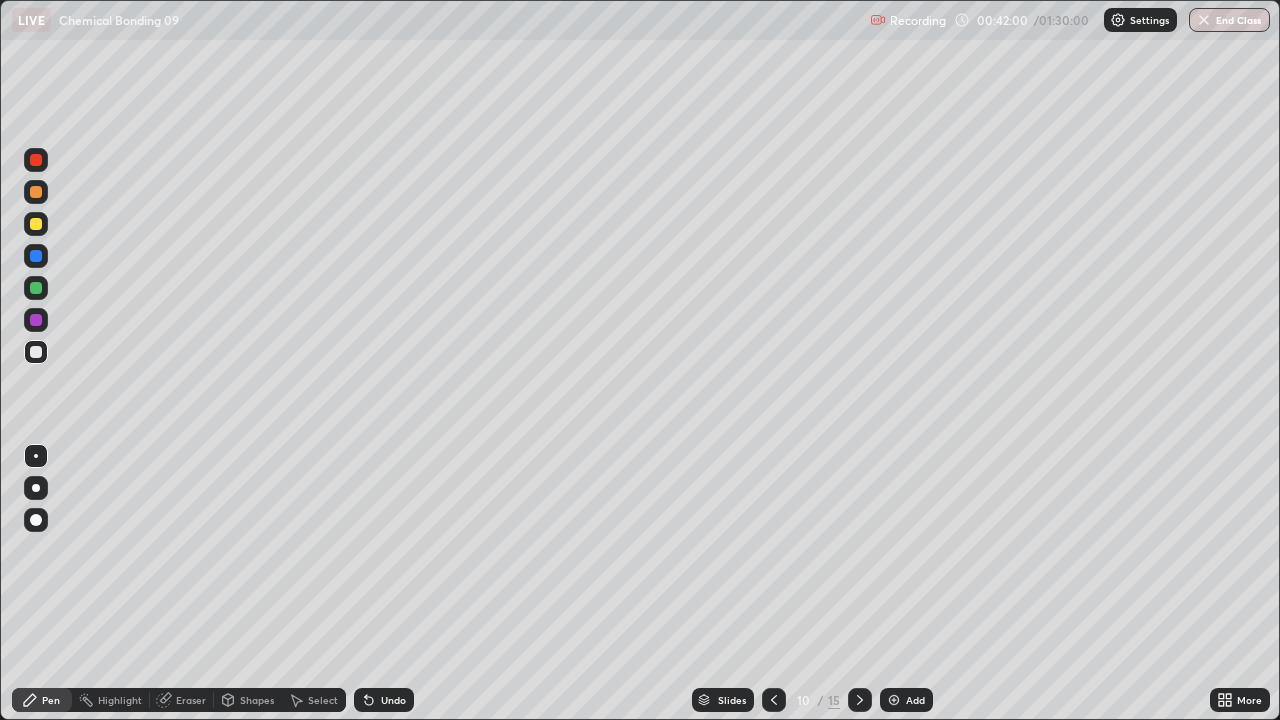 click at bounding box center (36, 256) 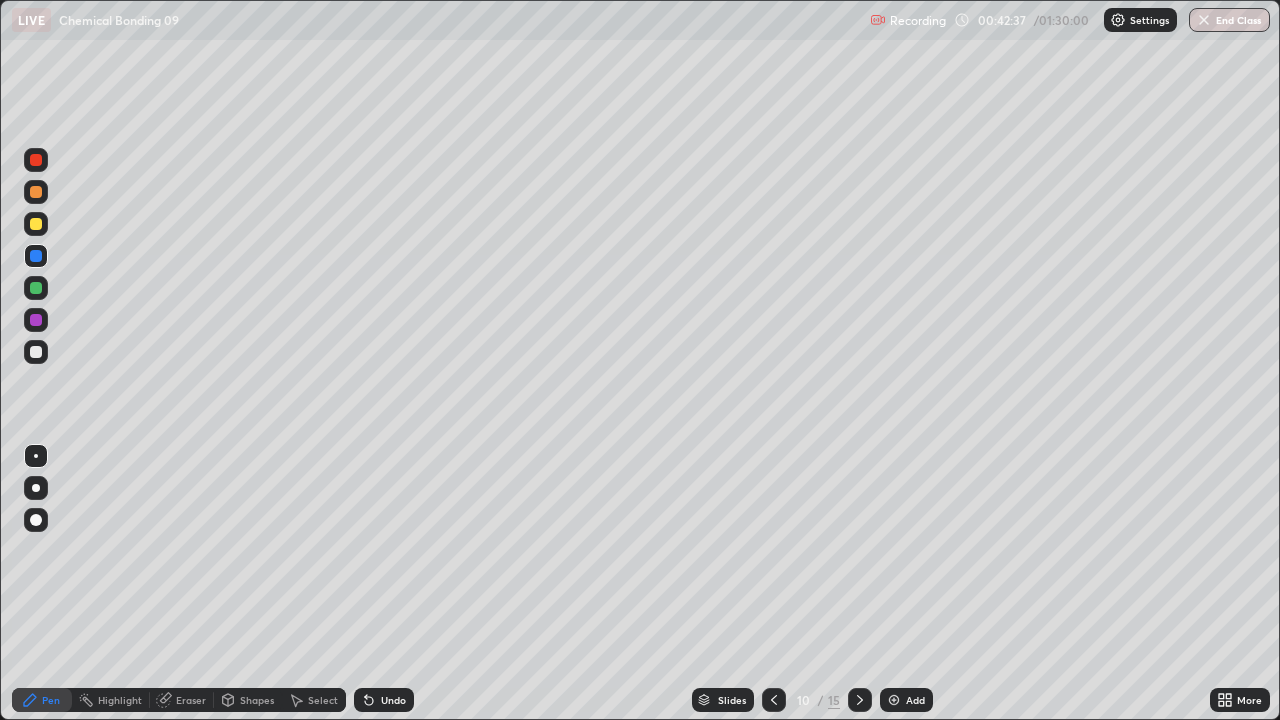 click at bounding box center [36, 320] 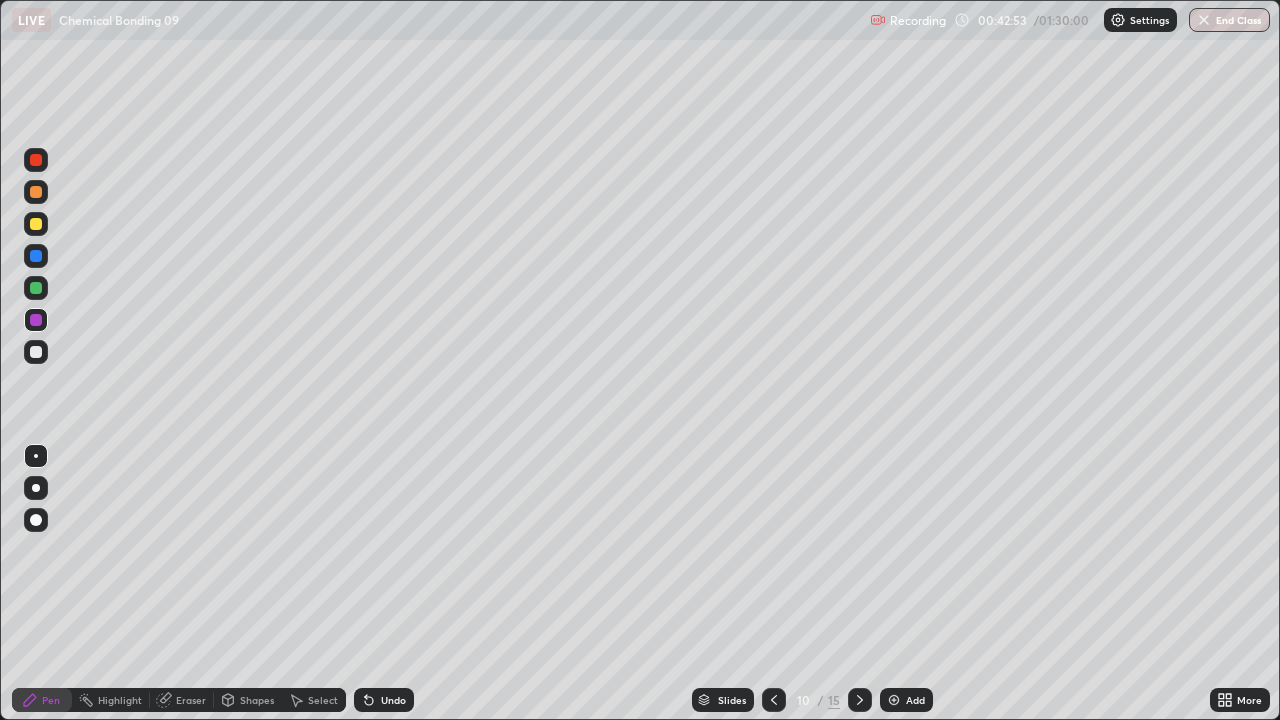 click at bounding box center (36, 256) 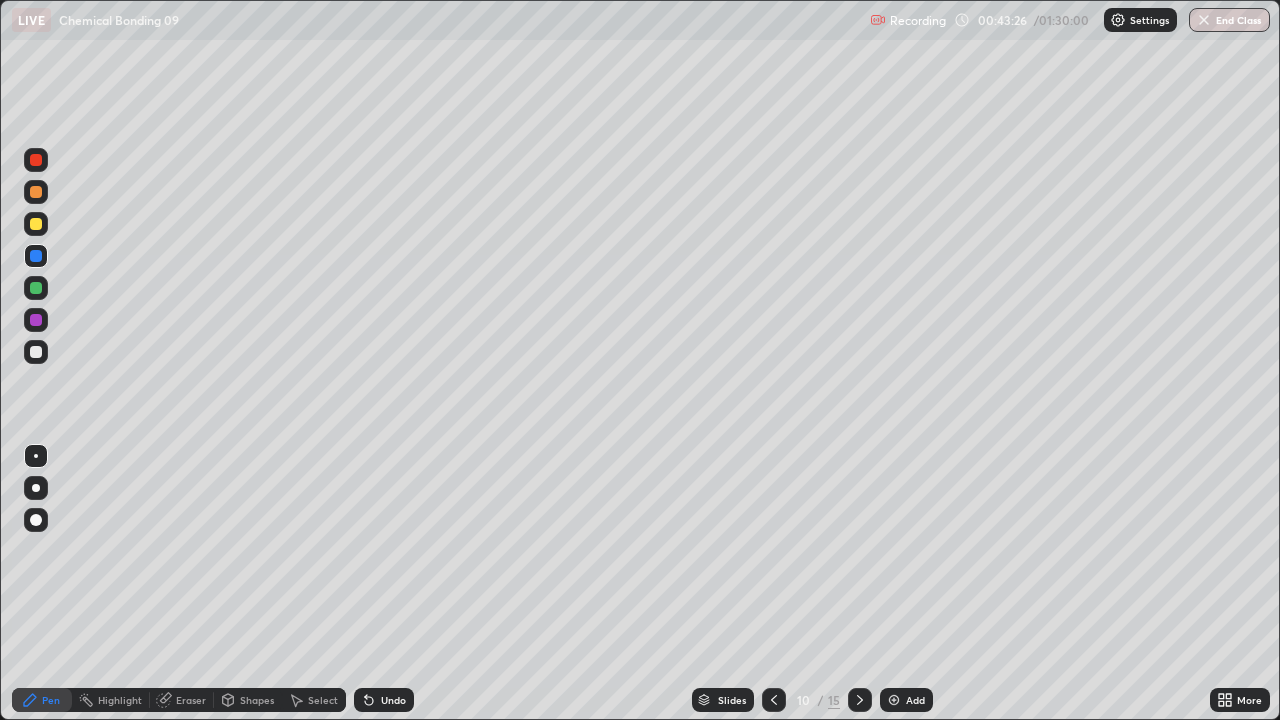 click at bounding box center (36, 160) 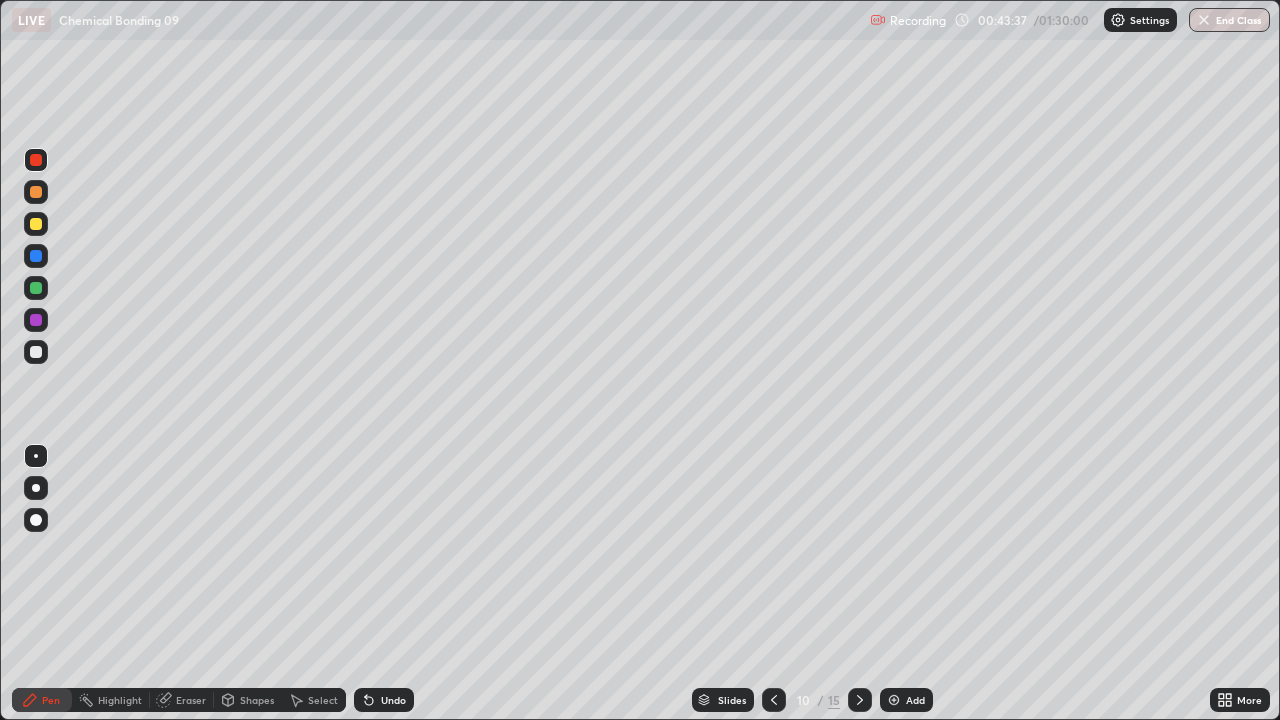 click at bounding box center [36, 224] 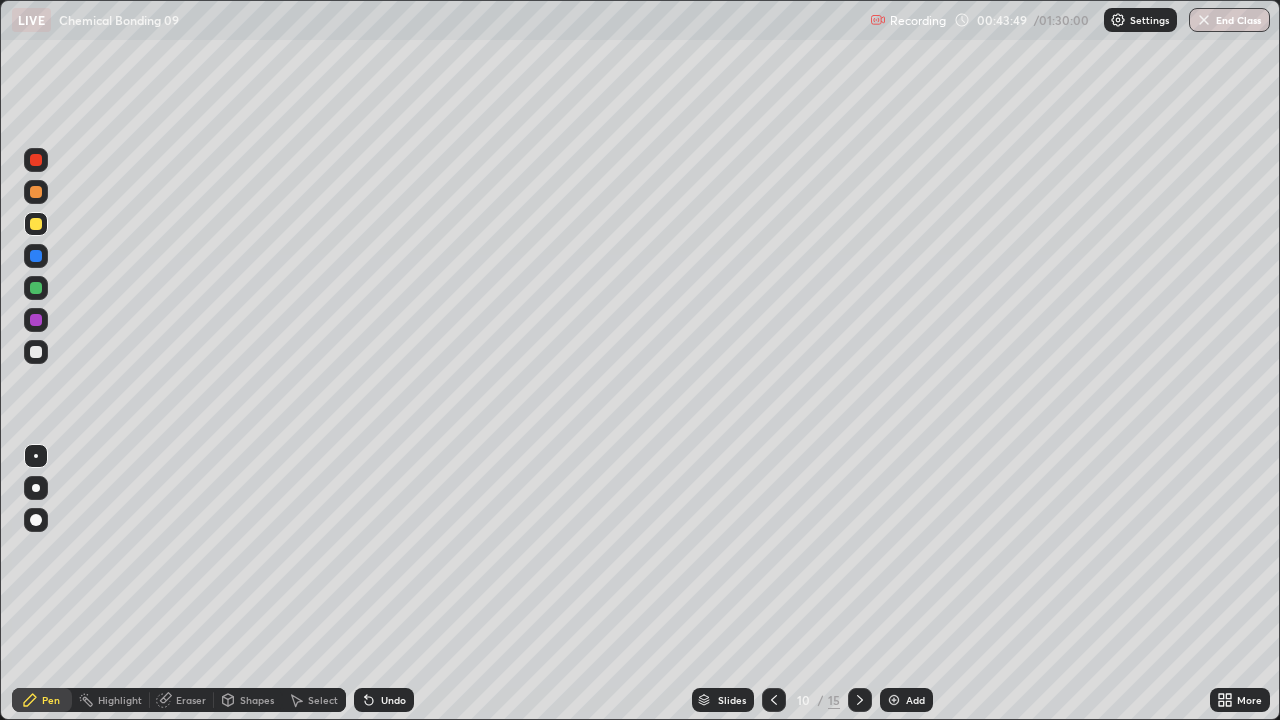 click at bounding box center [36, 352] 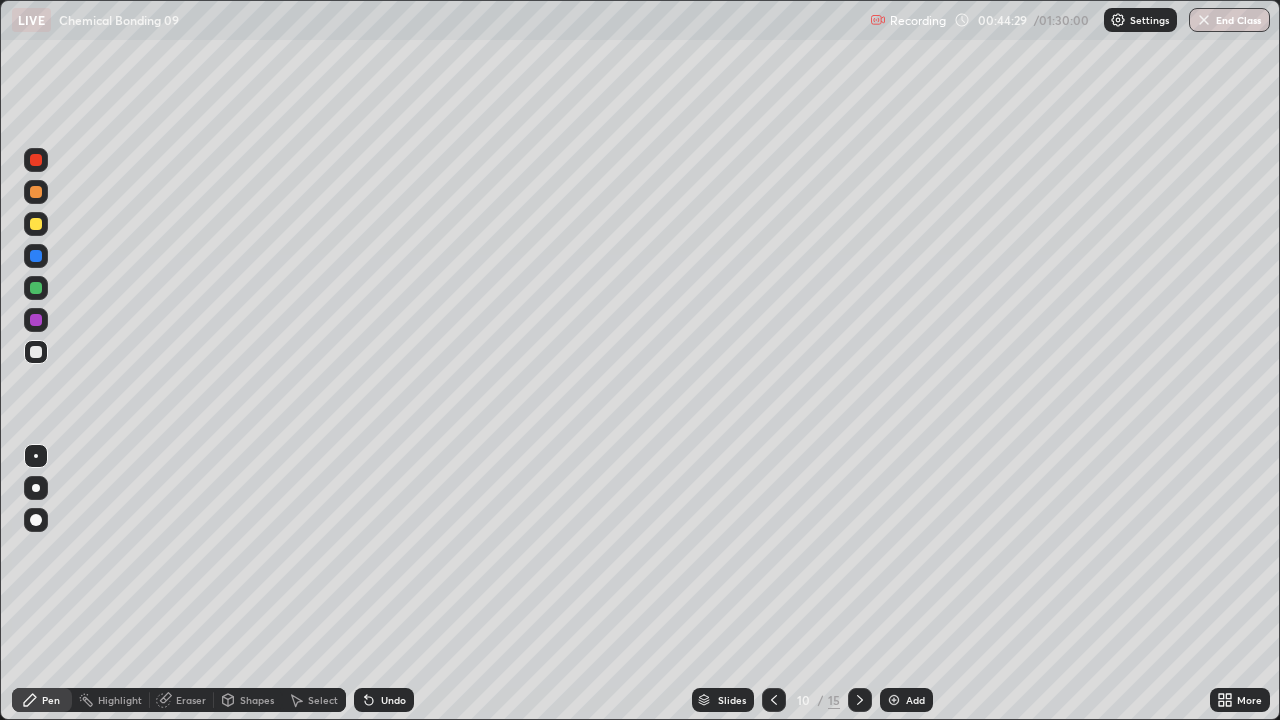 click at bounding box center [860, 700] 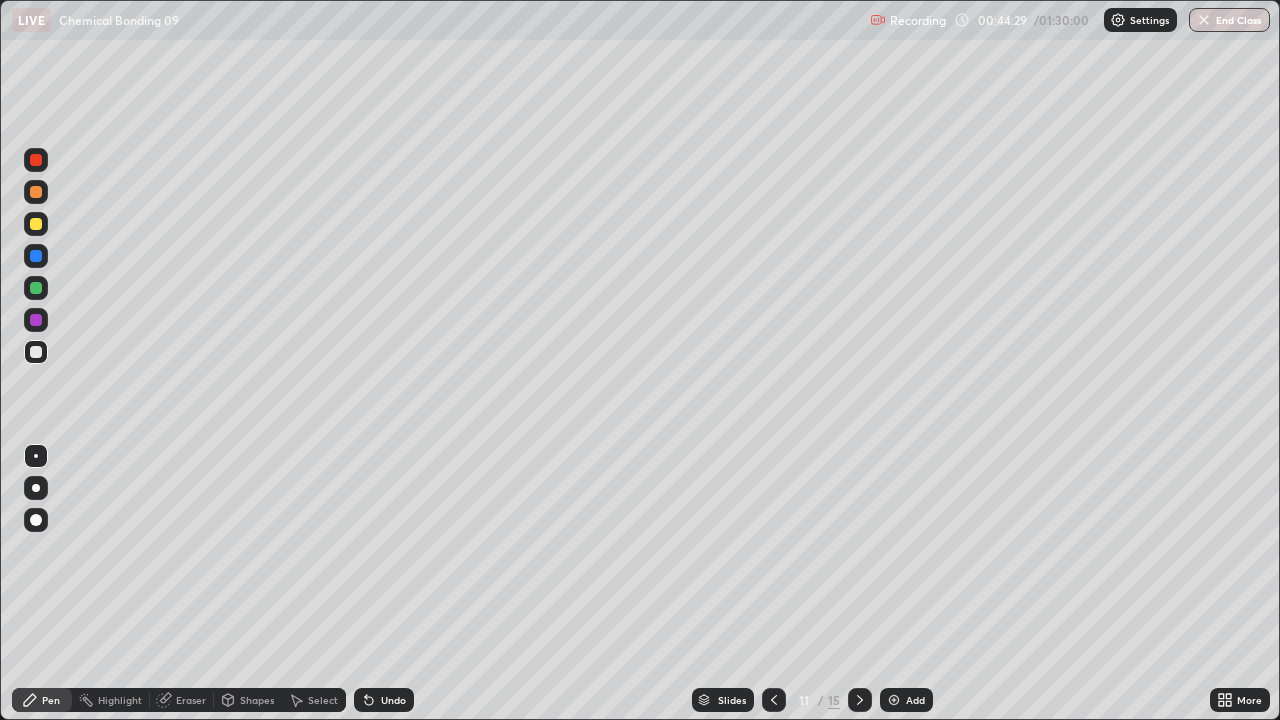 click at bounding box center (36, 352) 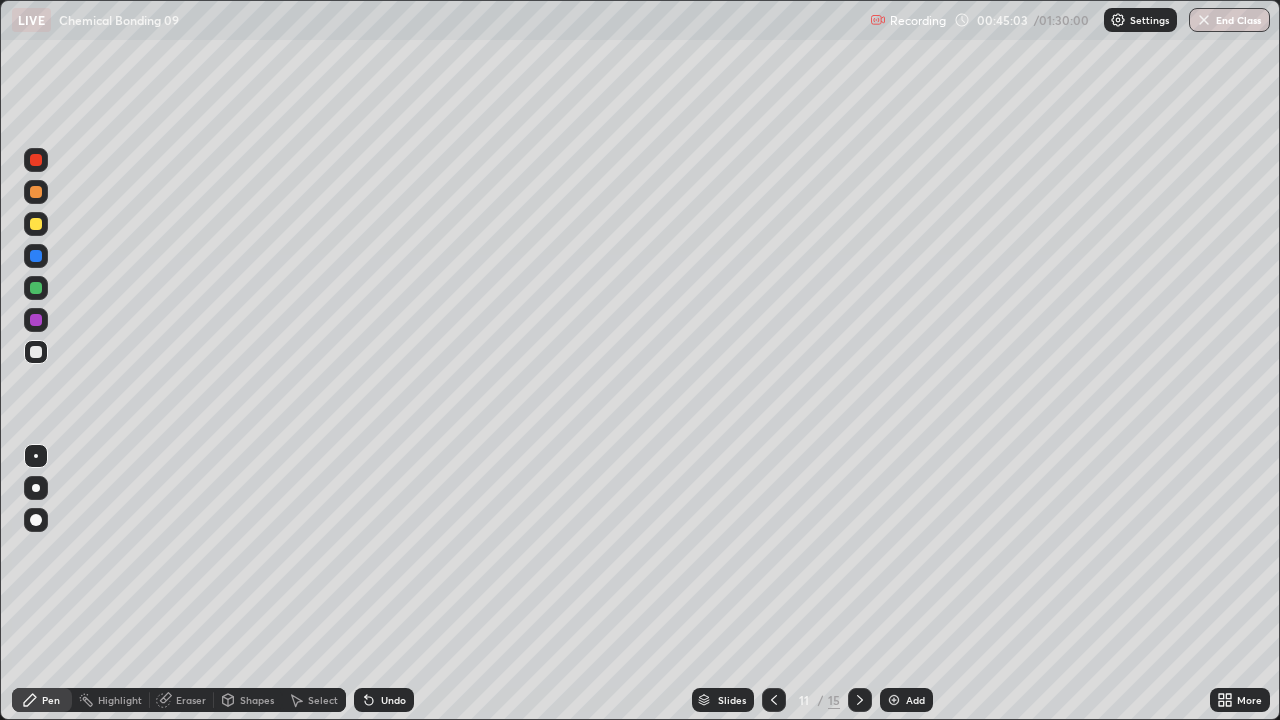 click at bounding box center (36, 256) 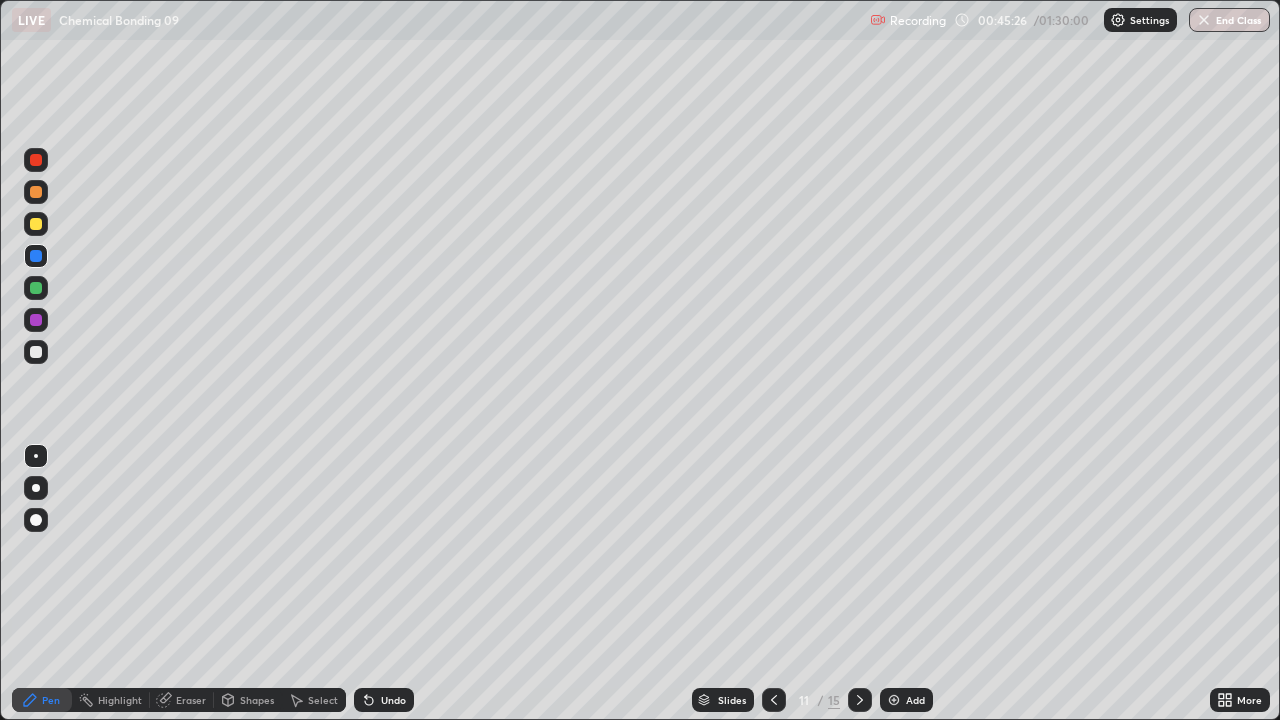 click at bounding box center [36, 288] 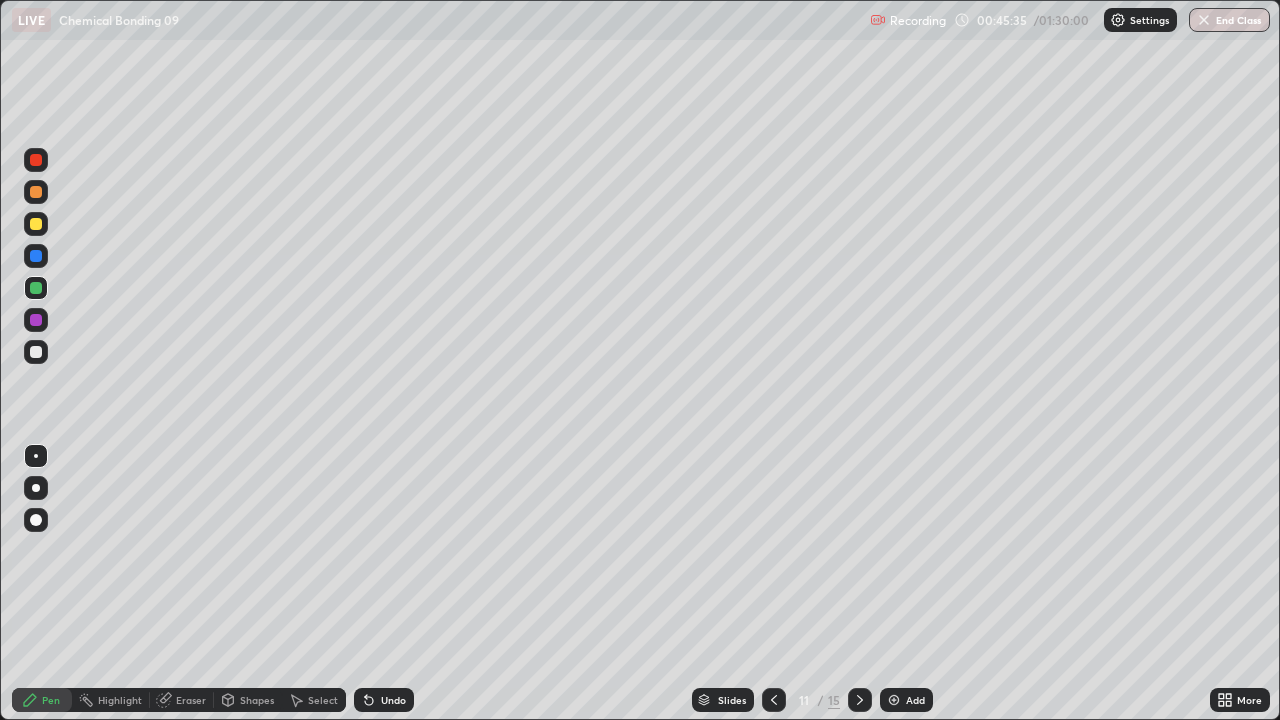 click at bounding box center [36, 320] 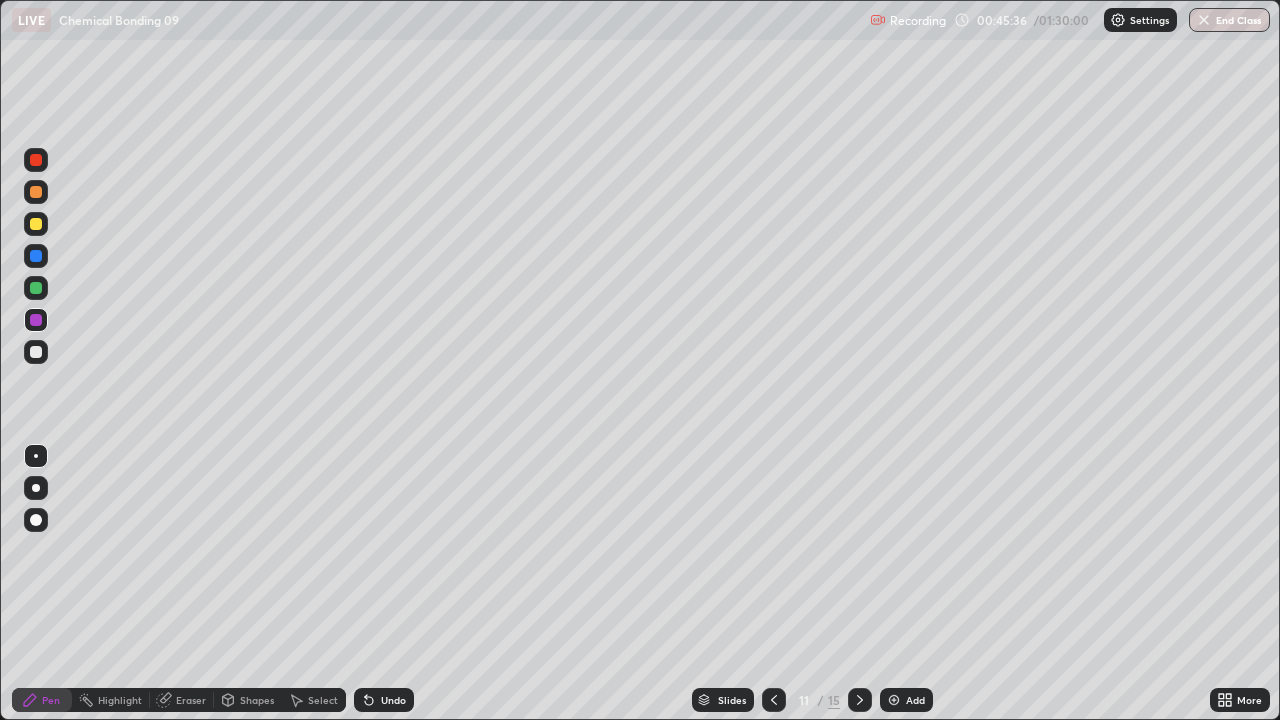 click at bounding box center [36, 352] 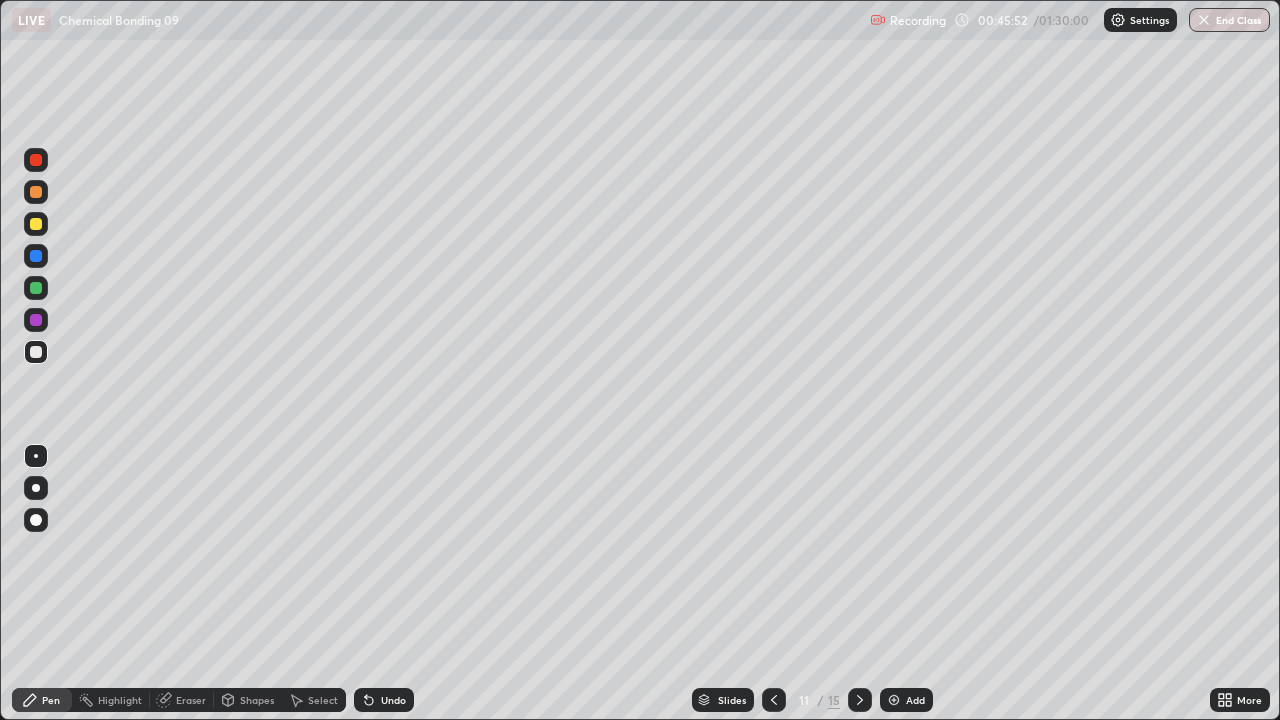 click at bounding box center [36, 256] 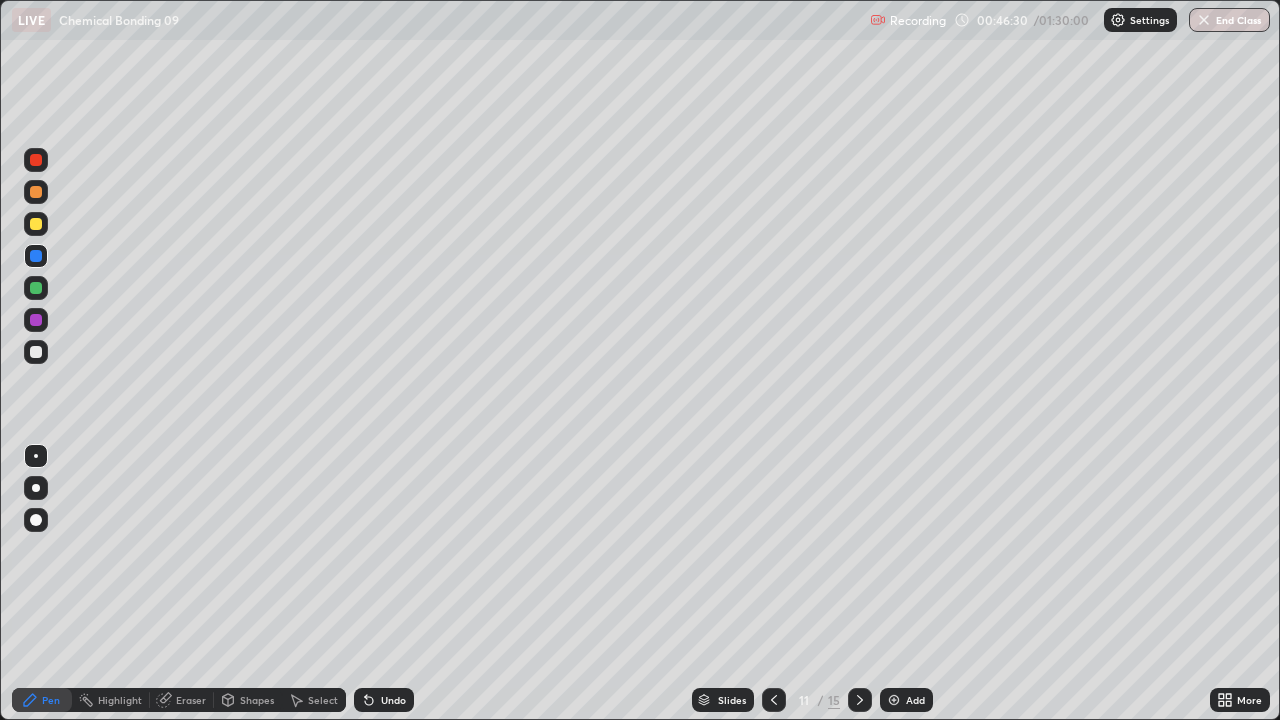 click on "Undo" at bounding box center [384, 700] 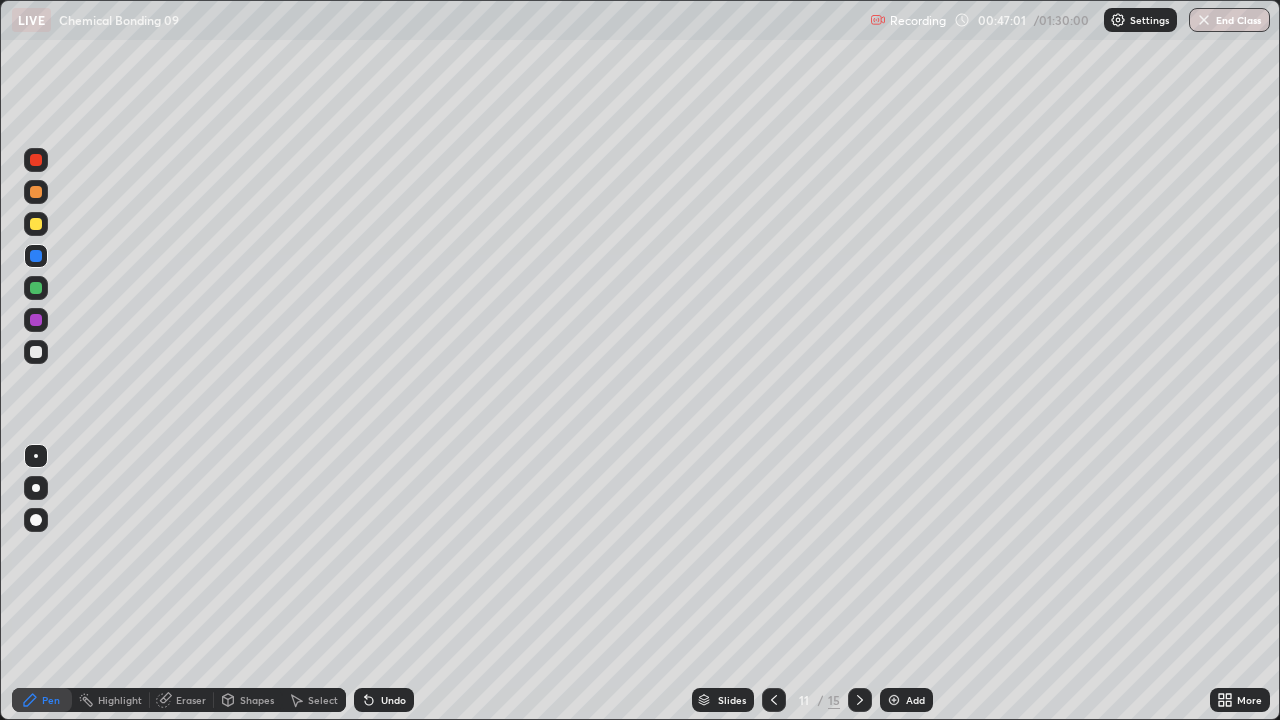 click on "Eraser" at bounding box center (182, 700) 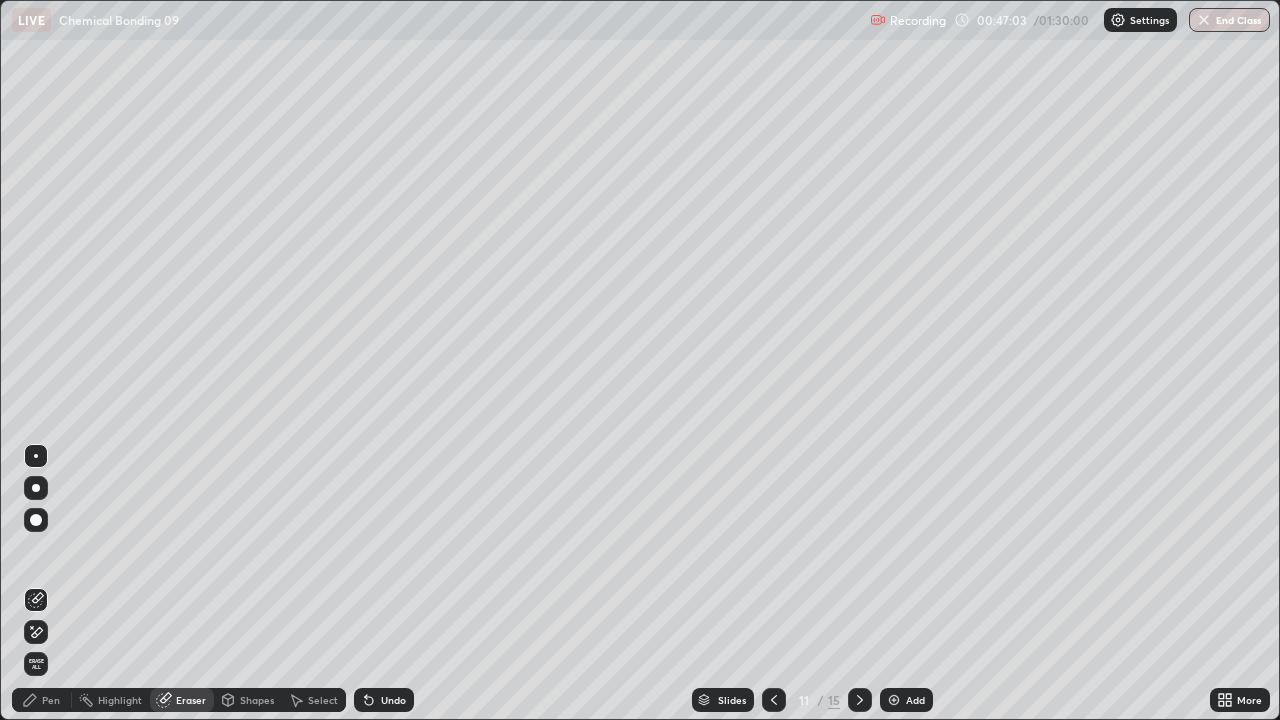 click 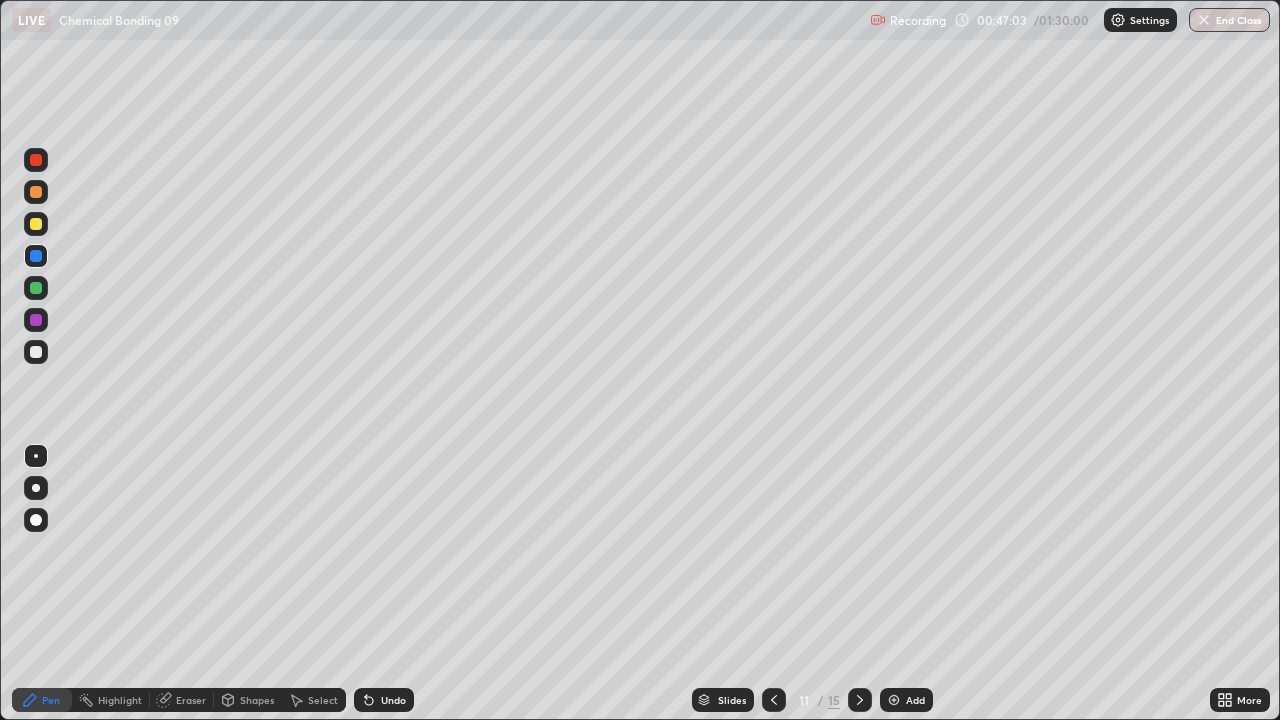 click 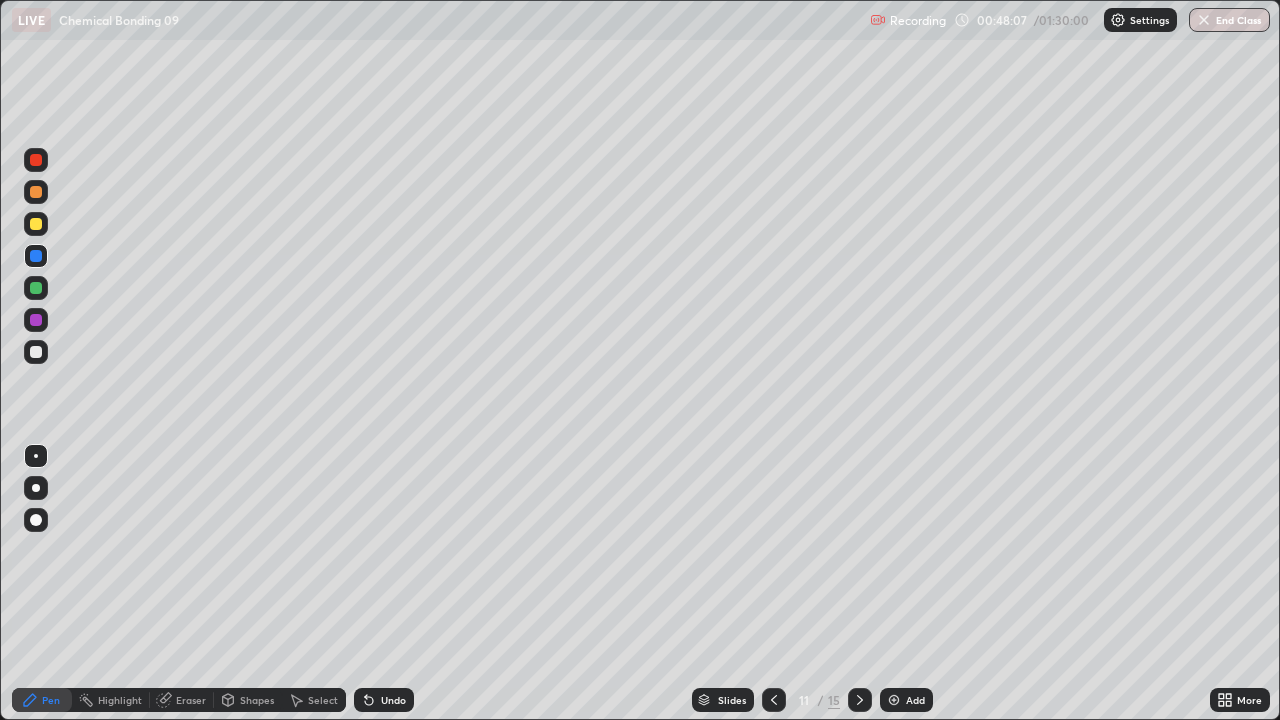 click at bounding box center (36, 224) 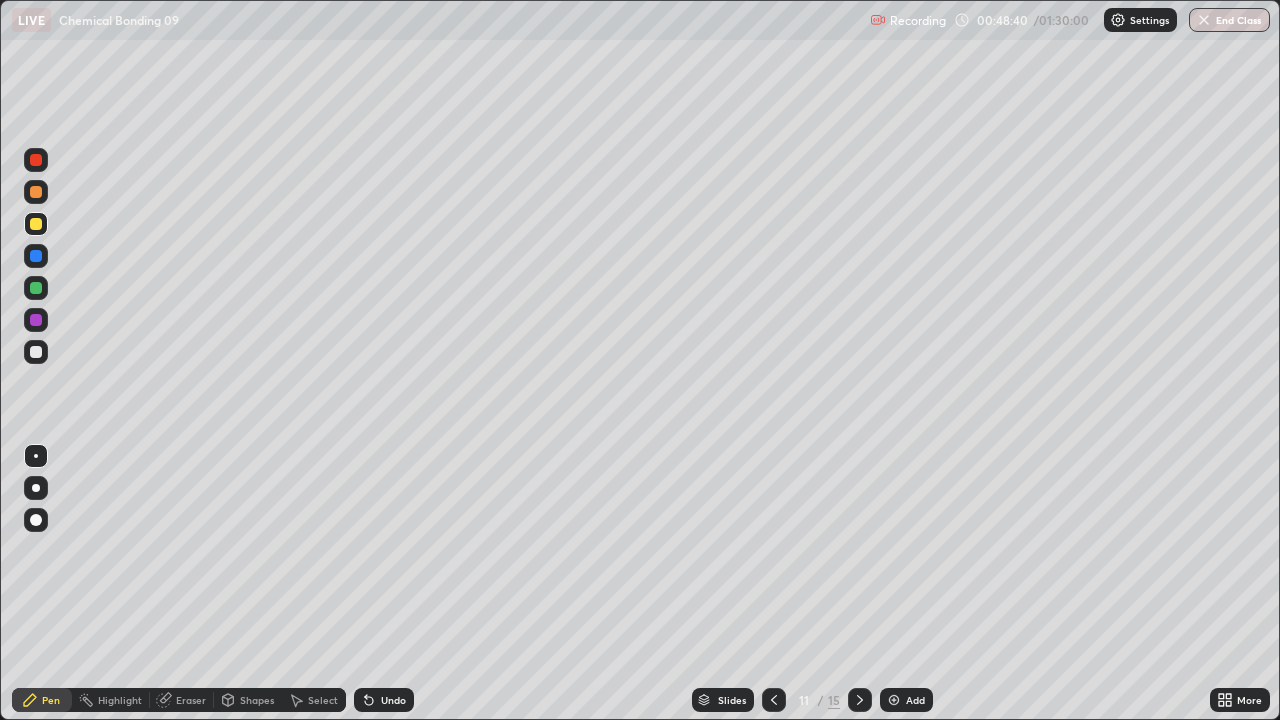 click at bounding box center (36, 192) 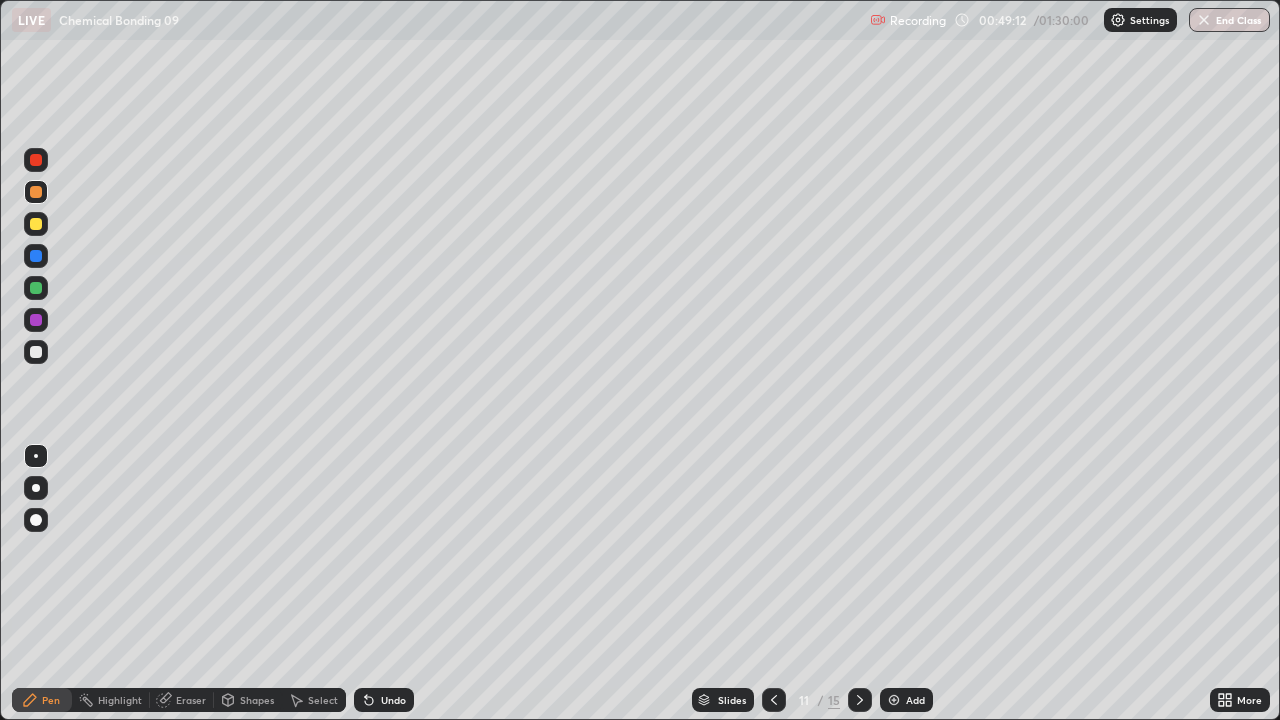 click on "Undo" at bounding box center [380, 700] 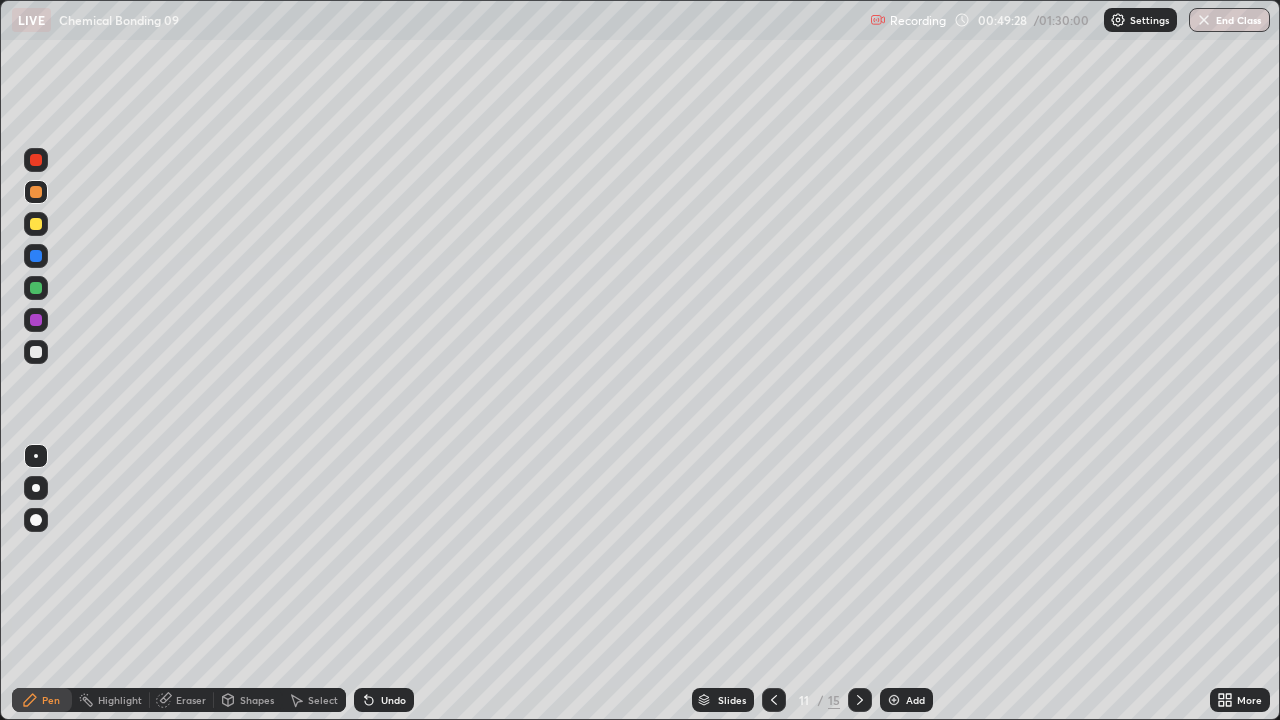 click at bounding box center [36, 352] 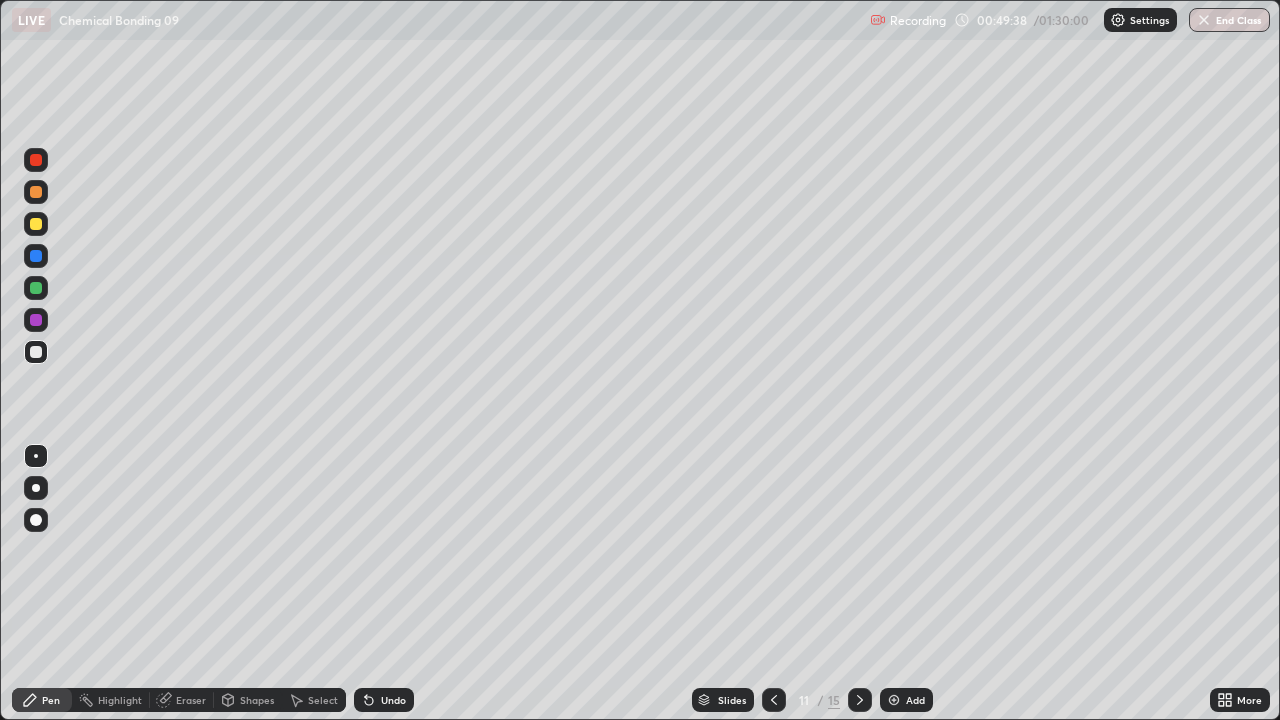 click at bounding box center [36, 320] 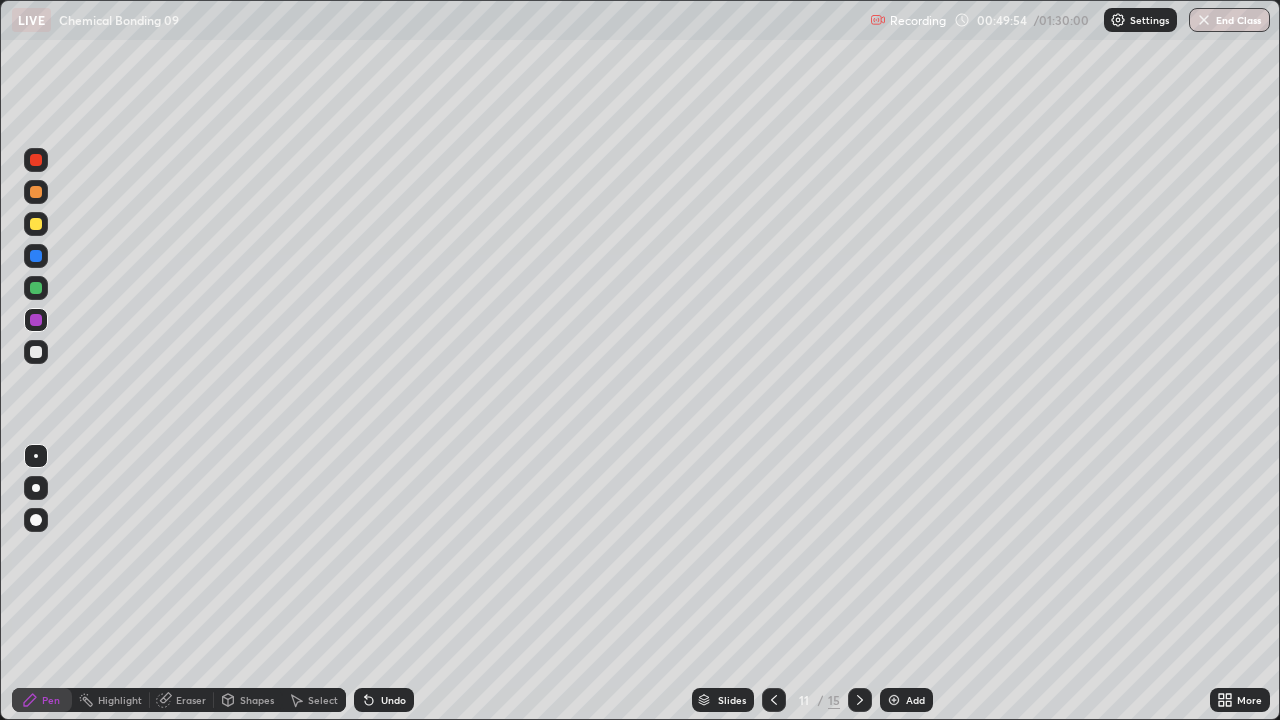 click at bounding box center [36, 352] 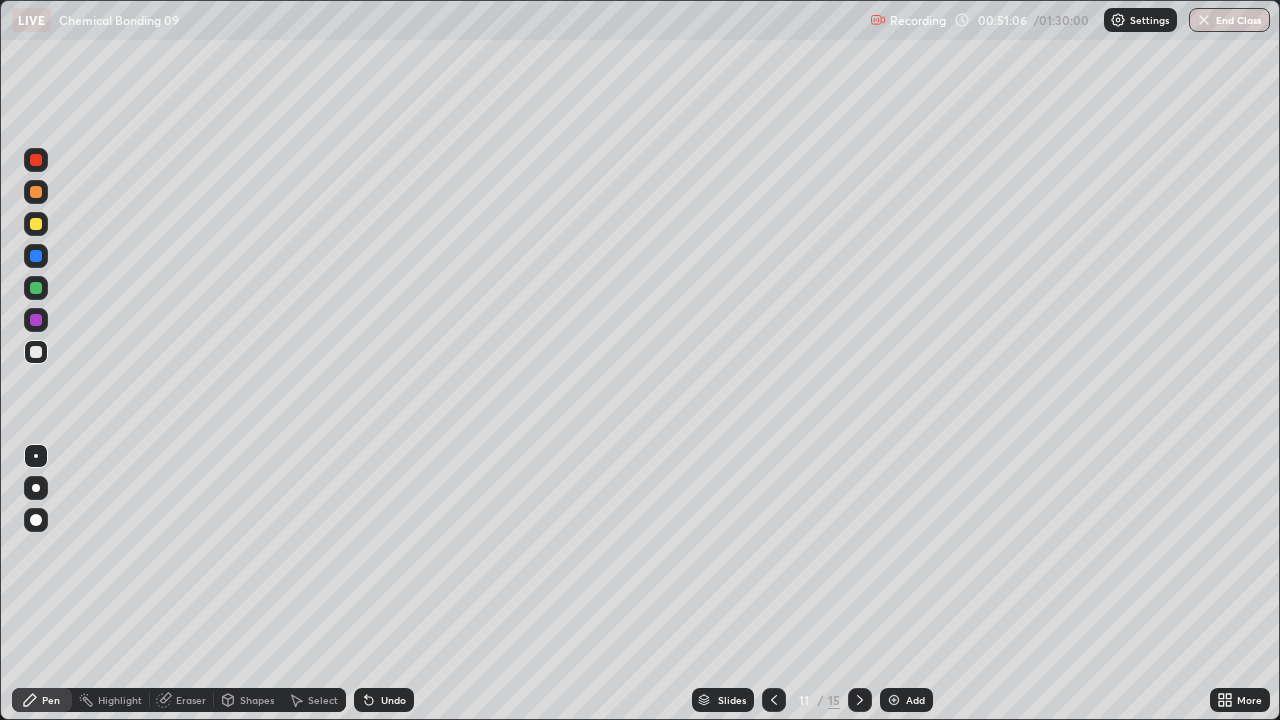 click at bounding box center (36, 160) 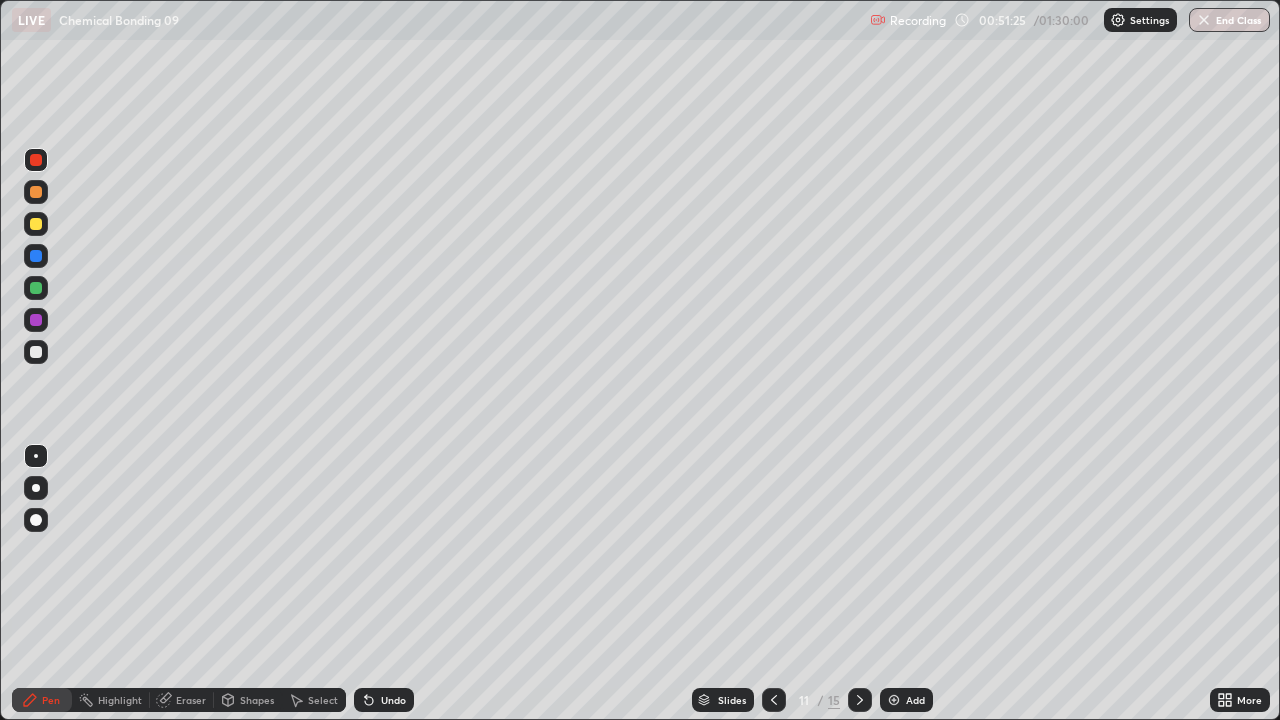 click at bounding box center (36, 352) 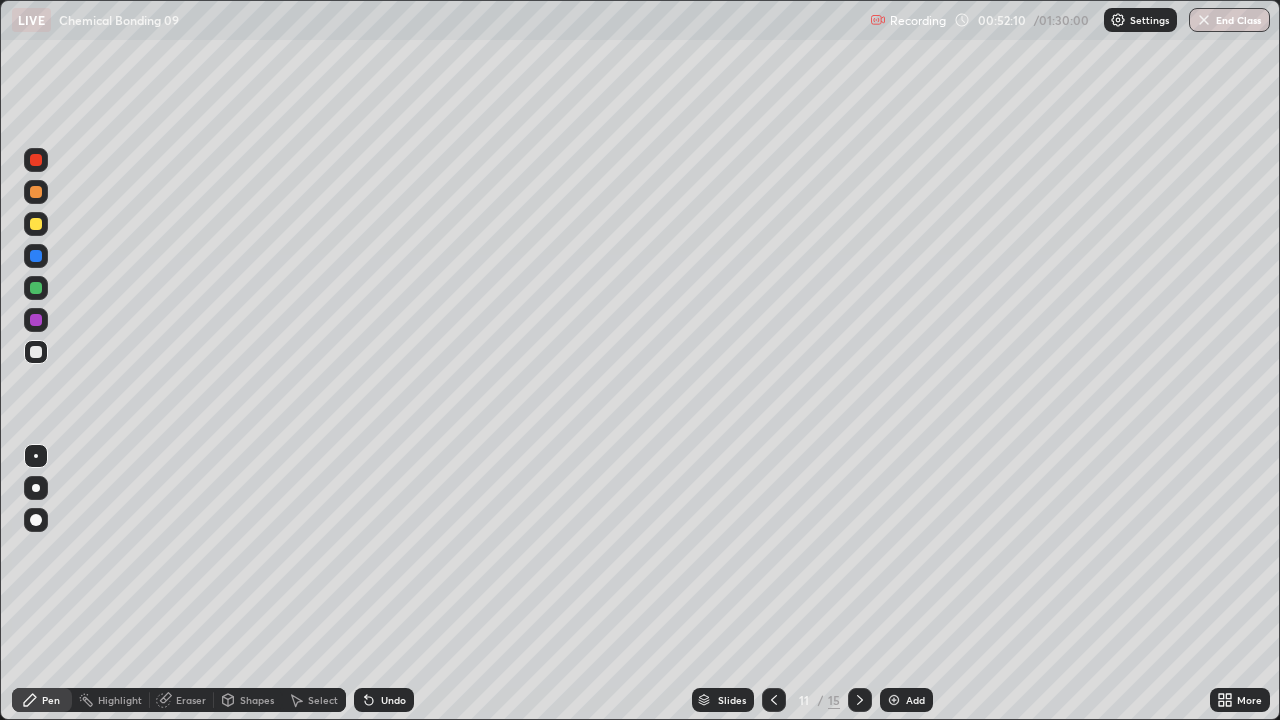 click on "Undo" at bounding box center [393, 700] 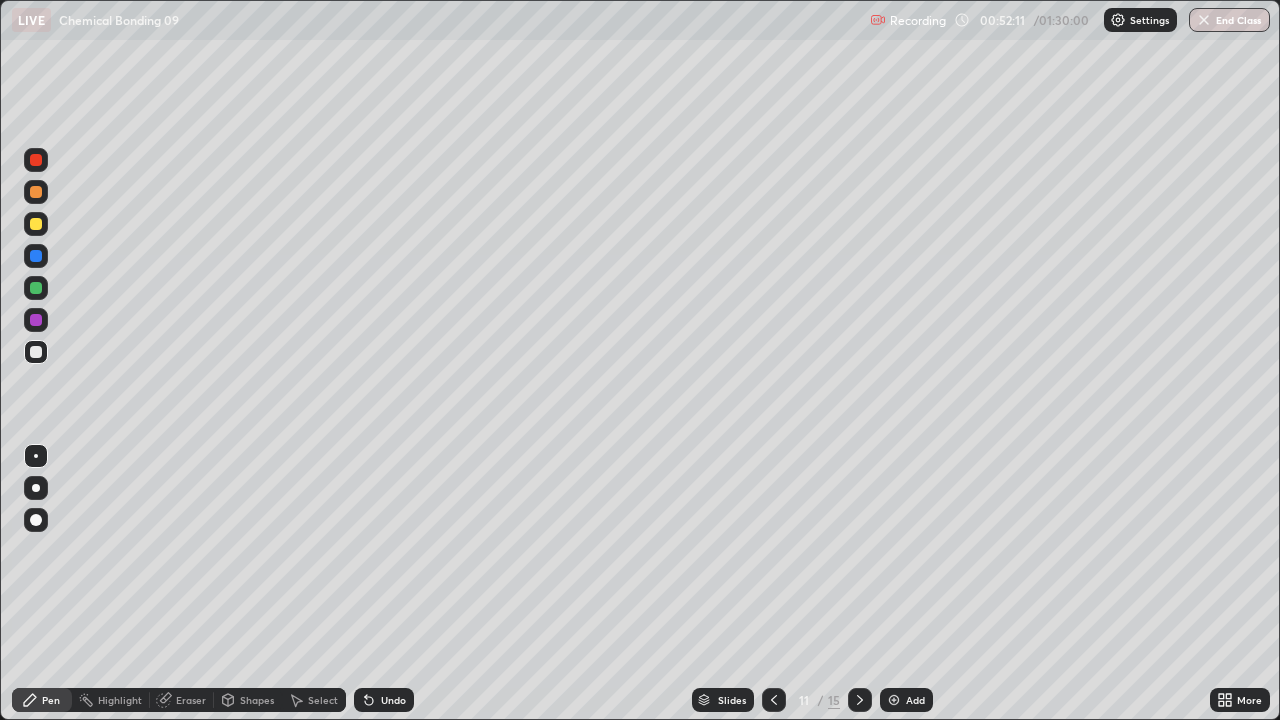 click on "Undo" at bounding box center (393, 700) 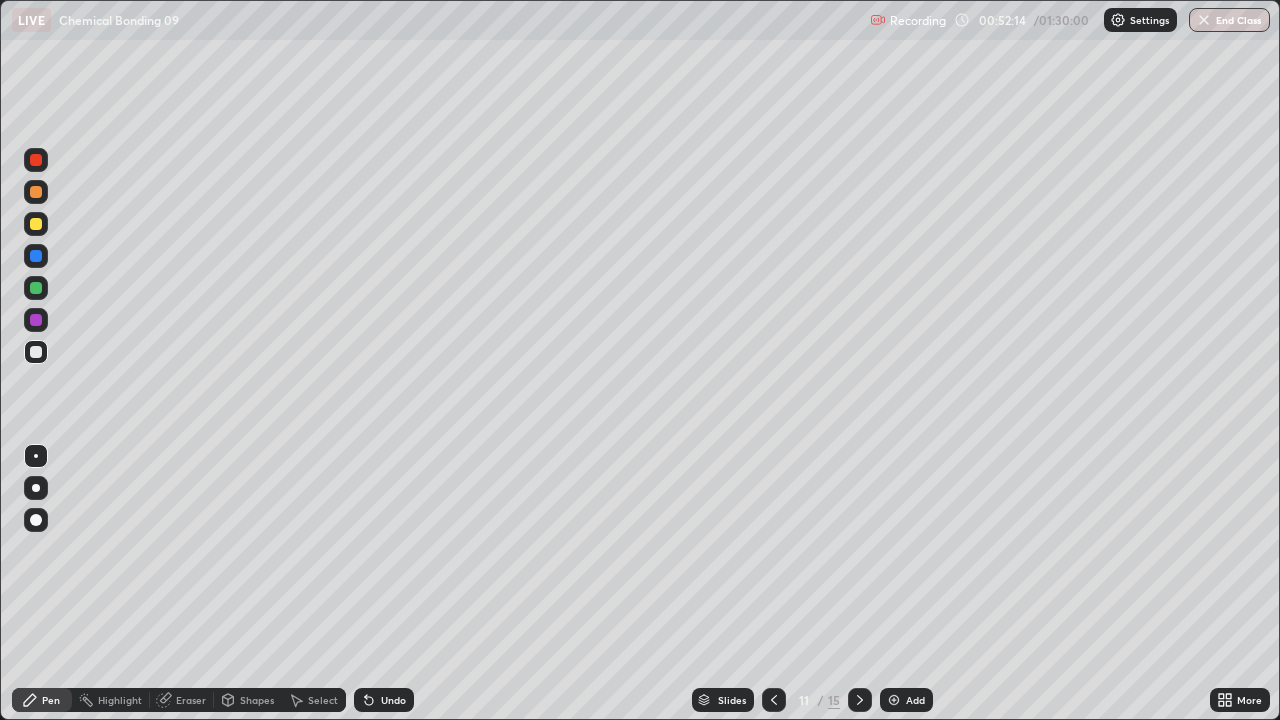 click at bounding box center (36, 320) 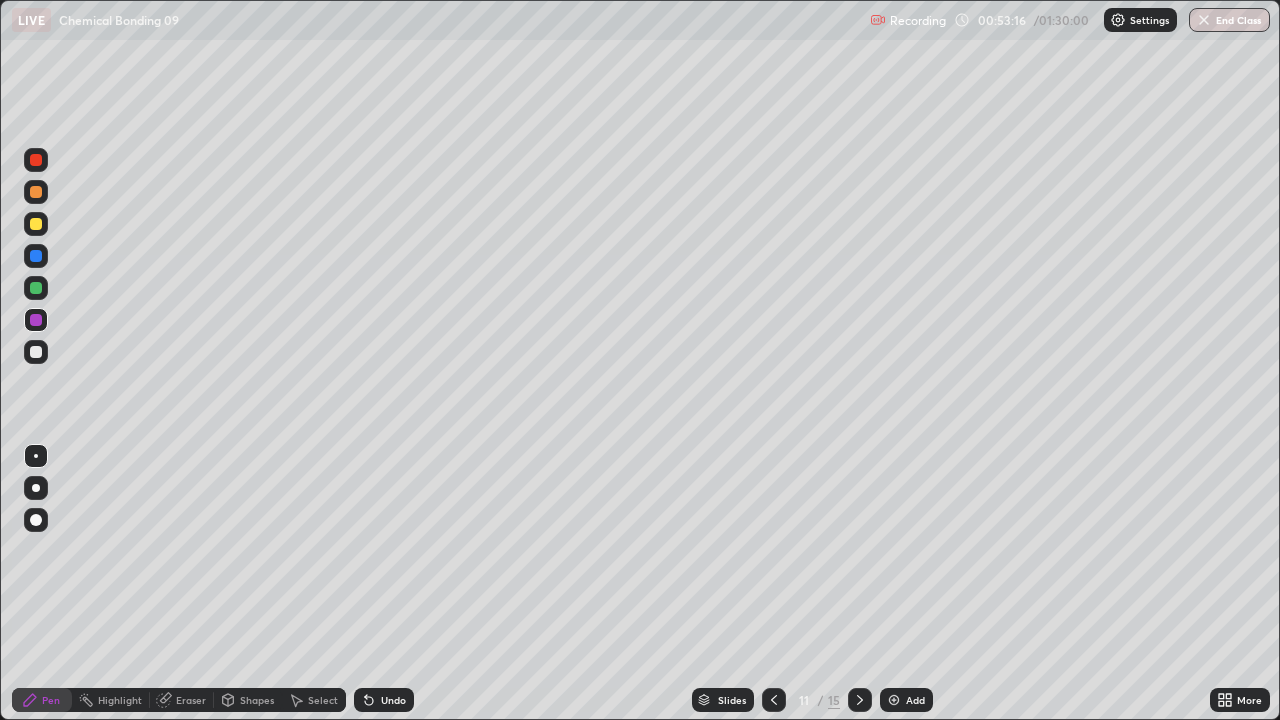click at bounding box center (36, 352) 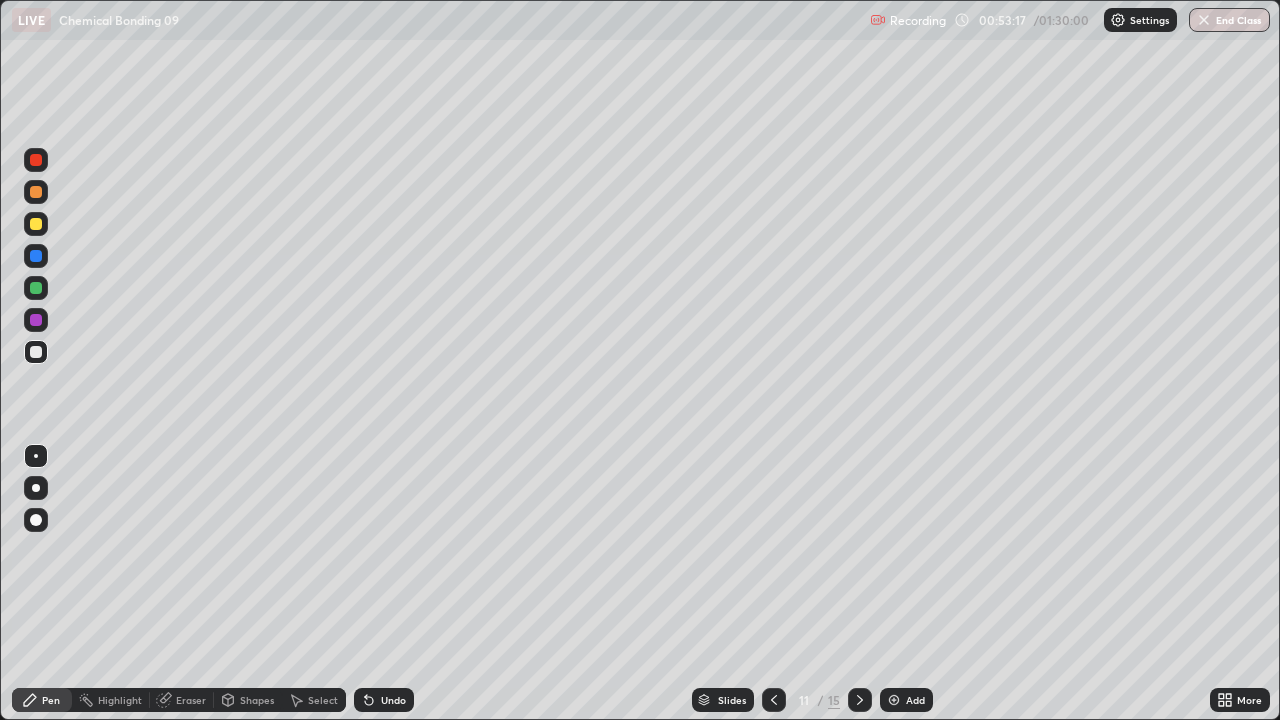click at bounding box center (860, 700) 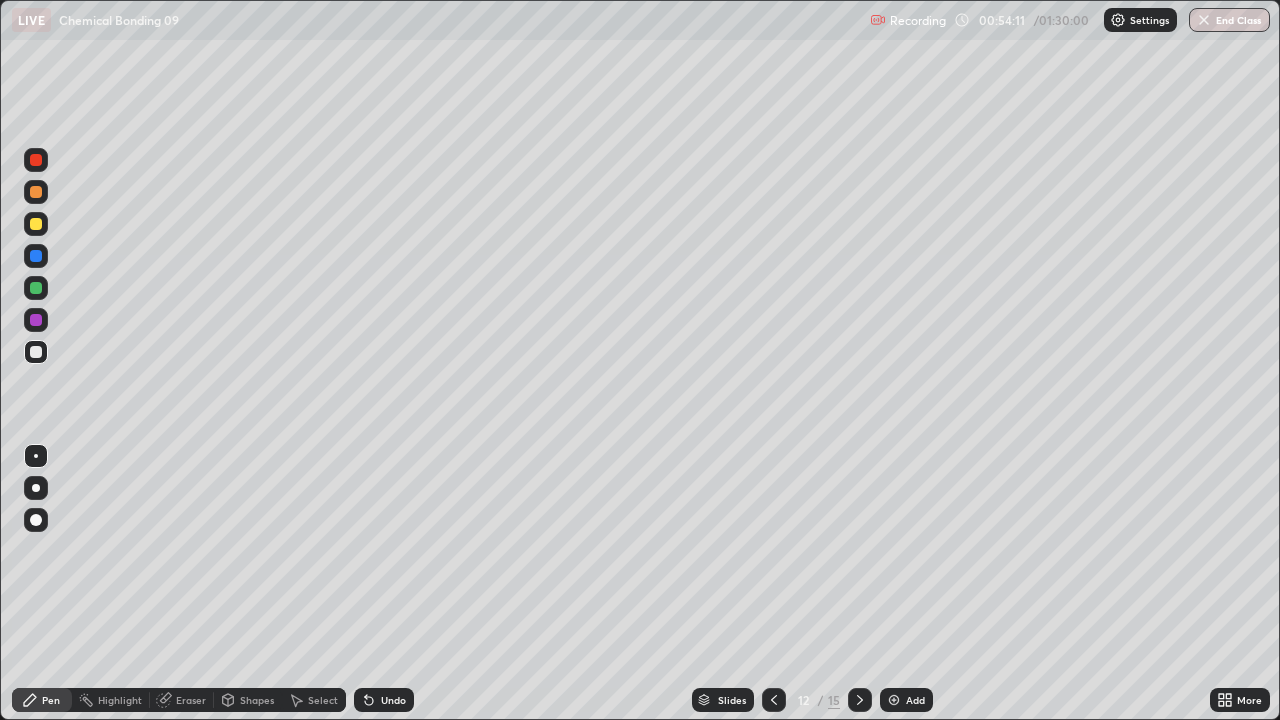 click on "Eraser" at bounding box center (182, 700) 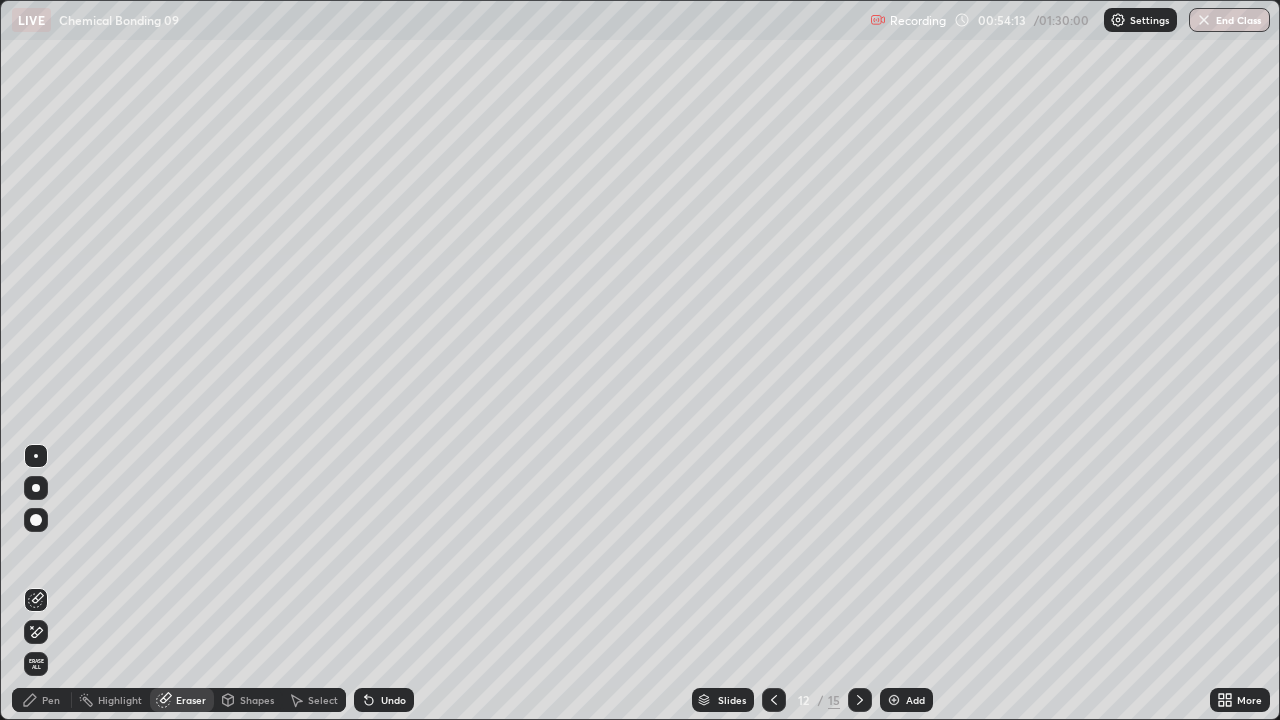click on "Pen" at bounding box center (42, 700) 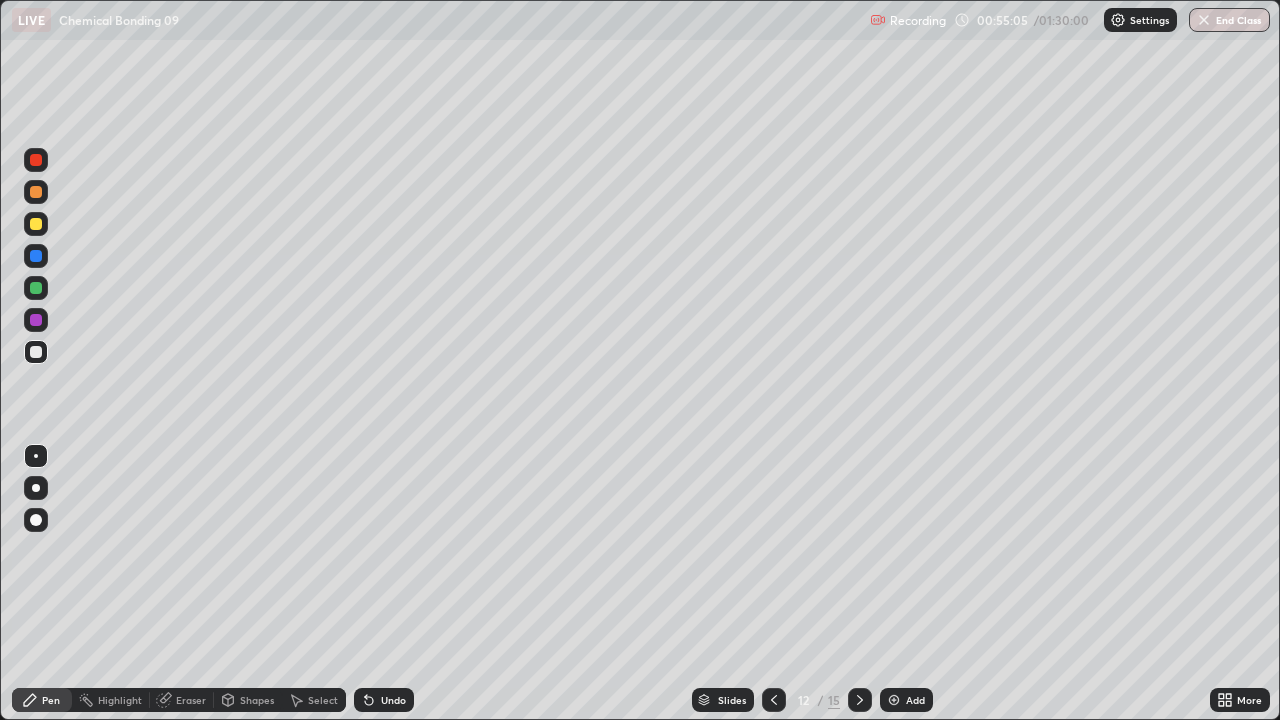 click at bounding box center (36, 352) 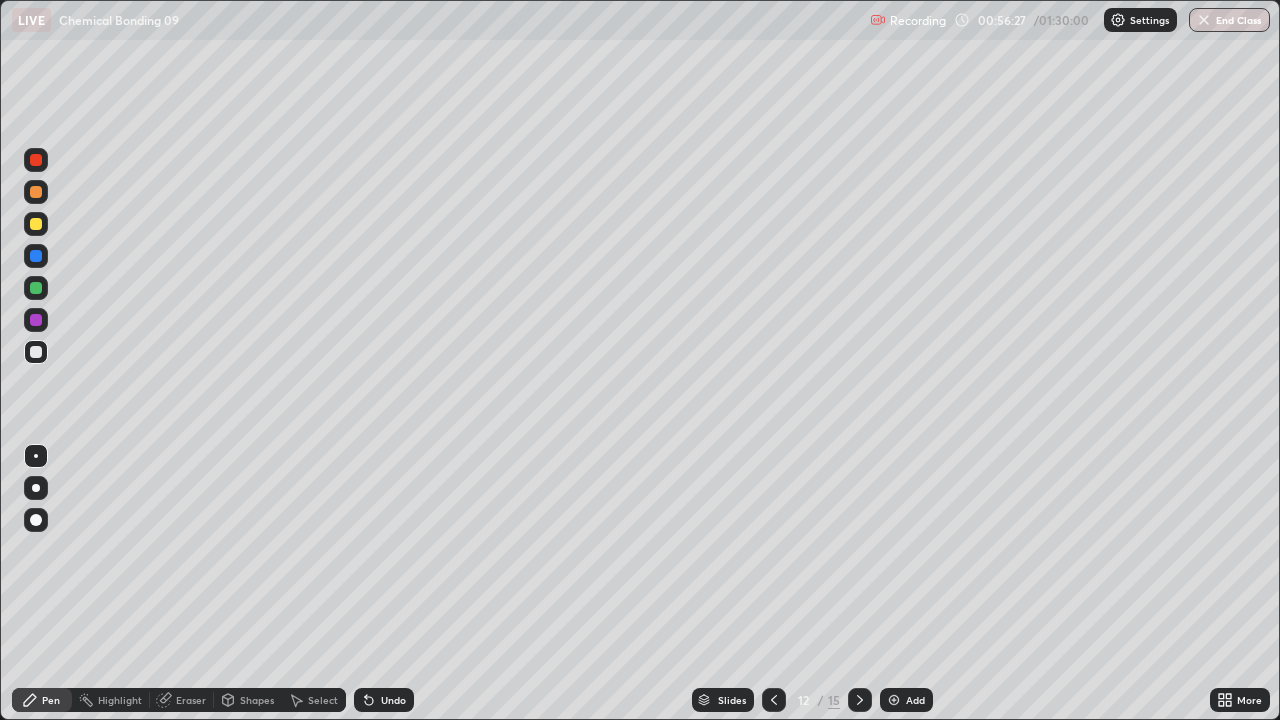 click at bounding box center [36, 224] 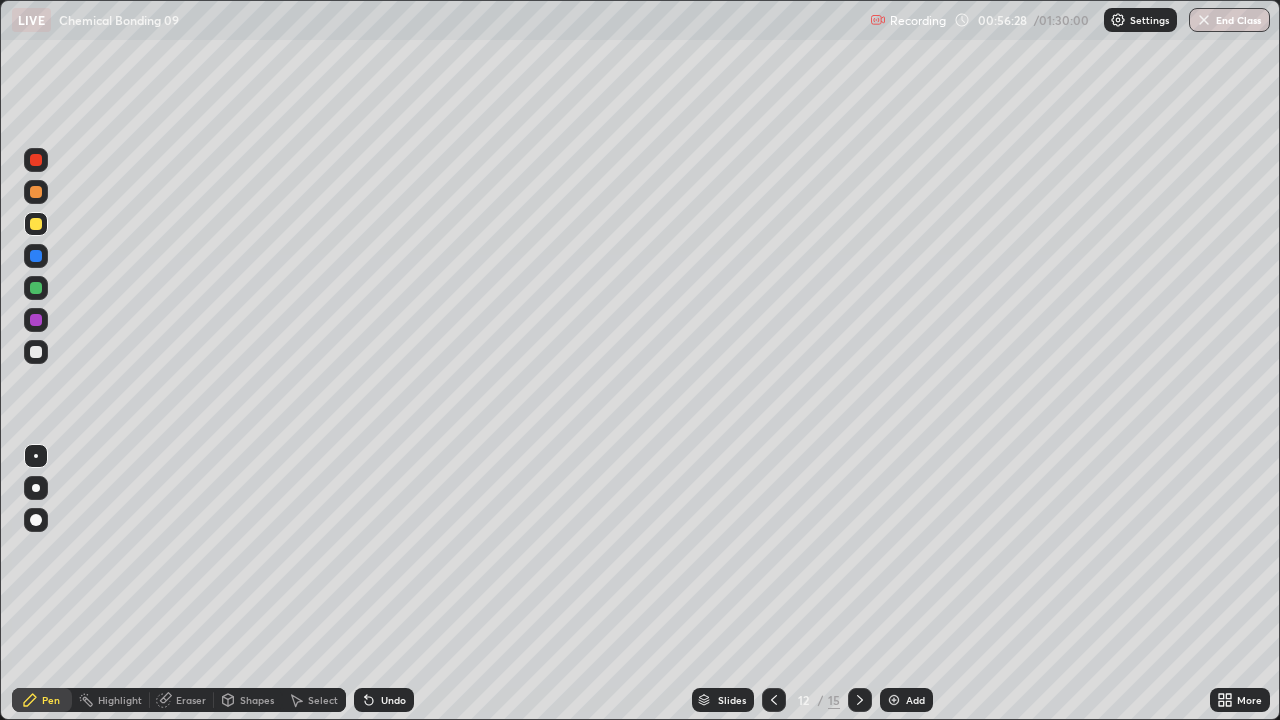 click at bounding box center (36, 256) 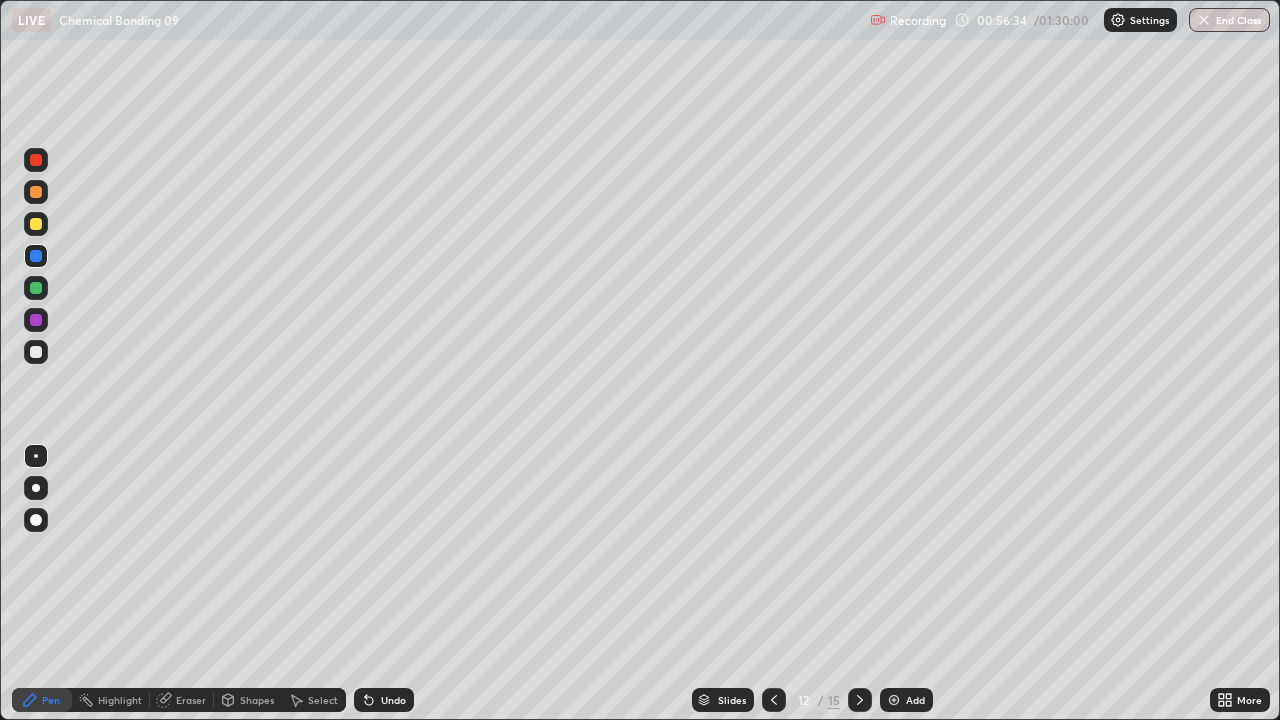 click at bounding box center [36, 352] 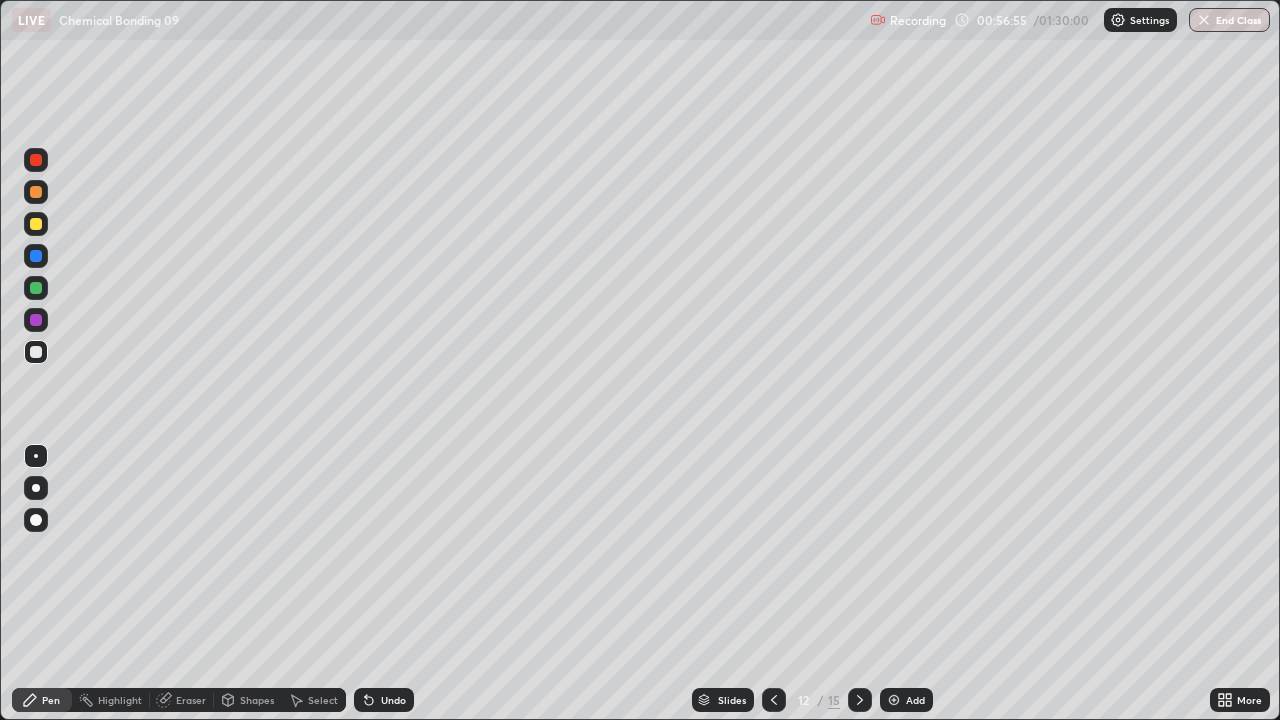 click on "Undo" at bounding box center (393, 700) 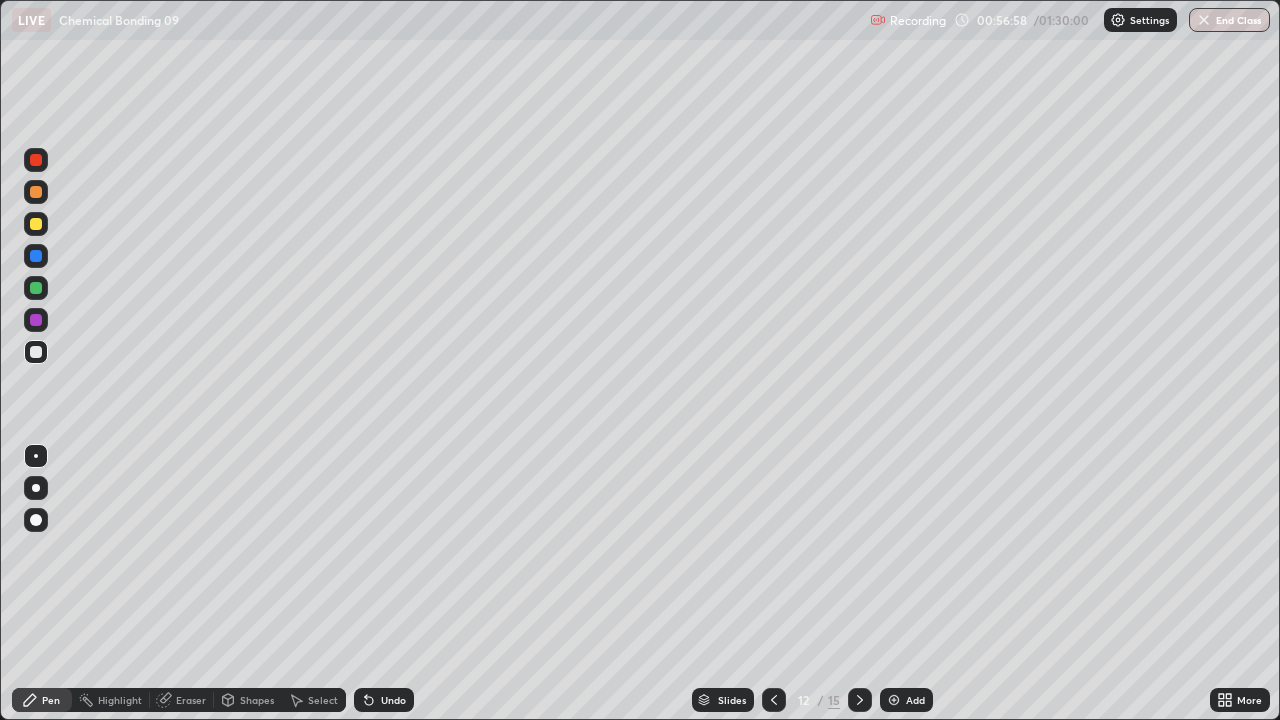 click on "Undo" at bounding box center [393, 700] 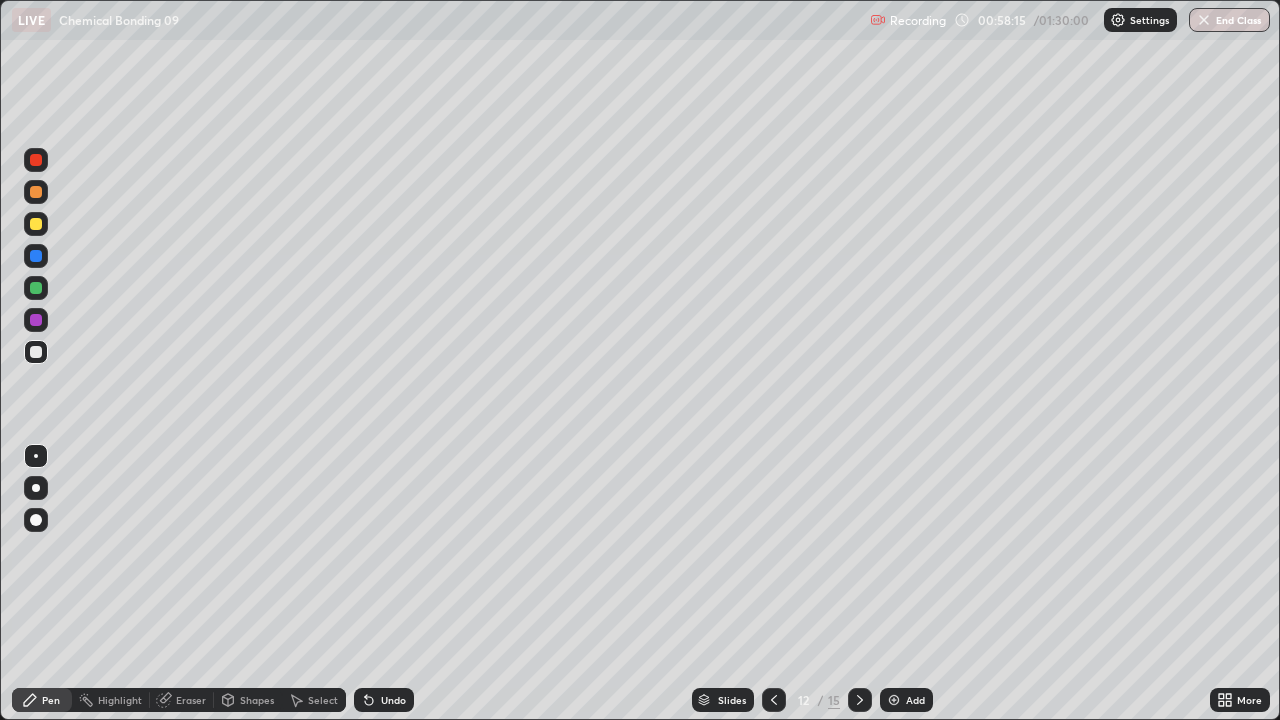 click at bounding box center [36, 256] 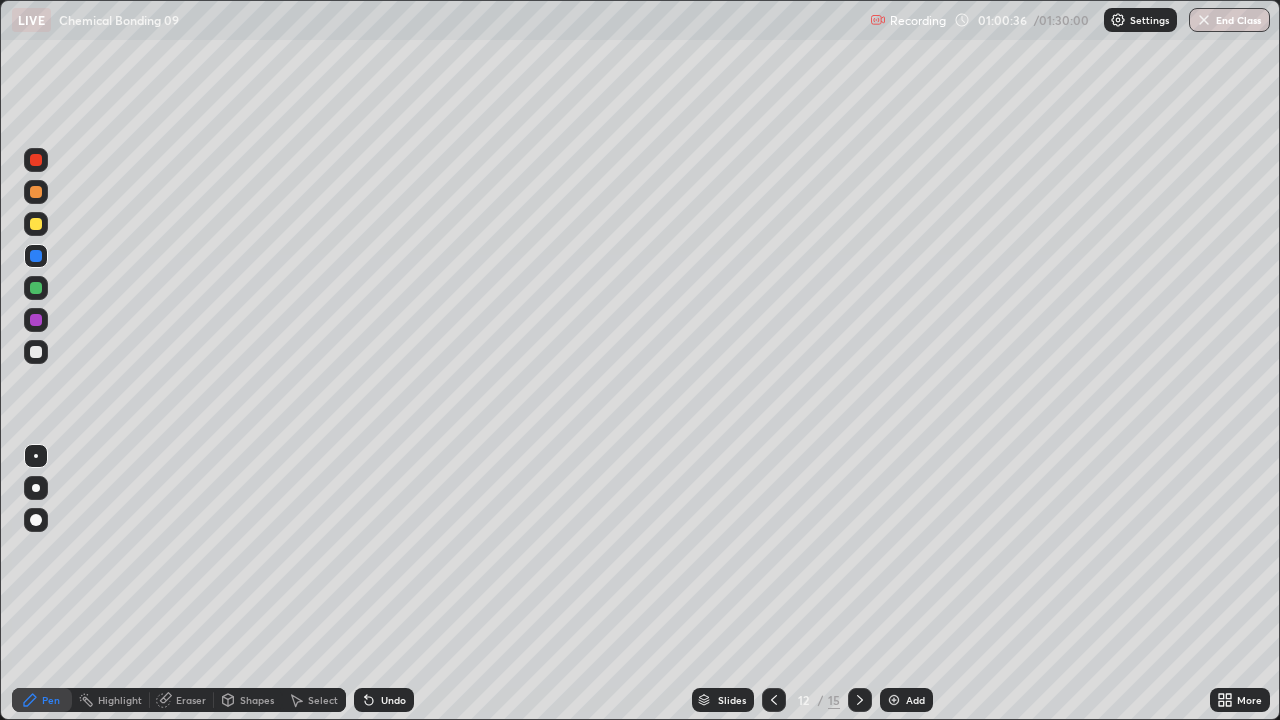 click at bounding box center [36, 320] 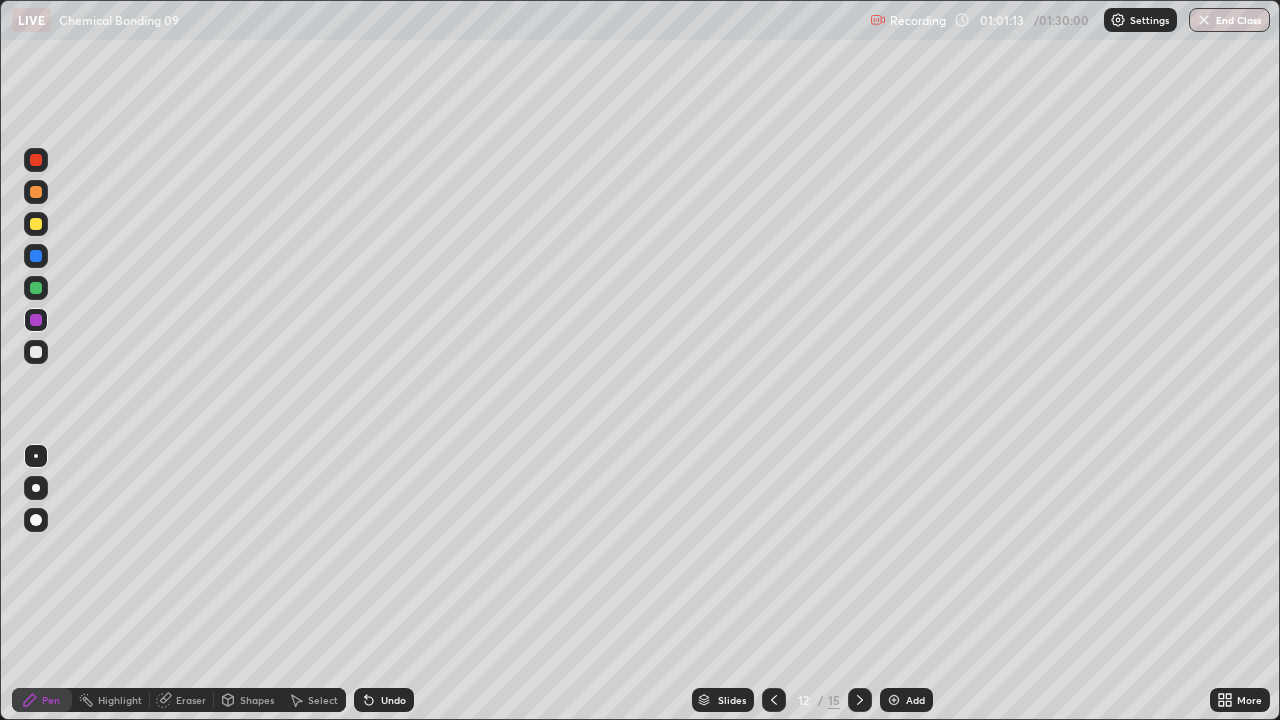 click at bounding box center (36, 256) 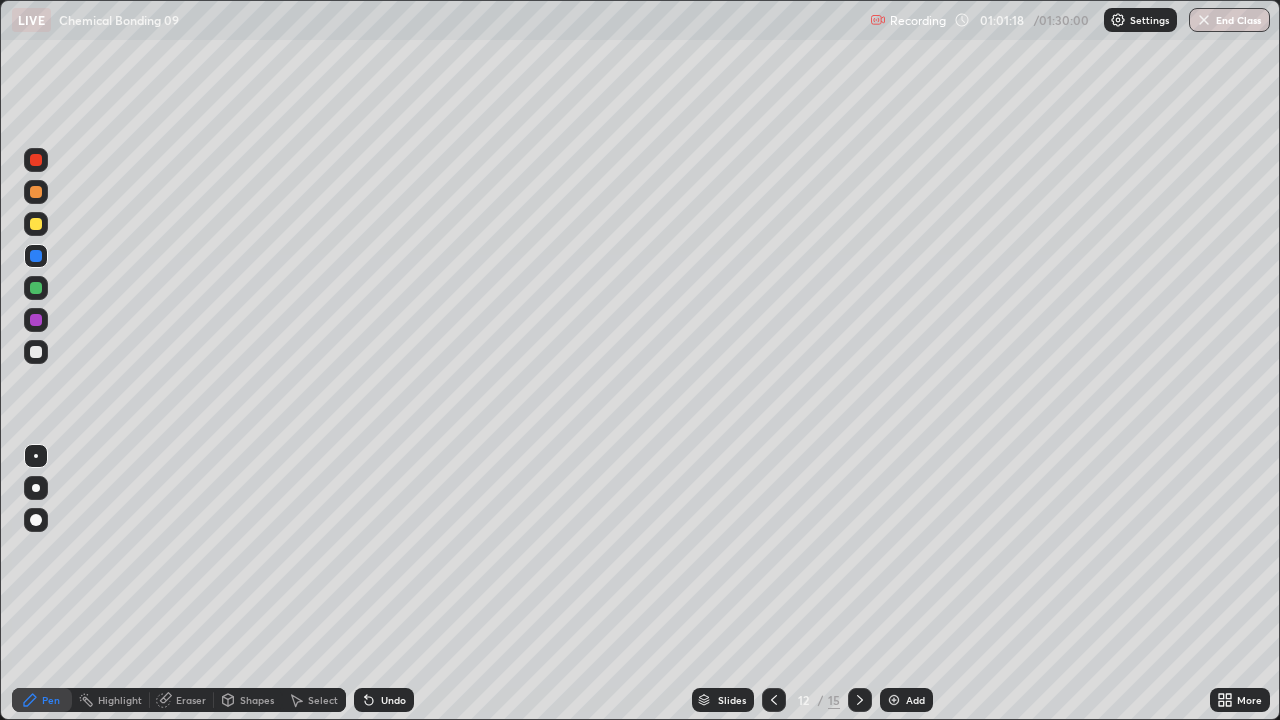 click 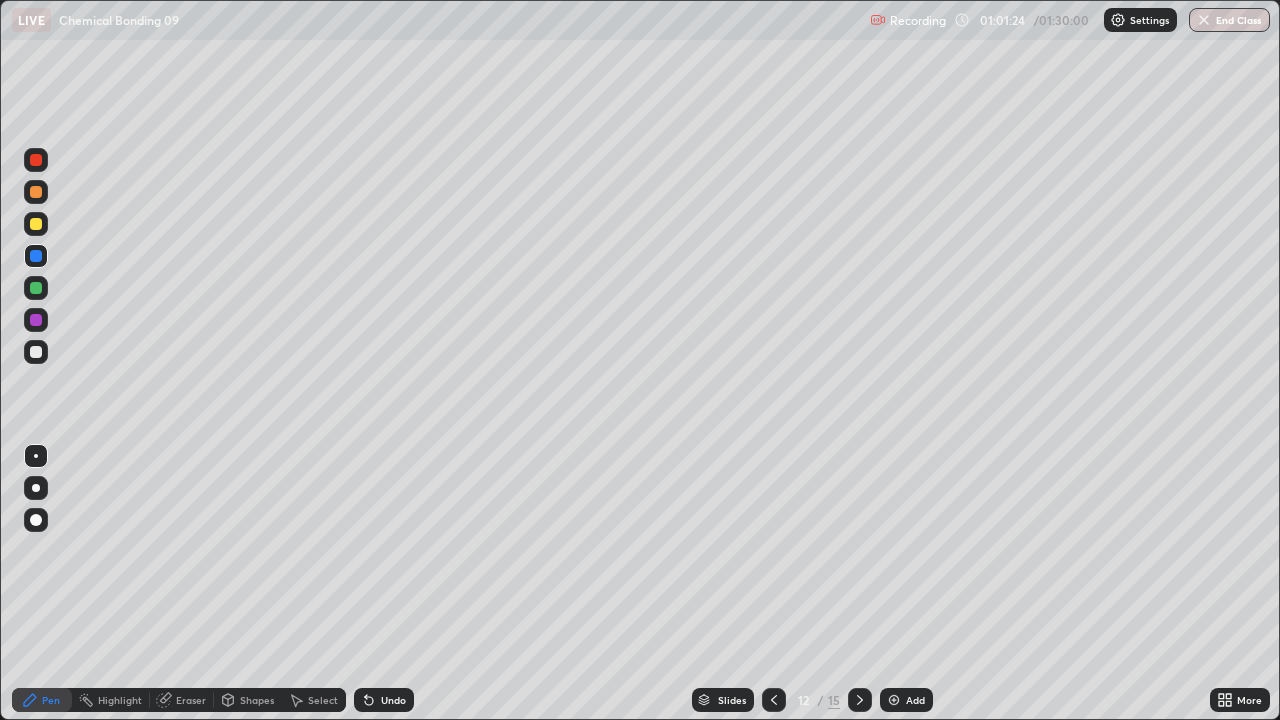 click at bounding box center (36, 224) 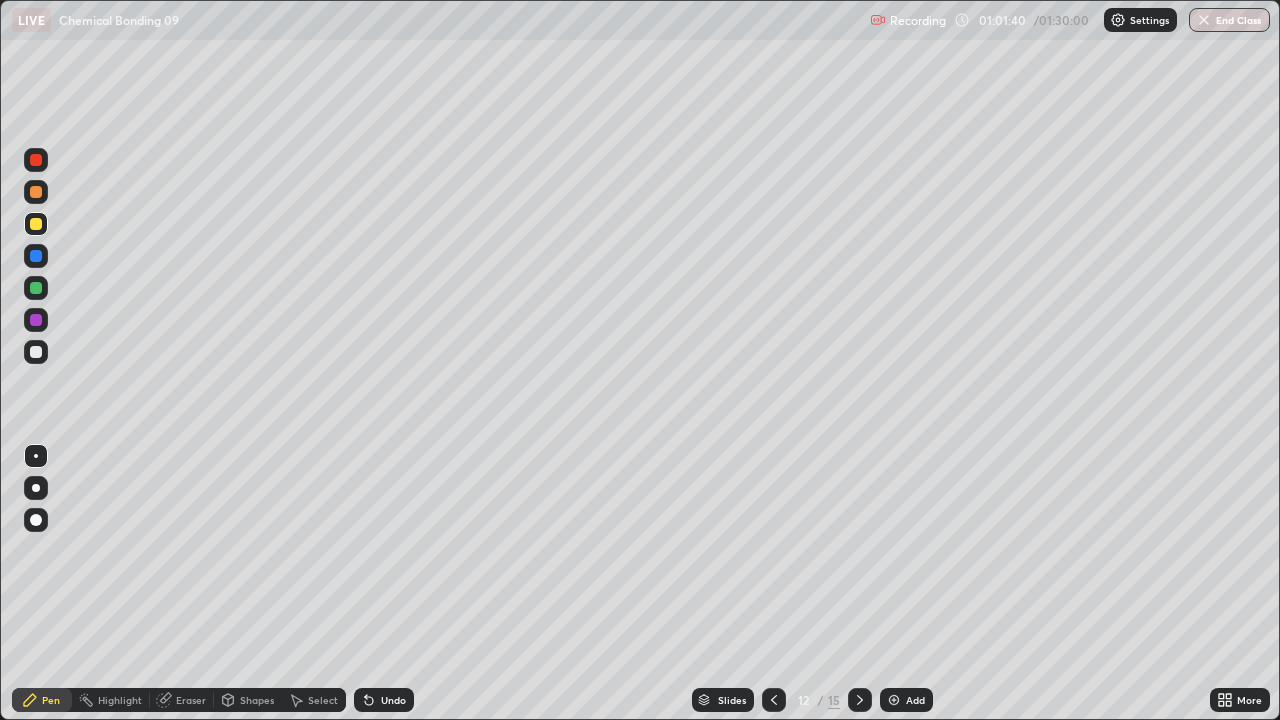 click on "Undo" at bounding box center (384, 700) 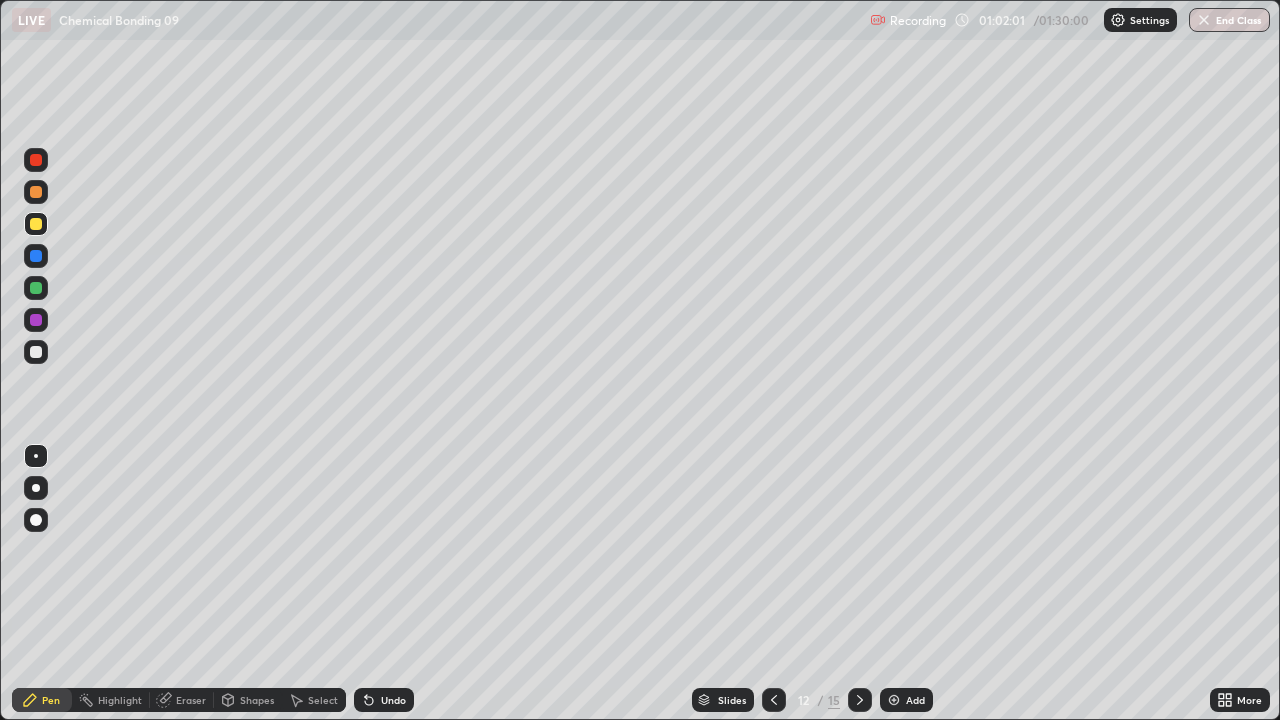 click on "Eraser" at bounding box center [182, 700] 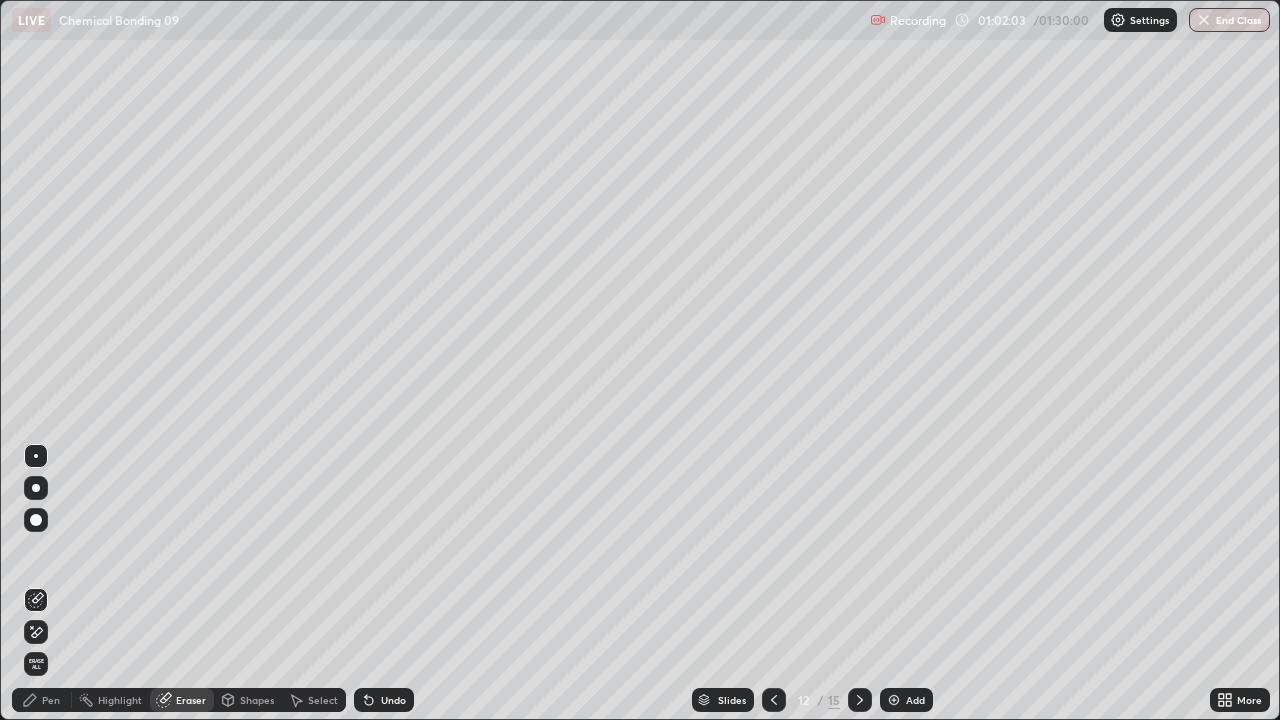 click on "Pen" at bounding box center (42, 700) 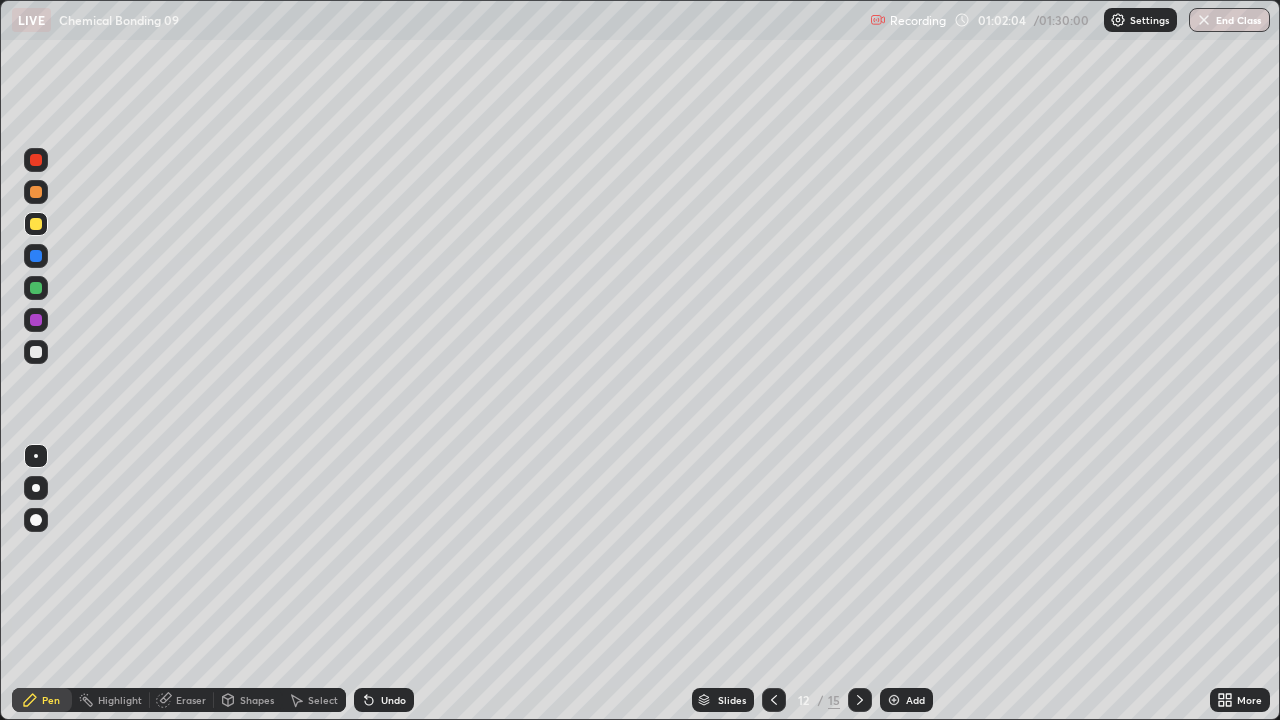 click on "Pen" at bounding box center [42, 700] 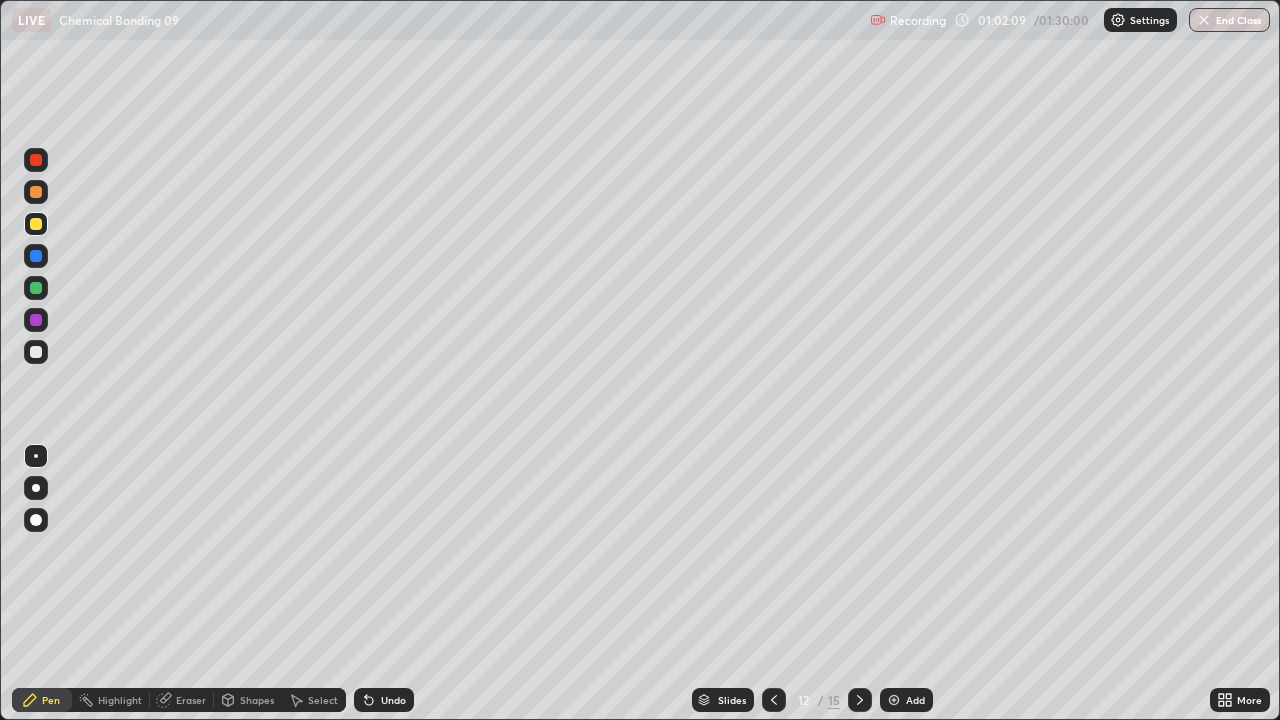click at bounding box center [36, 352] 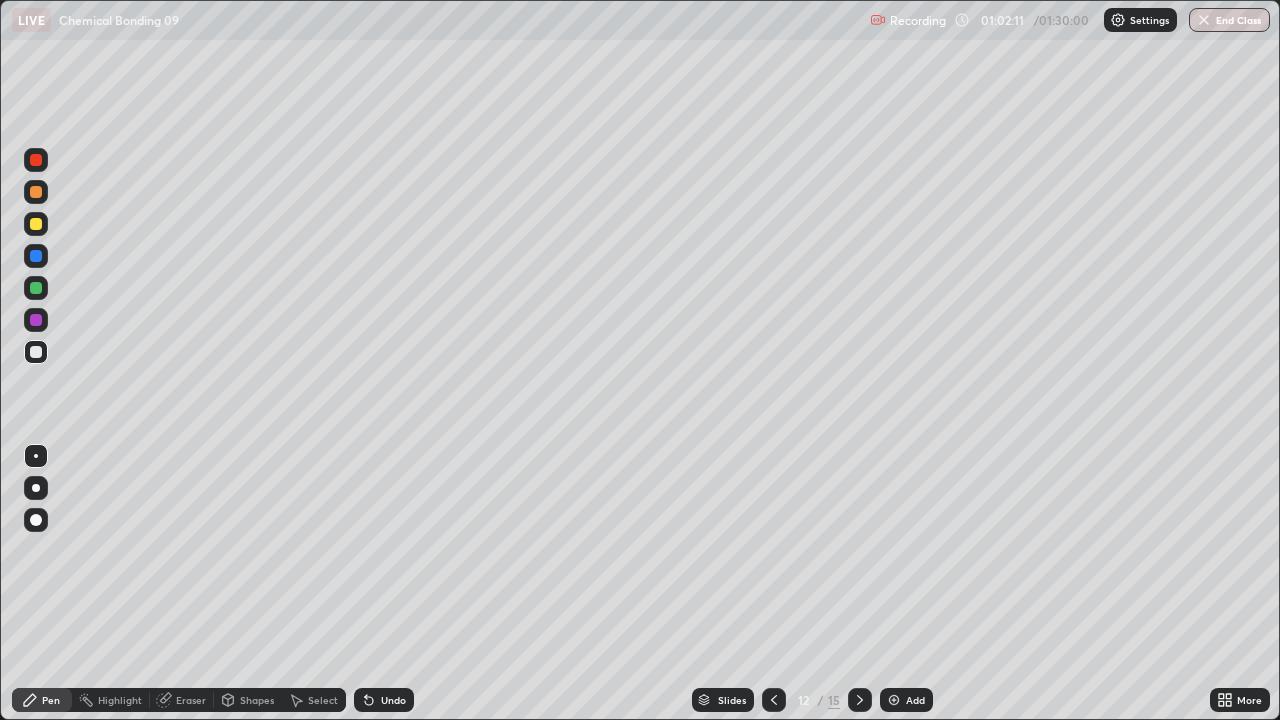 click at bounding box center (36, 320) 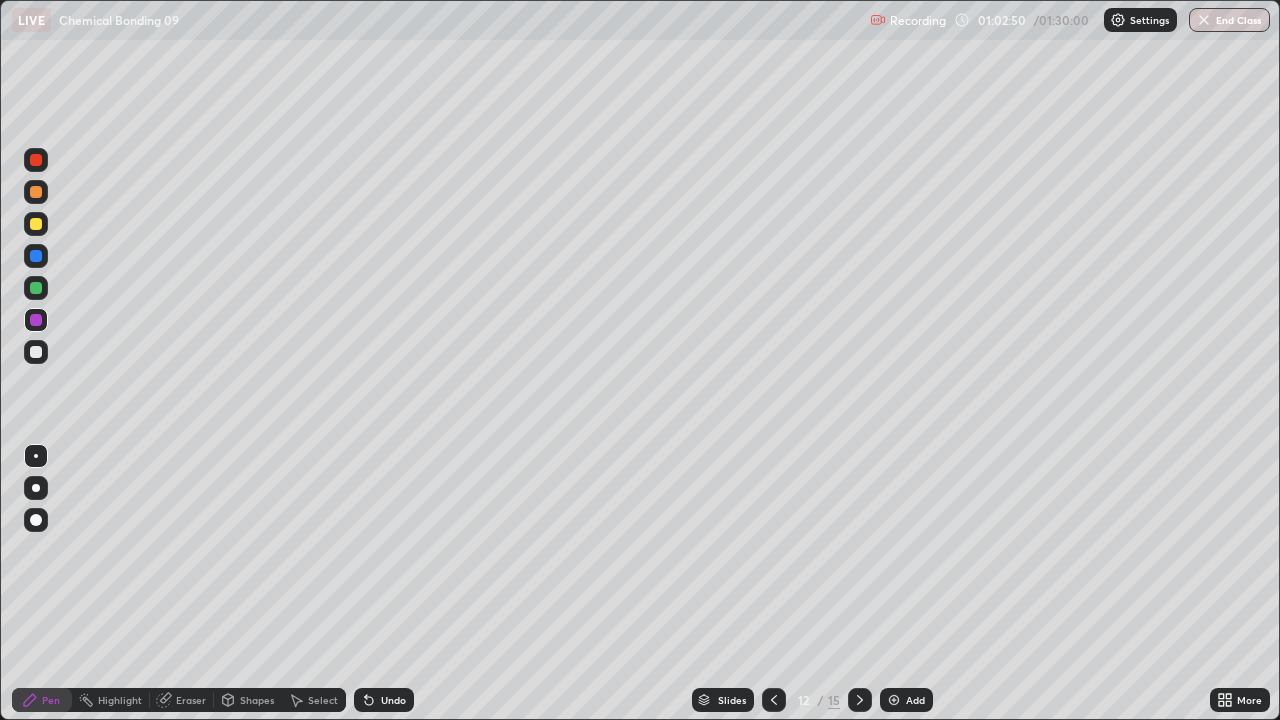 click on "Select" at bounding box center (314, 700) 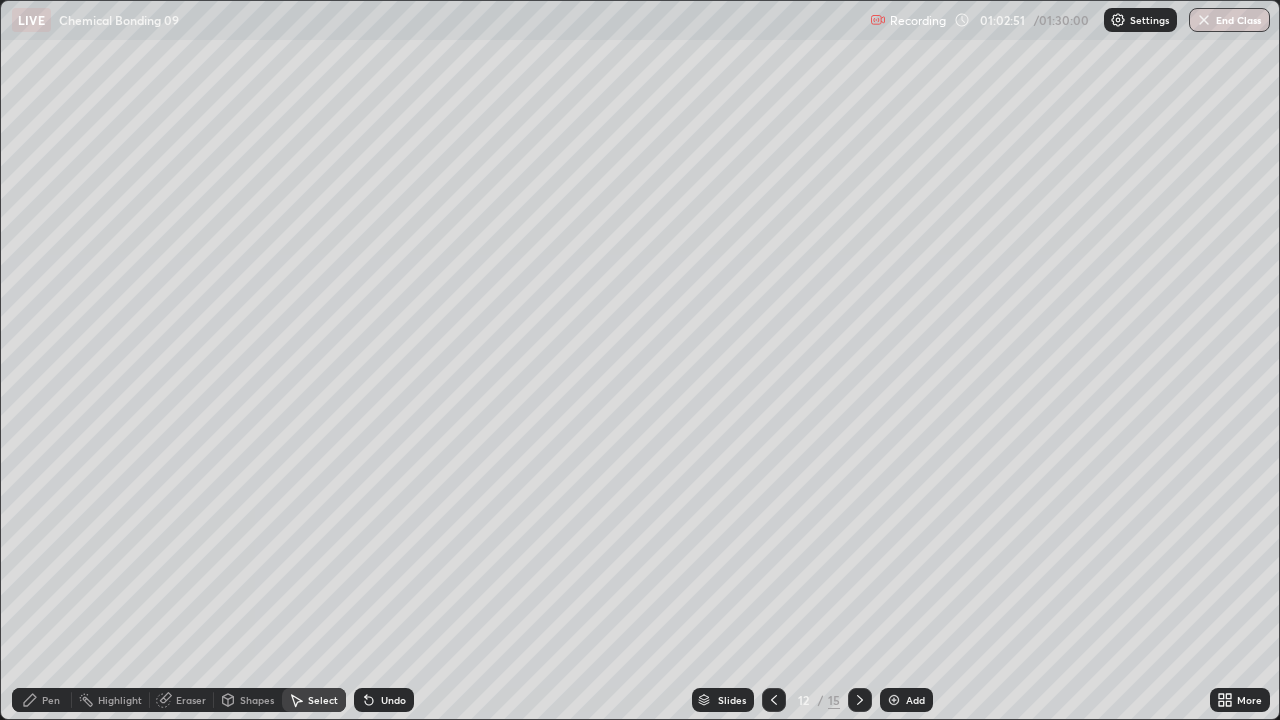 click on "Undo" at bounding box center [393, 700] 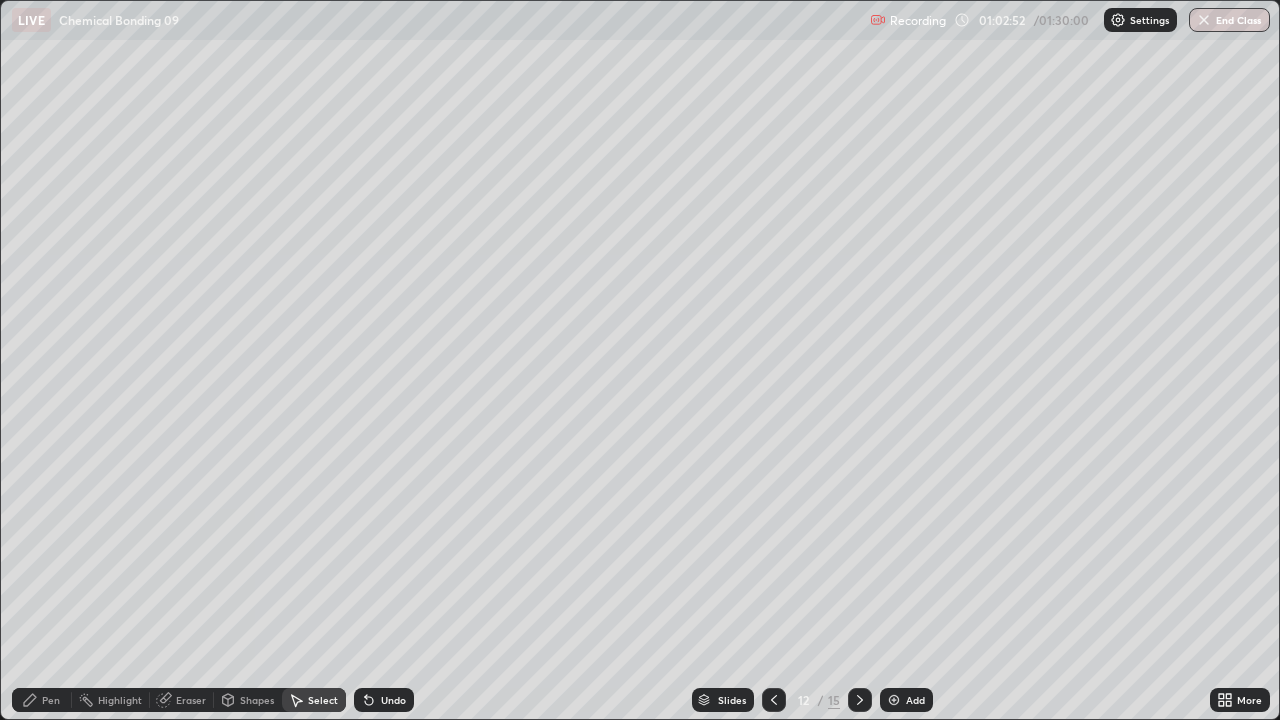click on "Pen" at bounding box center [51, 700] 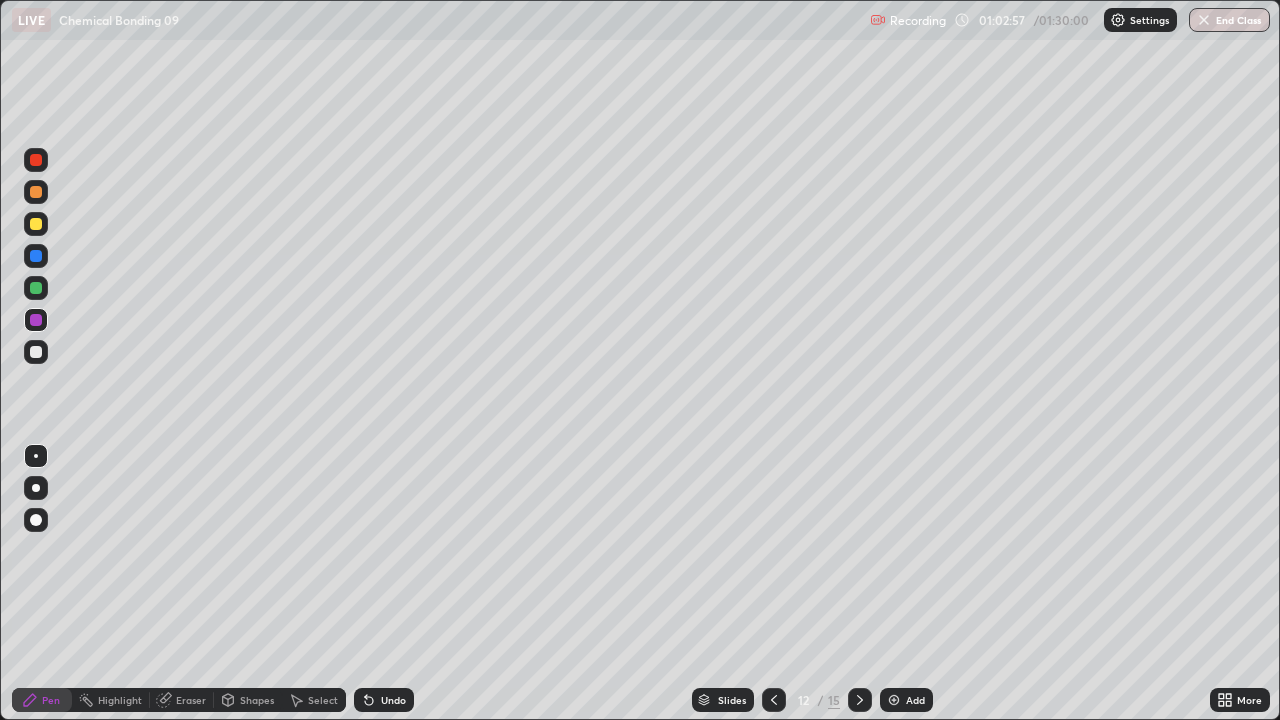 click at bounding box center [36, 256] 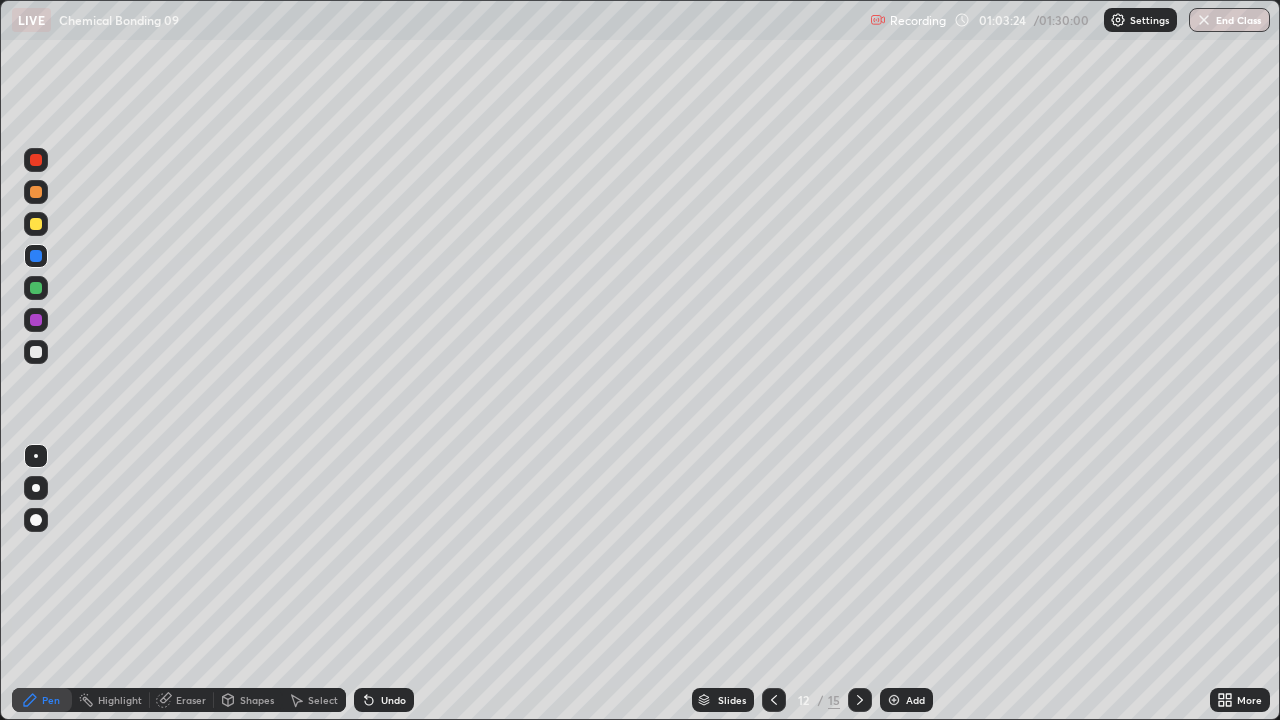 click on "Undo" at bounding box center [393, 700] 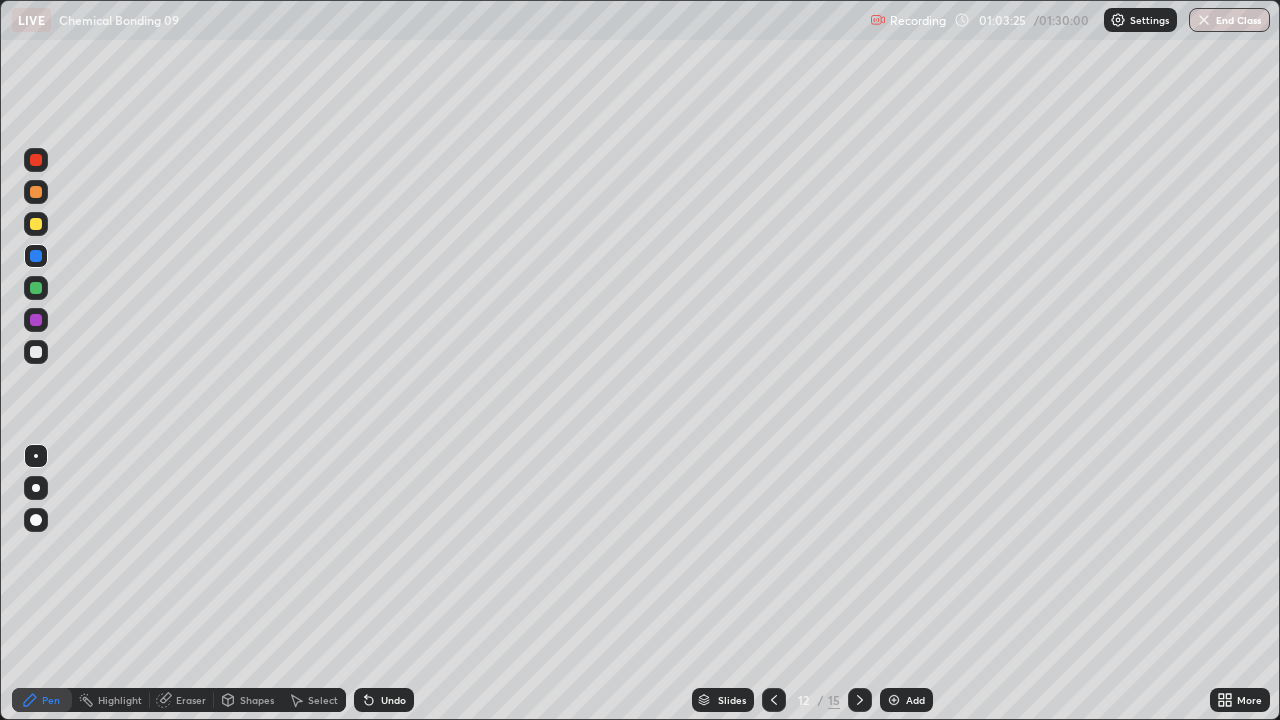 click on "Undo" at bounding box center [393, 700] 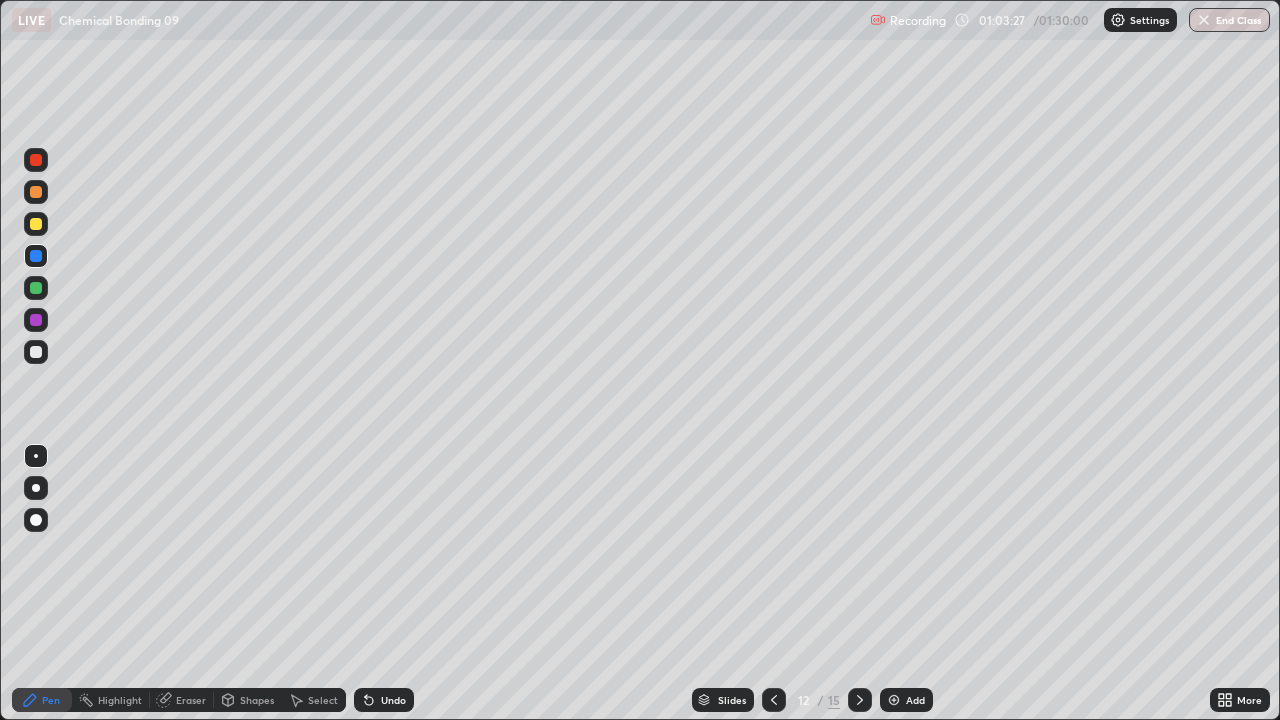click on "Undo" at bounding box center [384, 700] 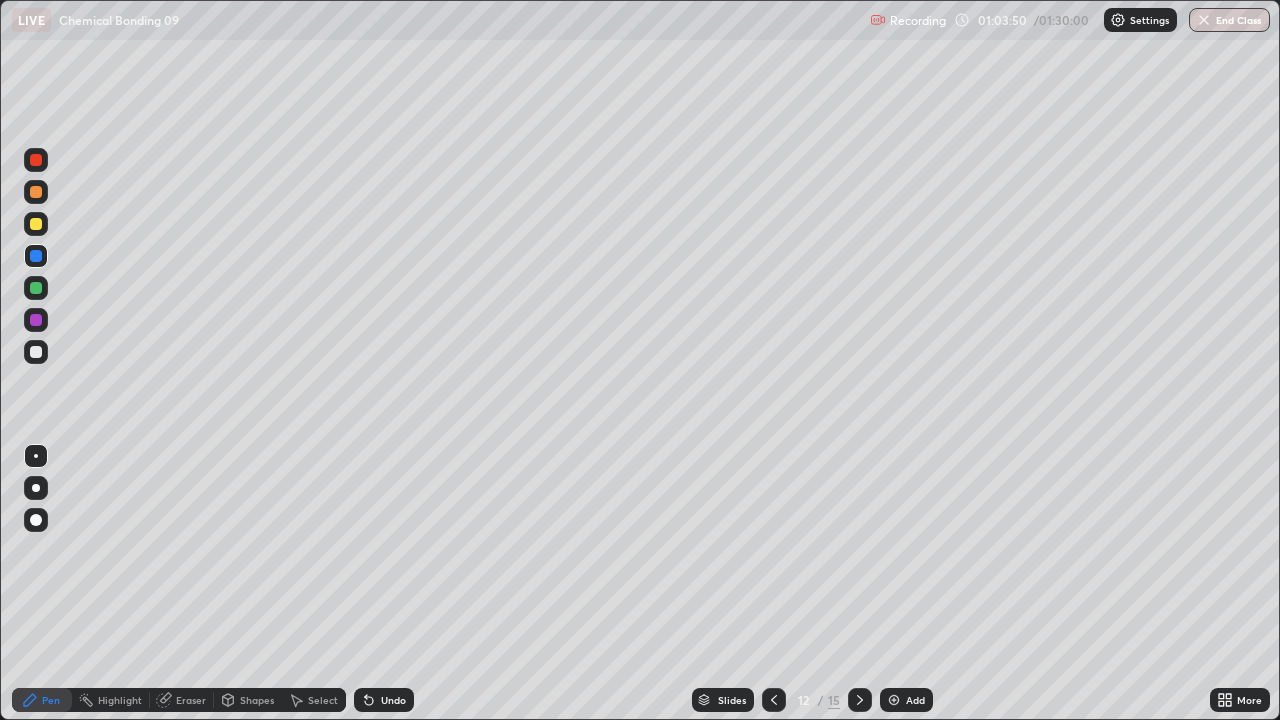 click on "Undo" at bounding box center (393, 700) 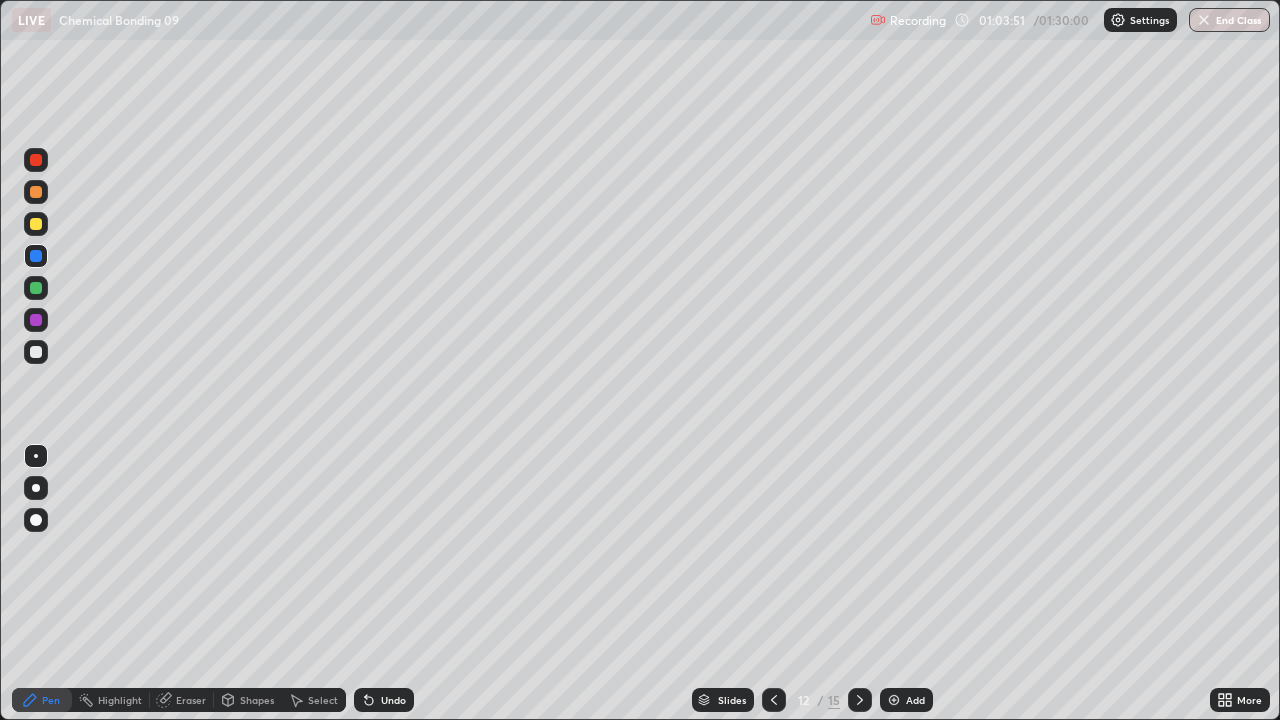 click on "Undo" at bounding box center [384, 700] 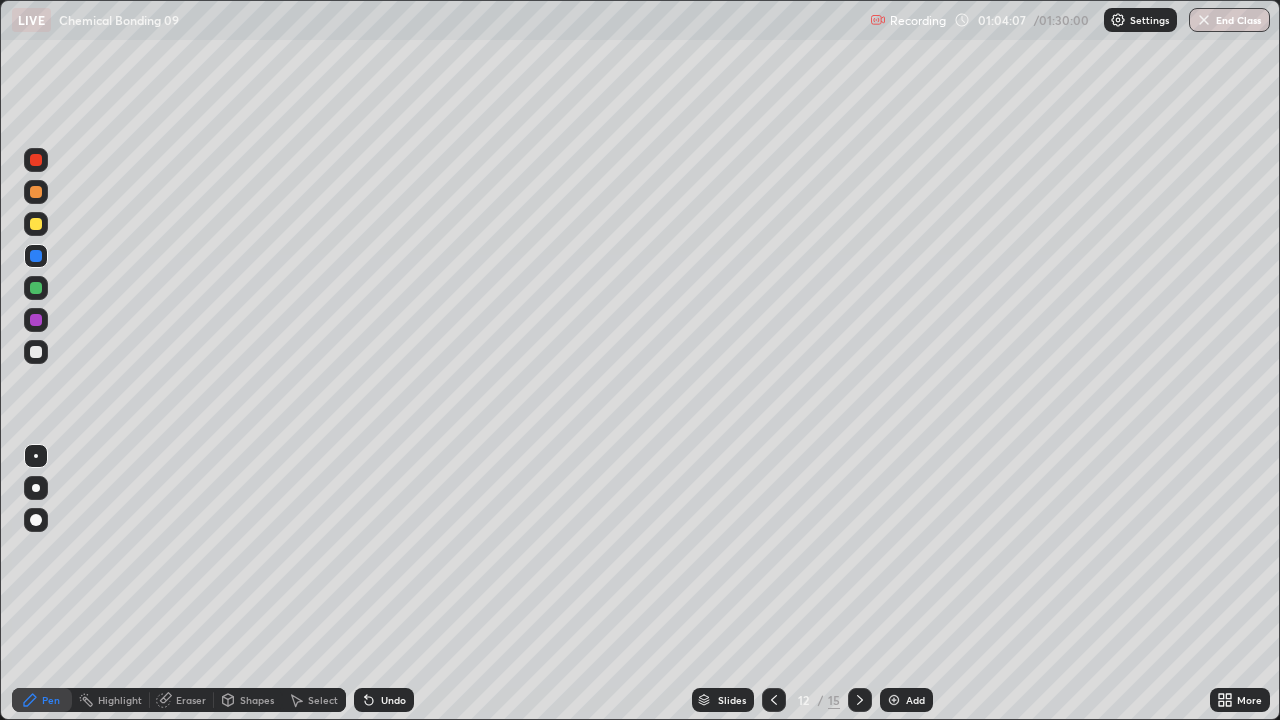click at bounding box center [36, 160] 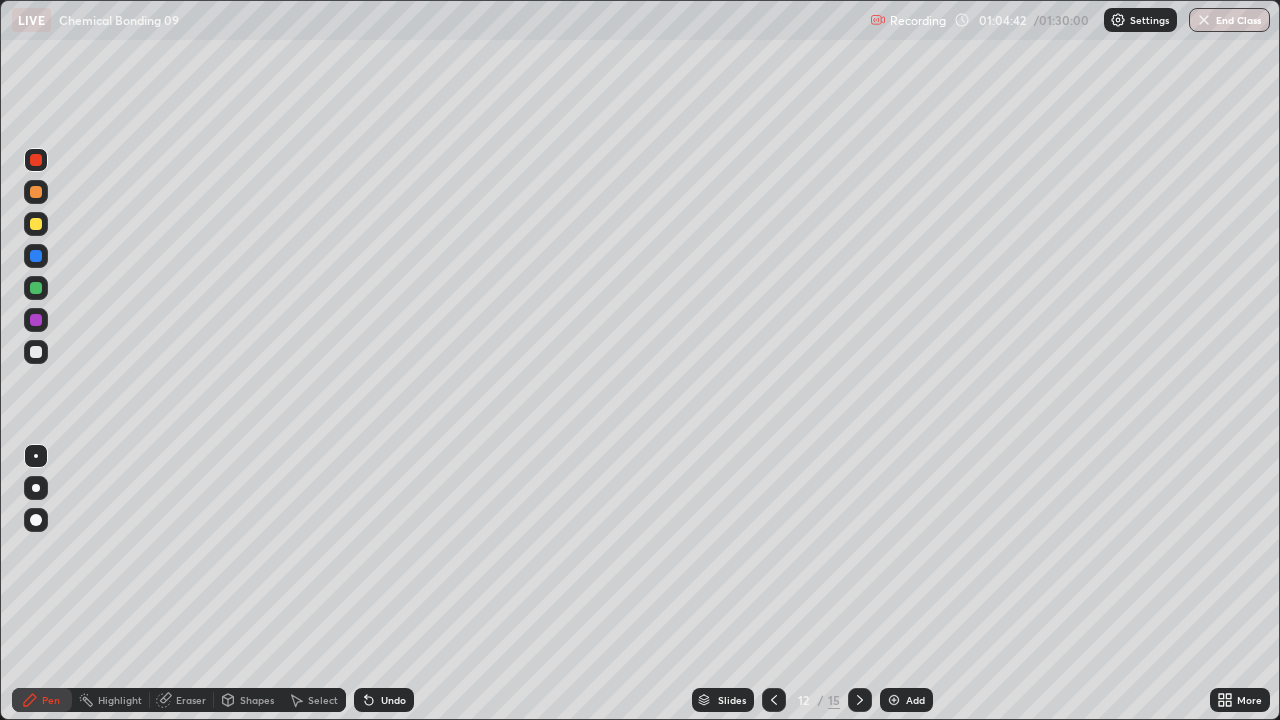 click at bounding box center [36, 352] 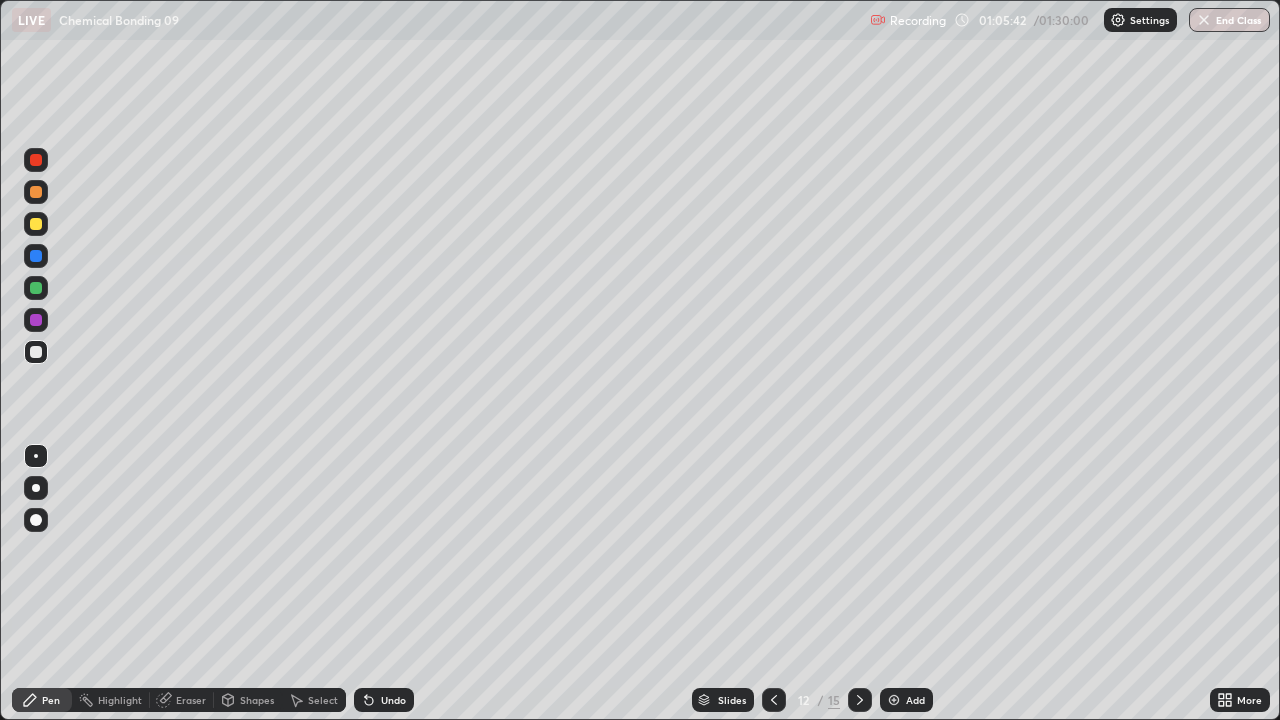 click 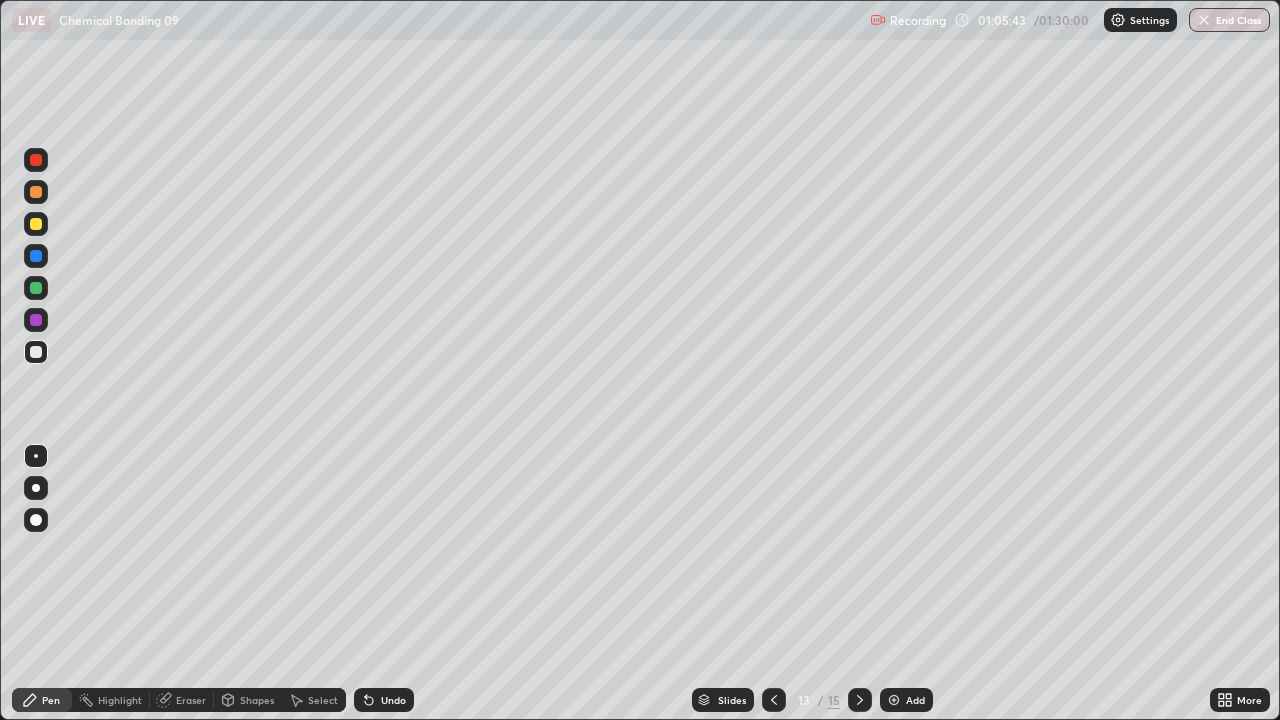 click at bounding box center [36, 488] 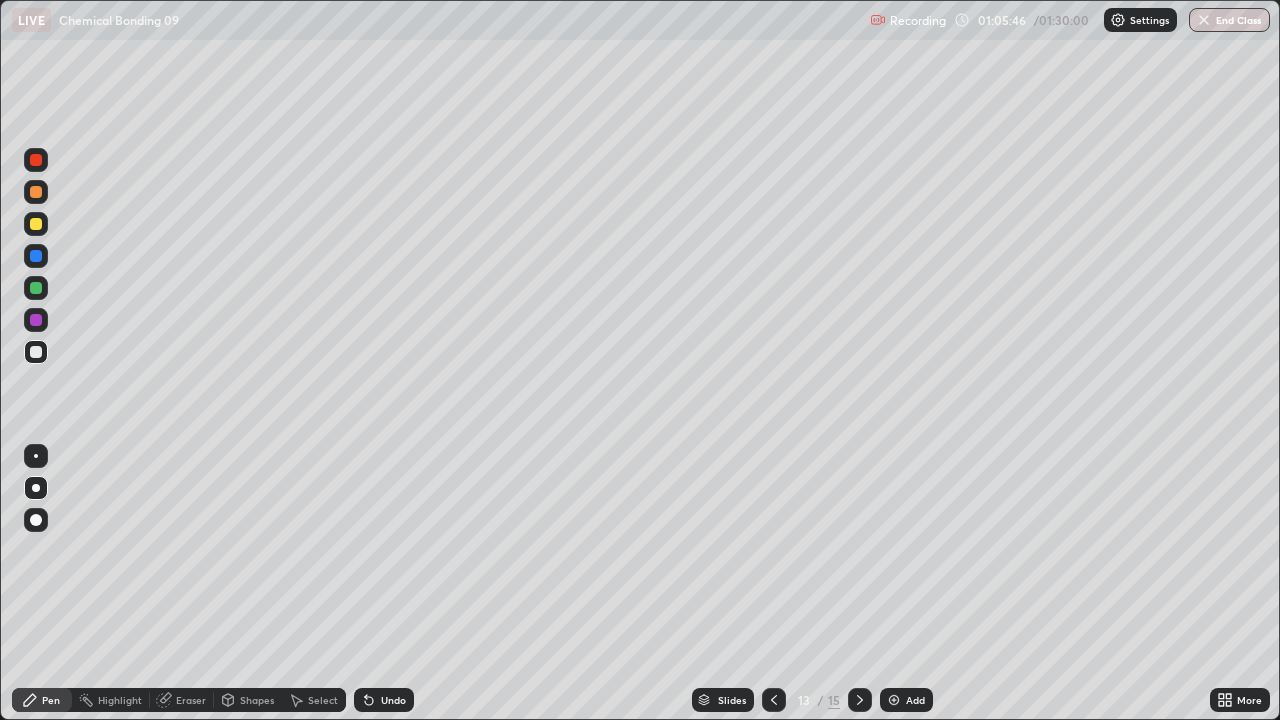 click on "Undo" at bounding box center [384, 700] 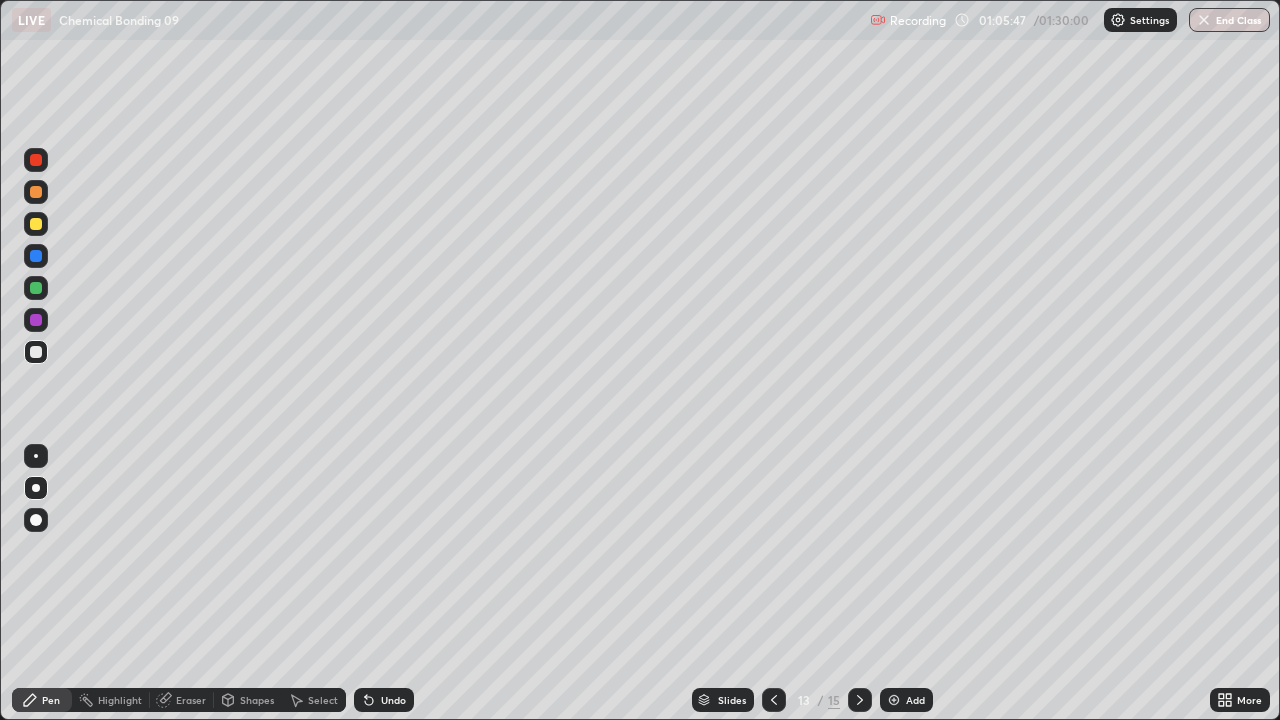 click on "Undo" at bounding box center [384, 700] 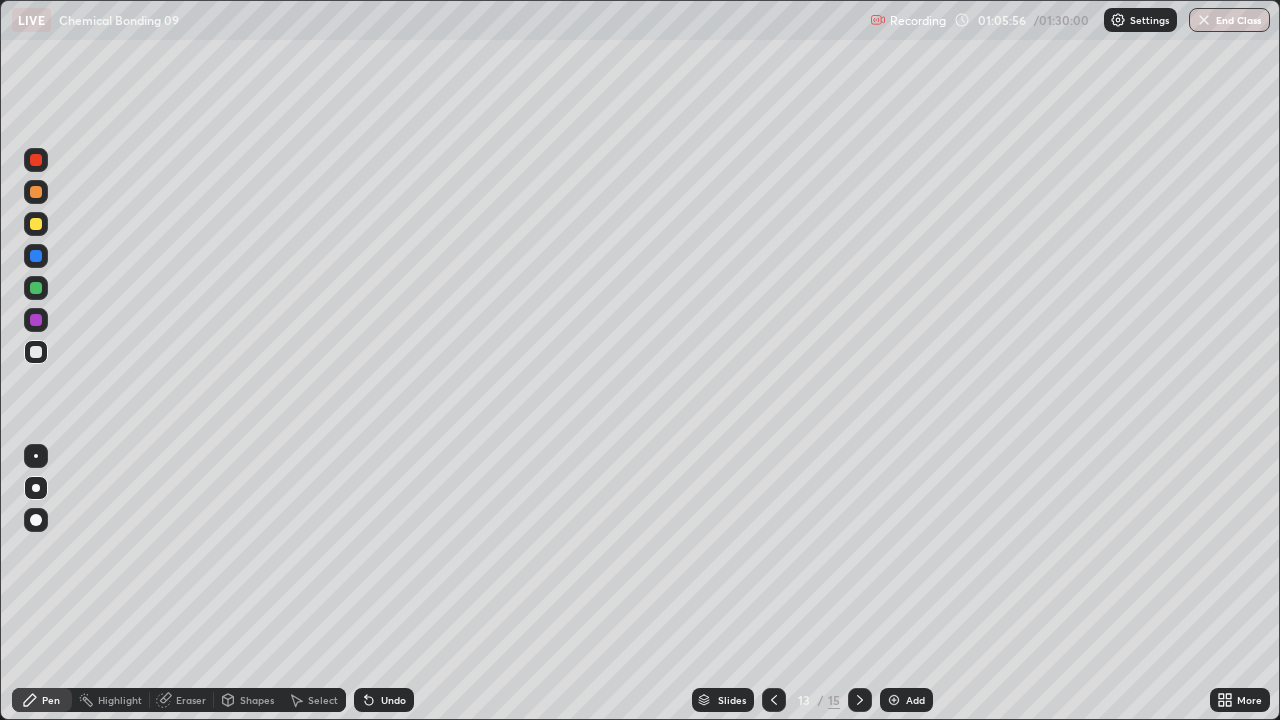 click at bounding box center (36, 288) 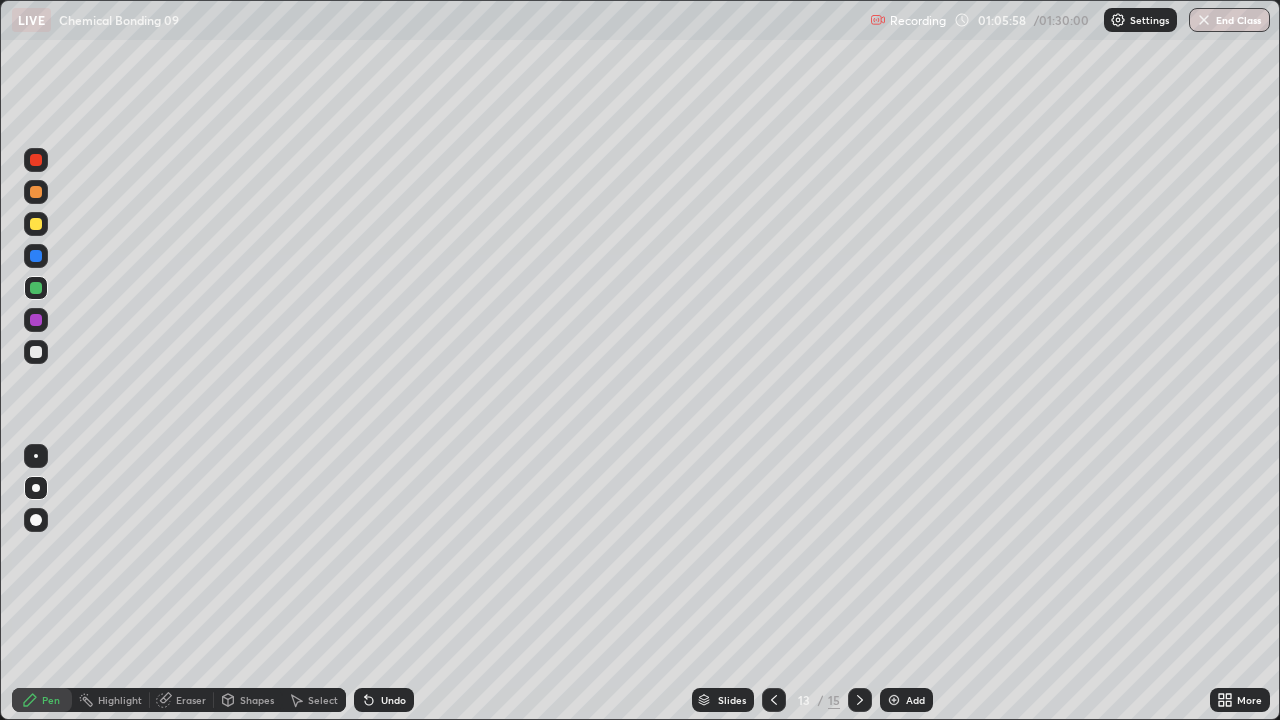 click at bounding box center (36, 352) 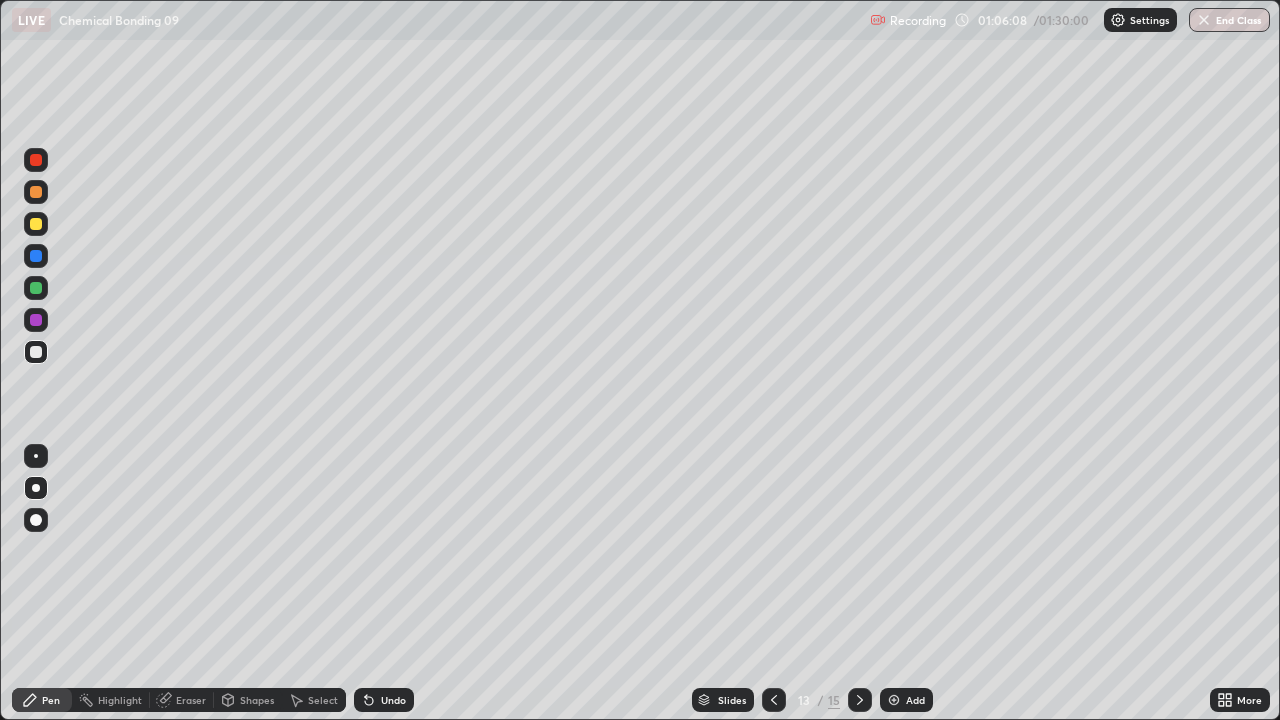 click on "Undo" at bounding box center (384, 700) 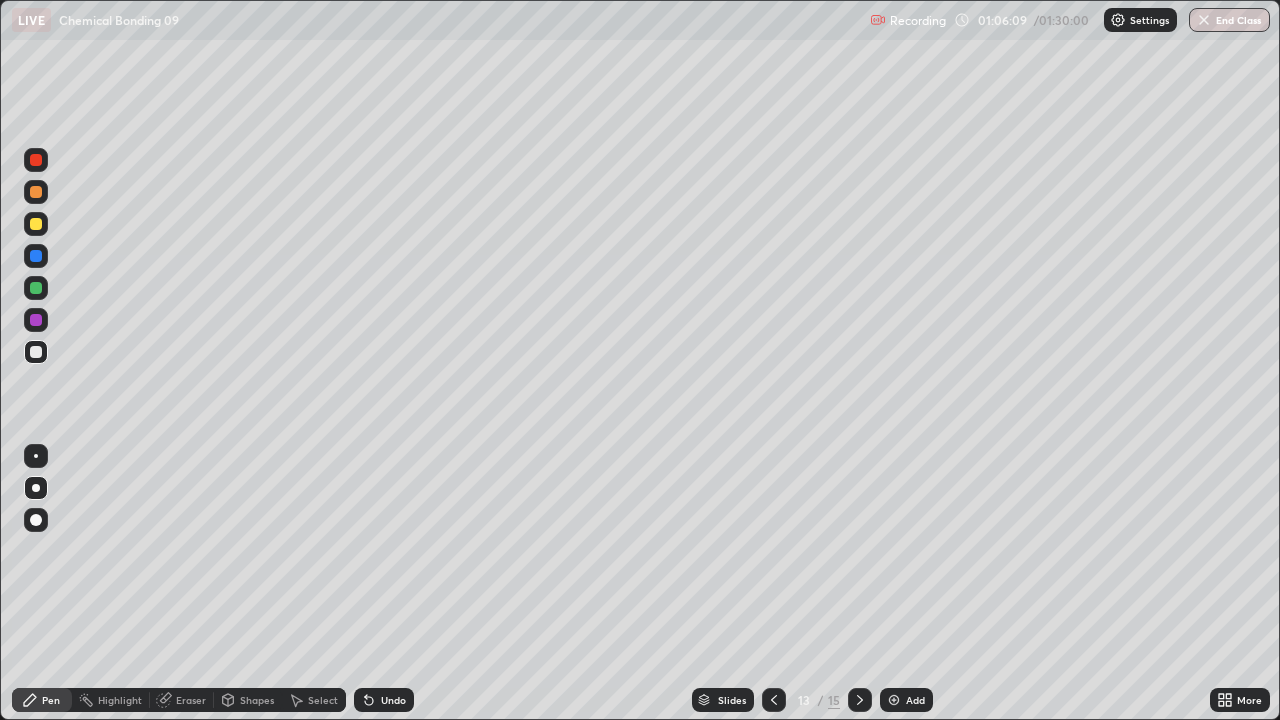 click on "Undo" at bounding box center (384, 700) 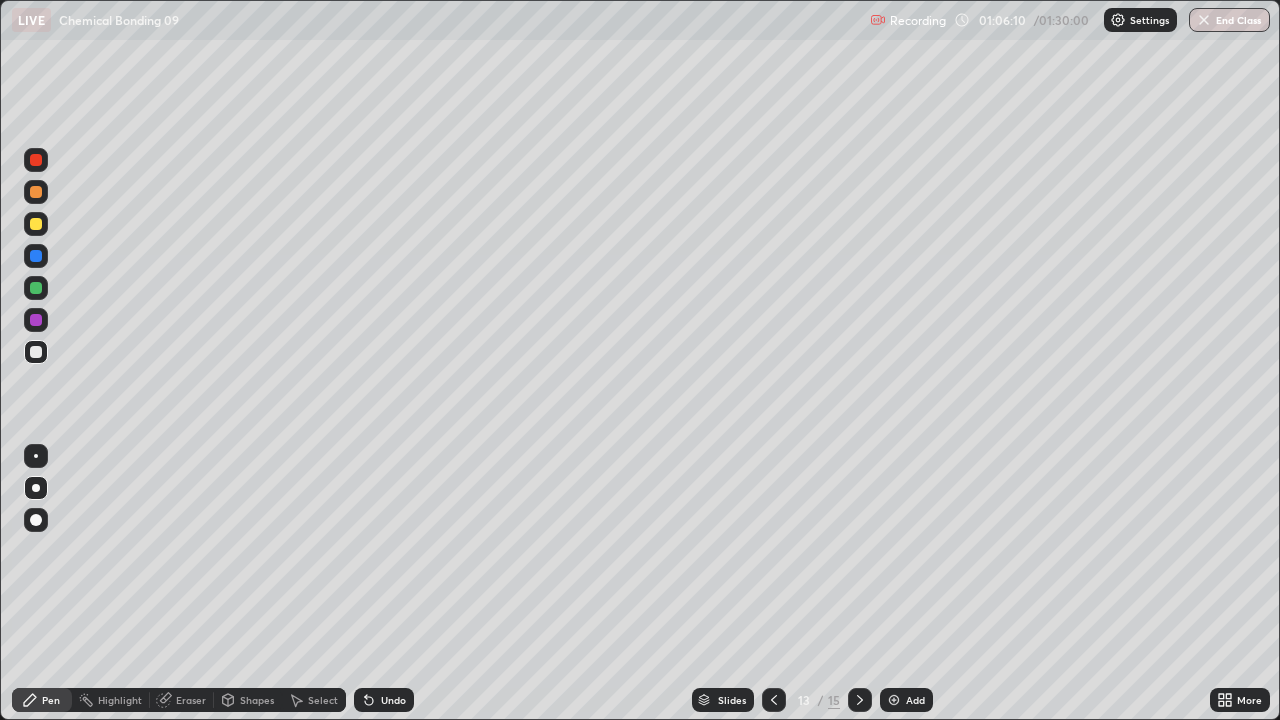click on "Undo" at bounding box center [384, 700] 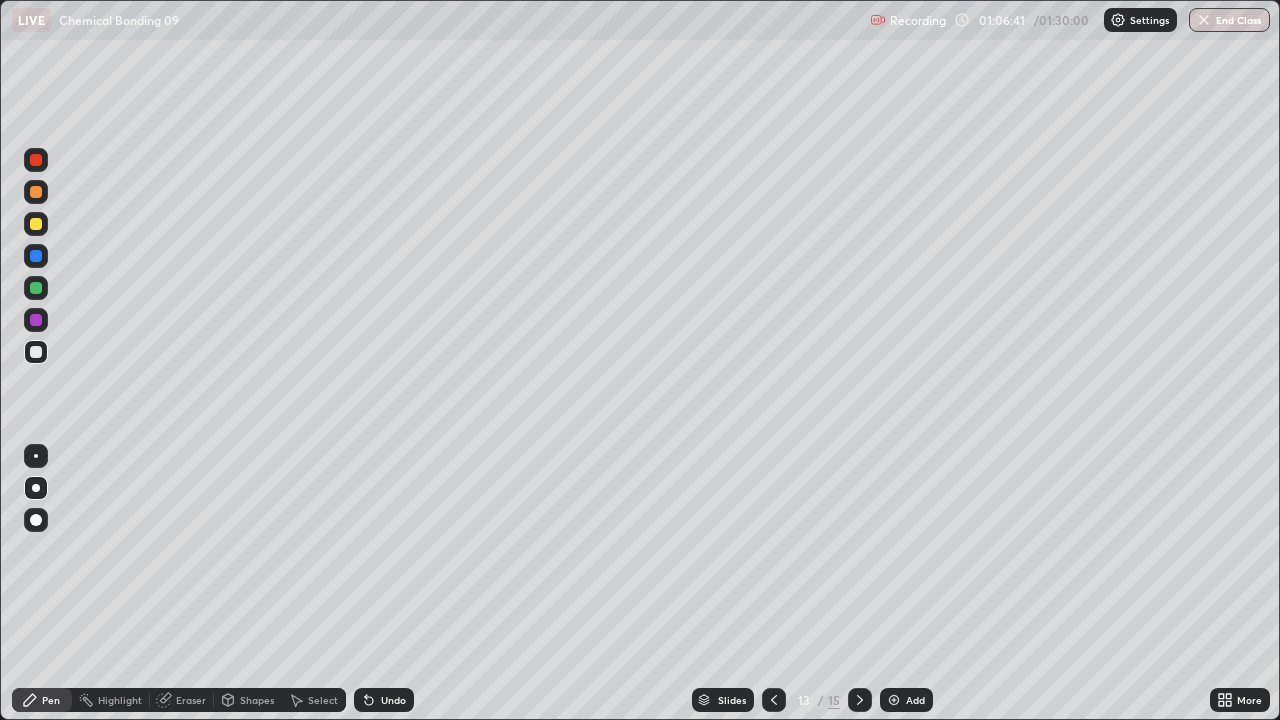 click on "Undo" at bounding box center (393, 700) 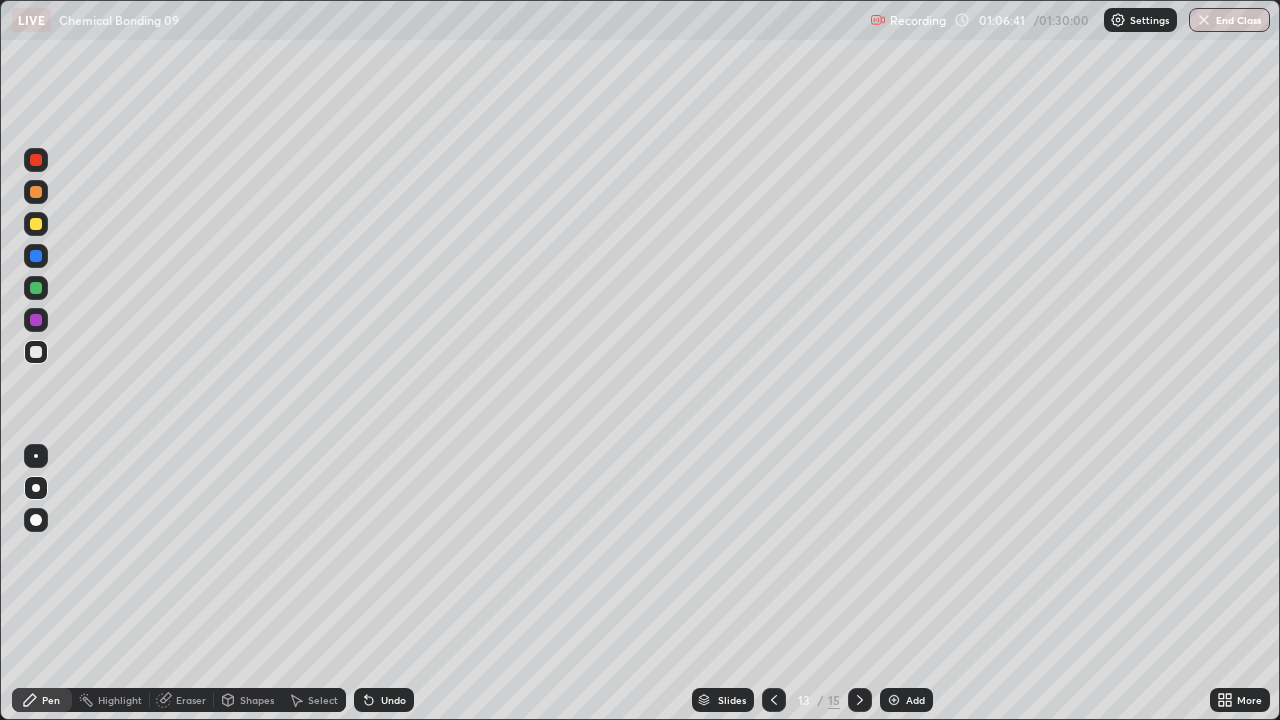 click on "Undo" at bounding box center (393, 700) 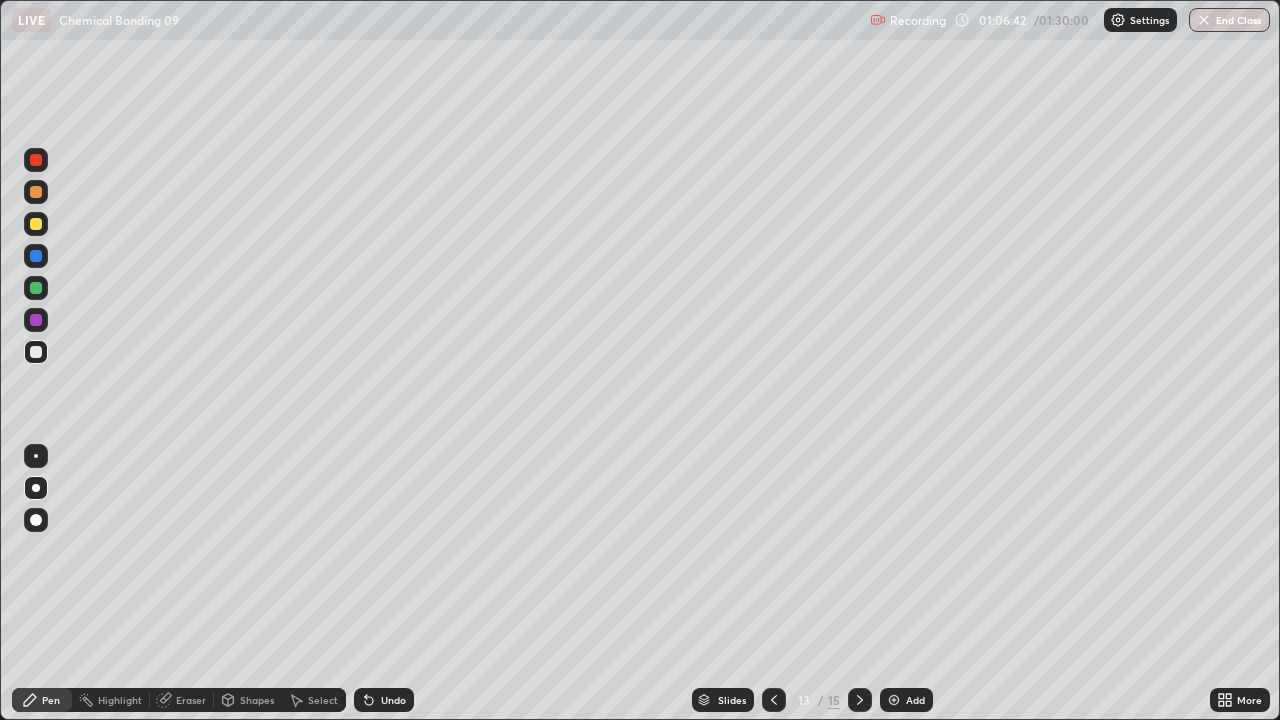click 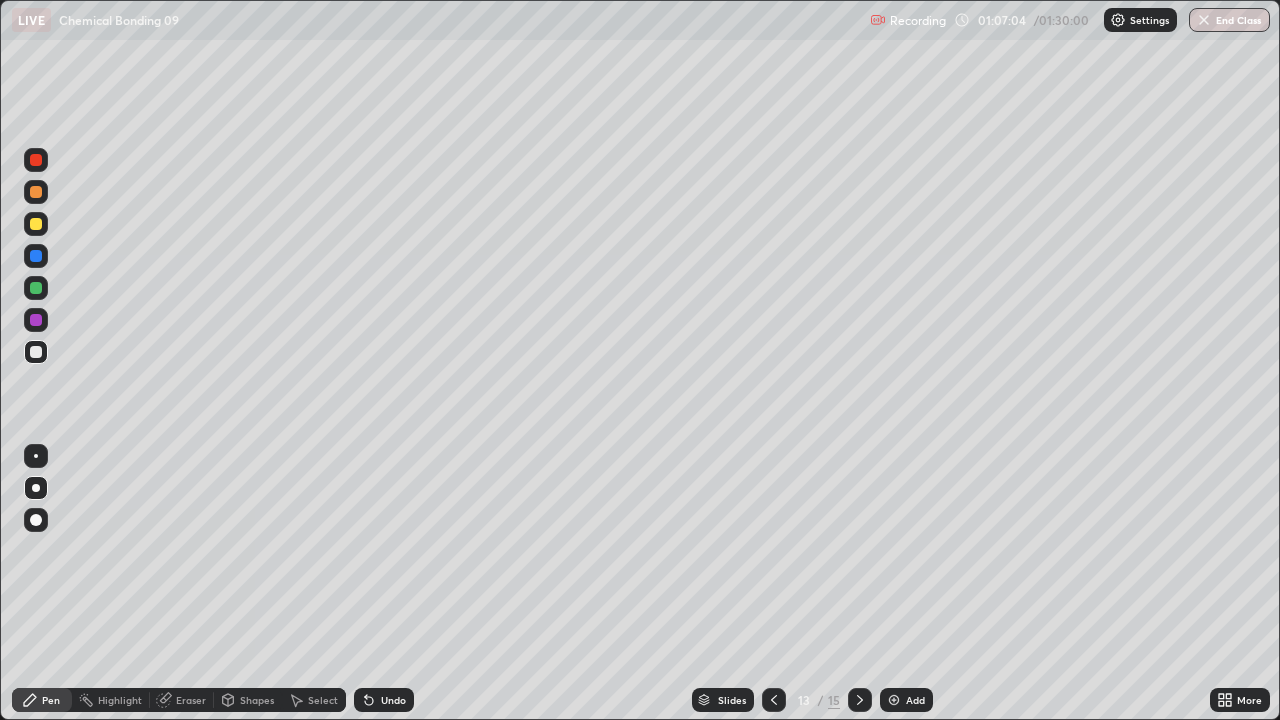 click on "Undo" at bounding box center (393, 700) 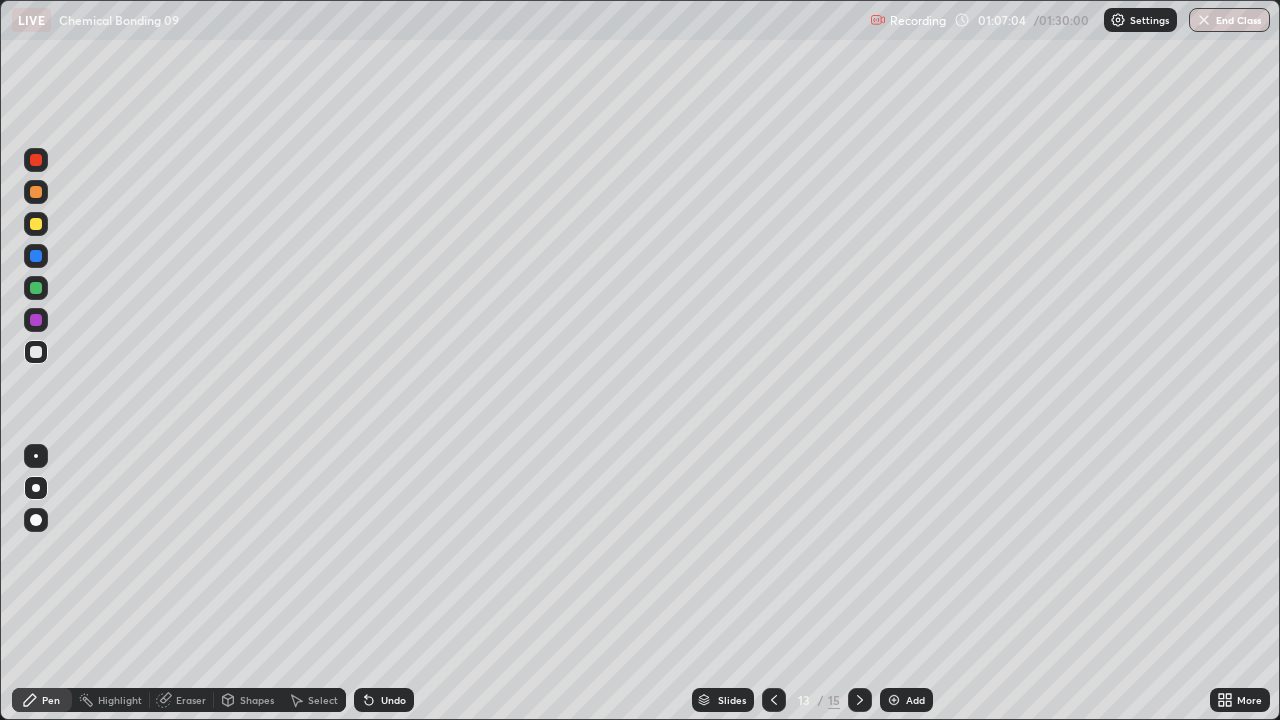click 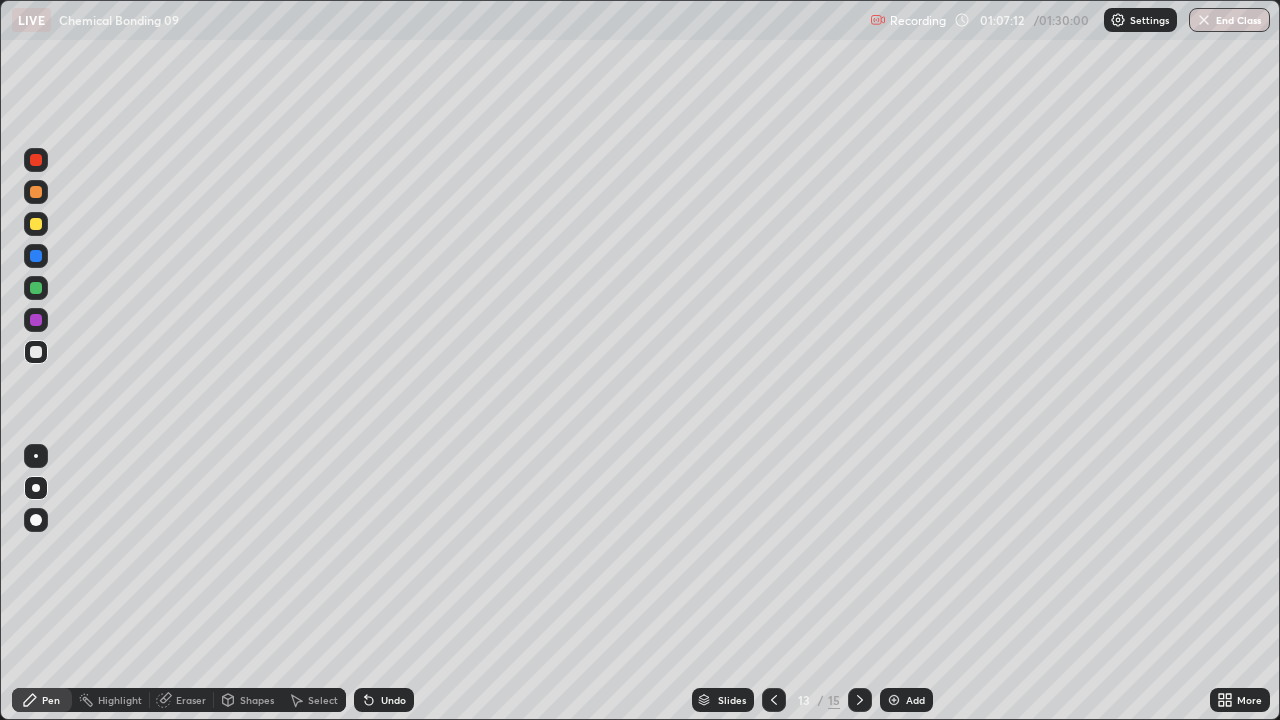 click at bounding box center (36, 320) 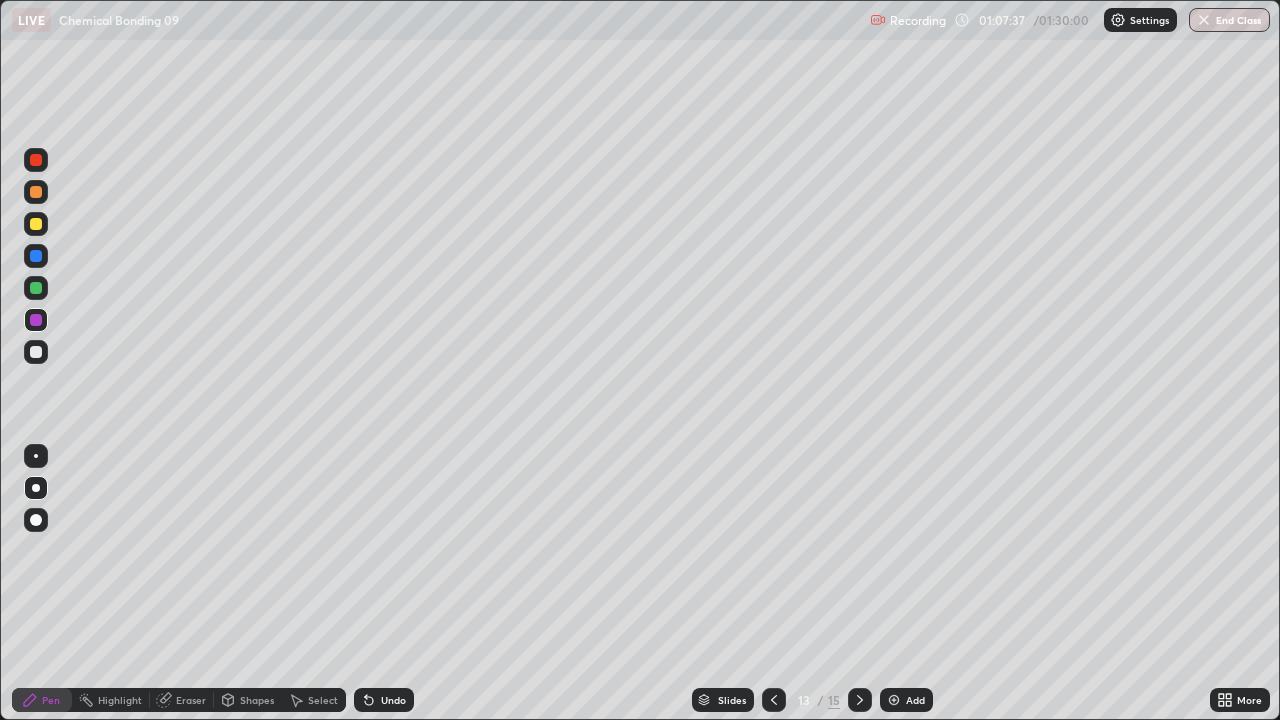 click at bounding box center (36, 352) 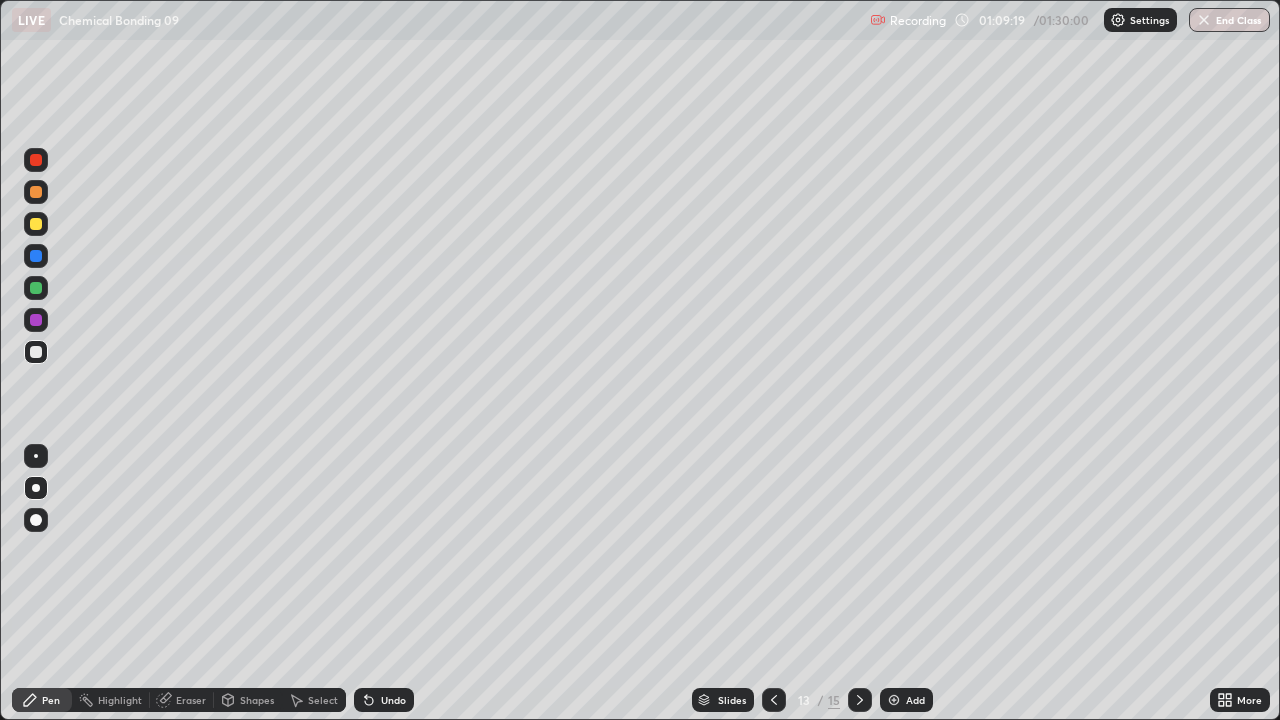 click at bounding box center (36, 224) 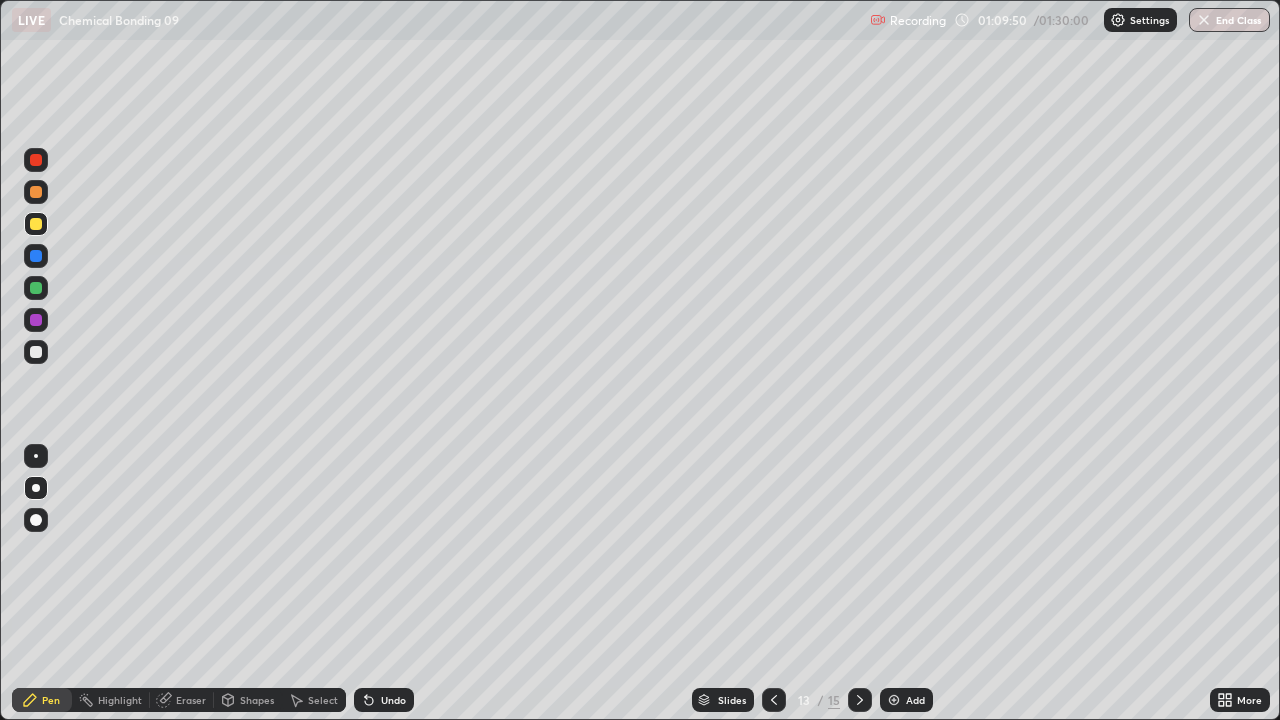 click at bounding box center (36, 352) 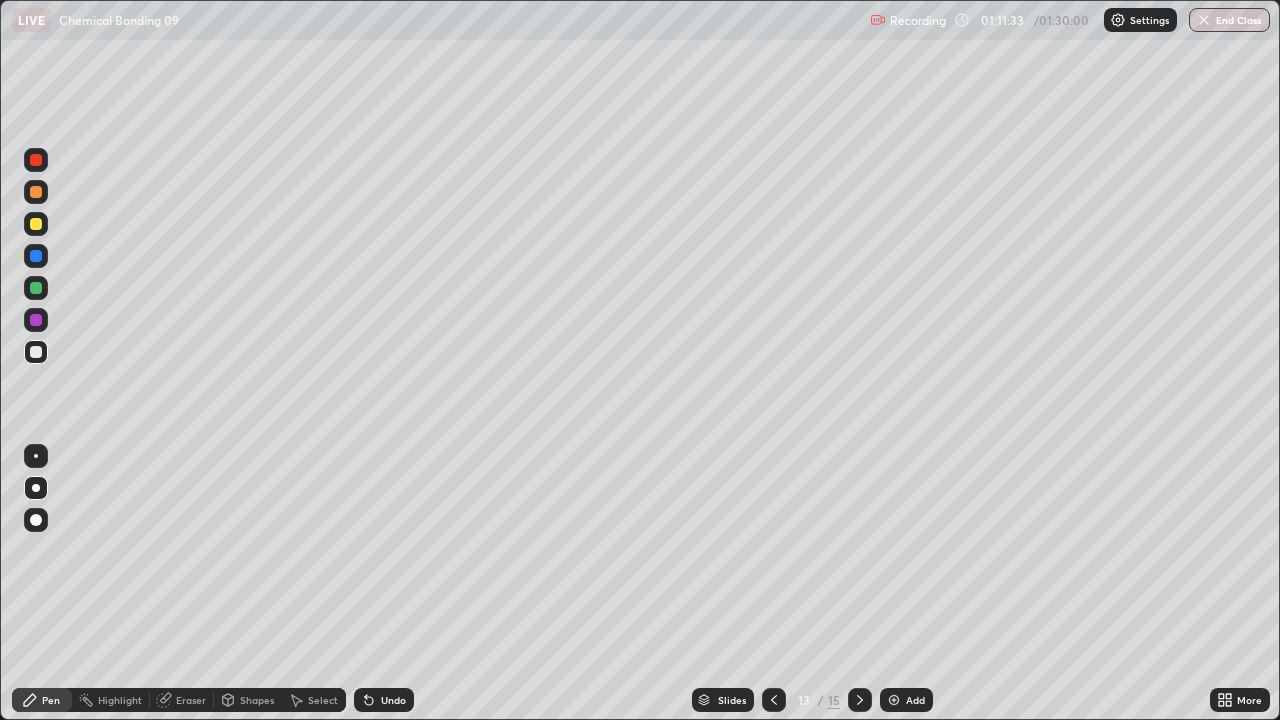 click at bounding box center [36, 224] 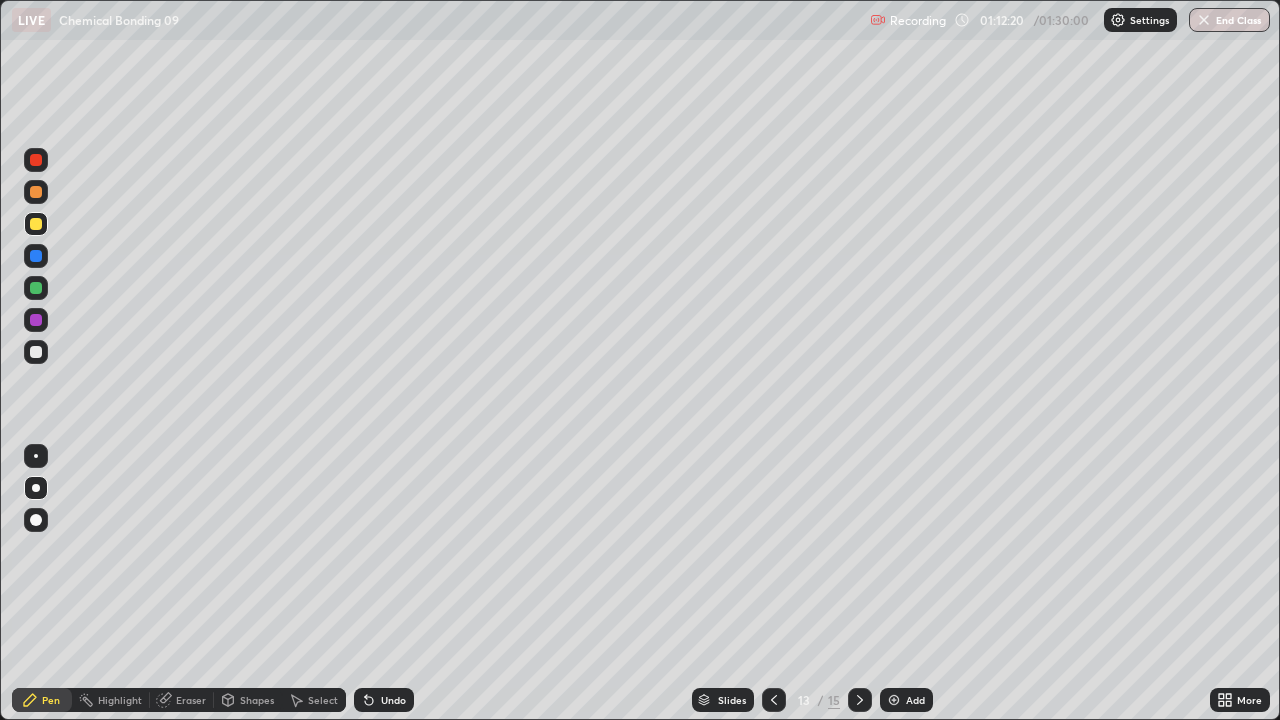 click 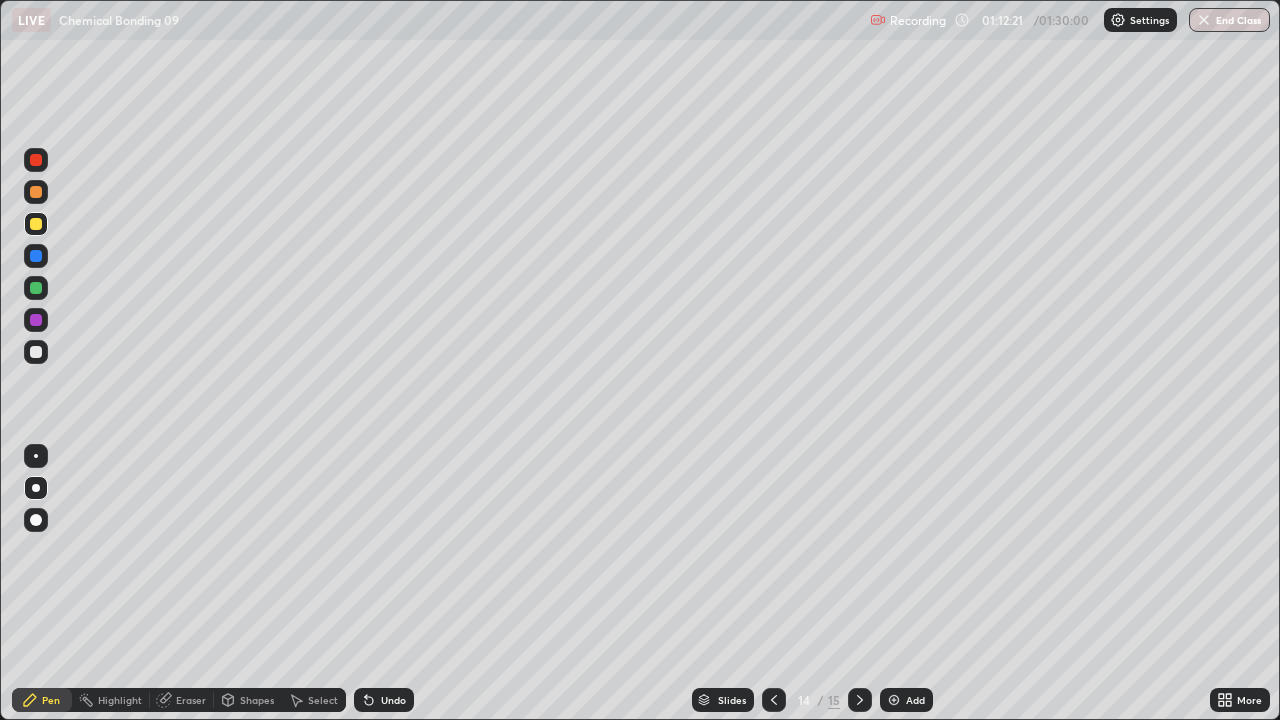 click at bounding box center [36, 352] 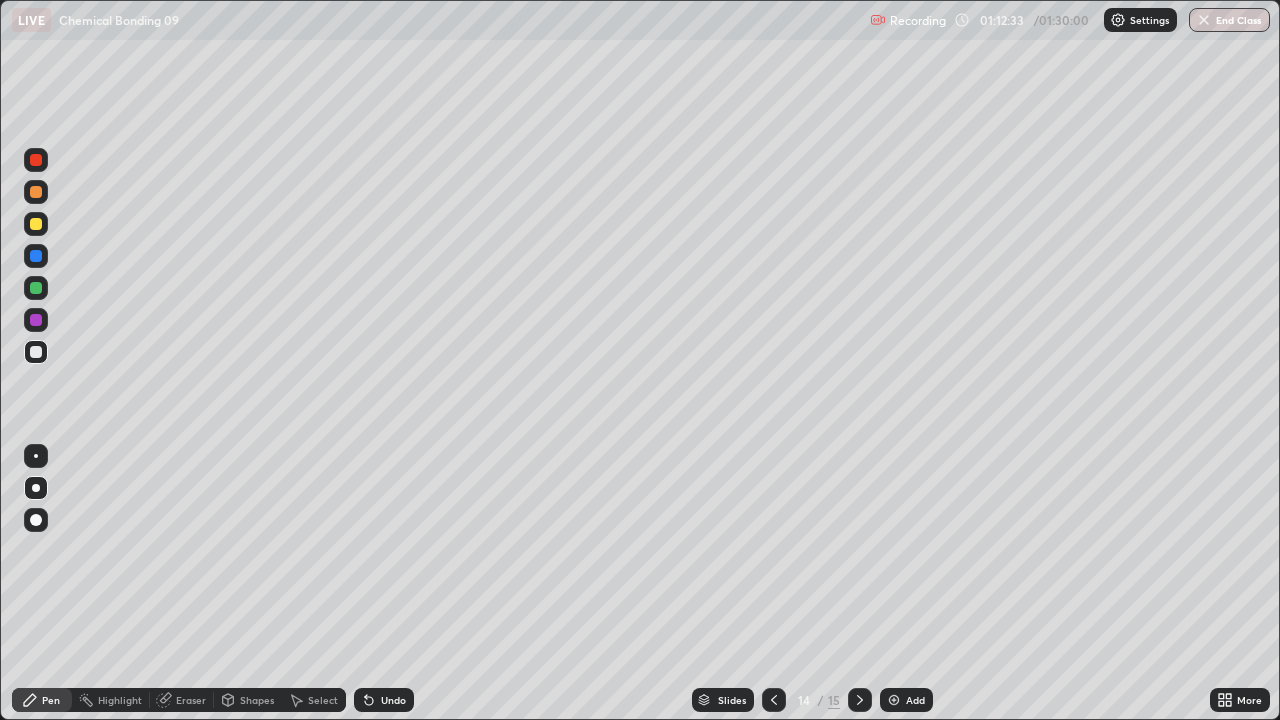 click at bounding box center [36, 256] 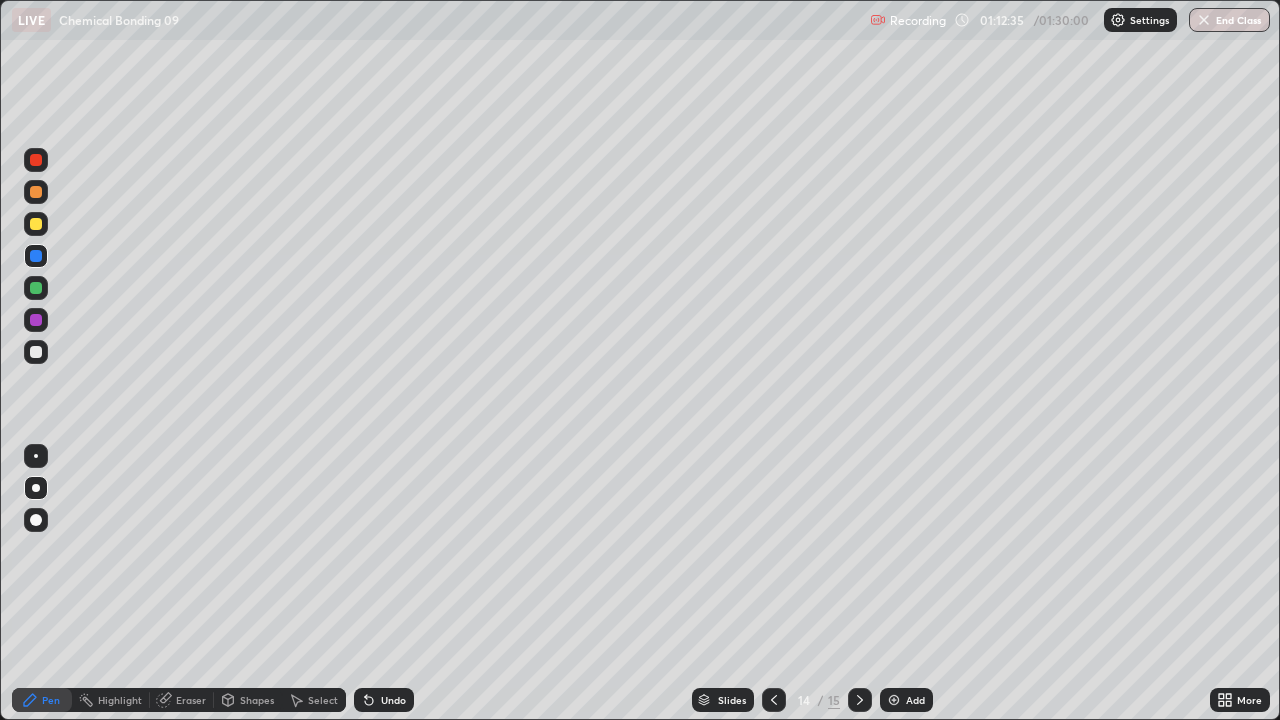 click at bounding box center [36, 352] 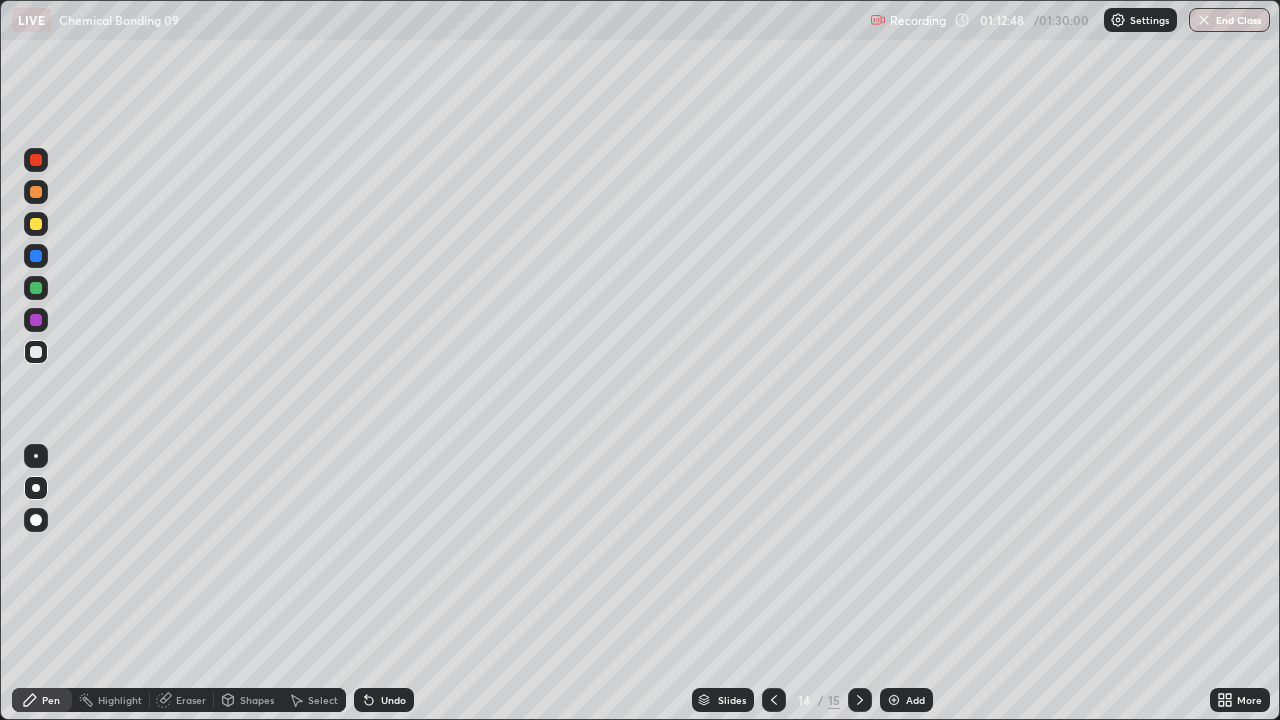 click at bounding box center (36, 224) 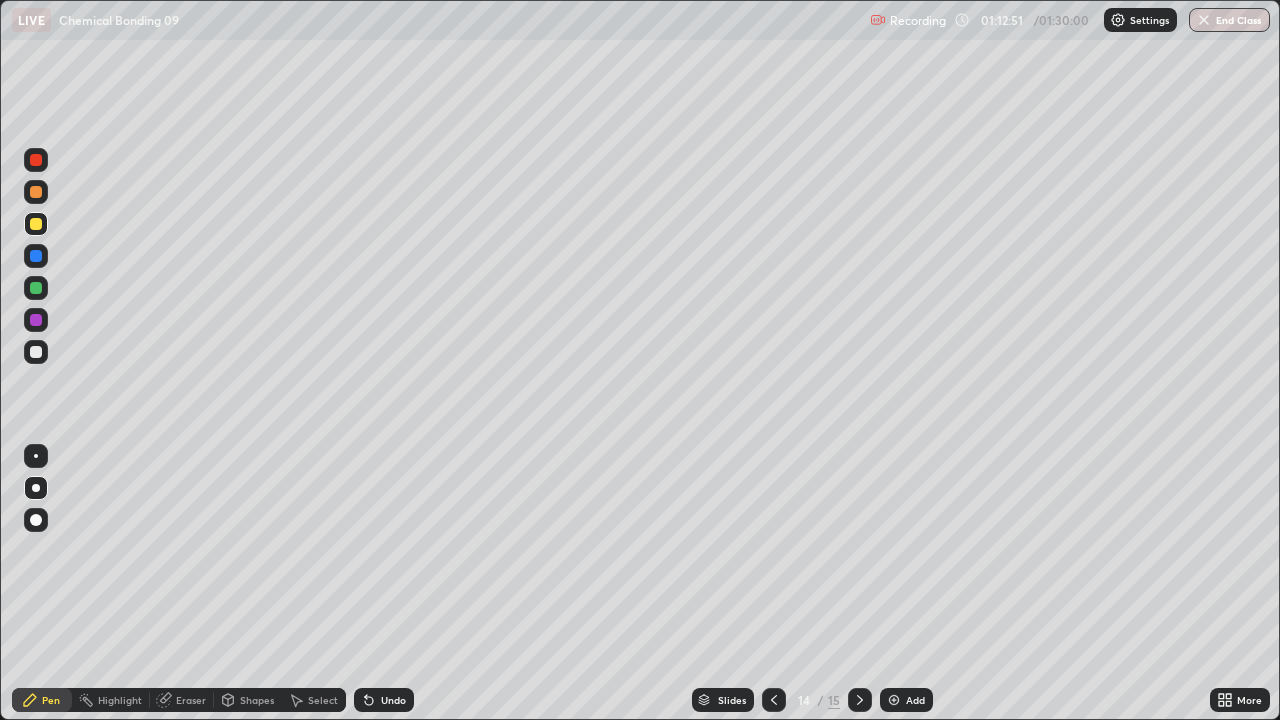 click on "Undo" at bounding box center [384, 700] 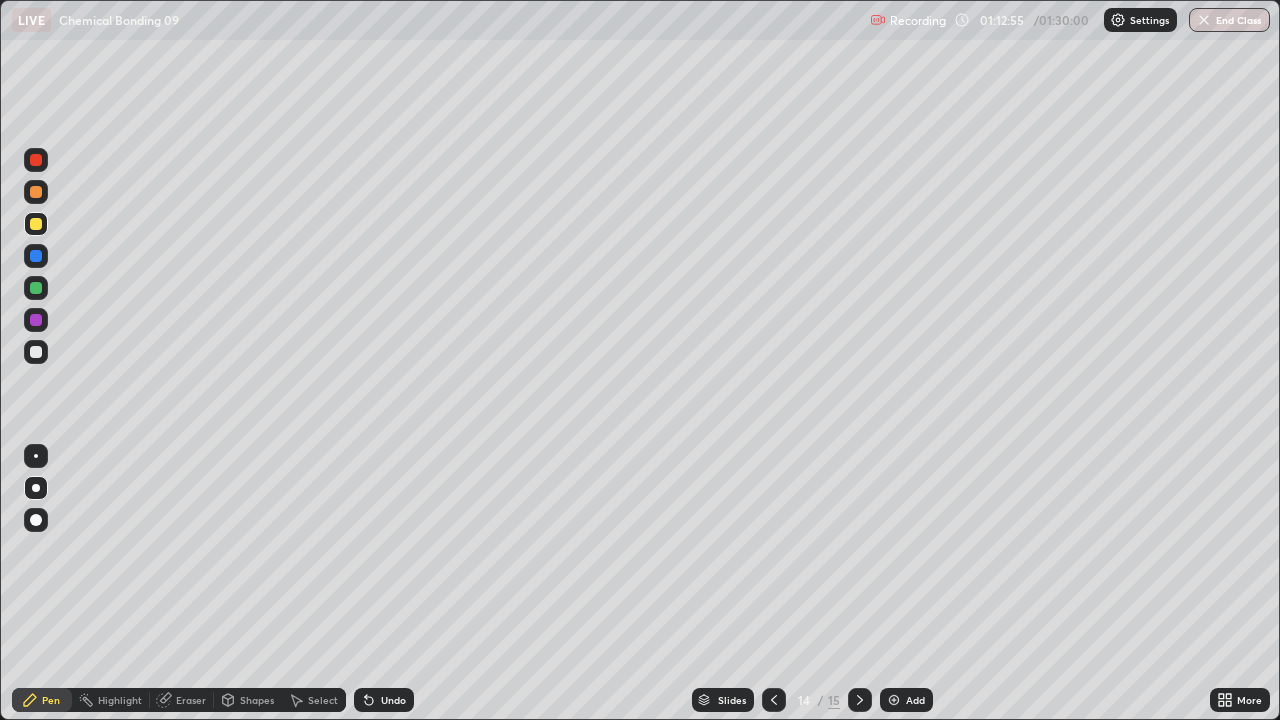 click on "Undo" at bounding box center [384, 700] 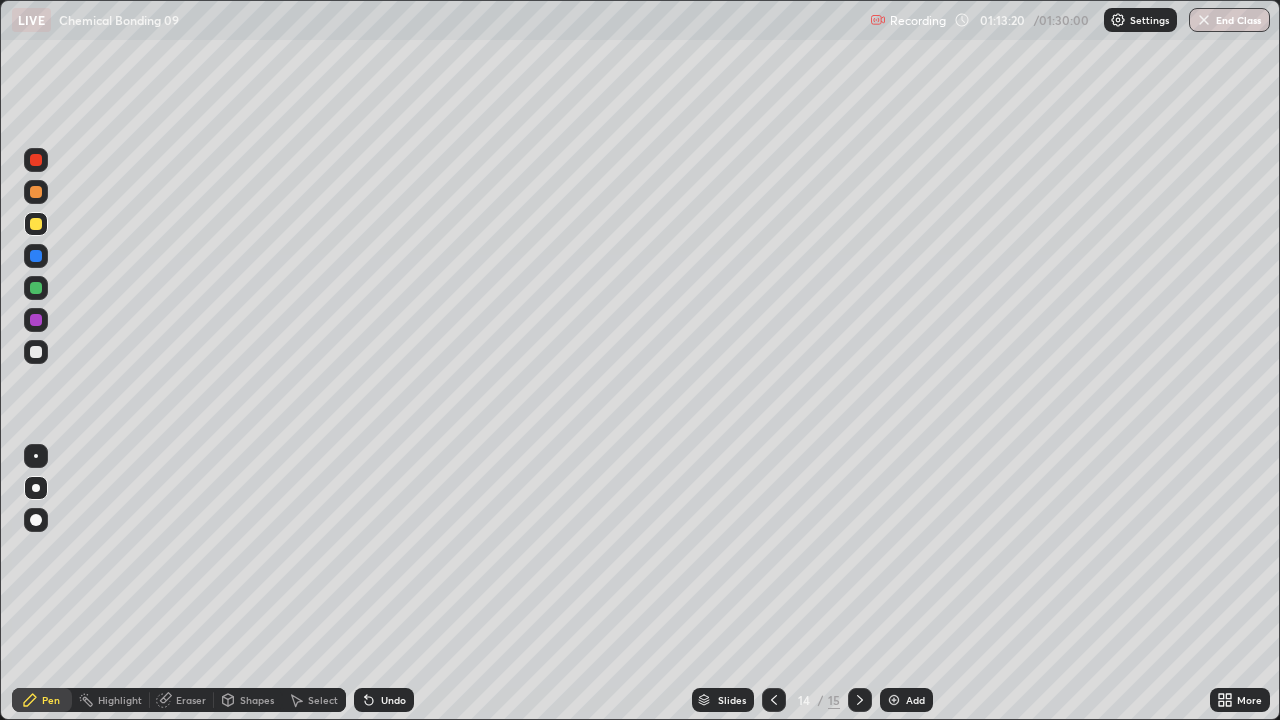 click at bounding box center (36, 352) 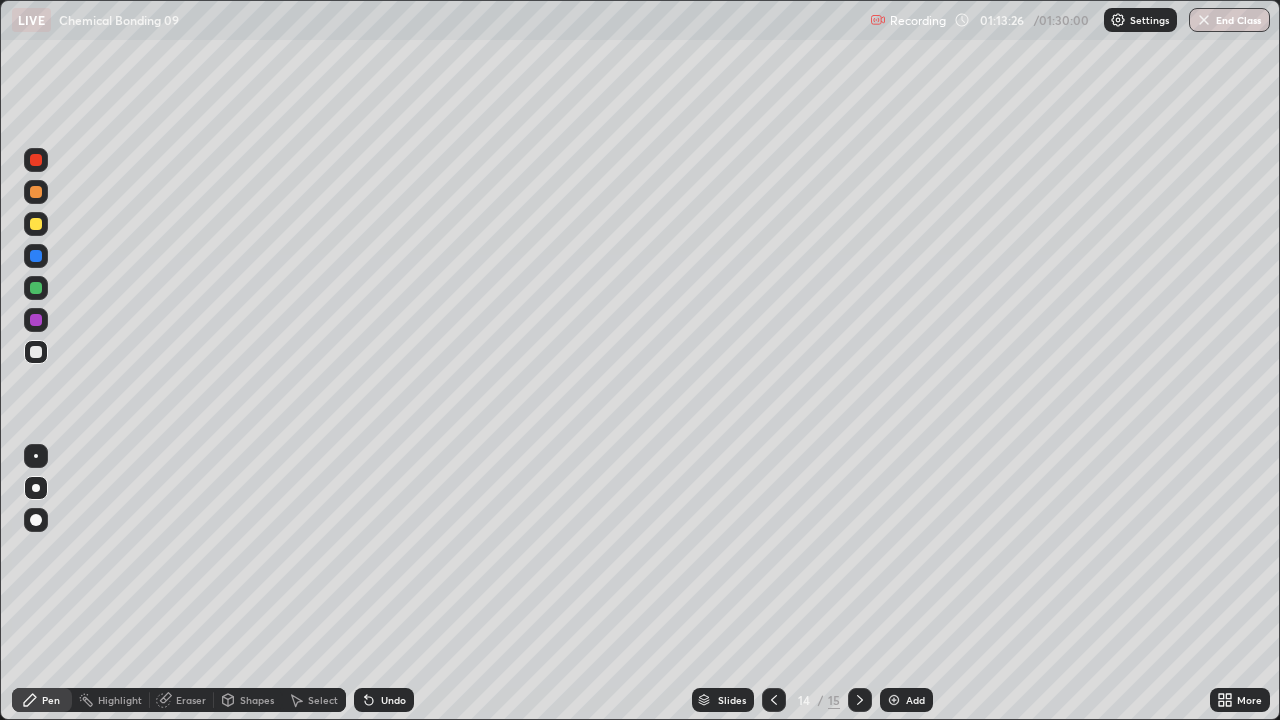 click on "Undo" at bounding box center [393, 700] 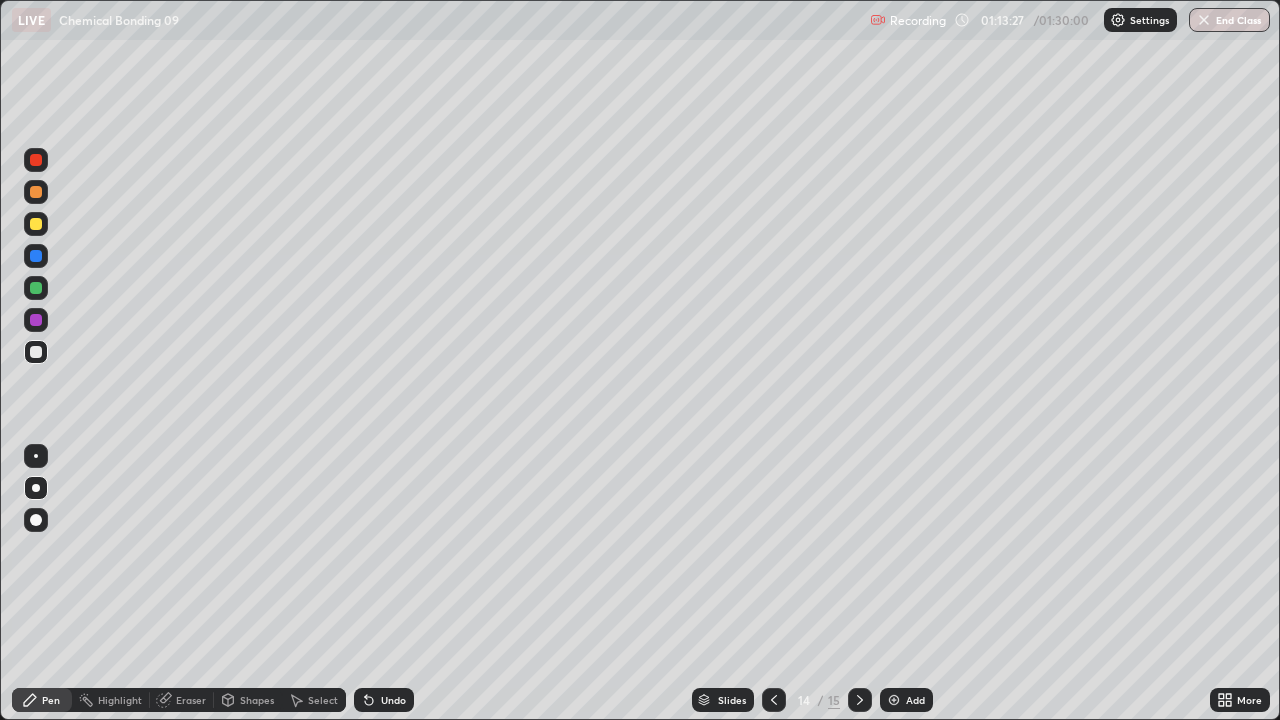 click on "Undo" at bounding box center (393, 700) 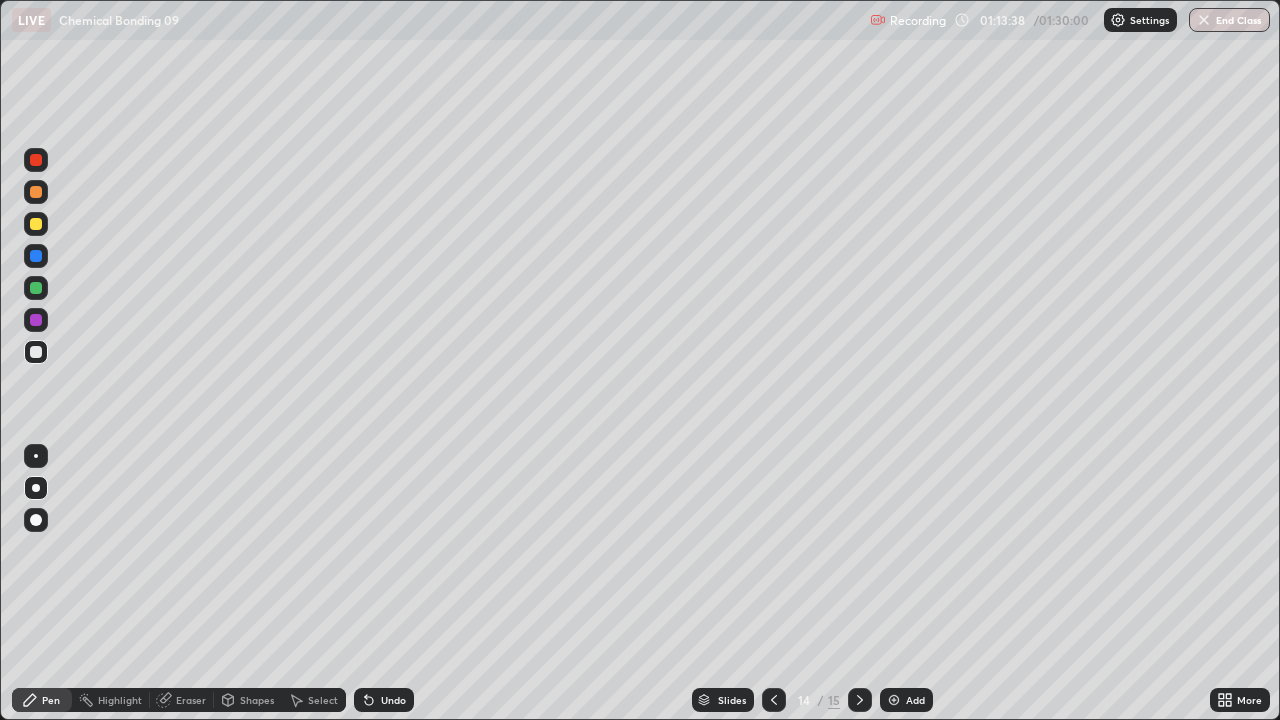click on "Undo" at bounding box center (393, 700) 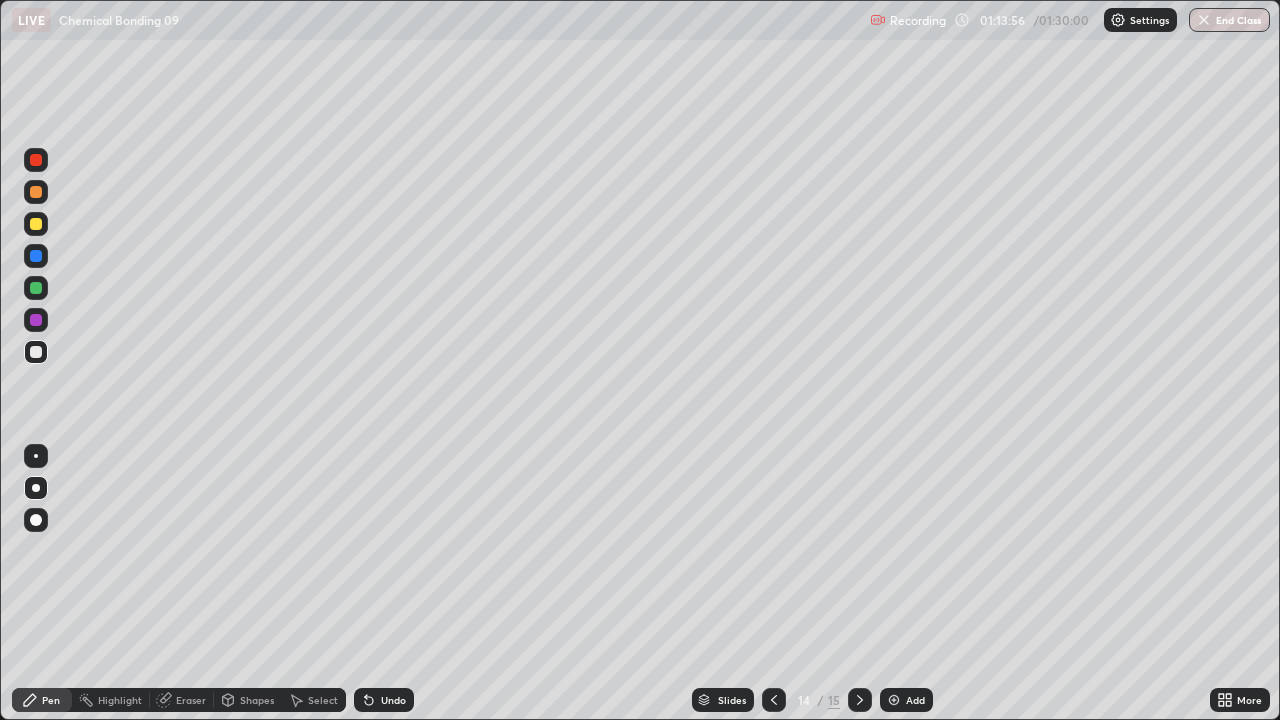click at bounding box center [36, 256] 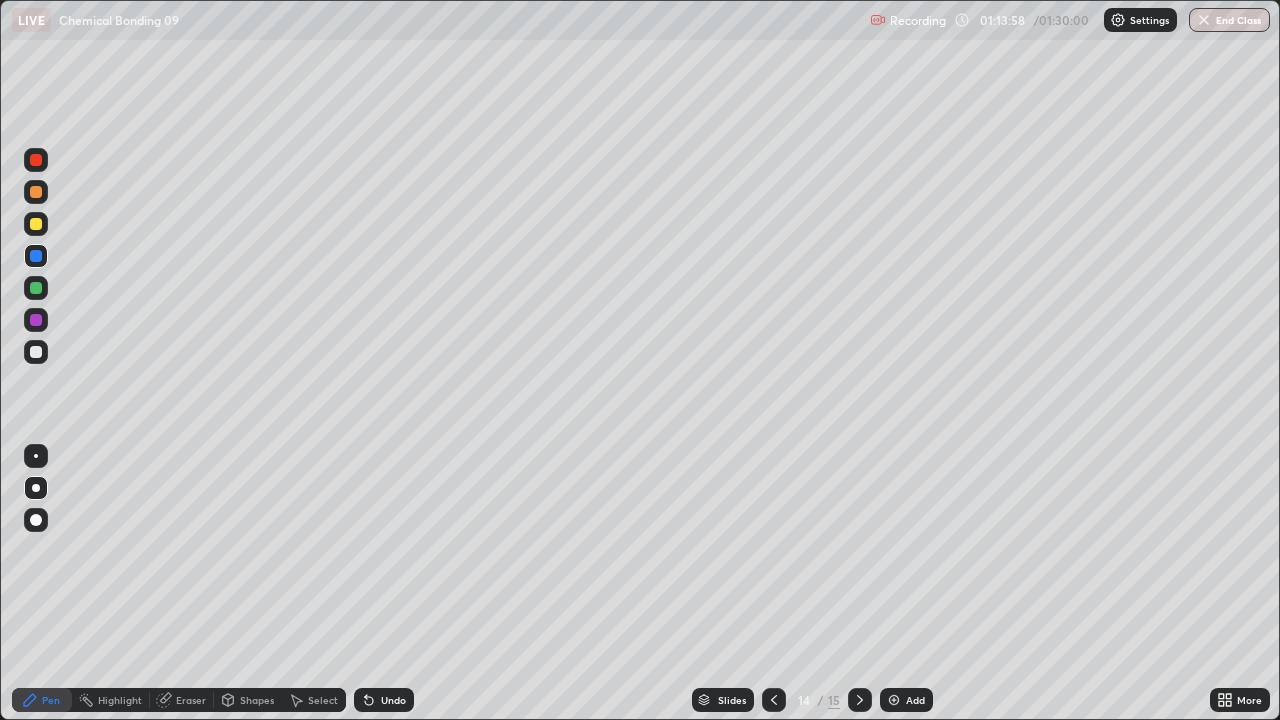 click at bounding box center (36, 352) 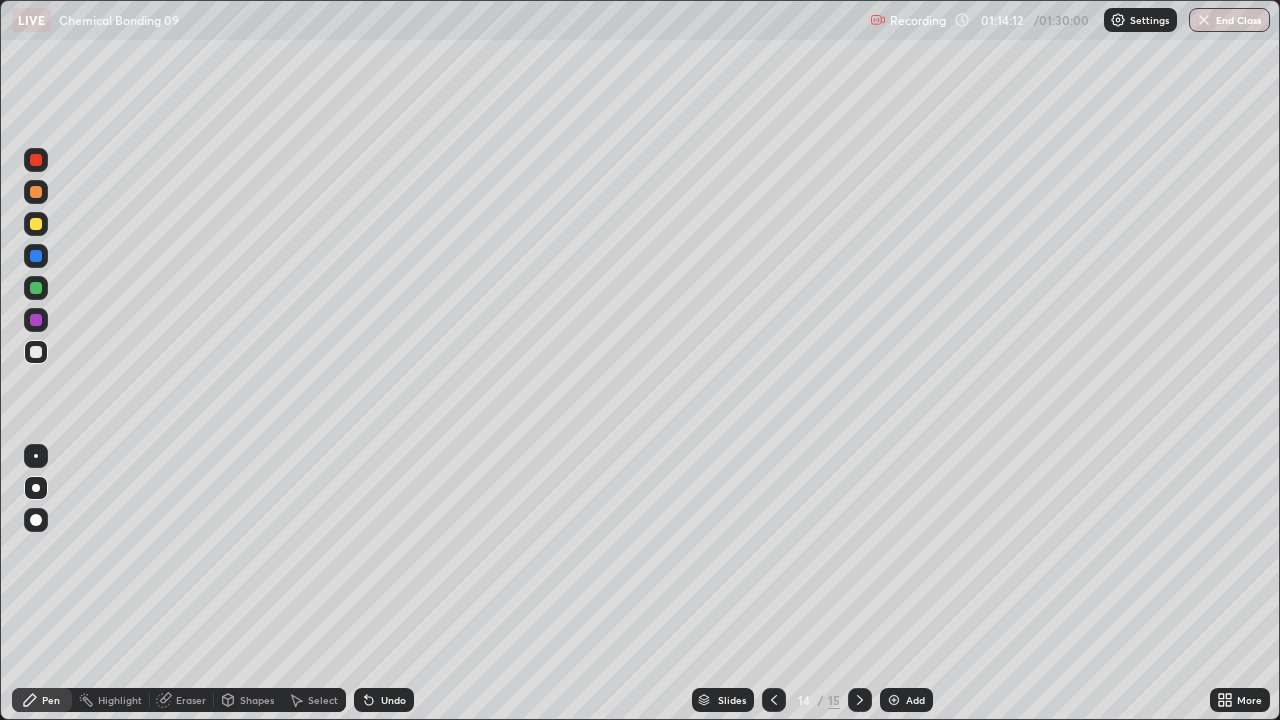 click at bounding box center [36, 288] 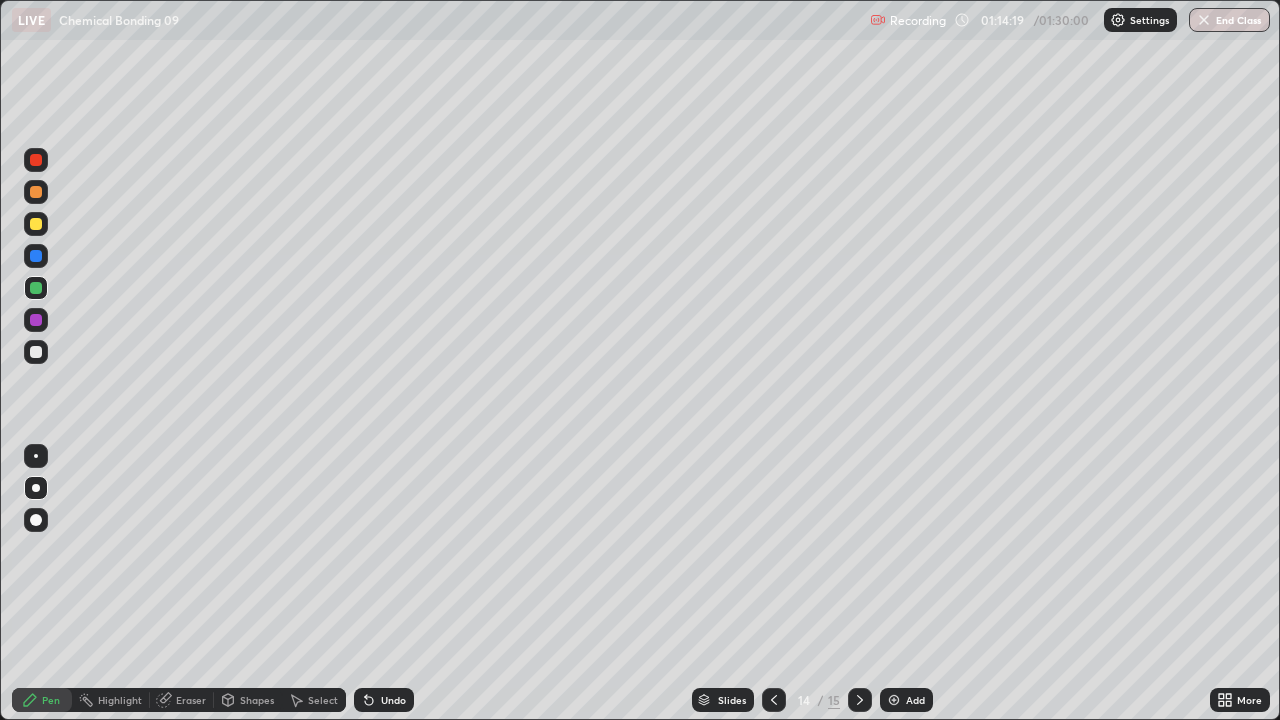 click at bounding box center (36, 320) 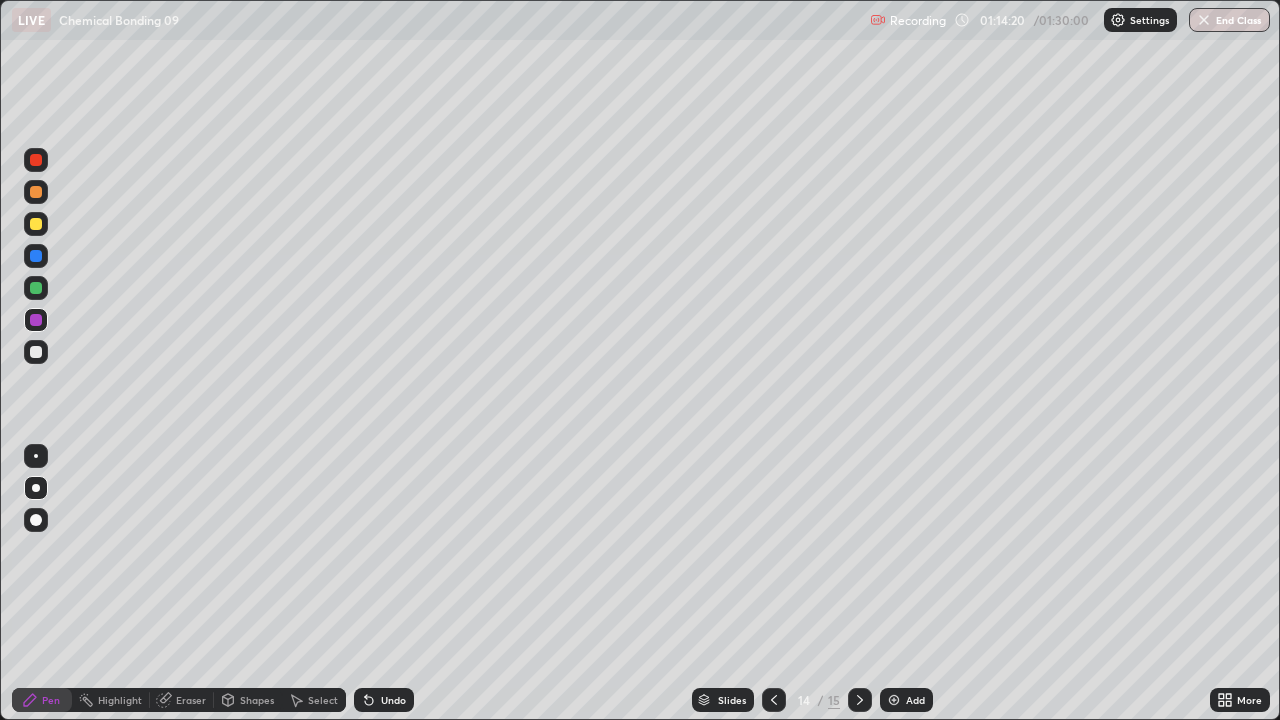 click at bounding box center (36, 352) 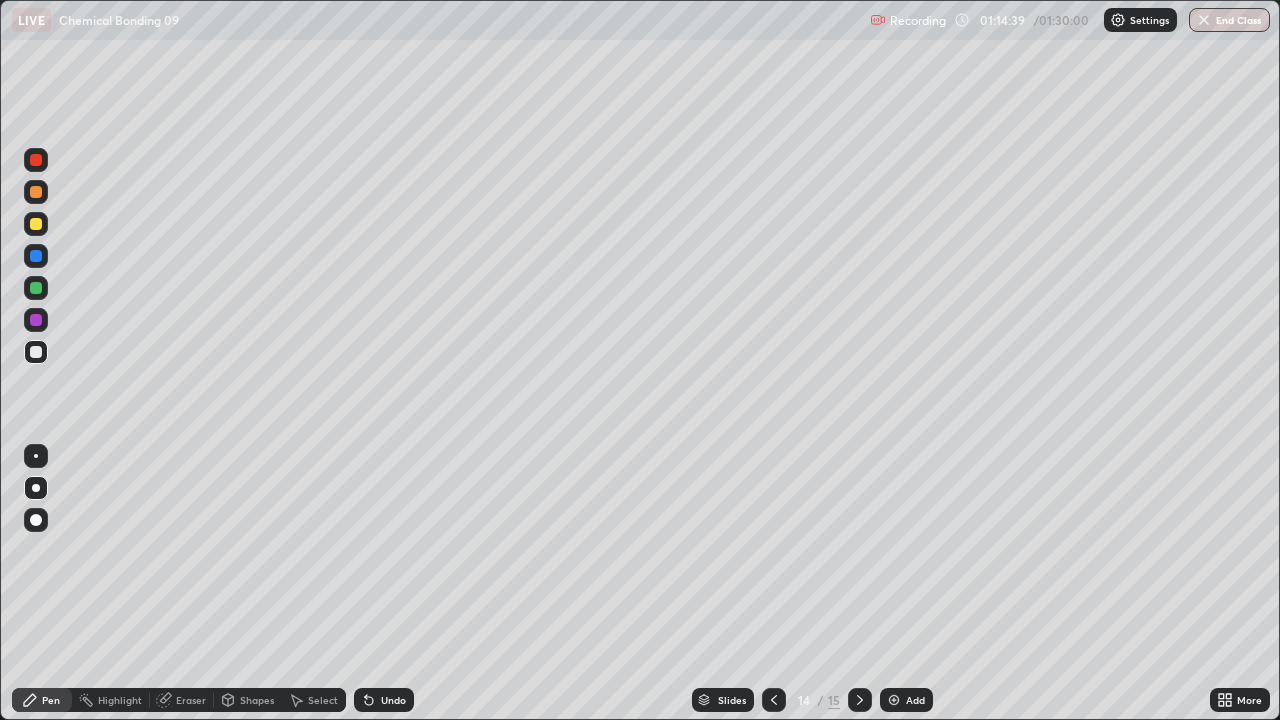 click 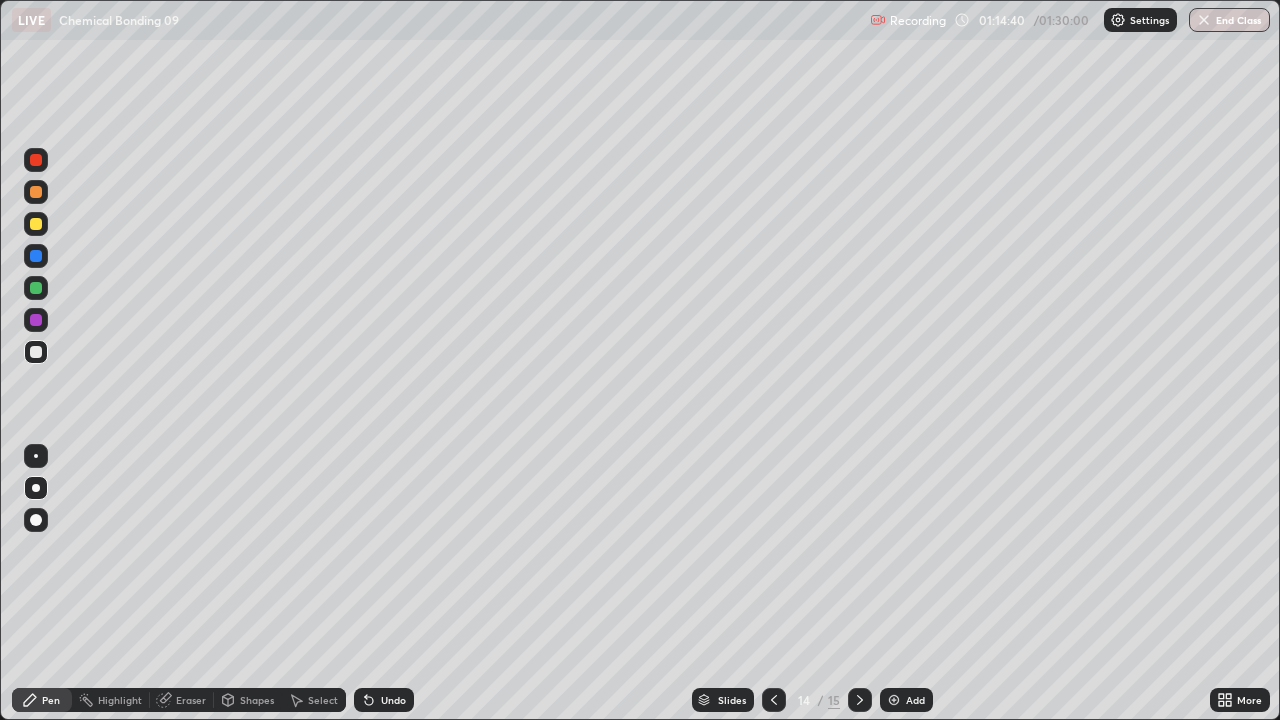 click on "Undo" at bounding box center (384, 700) 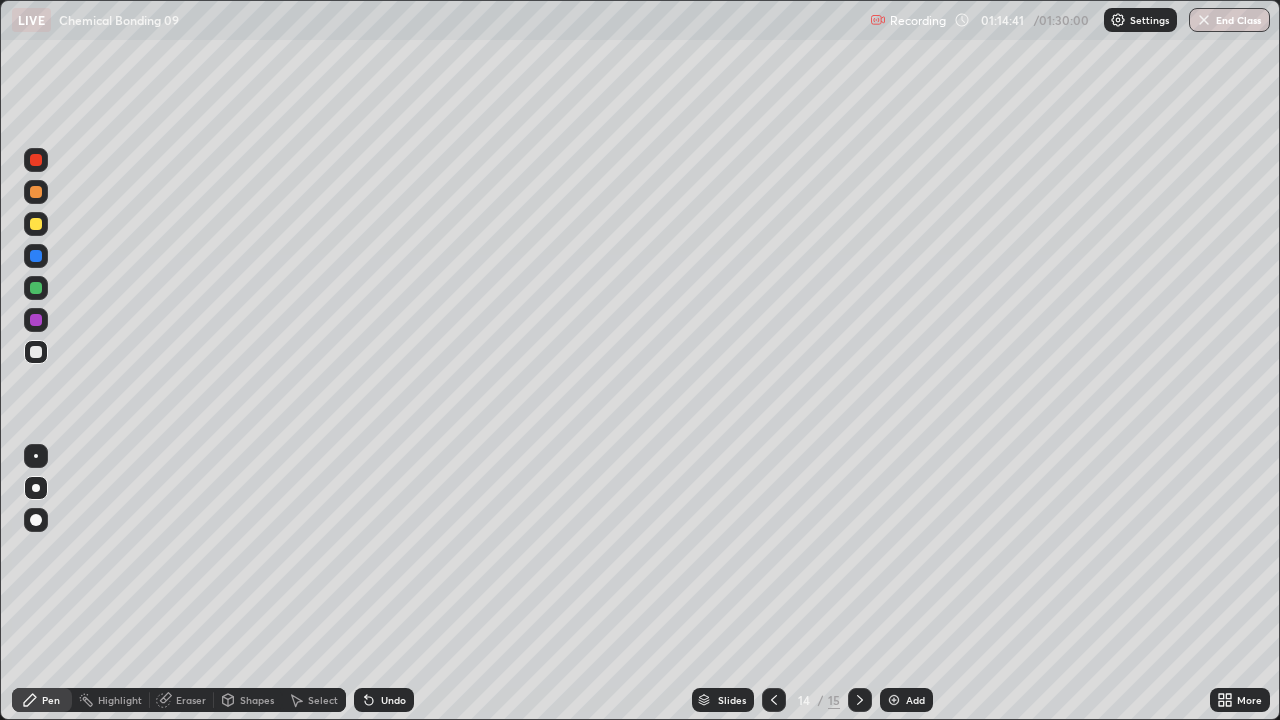 click on "Undo" at bounding box center [384, 700] 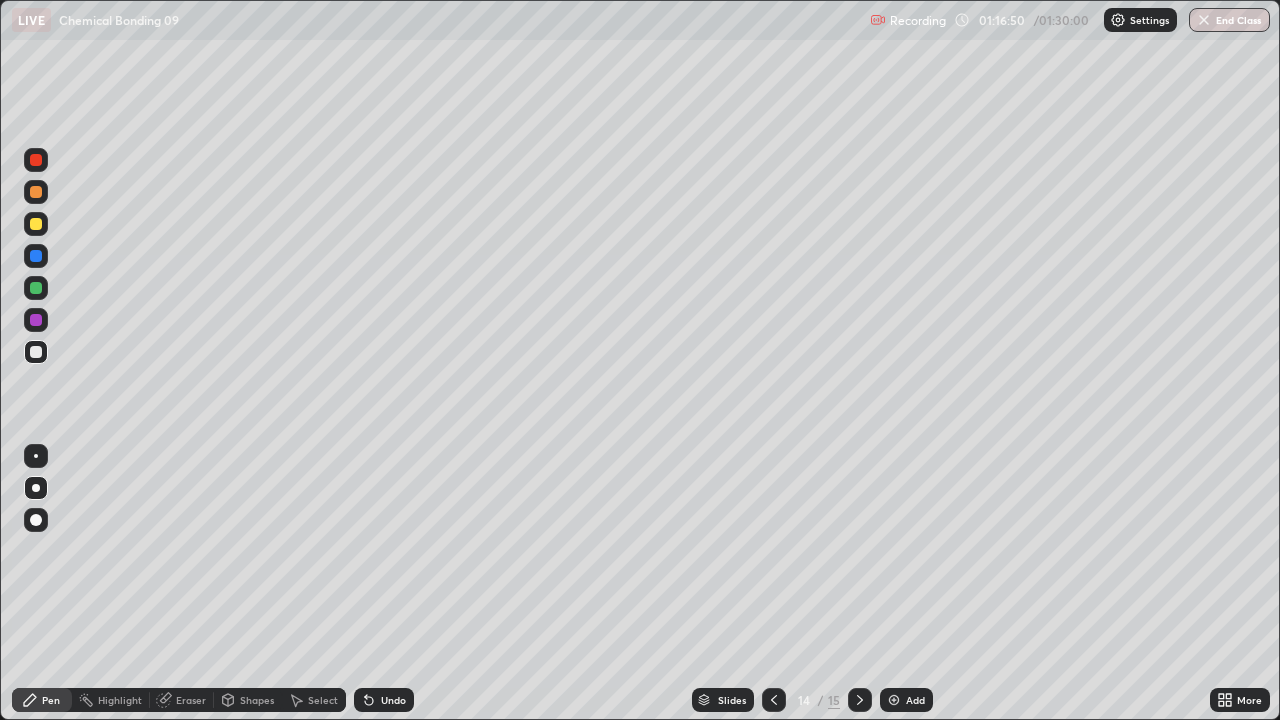 click at bounding box center (36, 352) 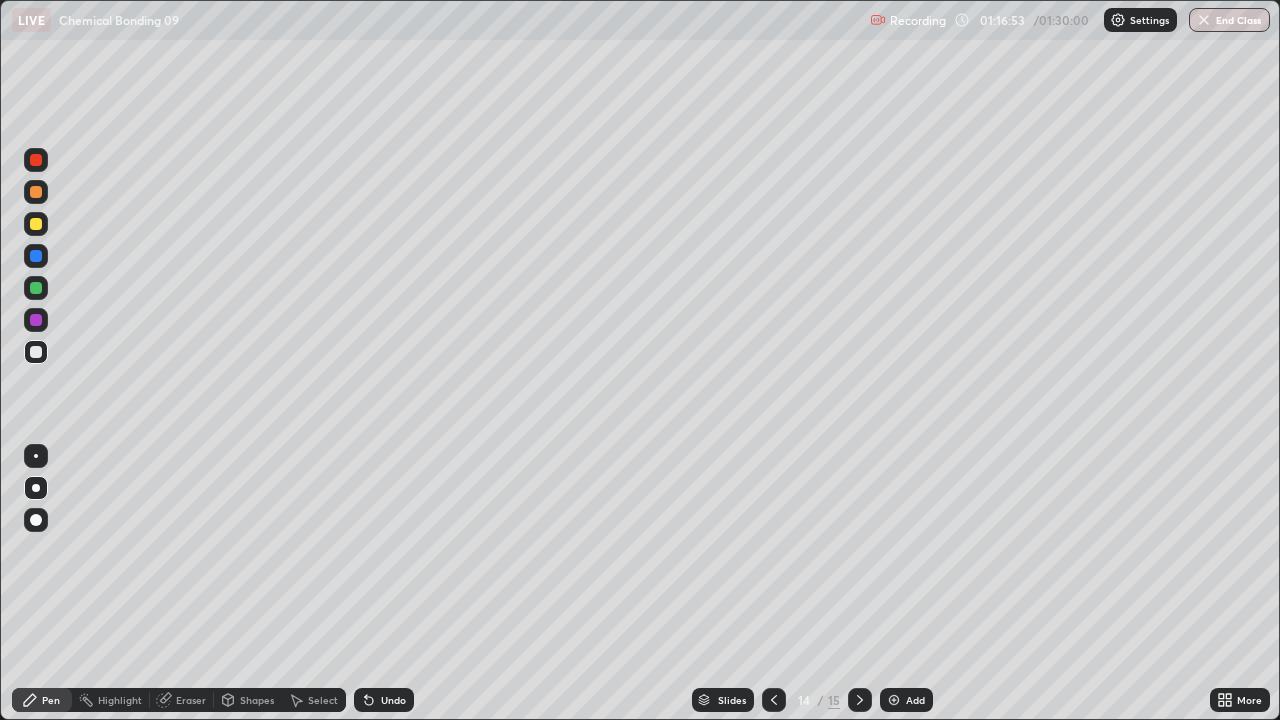 click at bounding box center (36, 256) 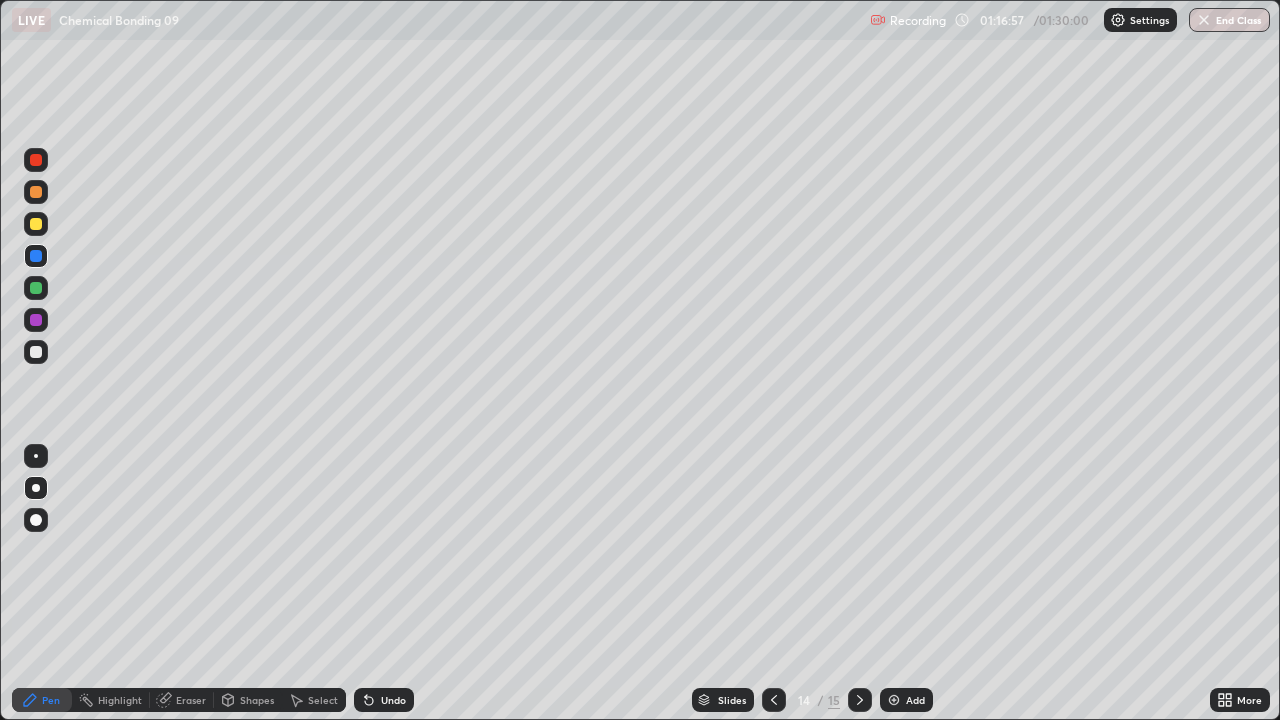 click on "Undo" at bounding box center (393, 700) 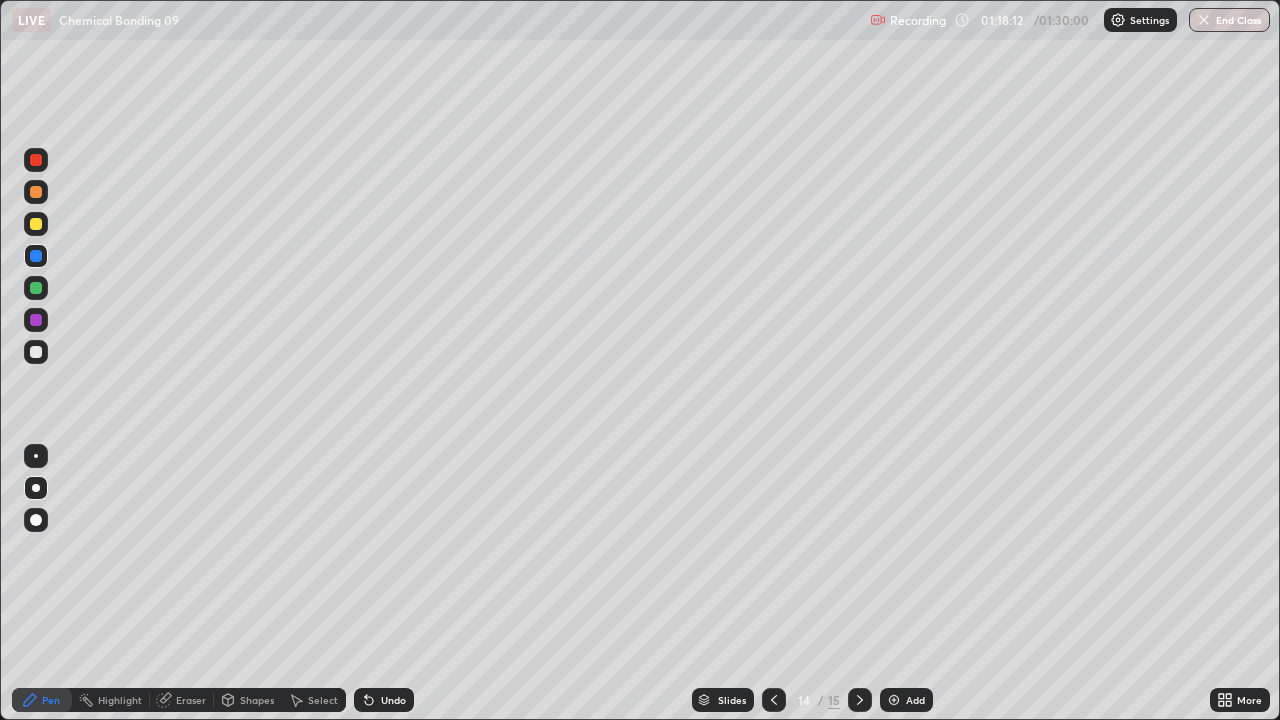 click at bounding box center [860, 700] 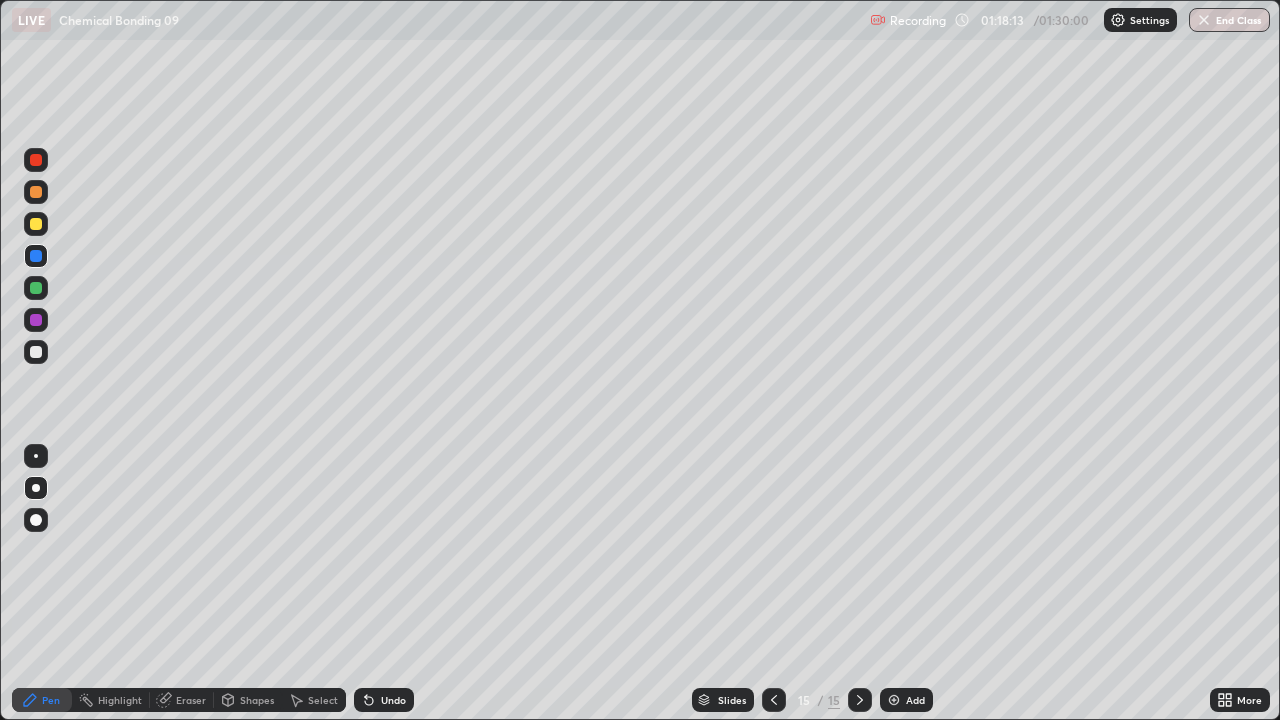 click at bounding box center [36, 352] 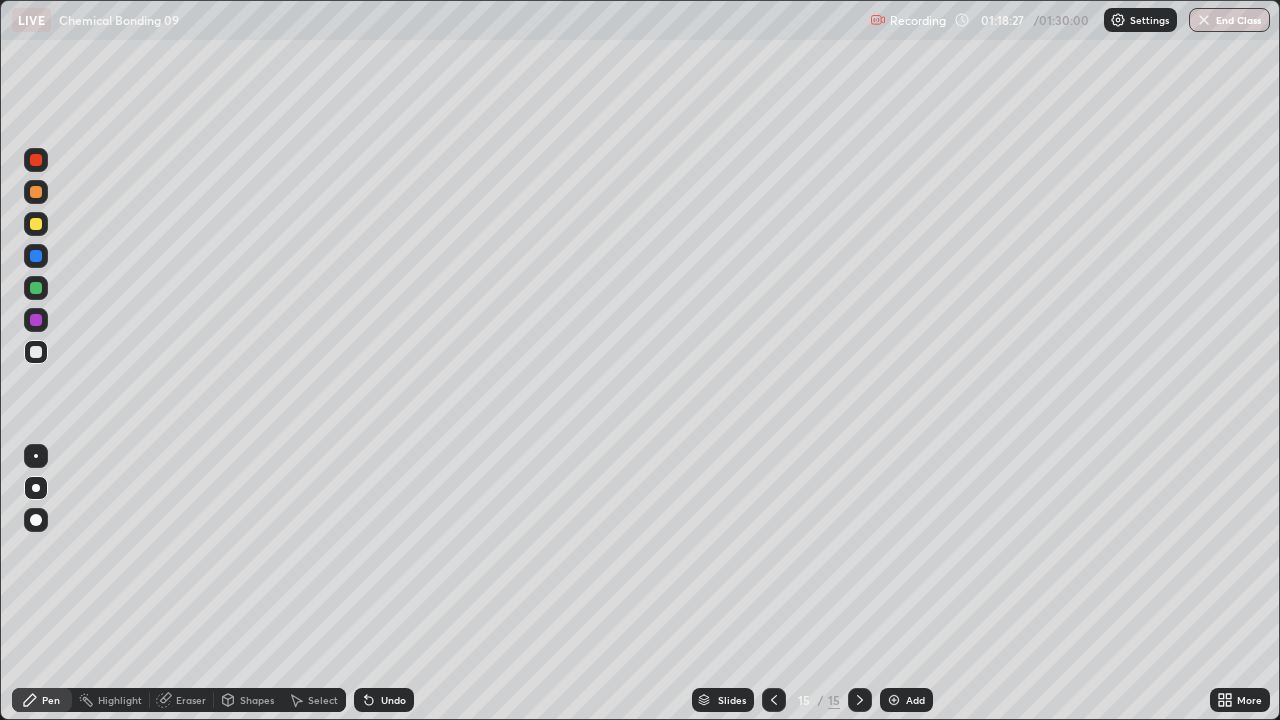 click at bounding box center [36, 224] 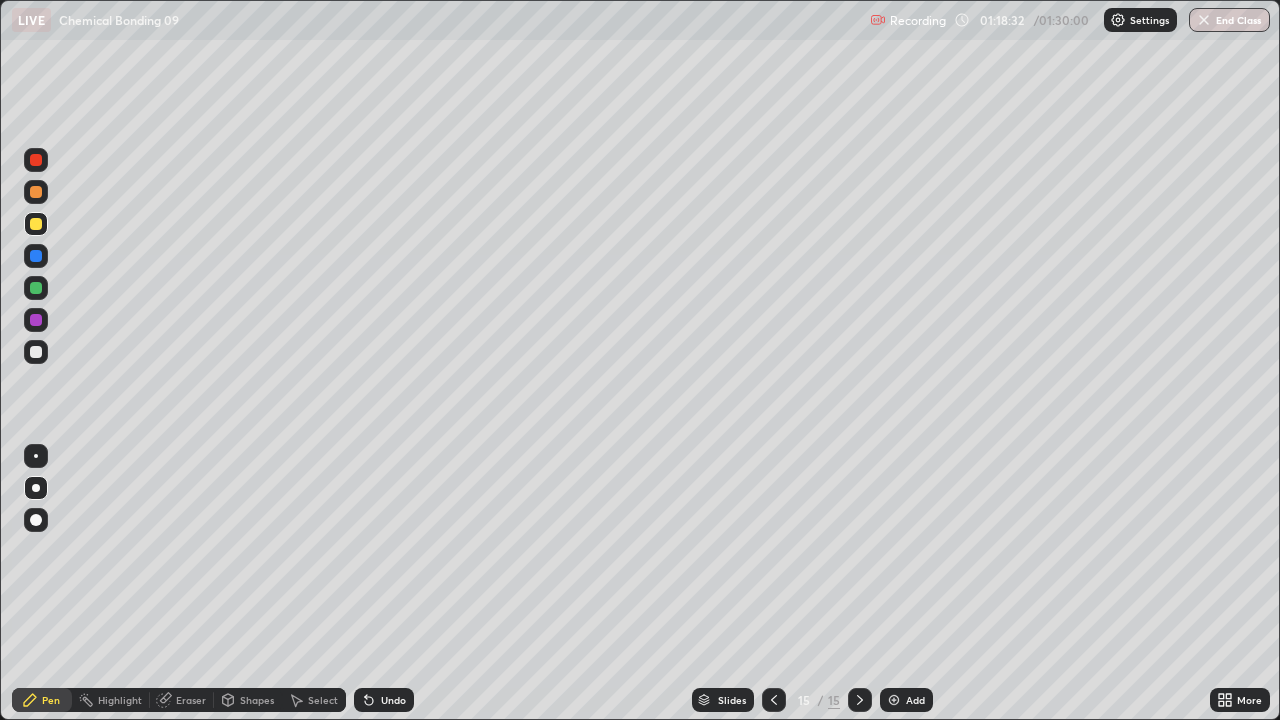 click at bounding box center [36, 456] 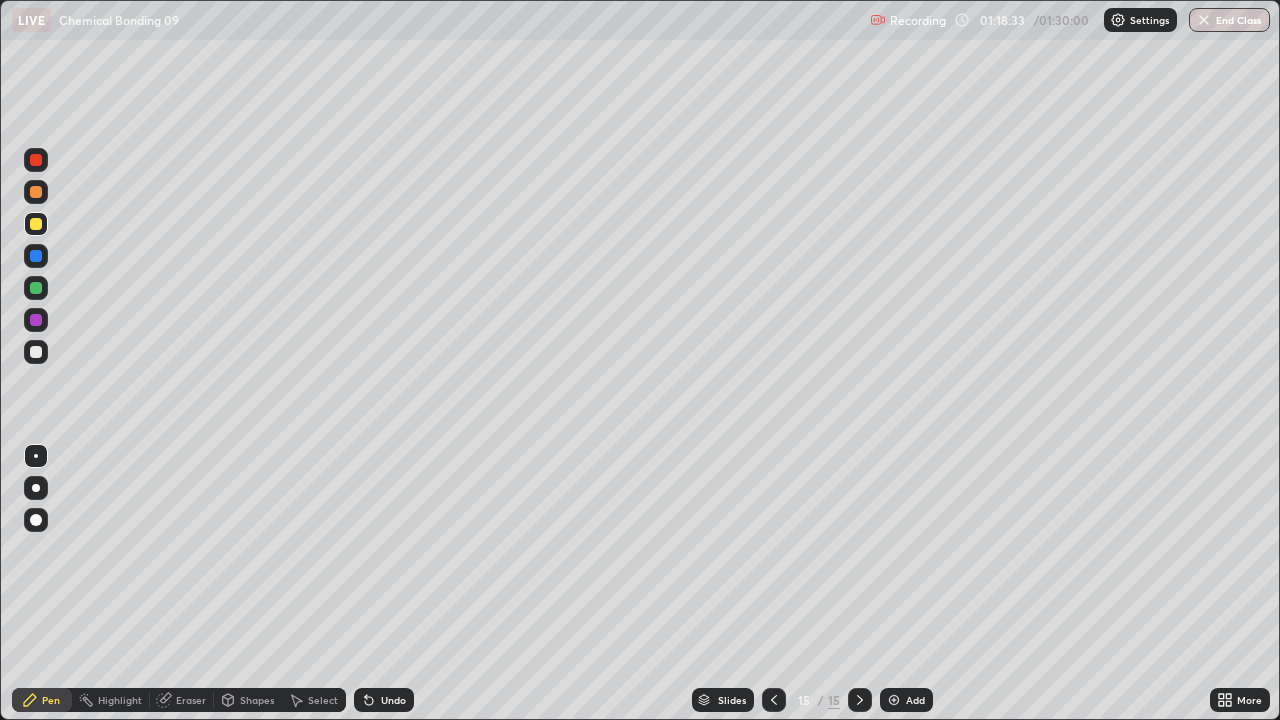 click at bounding box center [36, 256] 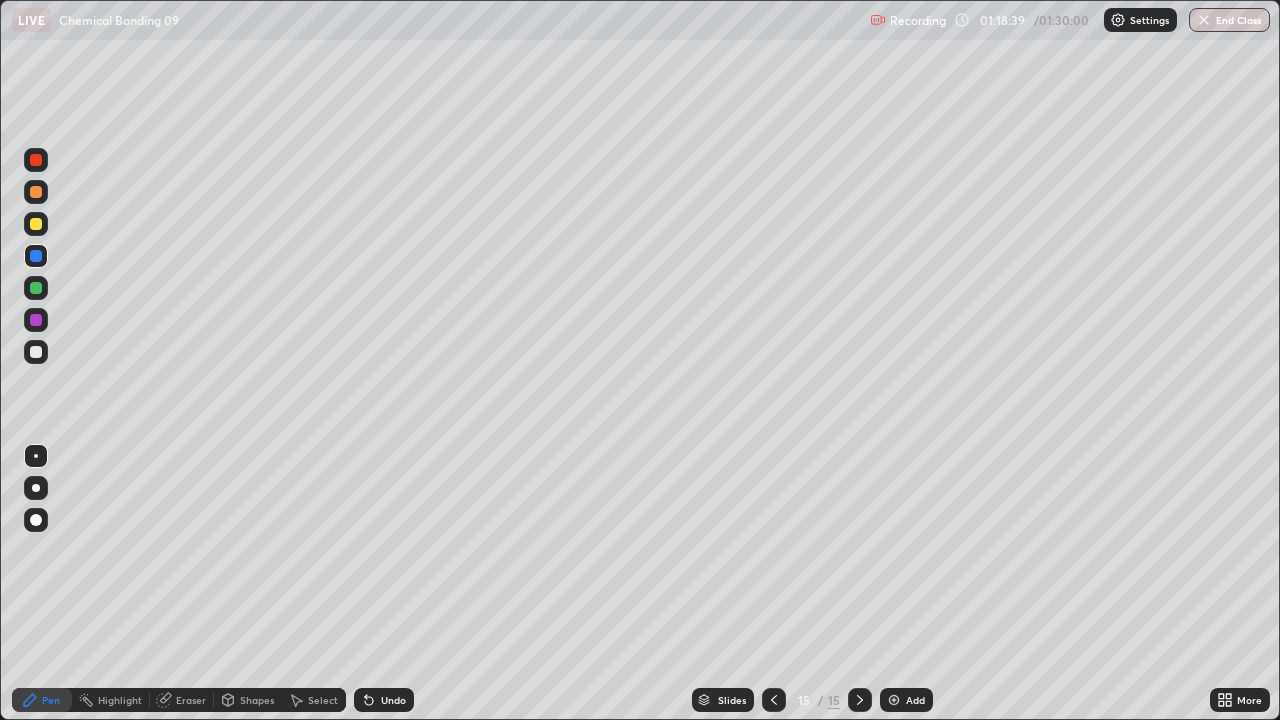 click at bounding box center [36, 352] 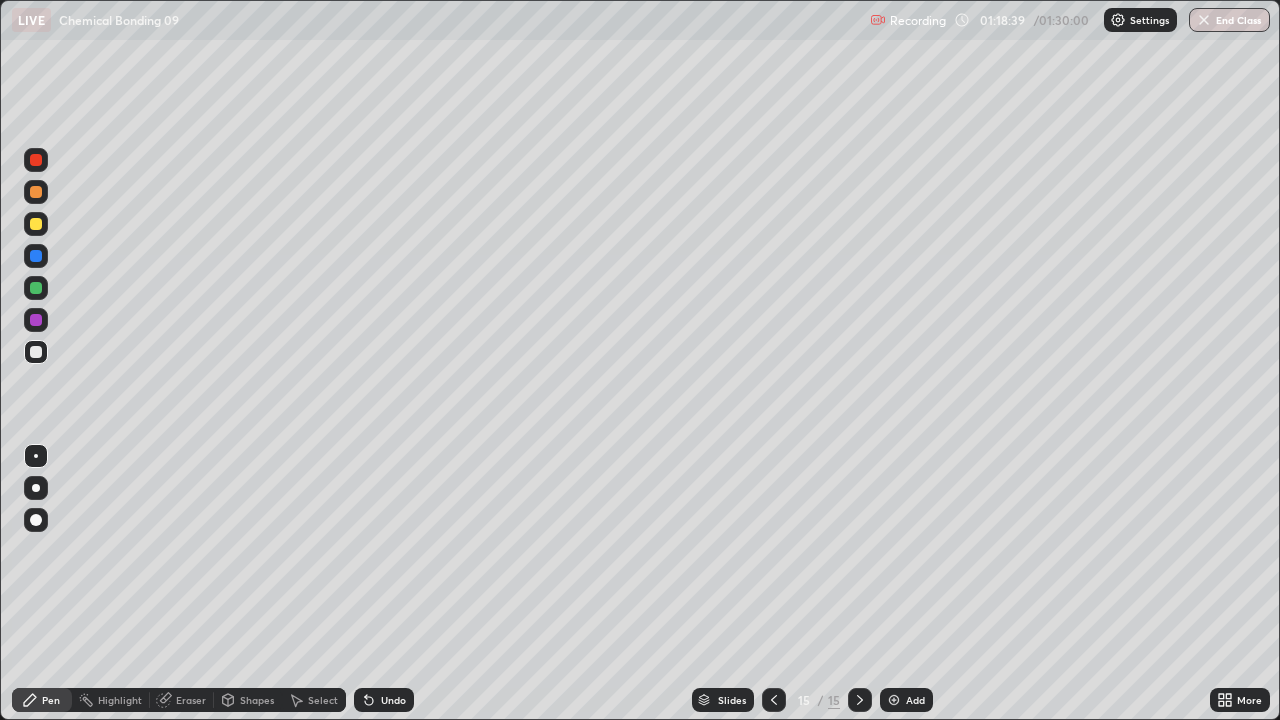 click at bounding box center (36, 224) 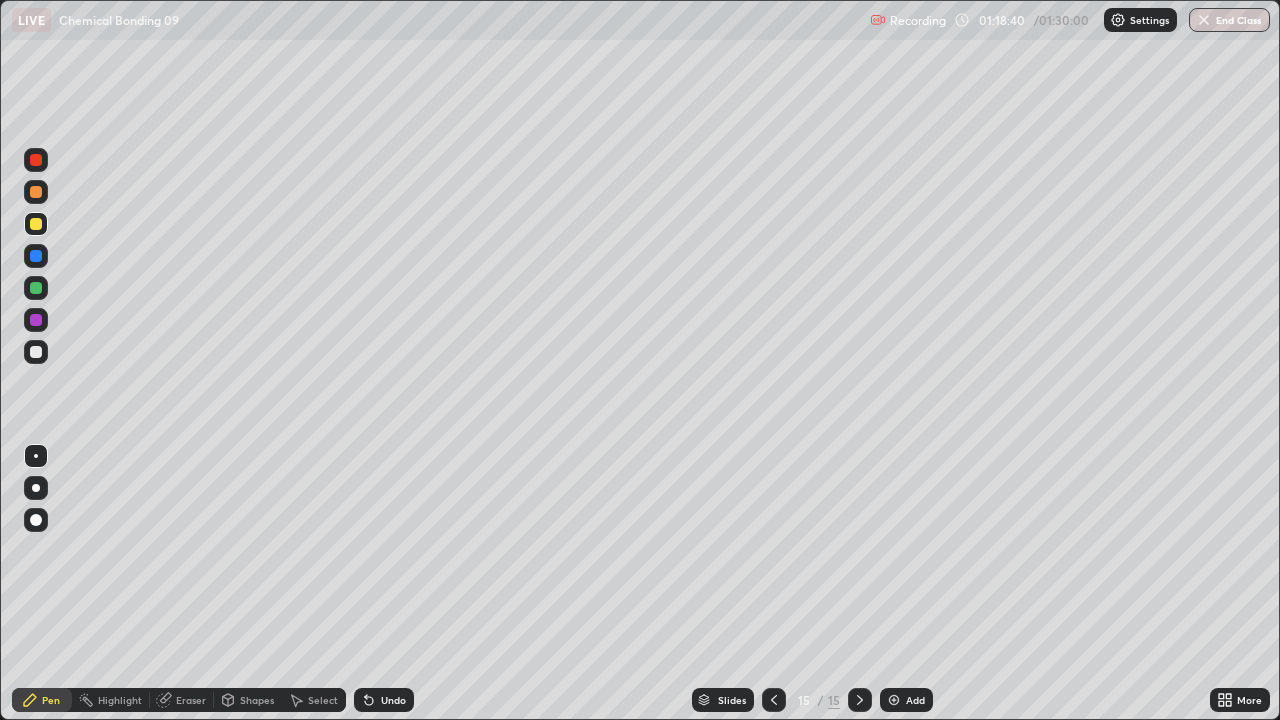 click at bounding box center [36, 488] 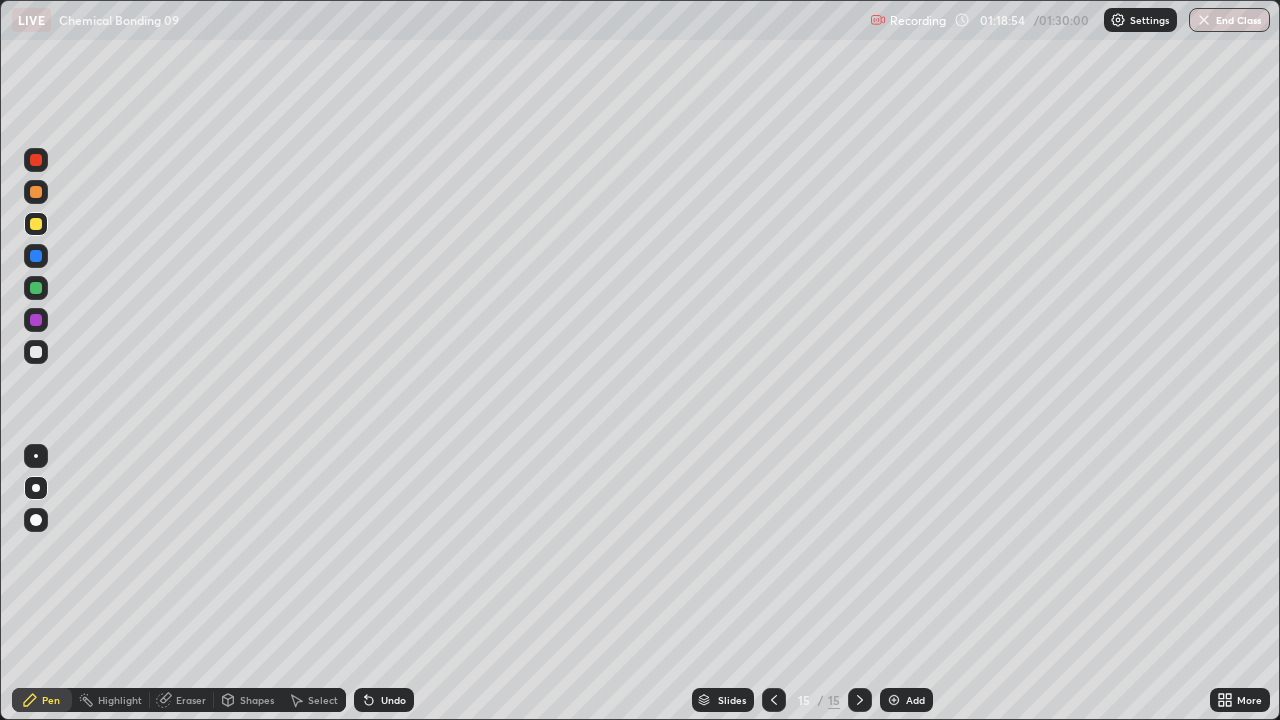 click at bounding box center [36, 256] 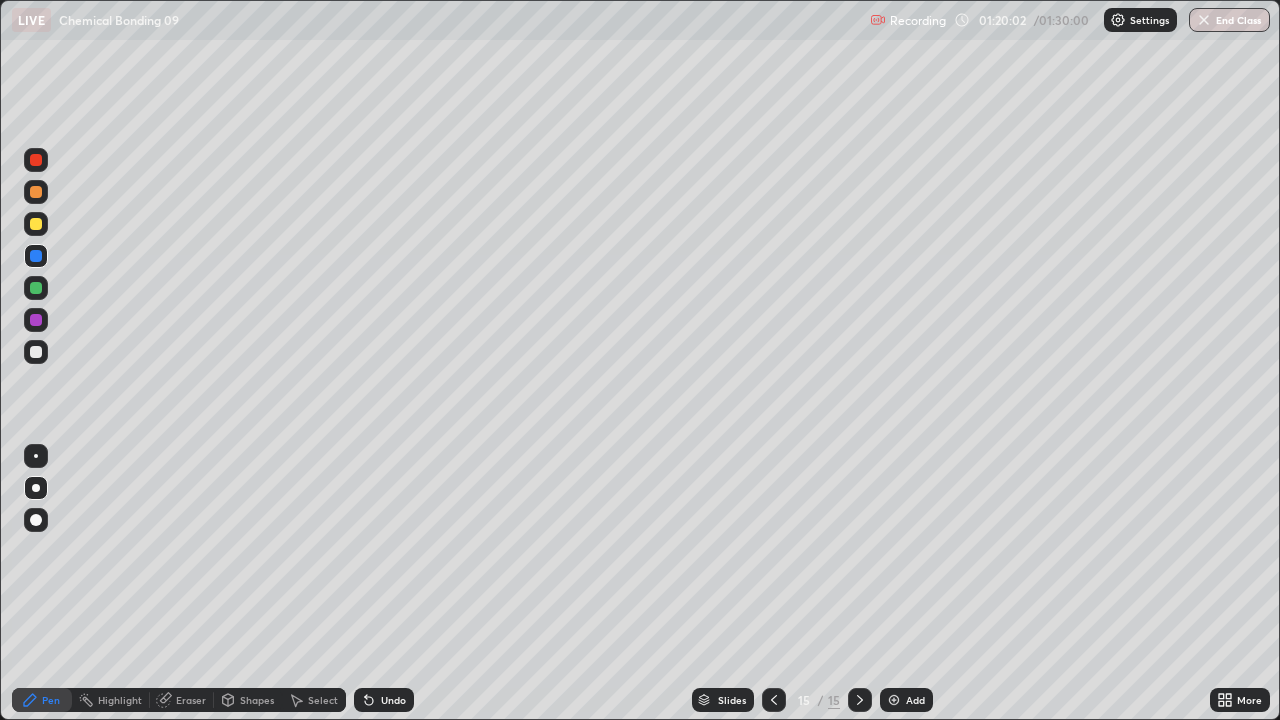click at bounding box center [36, 352] 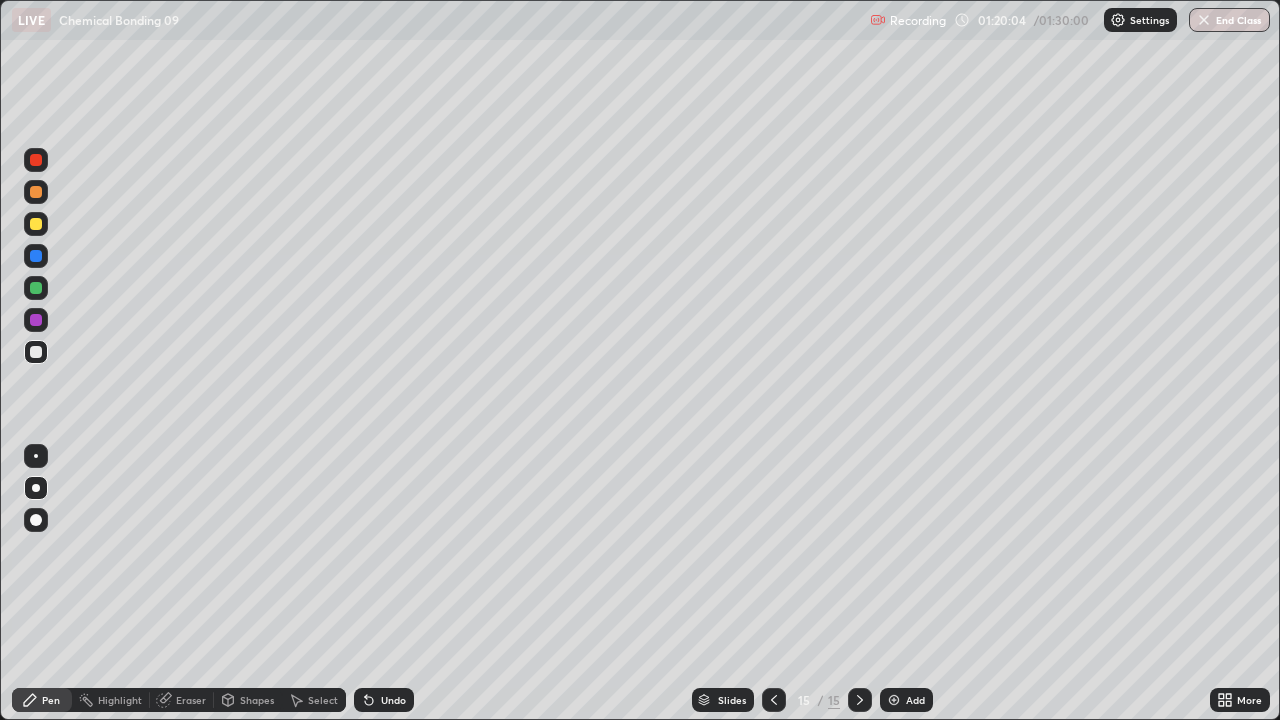 click at bounding box center [36, 320] 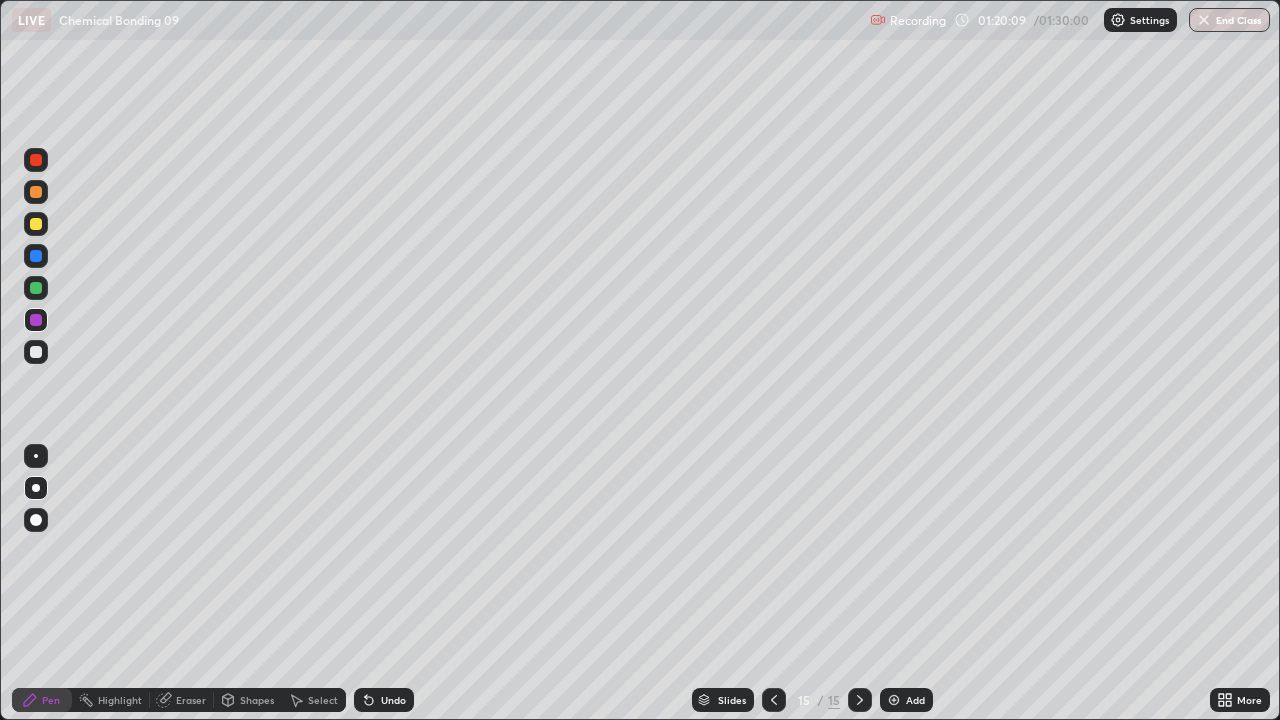 click at bounding box center (36, 320) 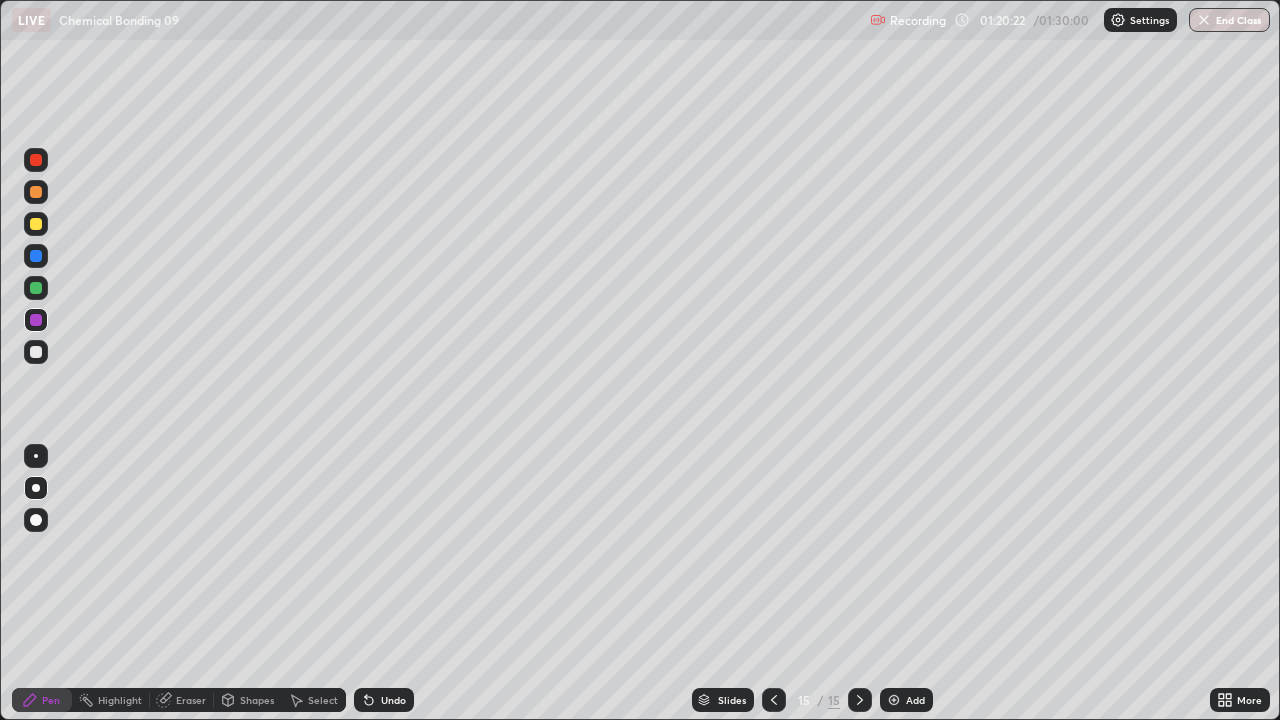 click on "Undo" at bounding box center [393, 700] 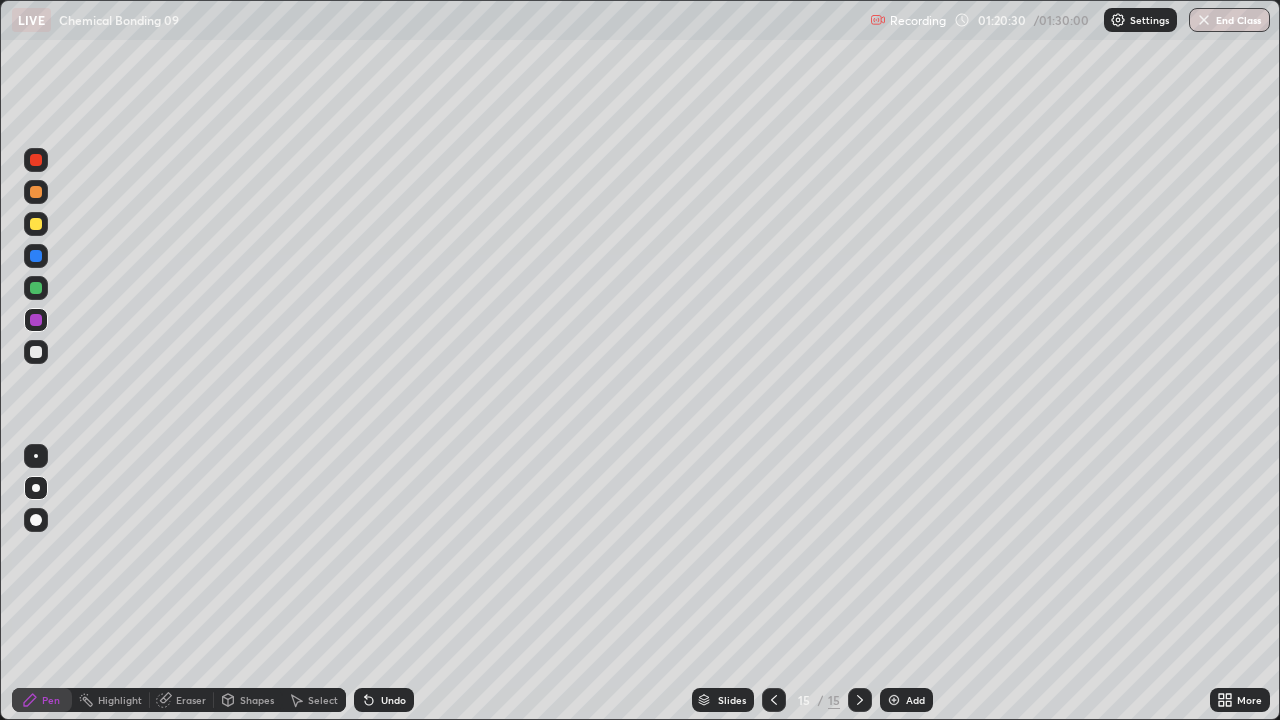 click at bounding box center (36, 256) 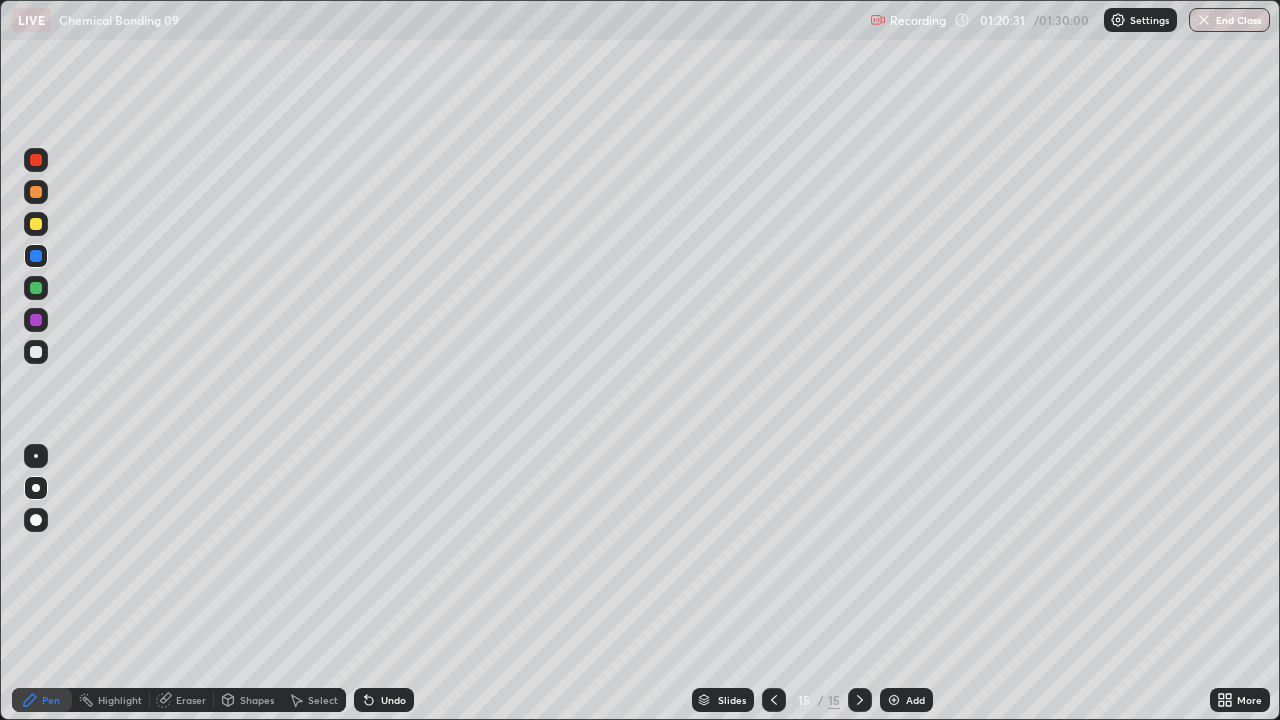 click at bounding box center (36, 456) 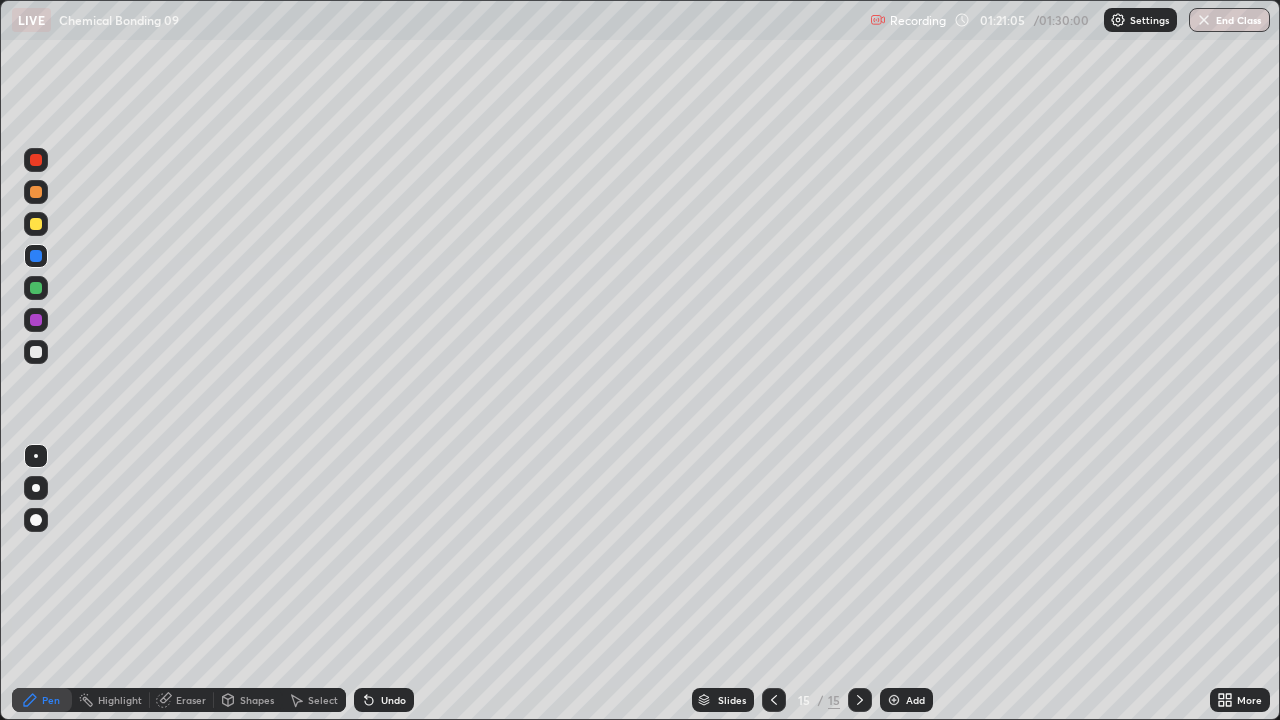 click on "Undo" at bounding box center (384, 700) 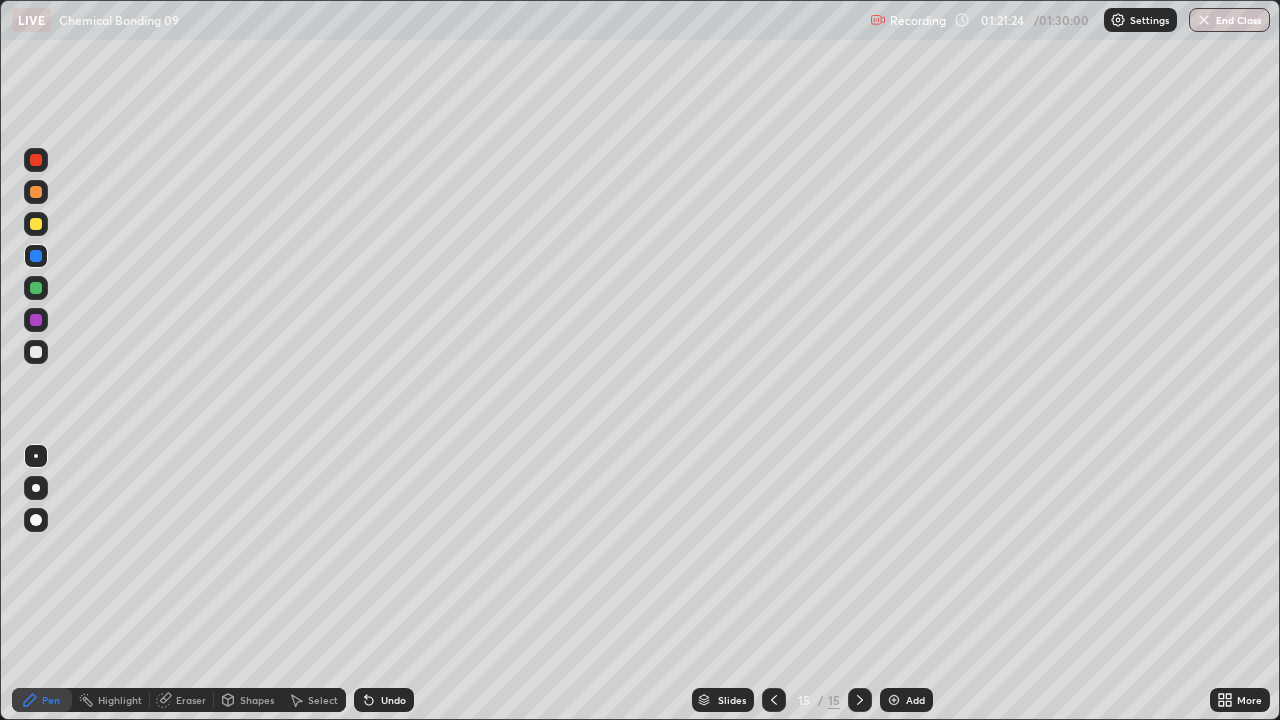 click at bounding box center [36, 352] 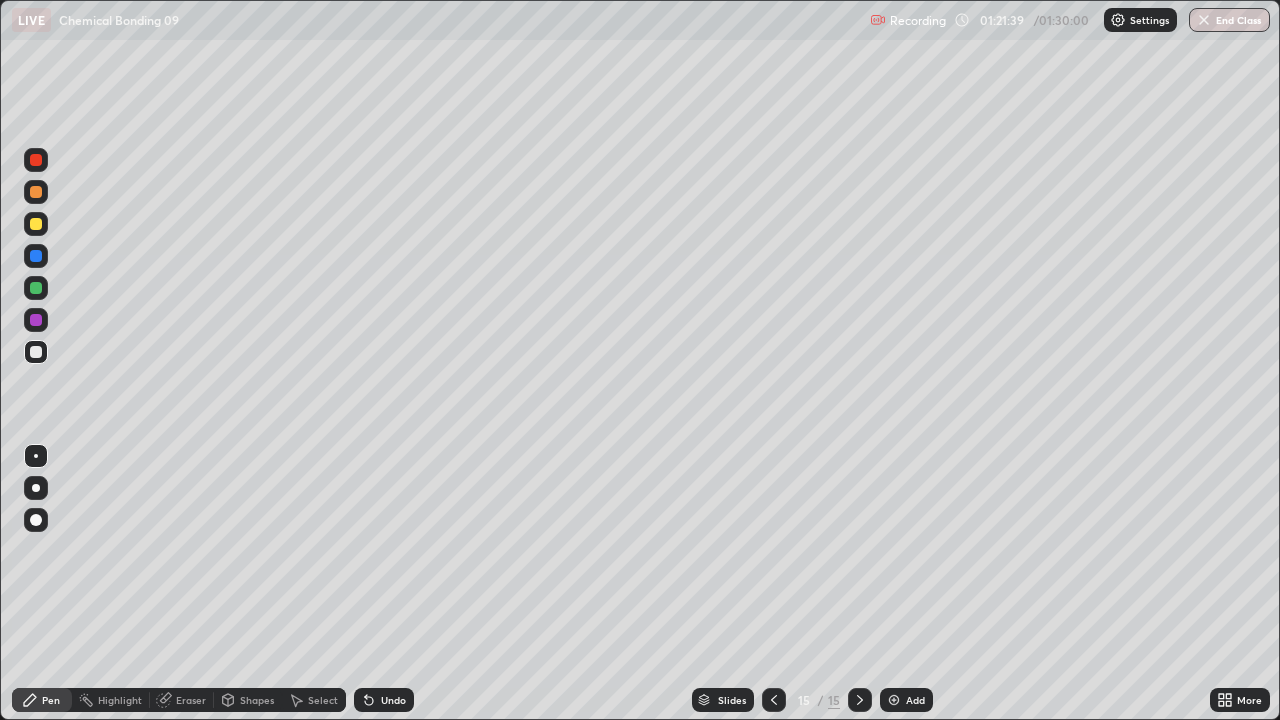 click on "Undo" at bounding box center [384, 700] 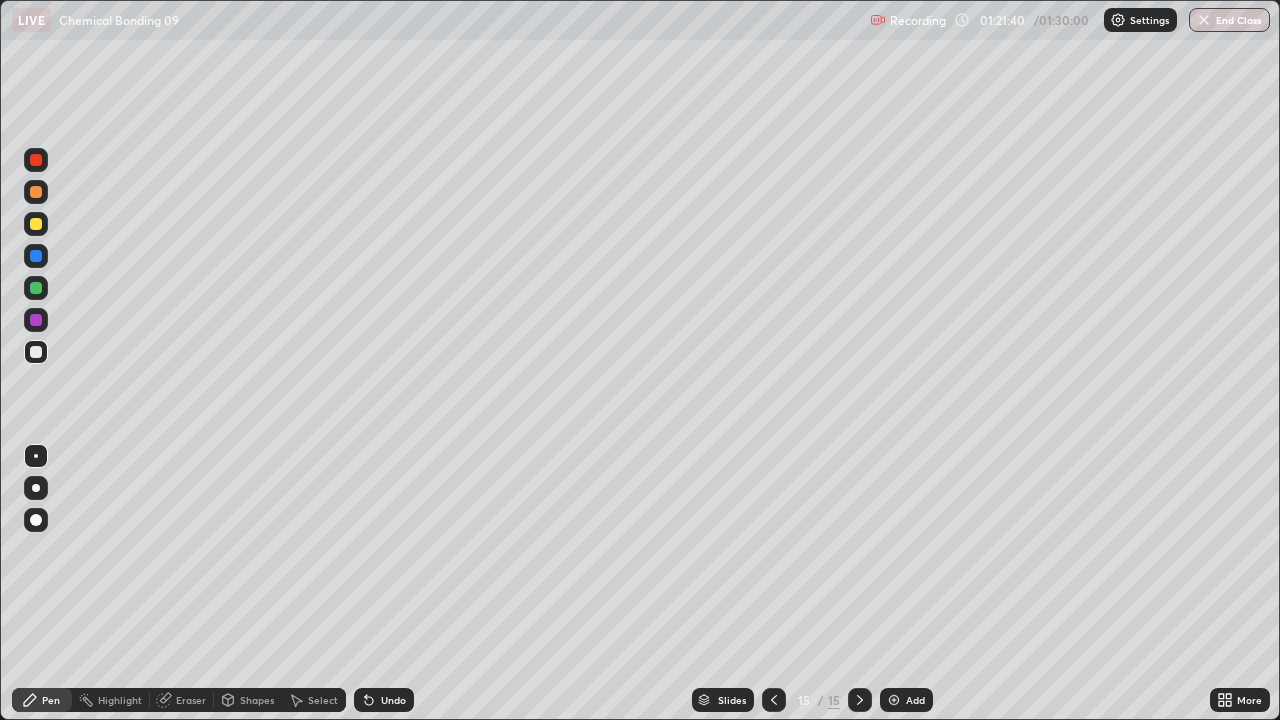 click on "Undo" at bounding box center (380, 700) 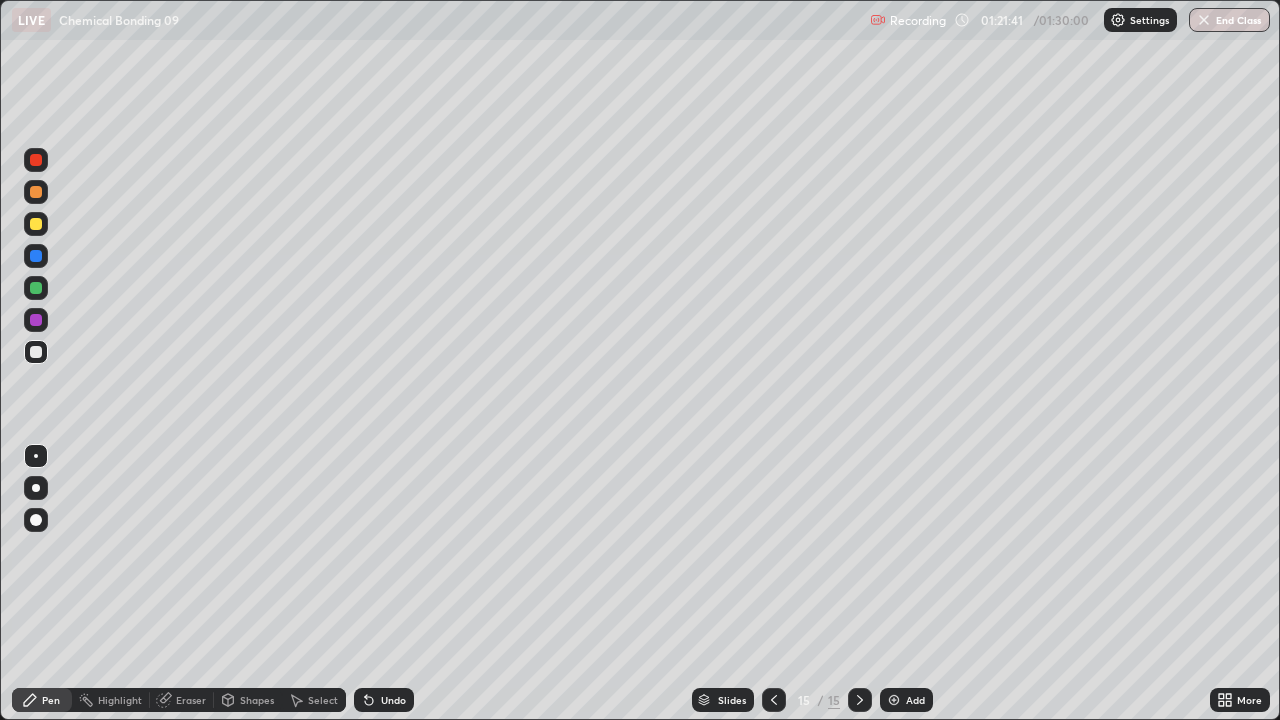 click 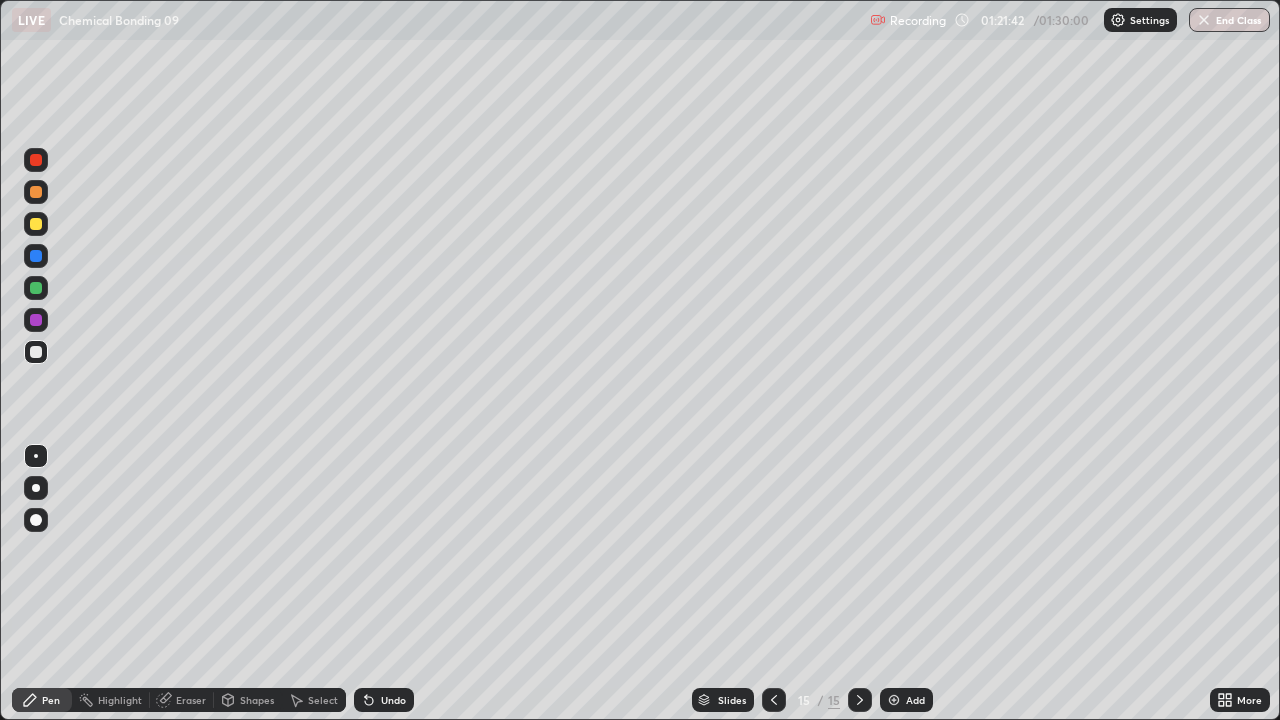 click on "Undo" at bounding box center [393, 700] 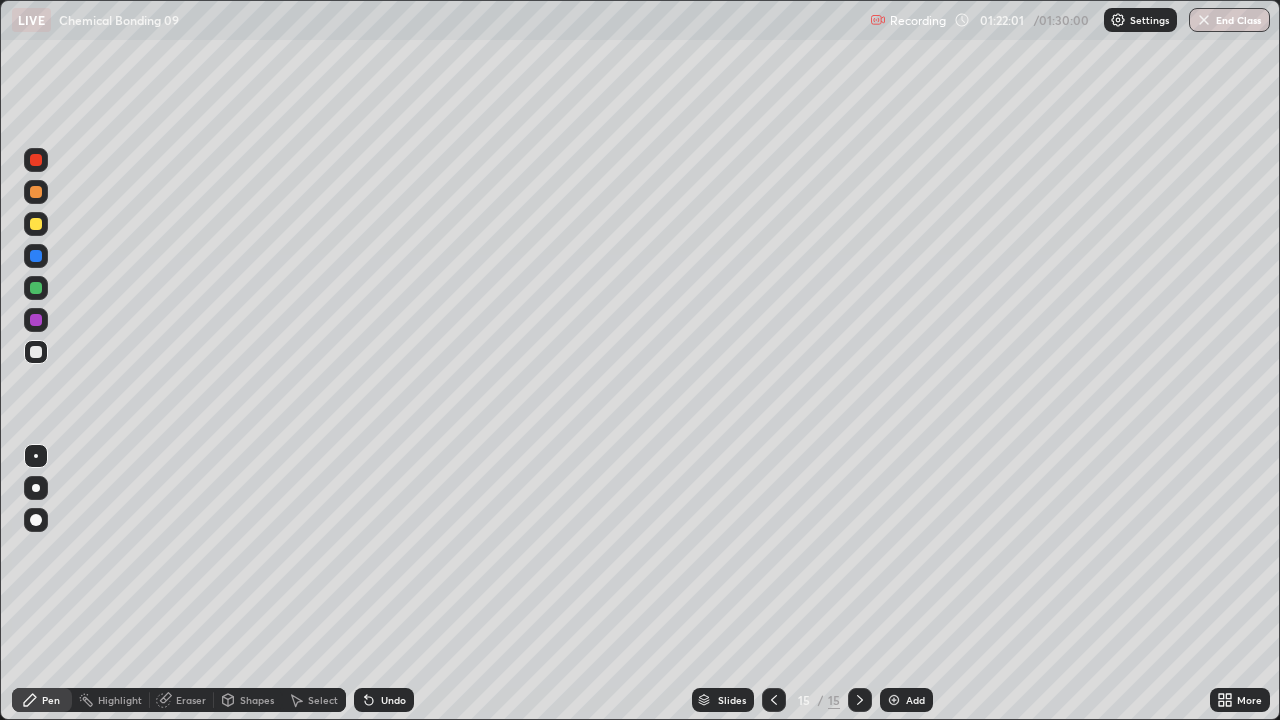 click at bounding box center [36, 256] 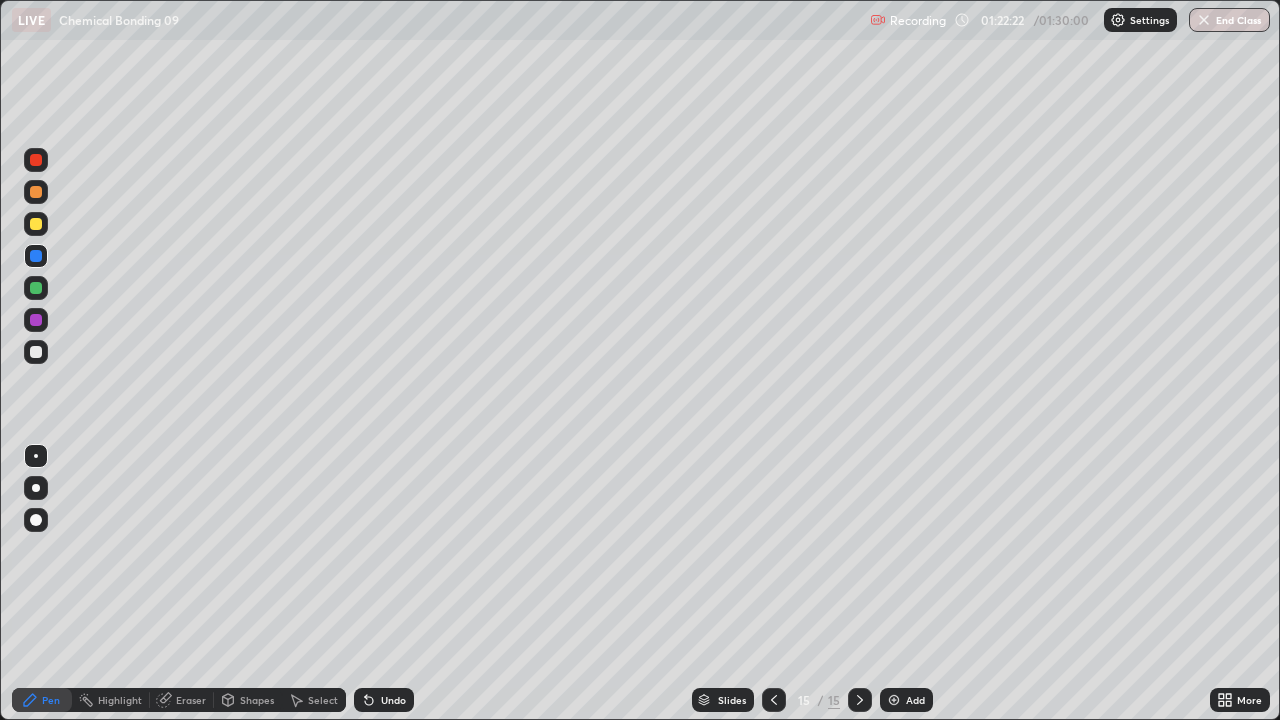 click at bounding box center (36, 224) 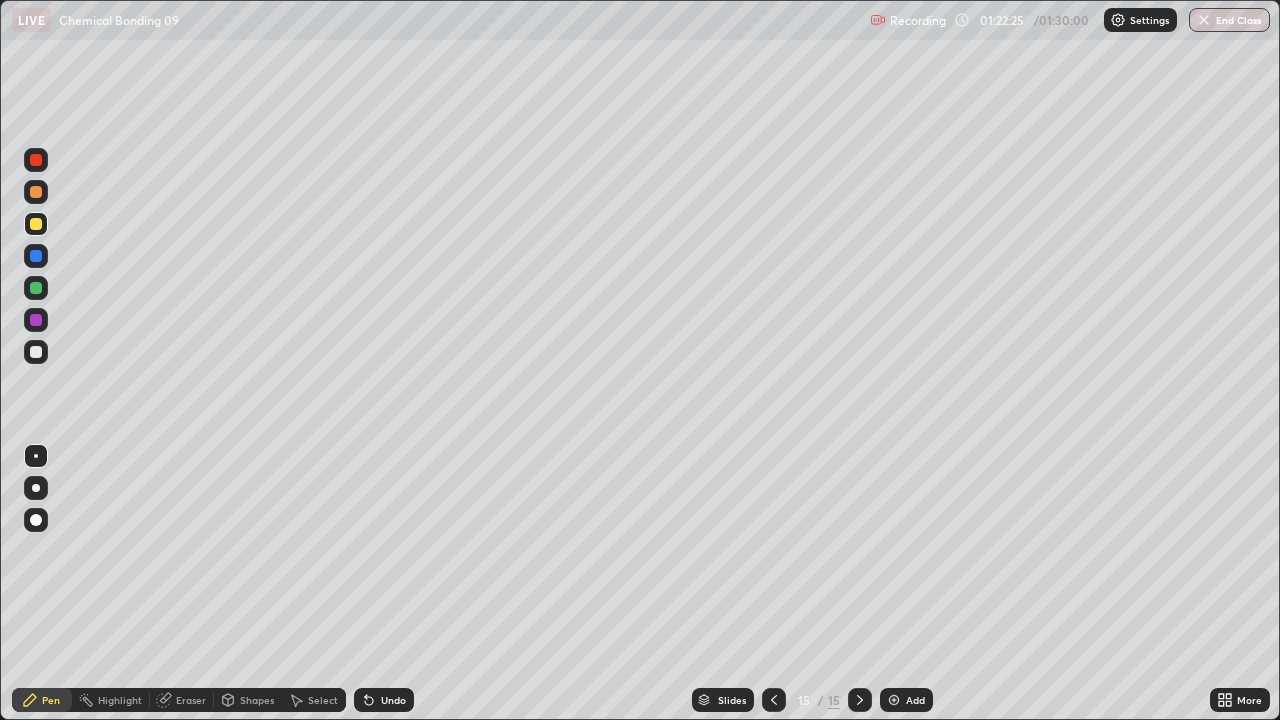 click at bounding box center (36, 288) 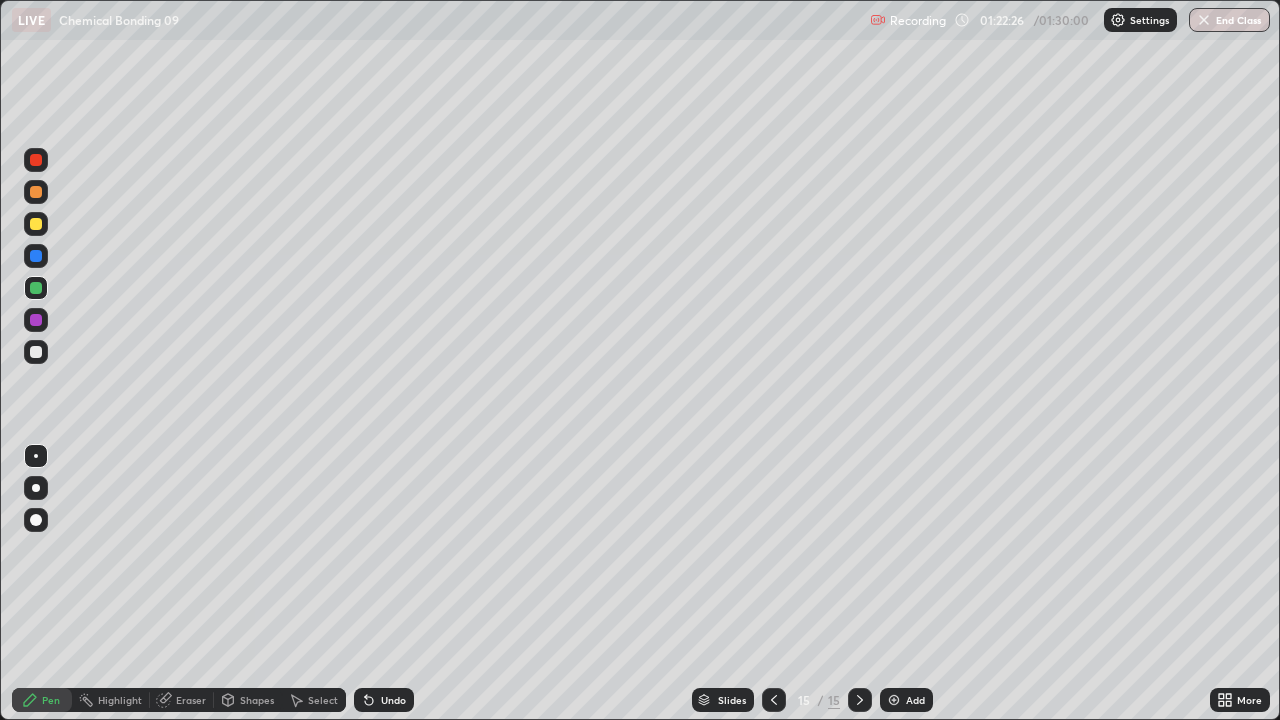 click at bounding box center (36, 192) 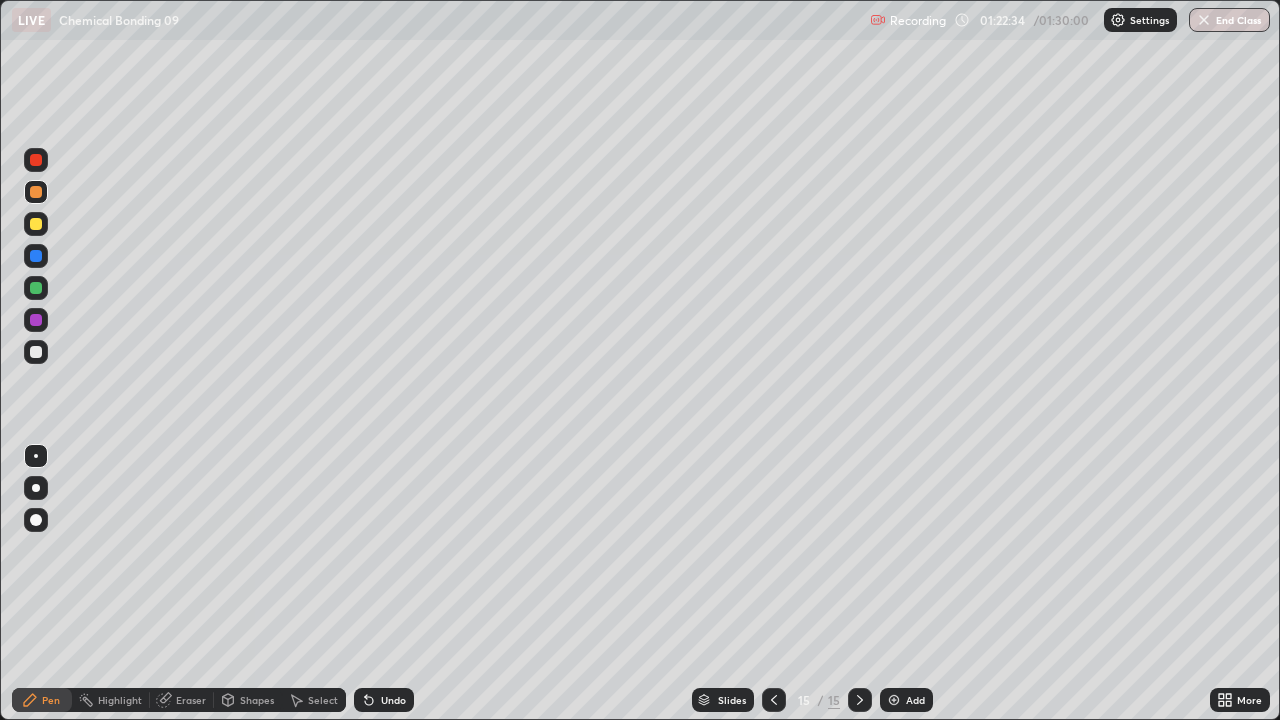 click on "Undo" at bounding box center (384, 700) 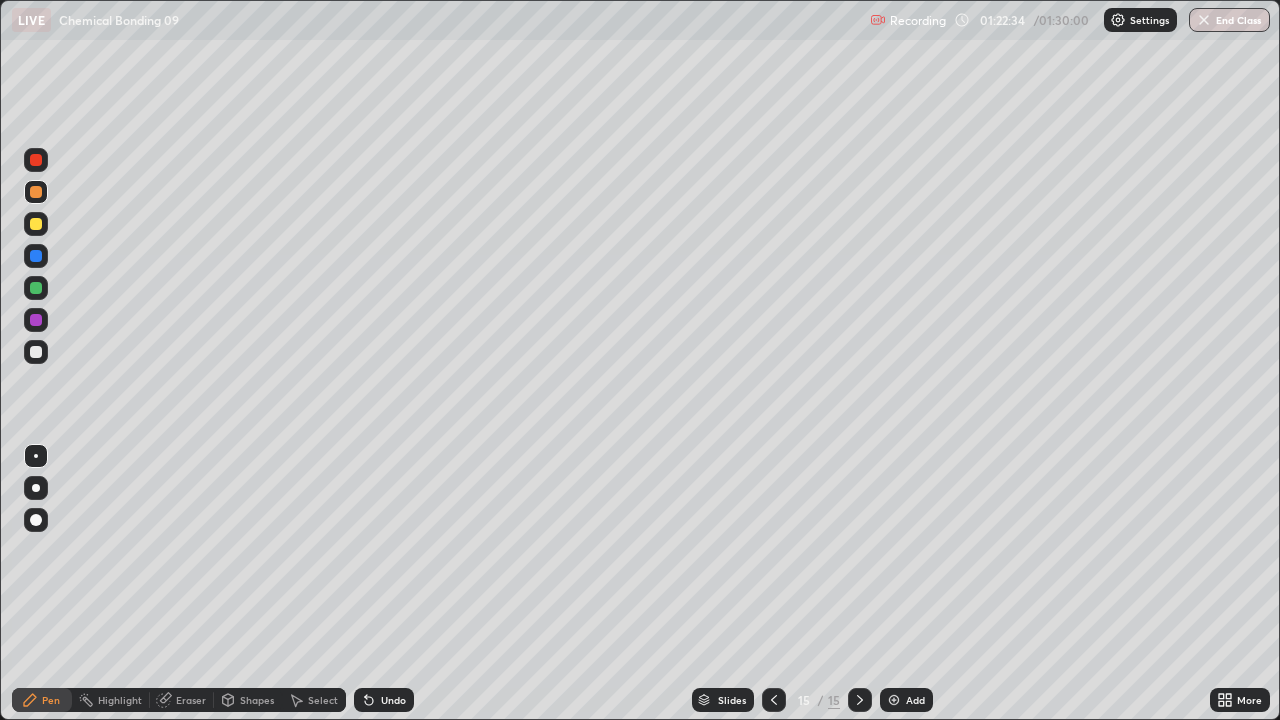 click on "Undo" at bounding box center (384, 700) 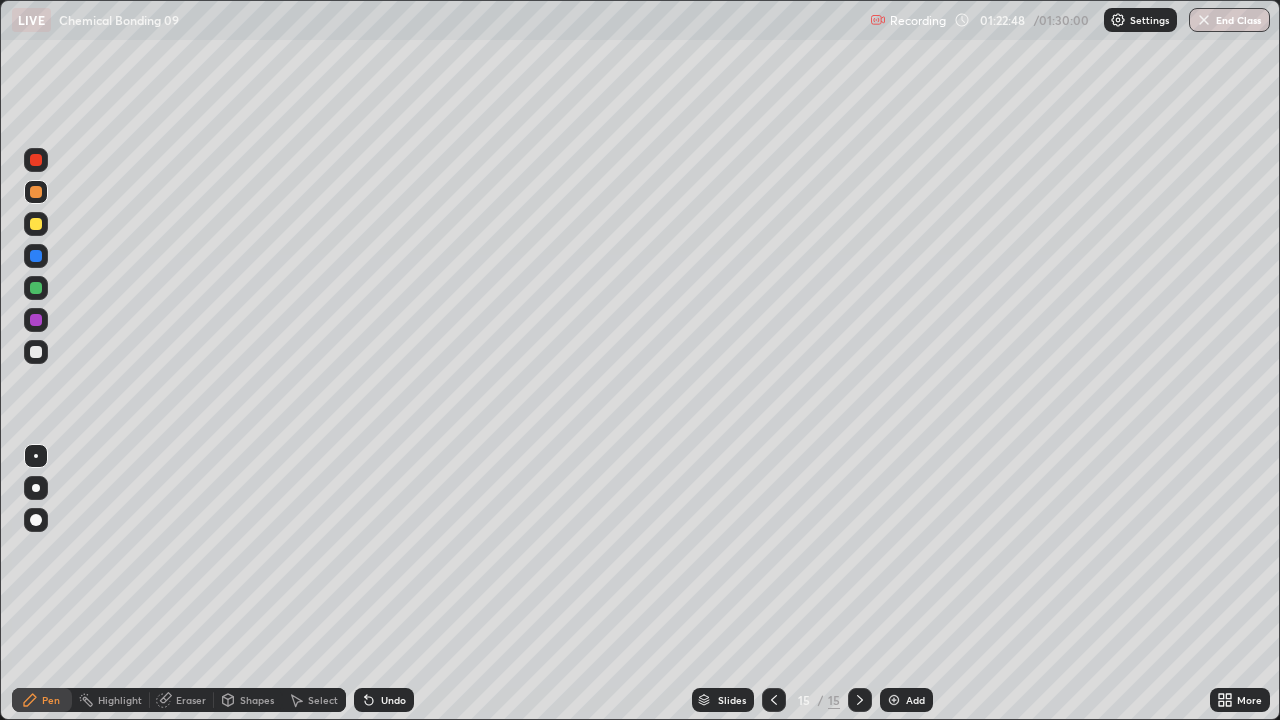 click at bounding box center [36, 320] 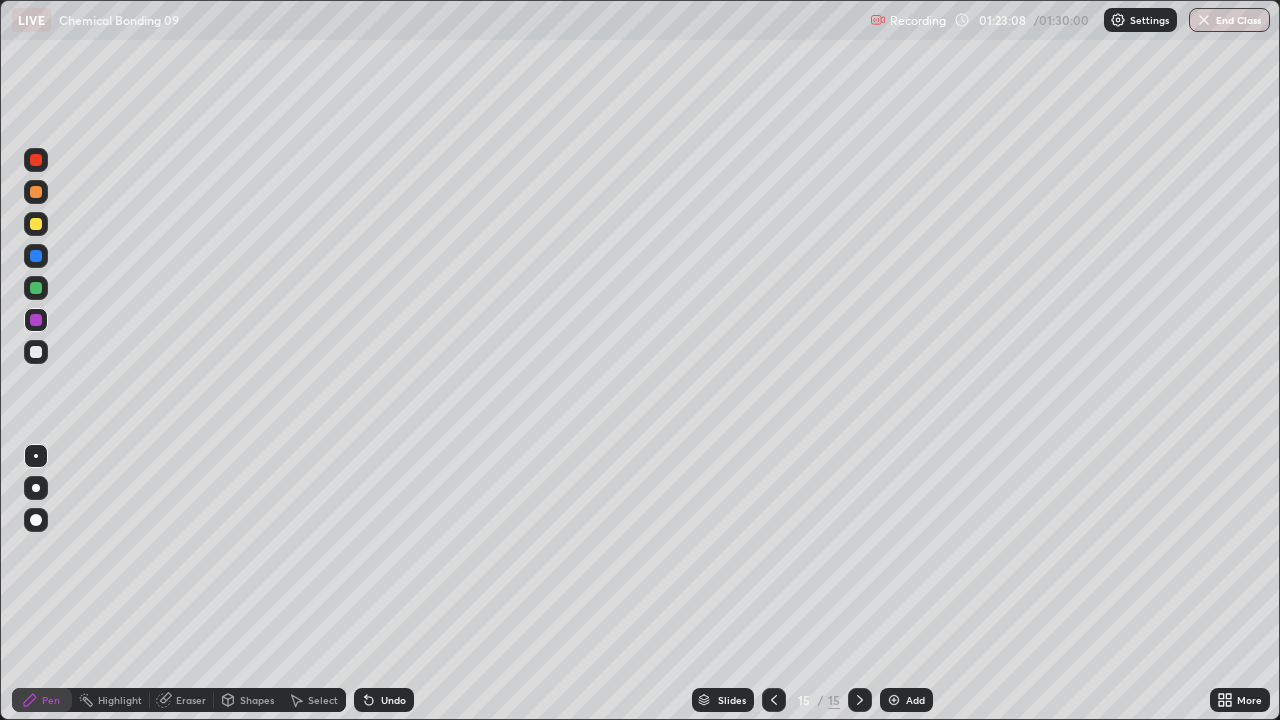 click at bounding box center [36, 352] 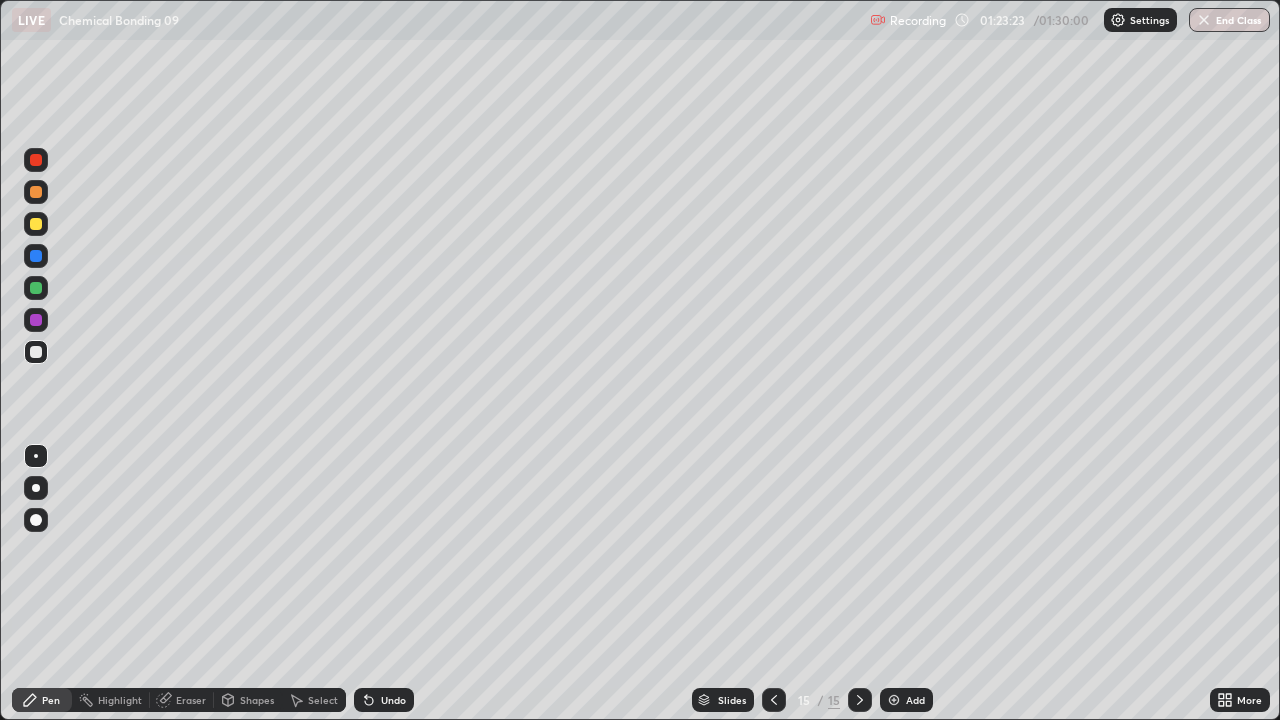 click at bounding box center [36, 288] 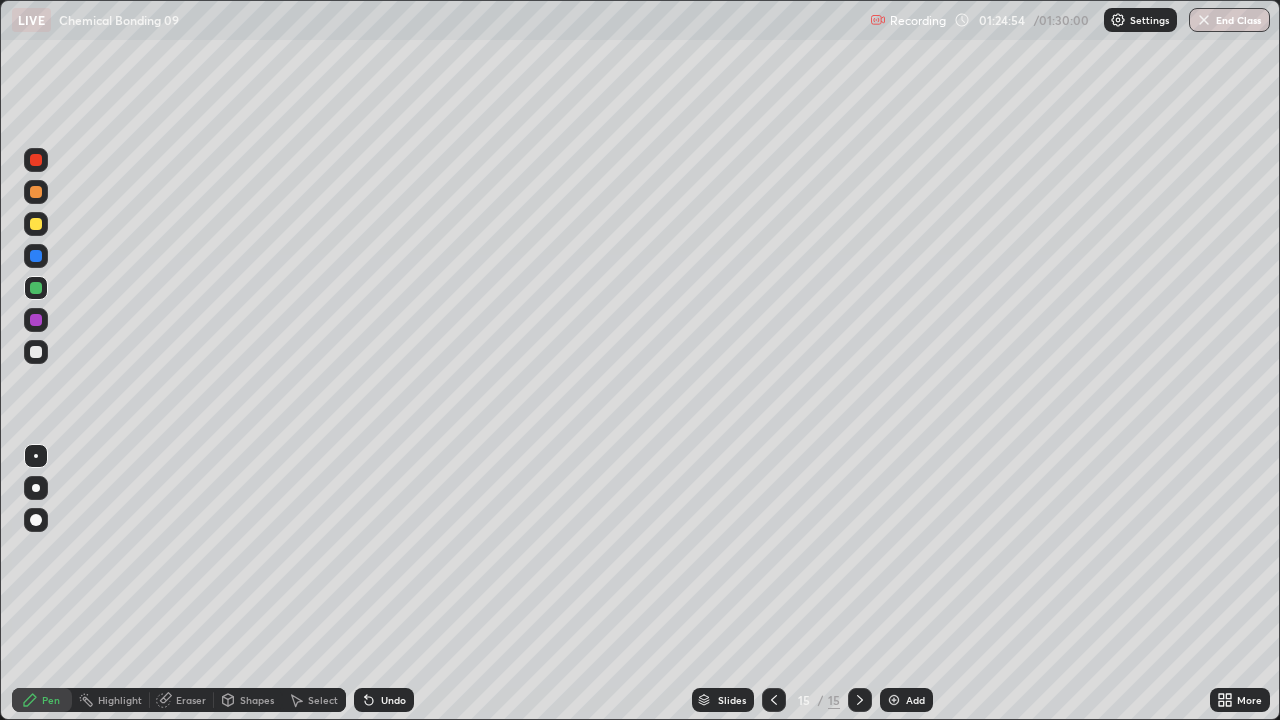 click at bounding box center (36, 352) 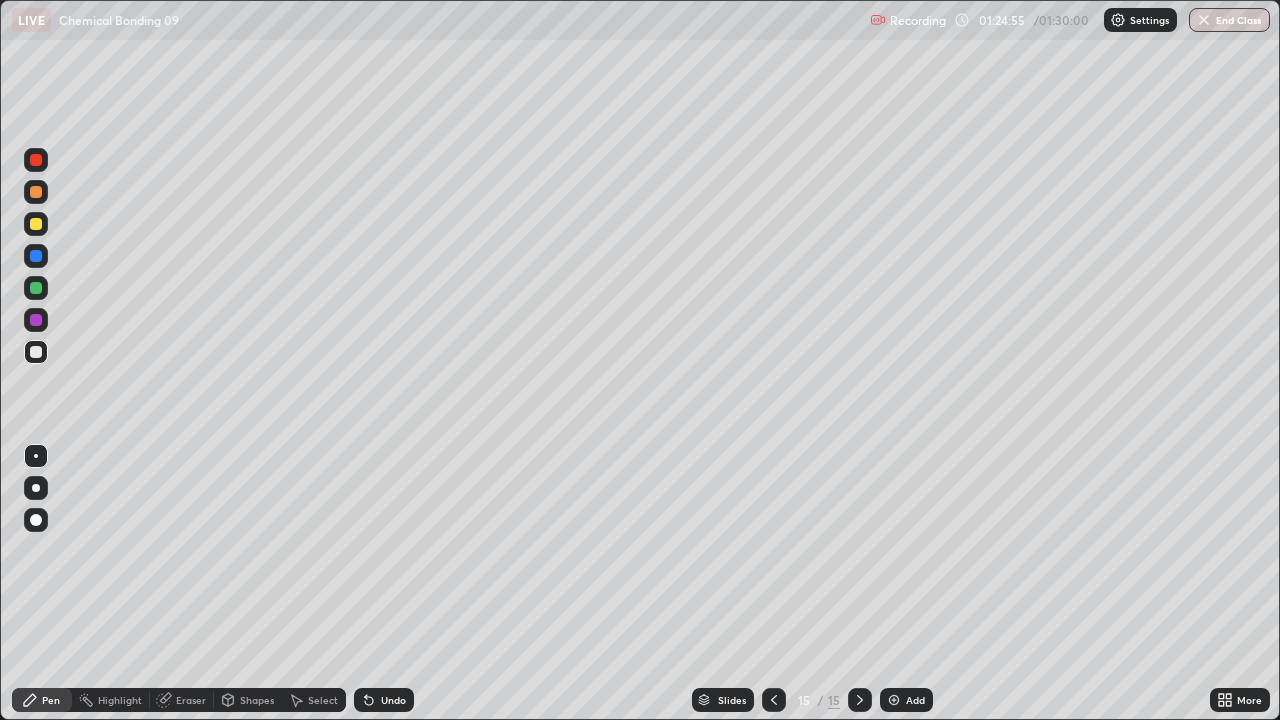 click 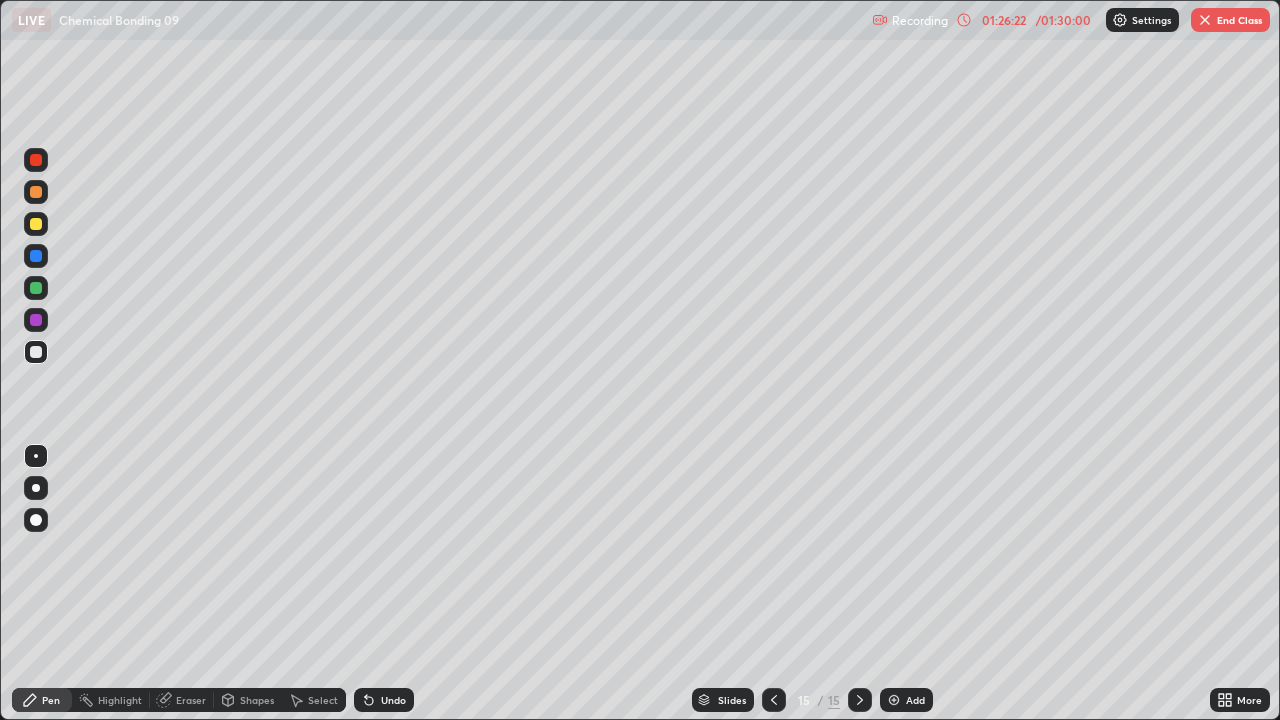 click on "Eraser" at bounding box center (191, 700) 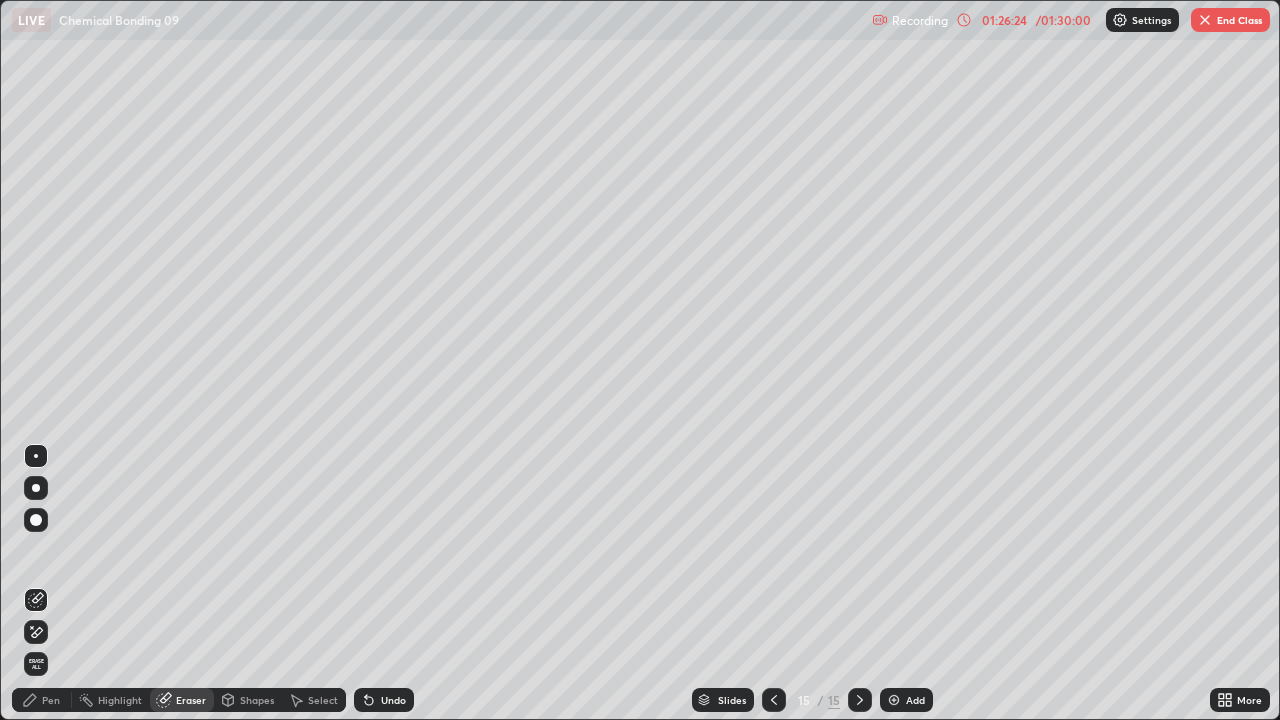 click on "Pen" at bounding box center [42, 700] 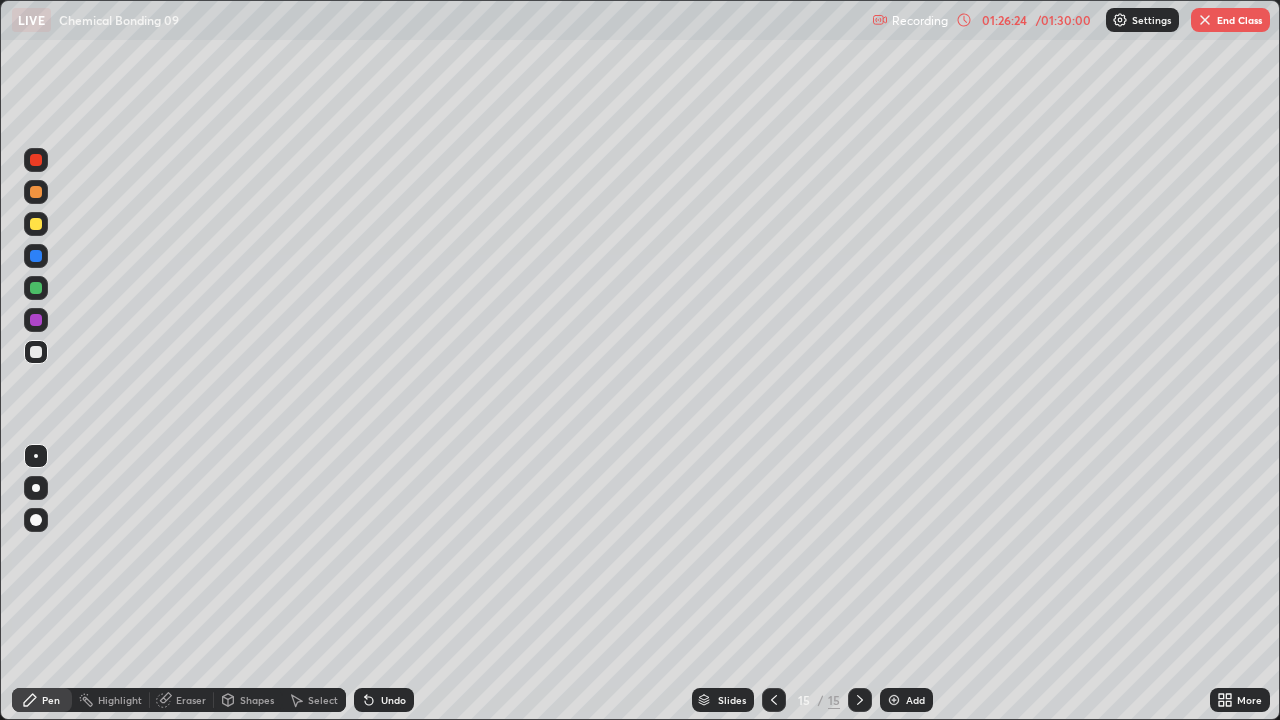 click at bounding box center [36, 256] 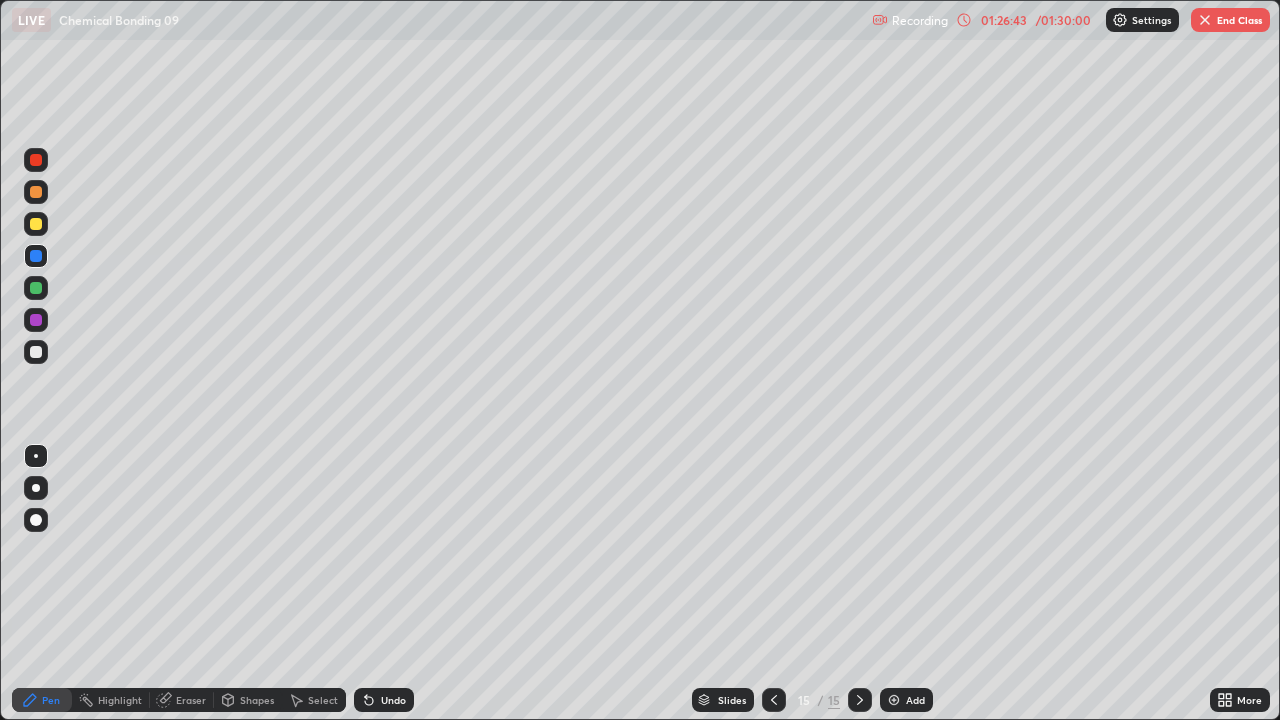 click 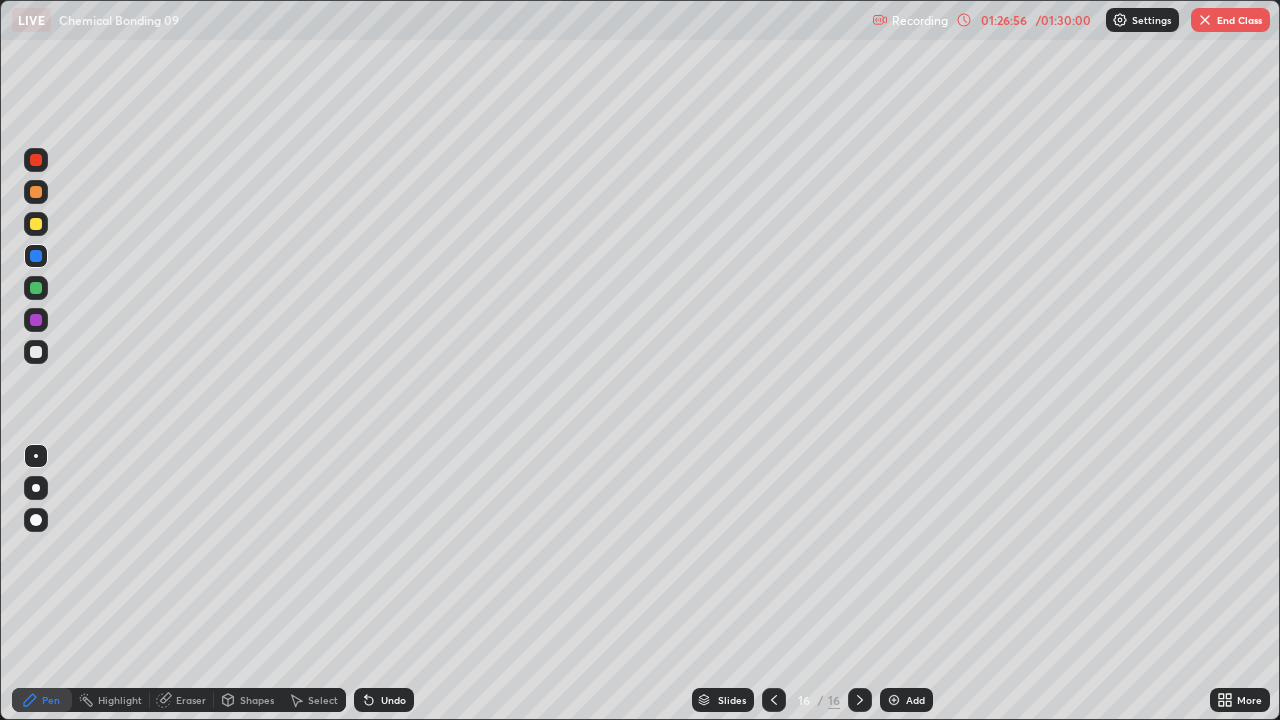 click at bounding box center [36, 352] 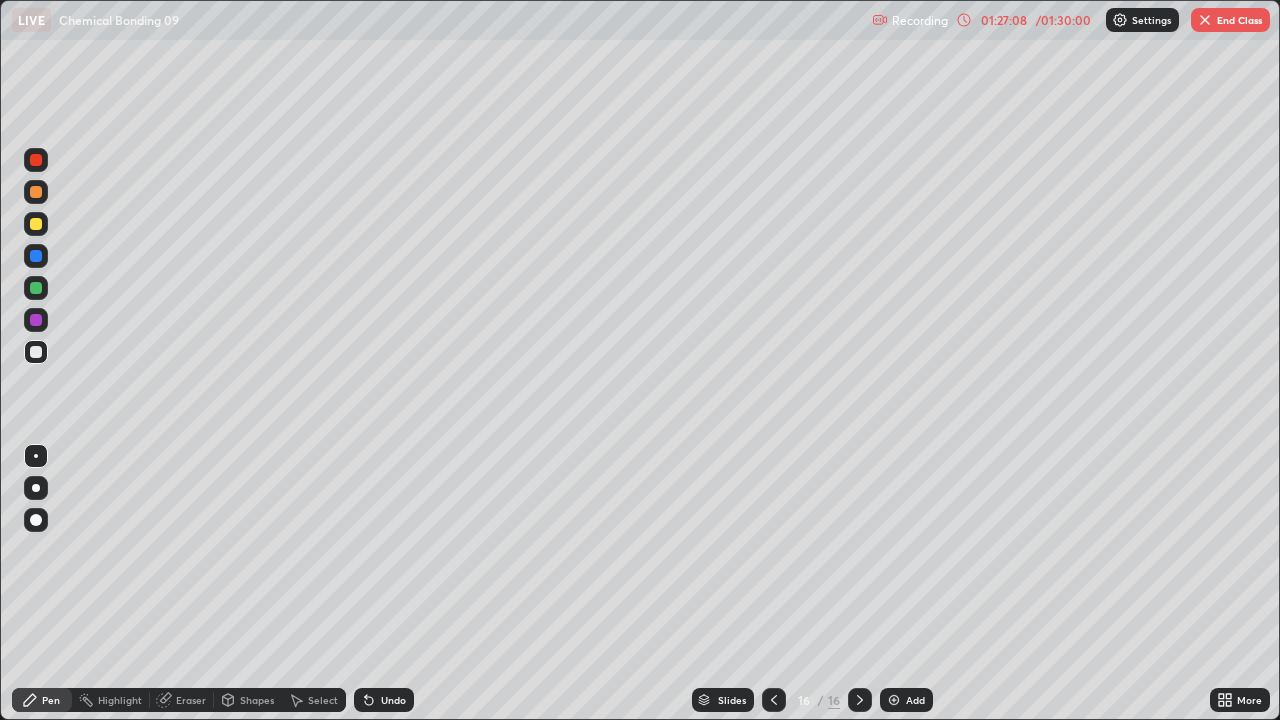 click on "Undo" at bounding box center (384, 700) 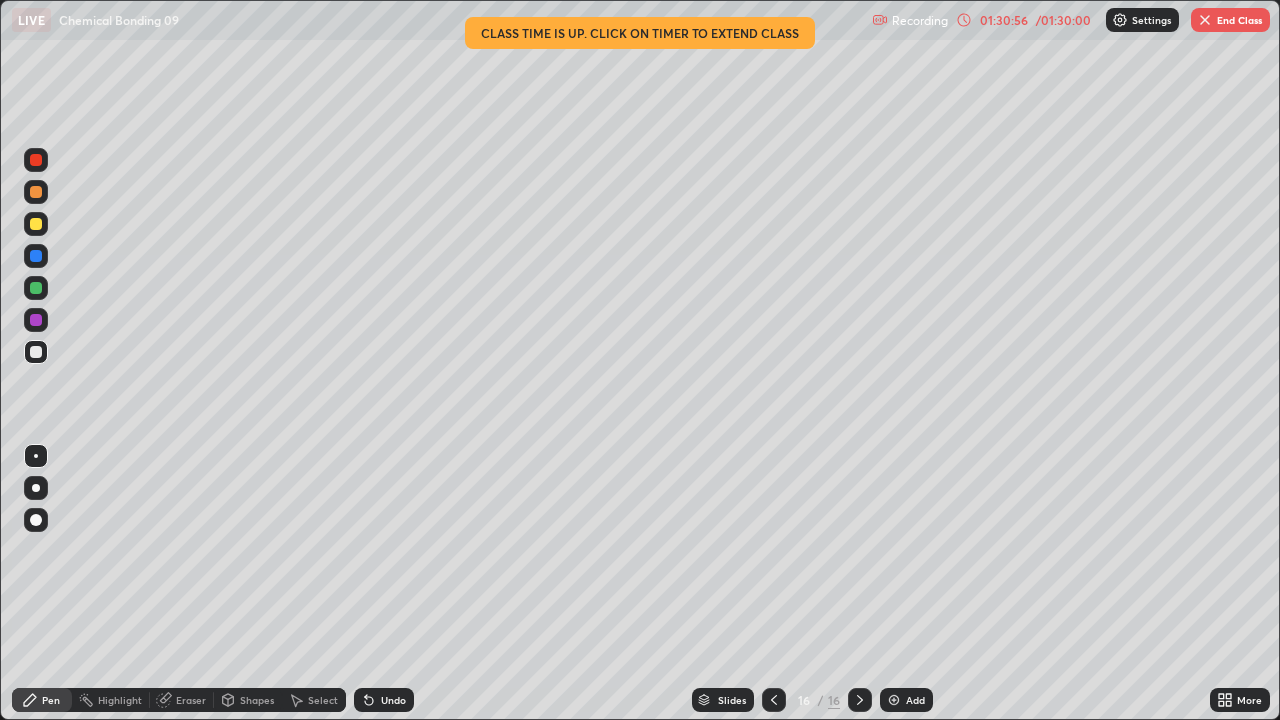 click on "Slides" at bounding box center [723, 700] 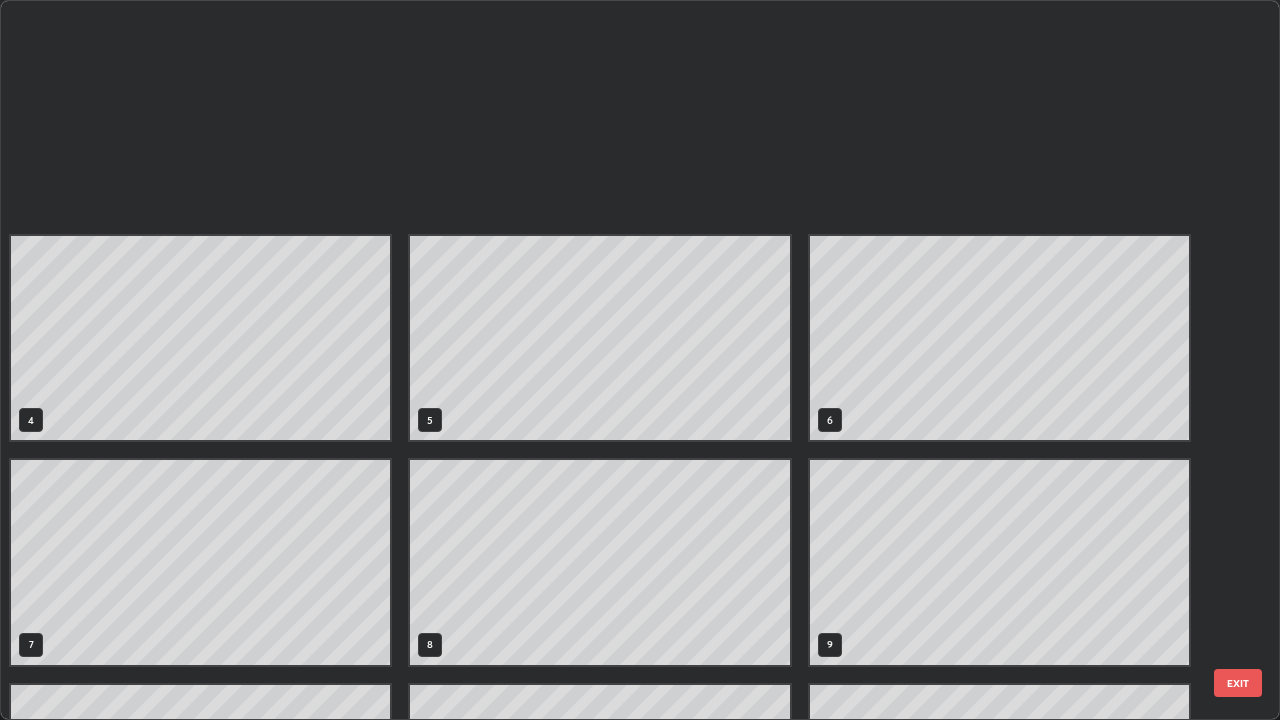 scroll, scrollTop: 629, scrollLeft: 0, axis: vertical 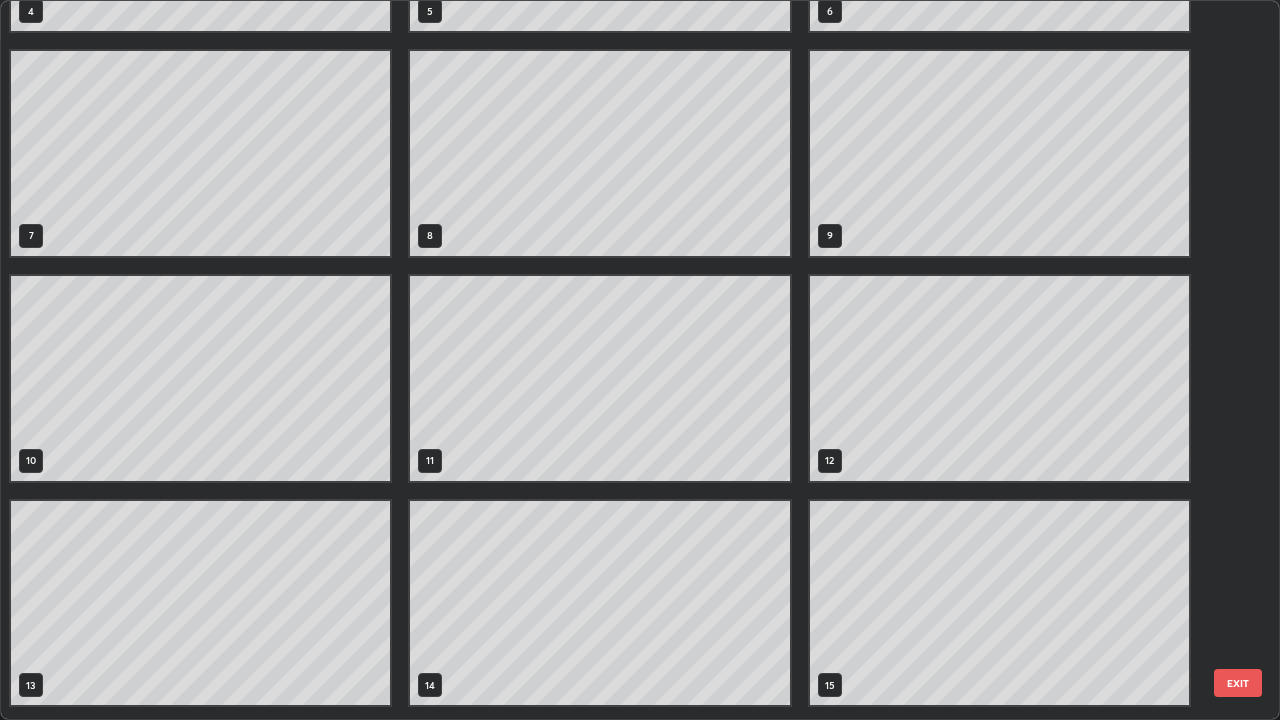 click on "EXIT" at bounding box center [1238, 683] 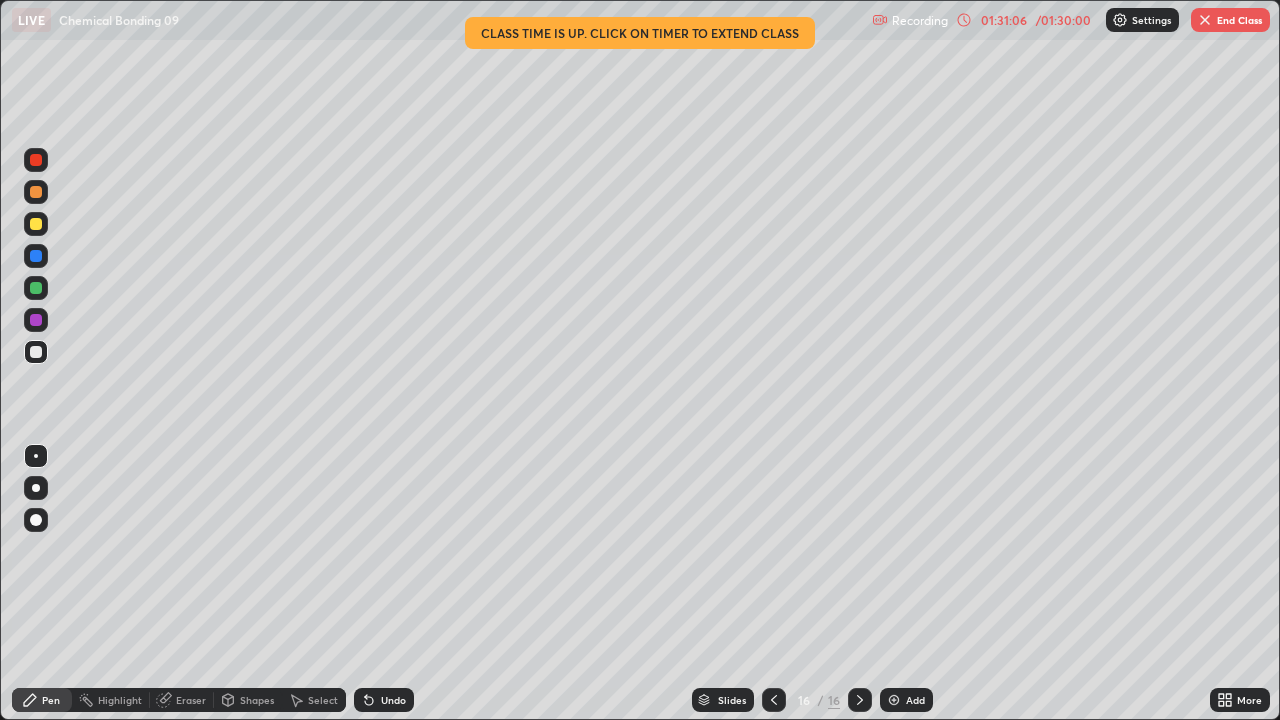 click on "End Class" at bounding box center [1230, 20] 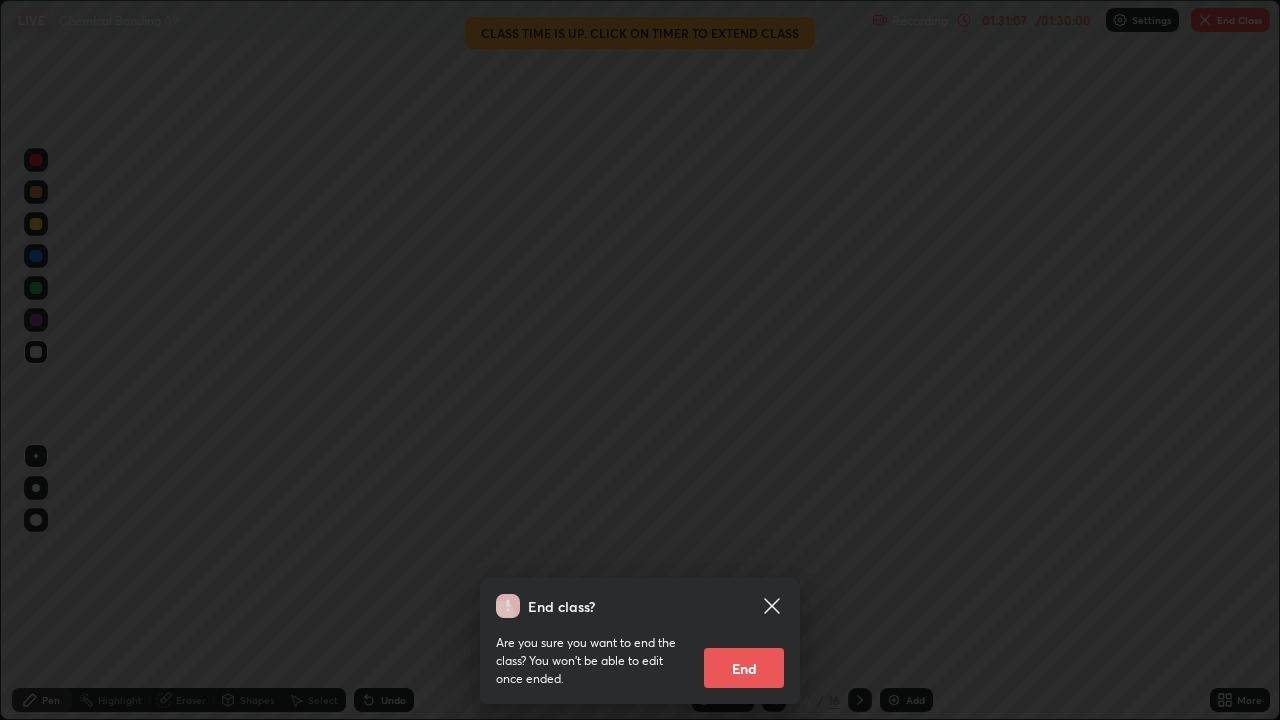 click on "End" at bounding box center [744, 668] 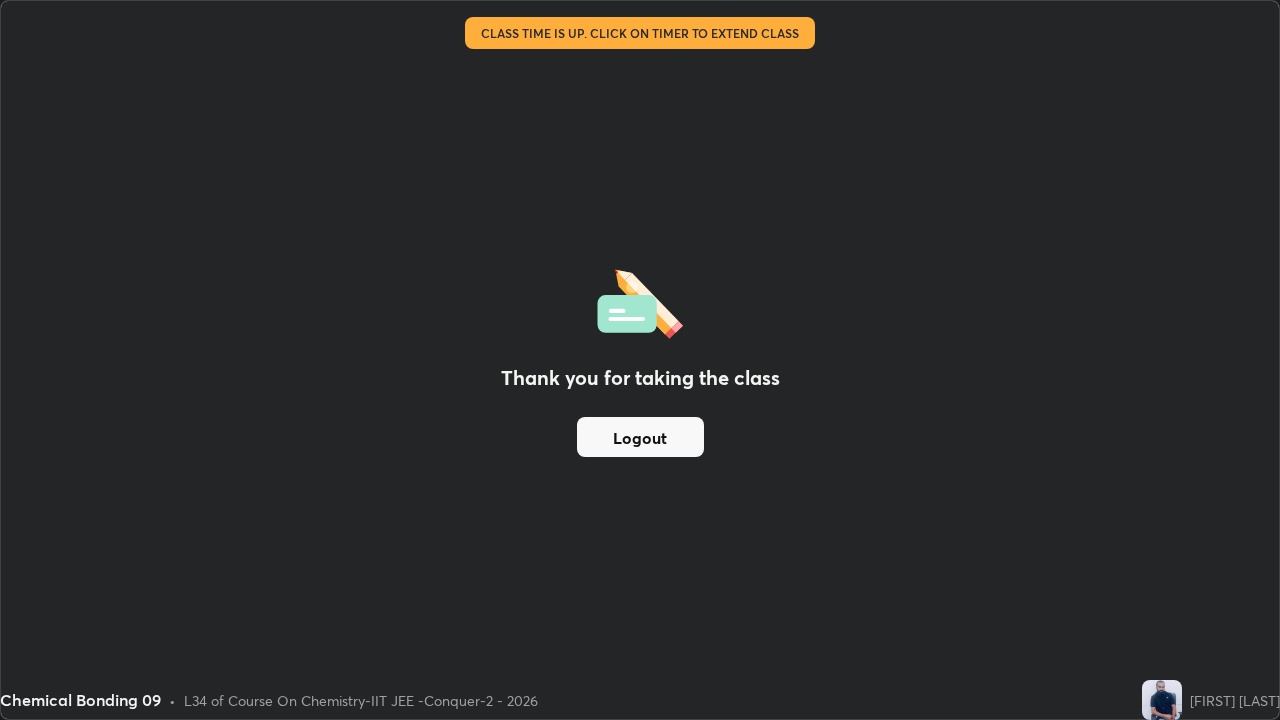 click on "Logout" at bounding box center [640, 437] 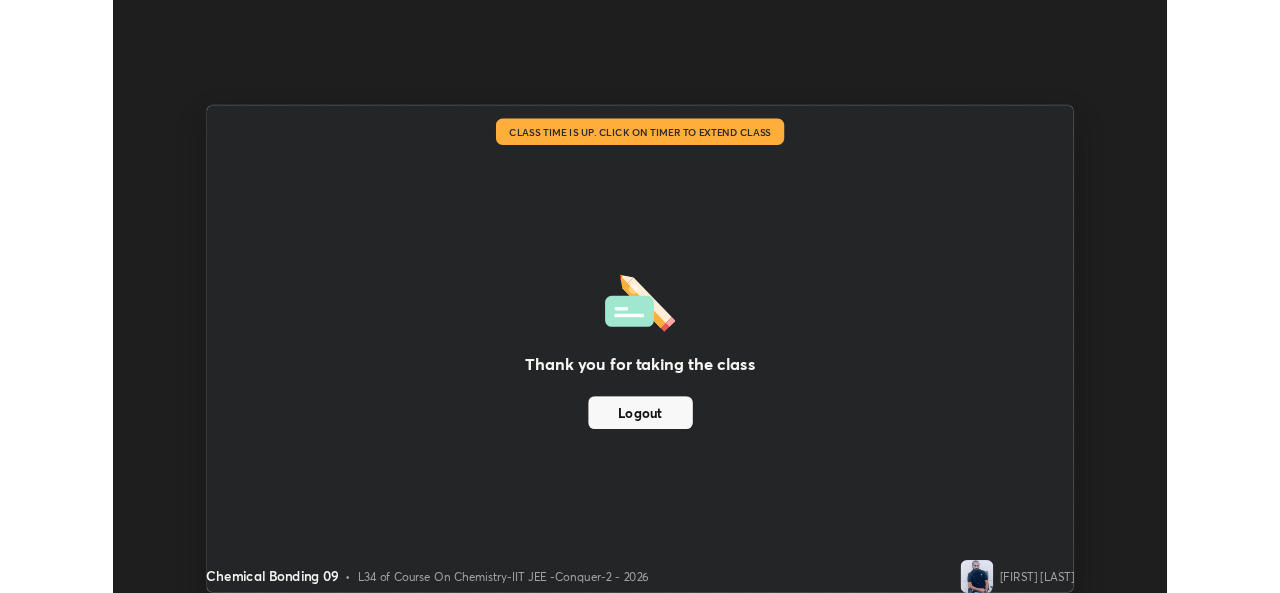 scroll, scrollTop: 593, scrollLeft: 1280, axis: both 